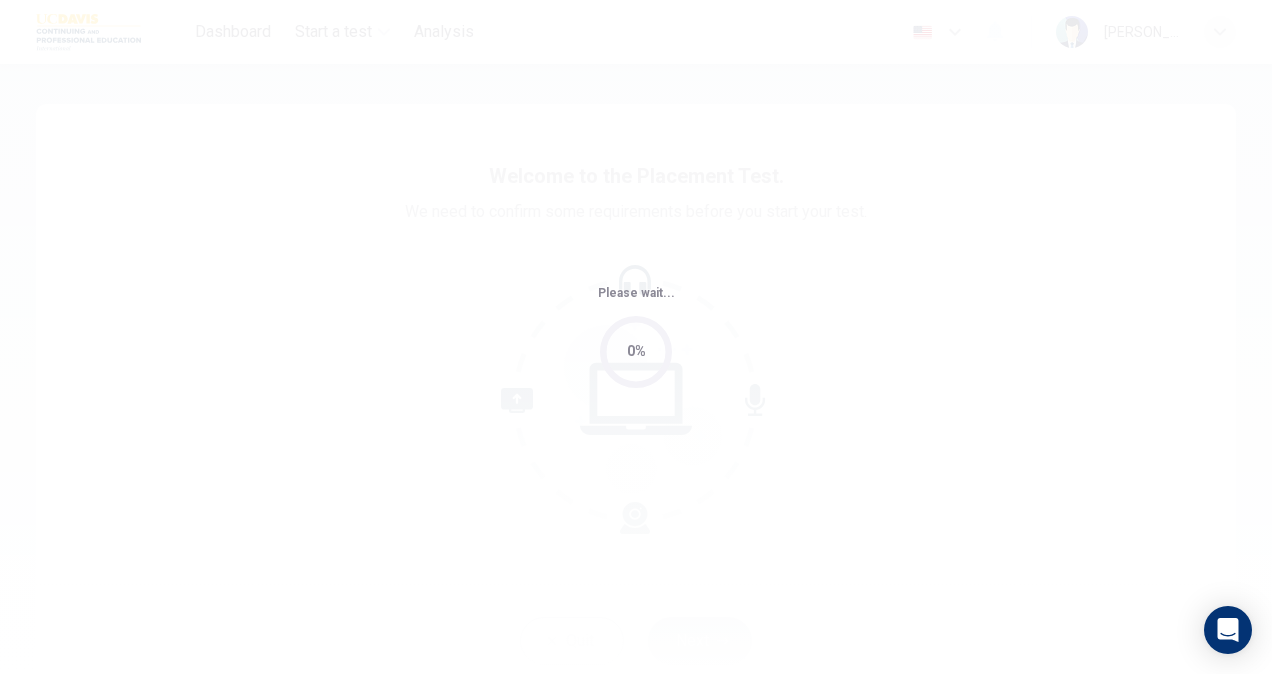 scroll, scrollTop: 0, scrollLeft: 0, axis: both 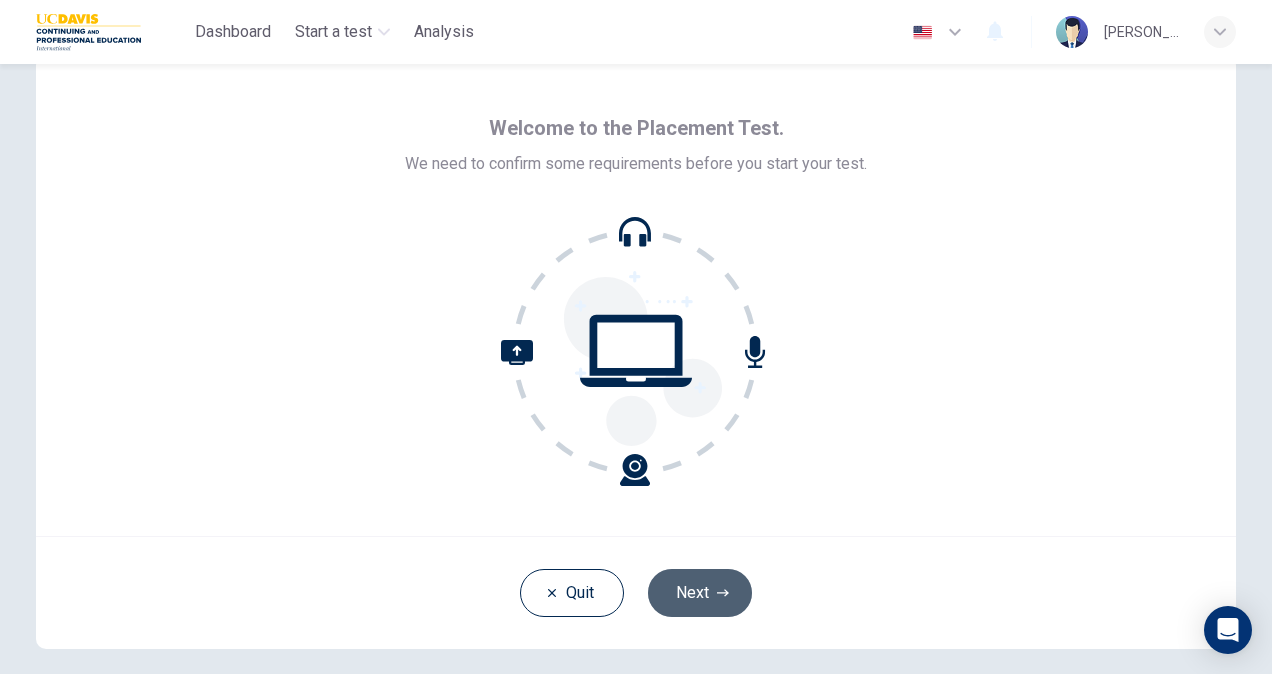click on "Next" at bounding box center [700, 593] 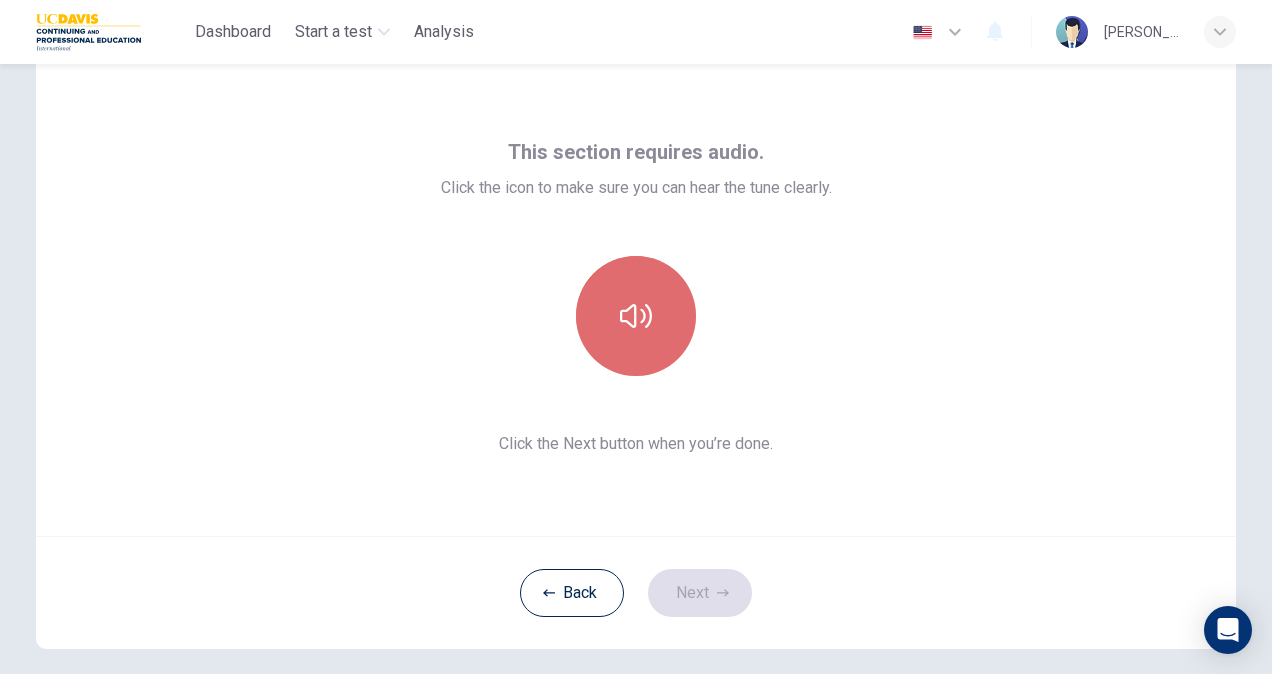 click at bounding box center [636, 316] 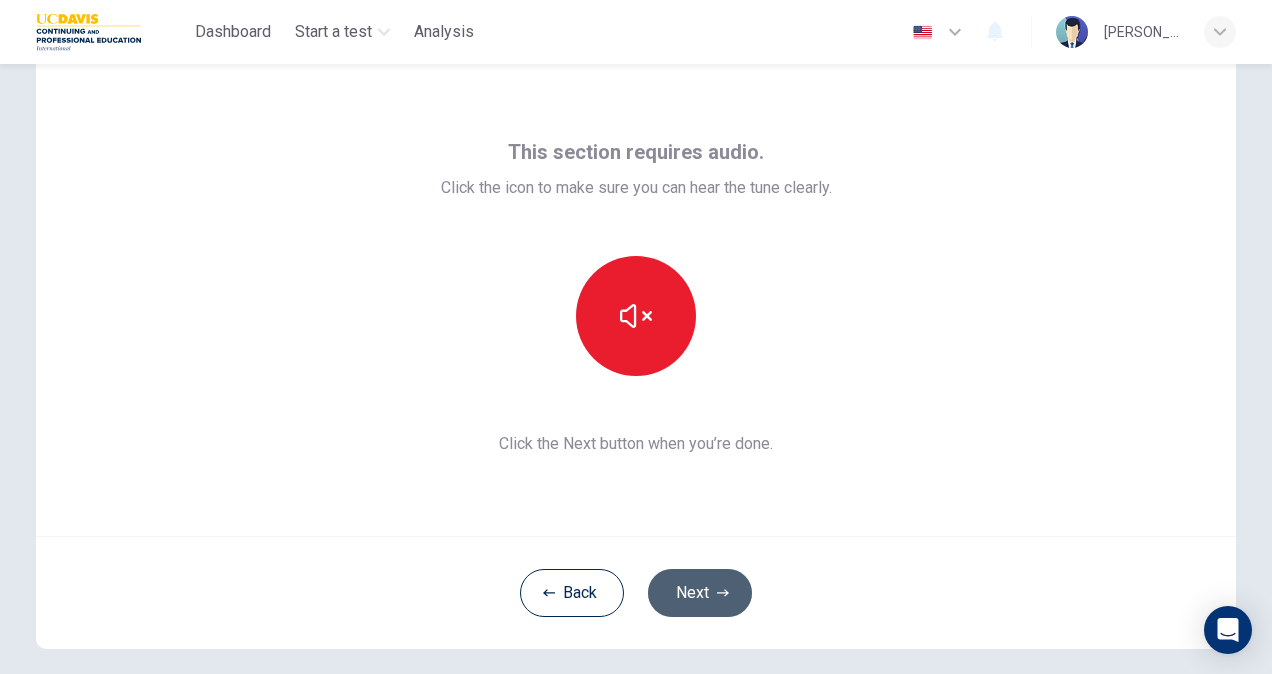 click on "Next" at bounding box center (700, 593) 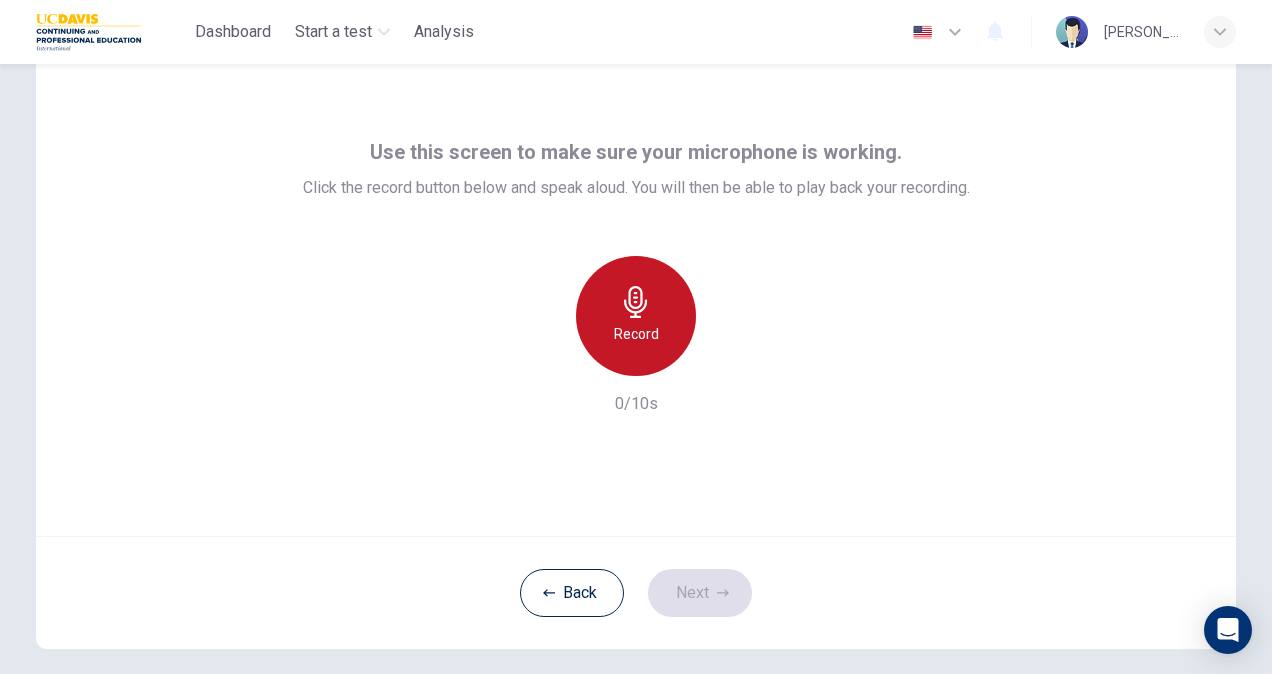 click 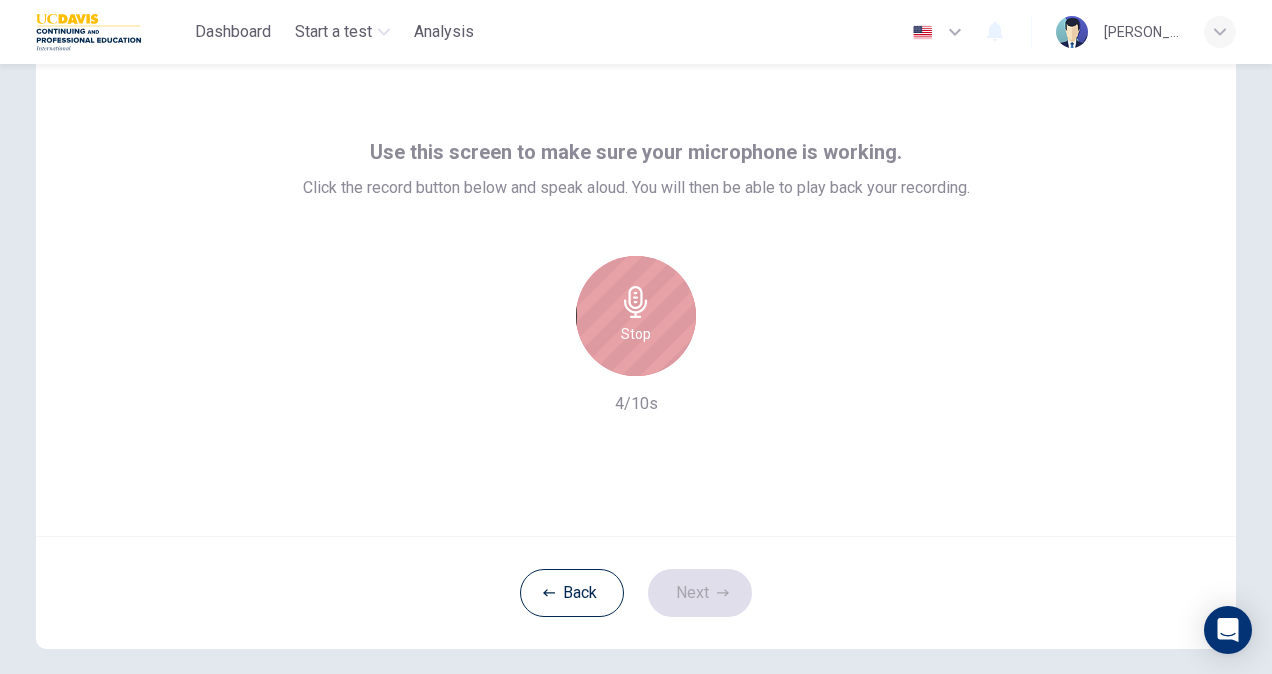 click 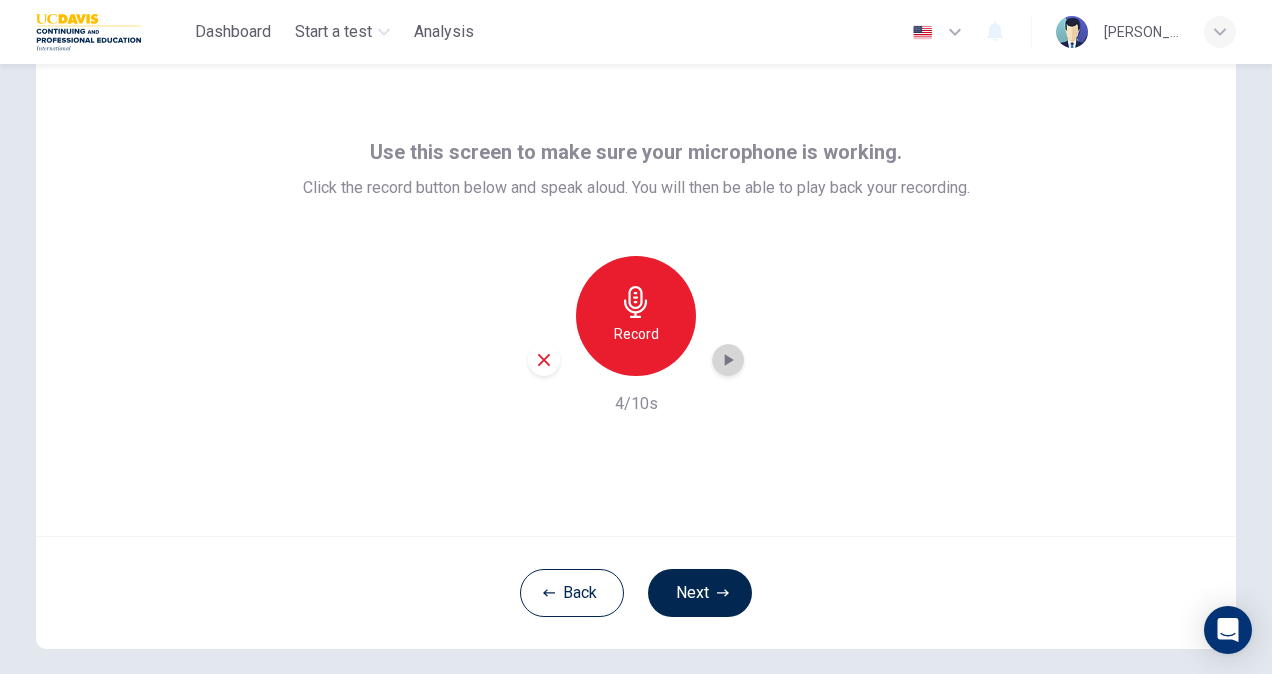 click 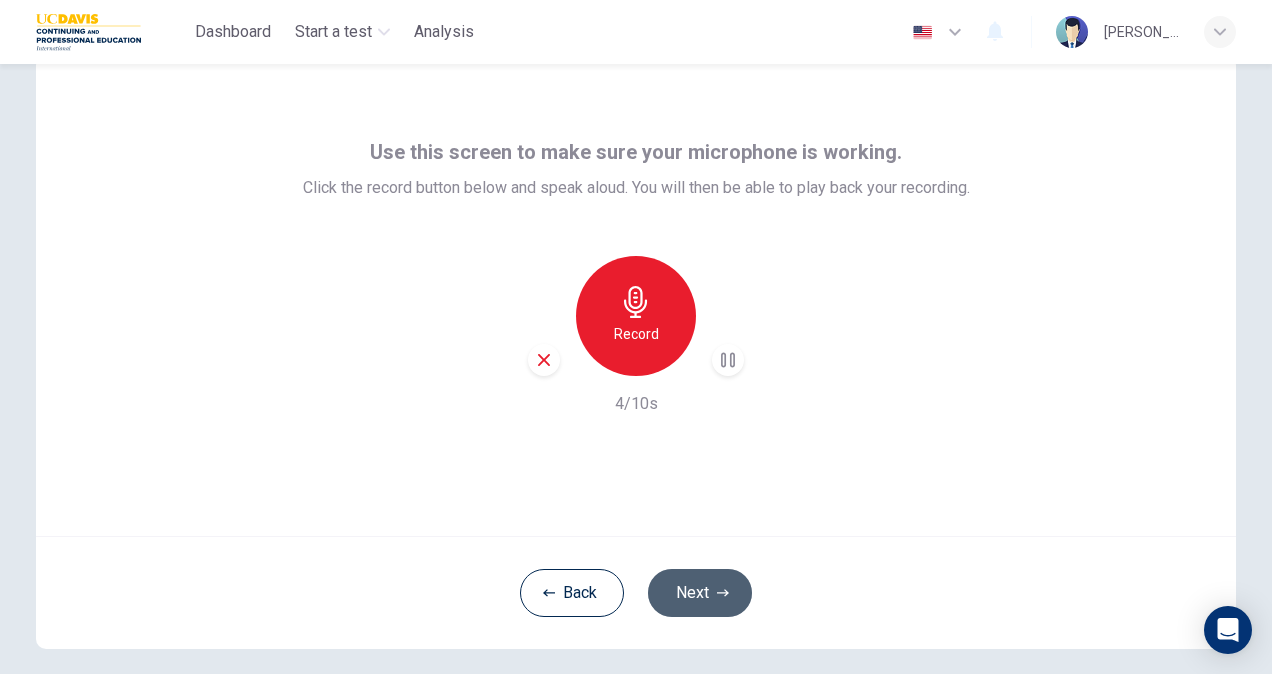 click on "Next" at bounding box center (700, 593) 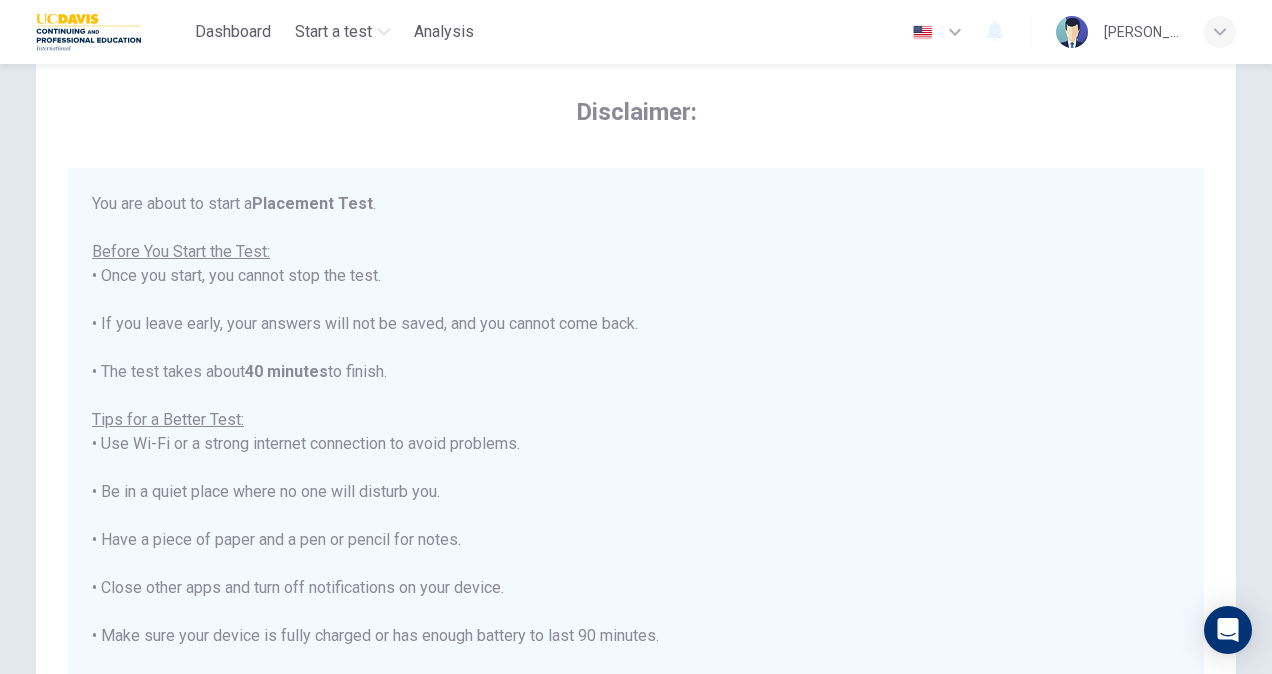 scroll, scrollTop: 22, scrollLeft: 0, axis: vertical 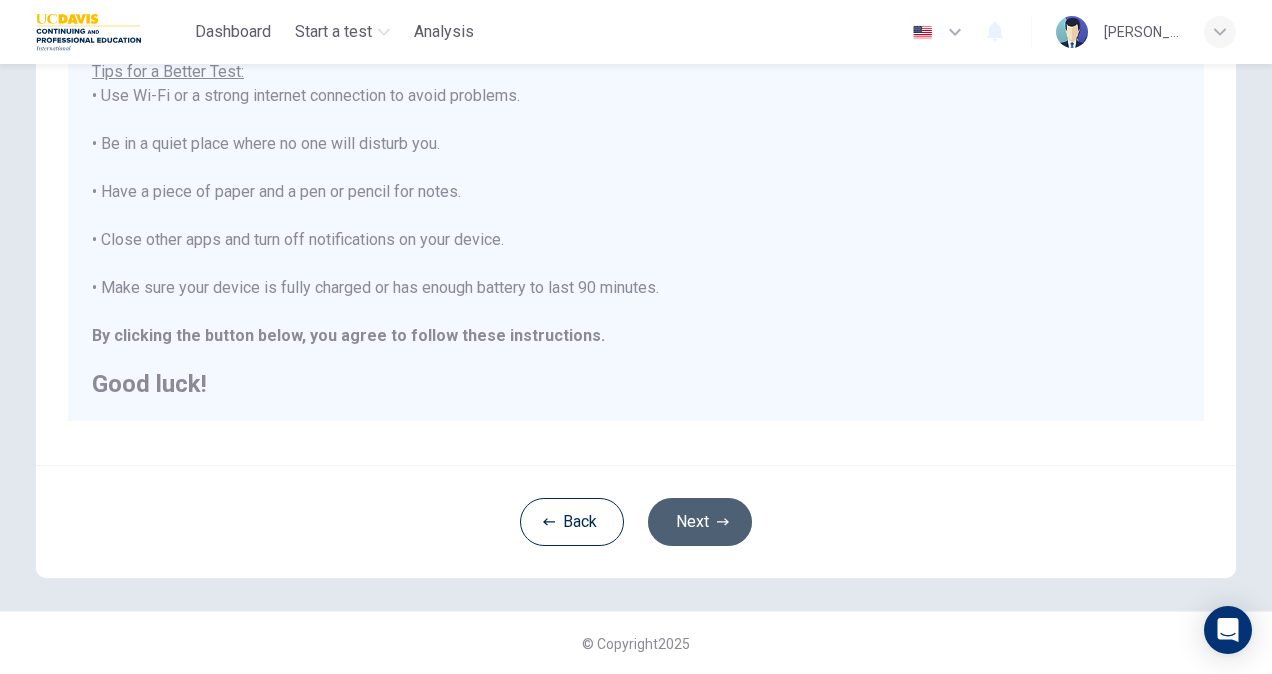 click on "Next" at bounding box center (700, 522) 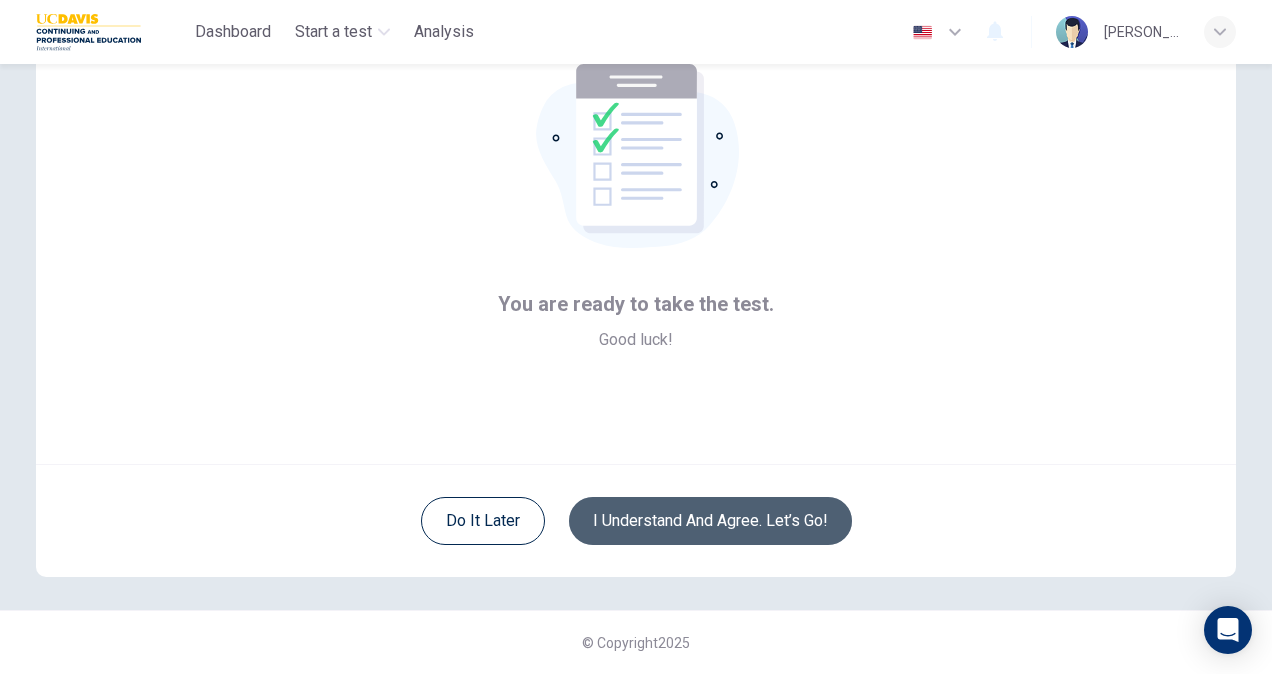 click on "I understand and agree. Let’s go!" at bounding box center [710, 521] 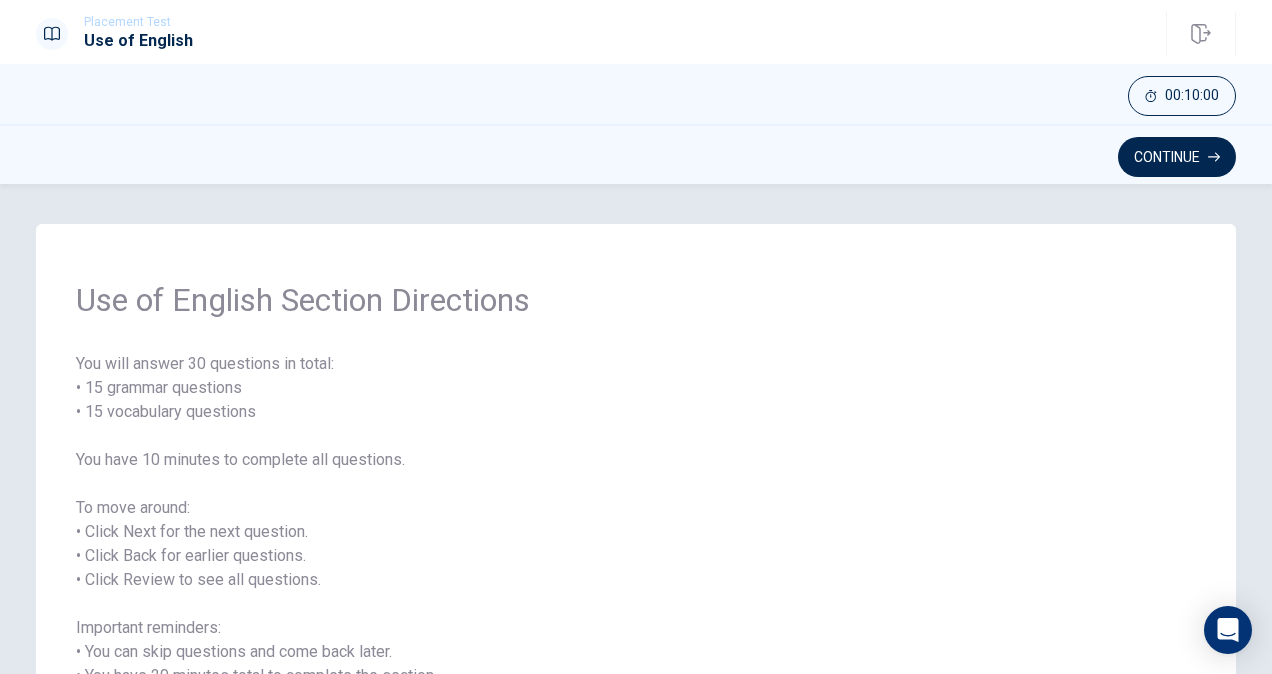 scroll, scrollTop: 222, scrollLeft: 0, axis: vertical 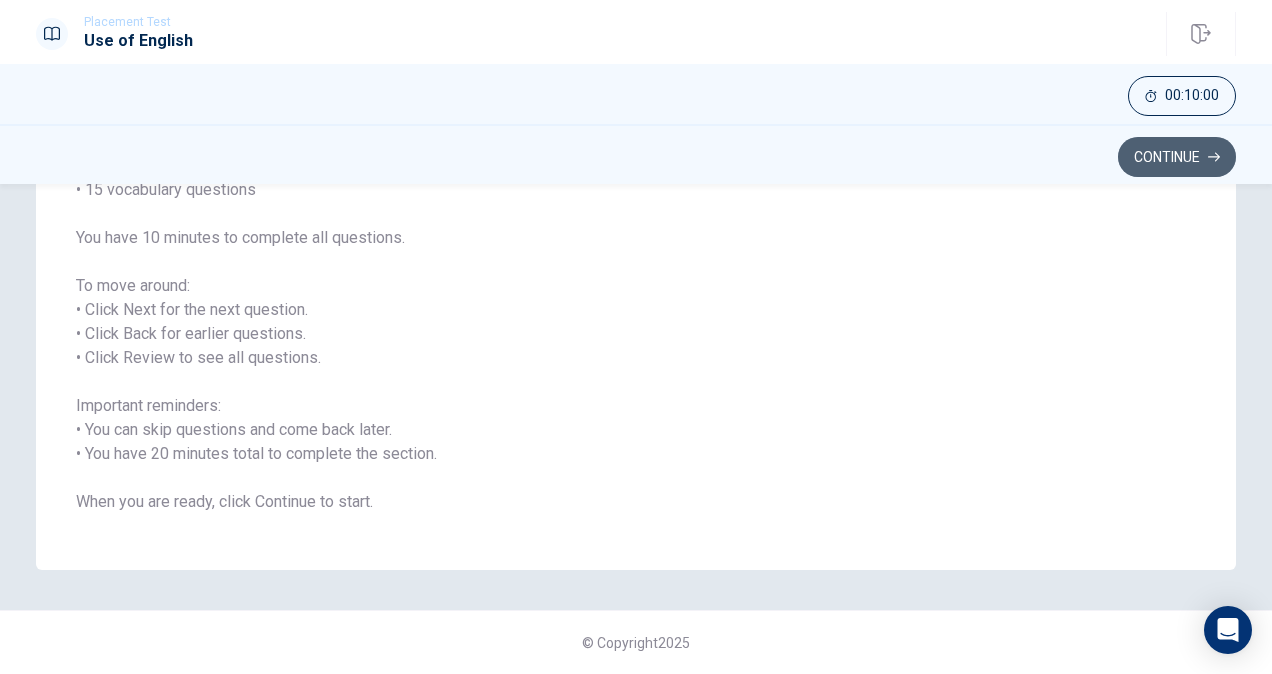 click on "Continue" at bounding box center (1177, 157) 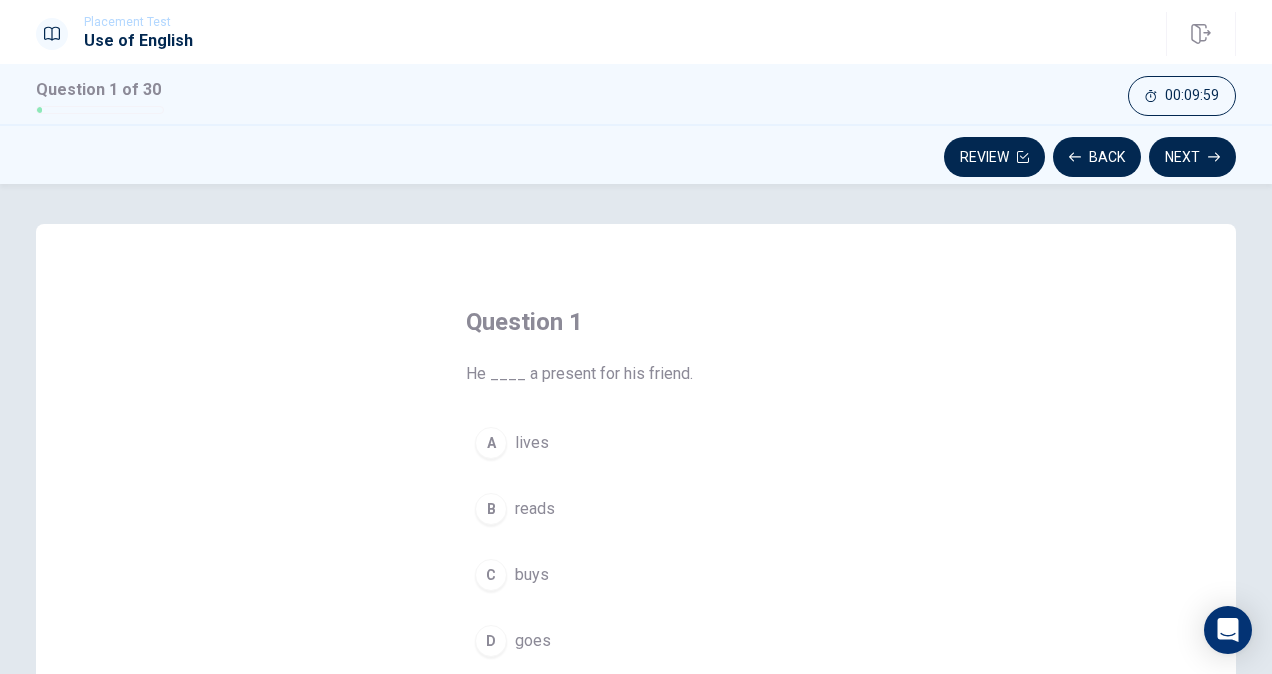 scroll, scrollTop: 131, scrollLeft: 0, axis: vertical 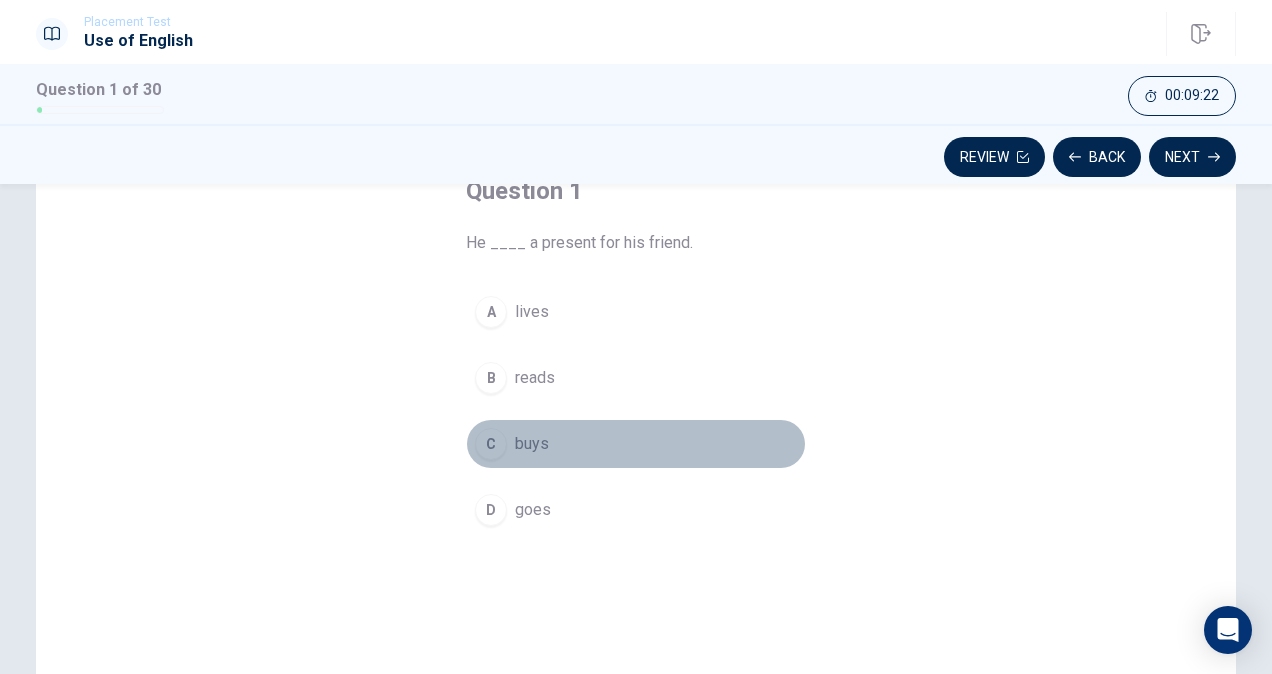 click on "C buys" at bounding box center (636, 444) 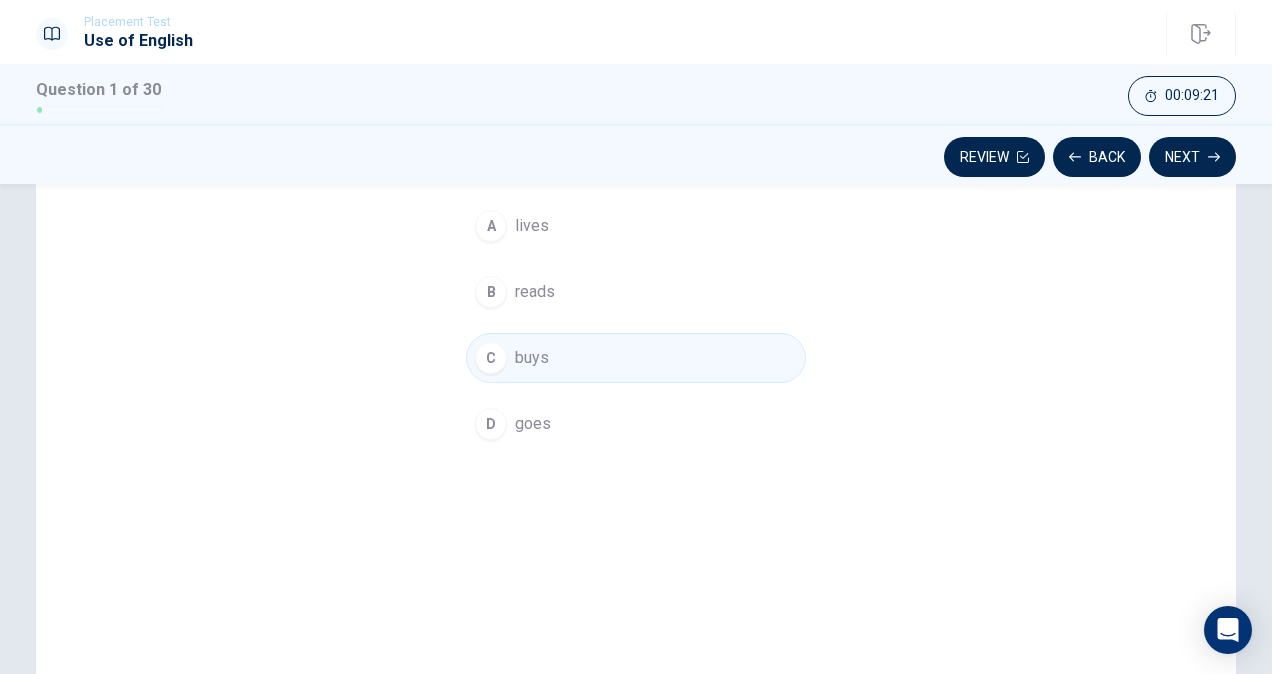 scroll, scrollTop: 219, scrollLeft: 0, axis: vertical 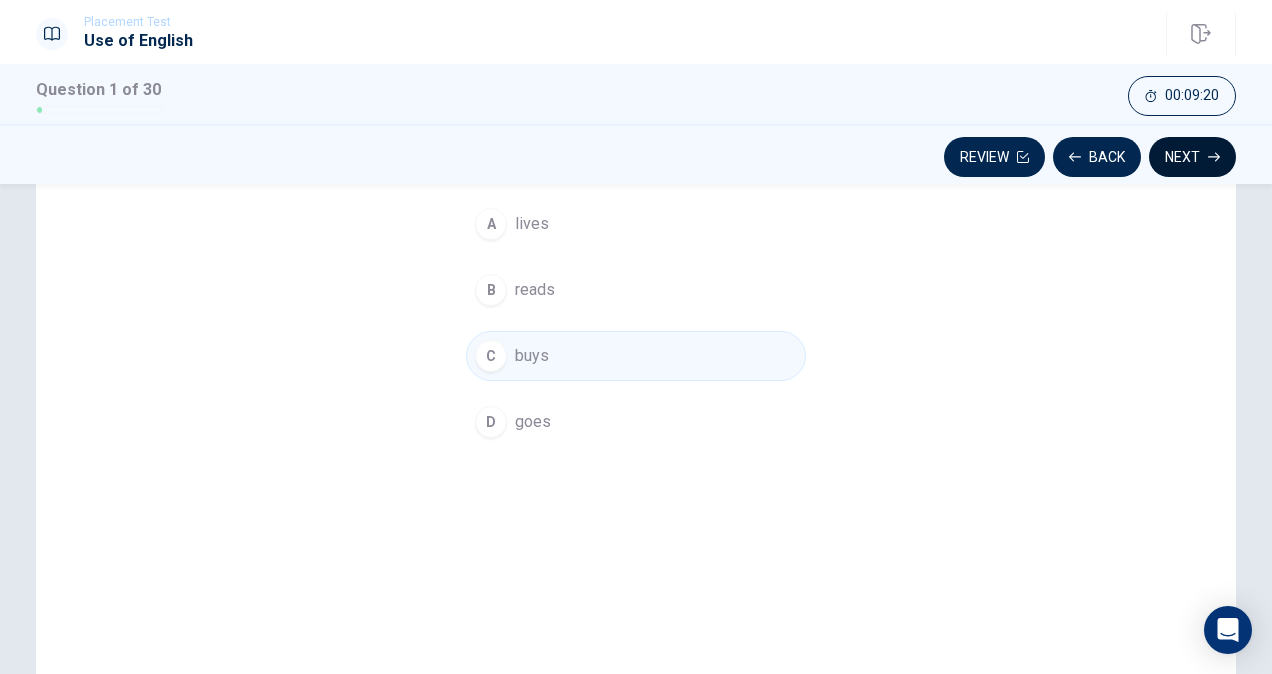 click on "Next" at bounding box center (1192, 157) 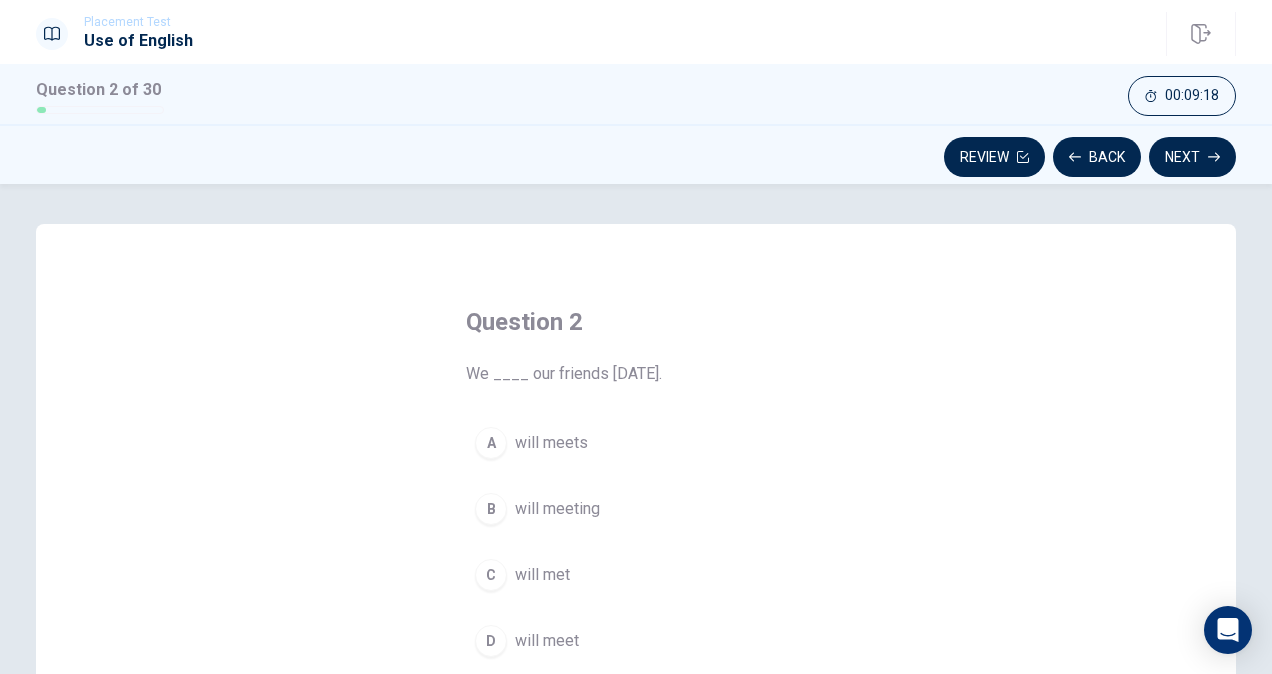 scroll, scrollTop: 146, scrollLeft: 0, axis: vertical 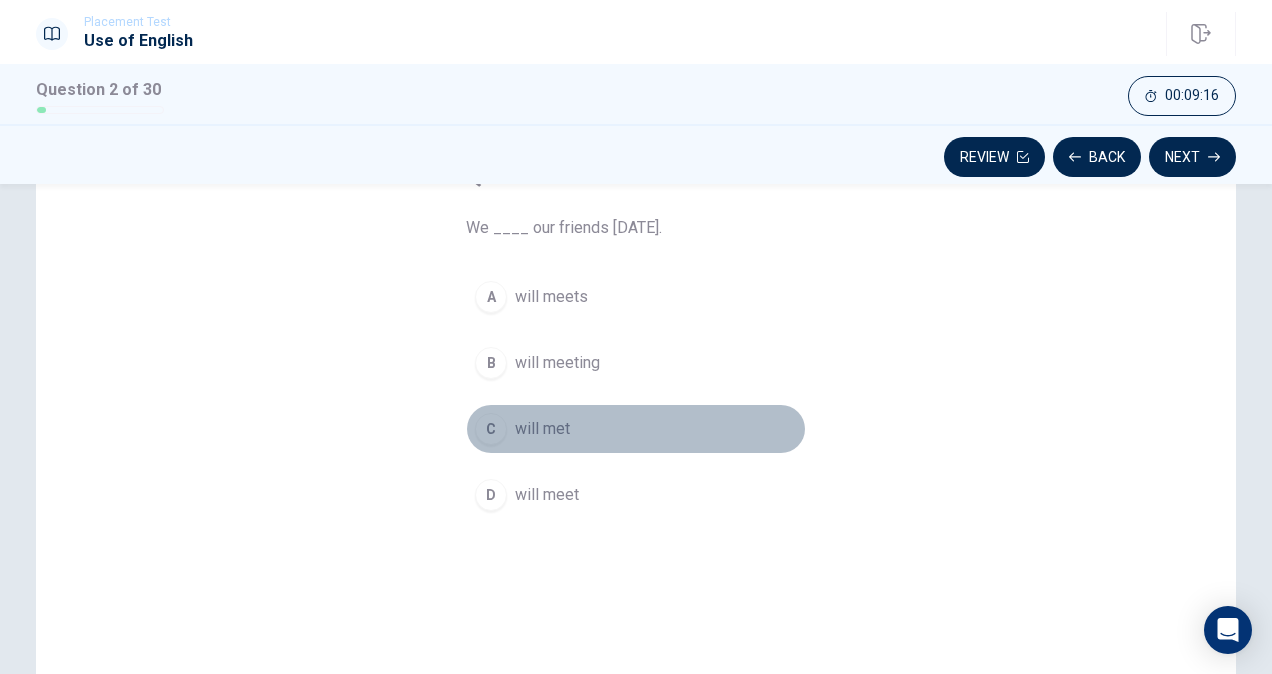 click on "will met" at bounding box center [542, 429] 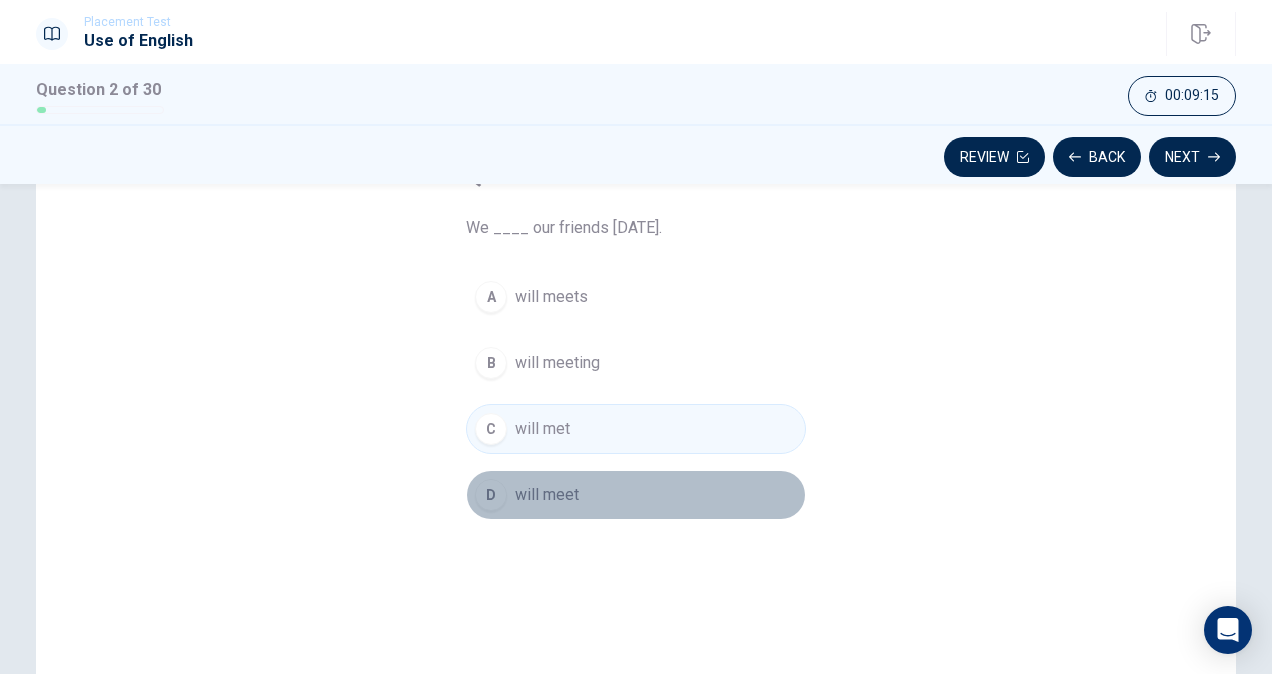 click on "D will meet" at bounding box center (636, 495) 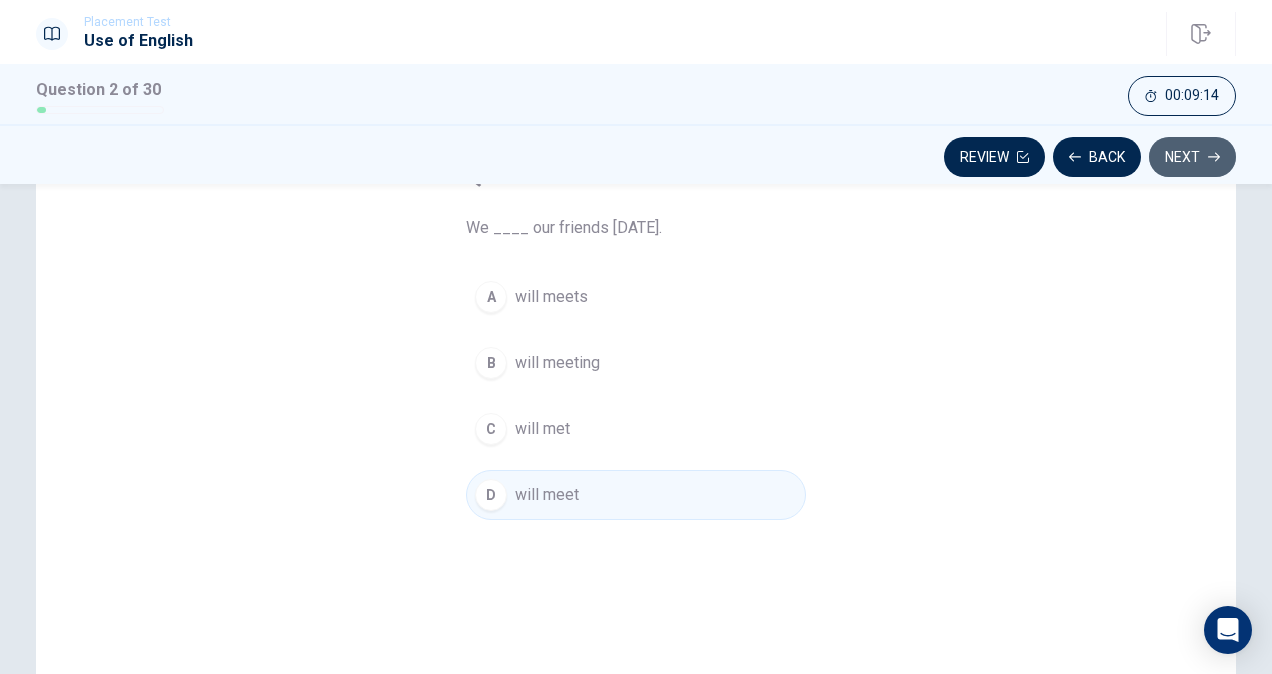 click on "Next" at bounding box center [1192, 157] 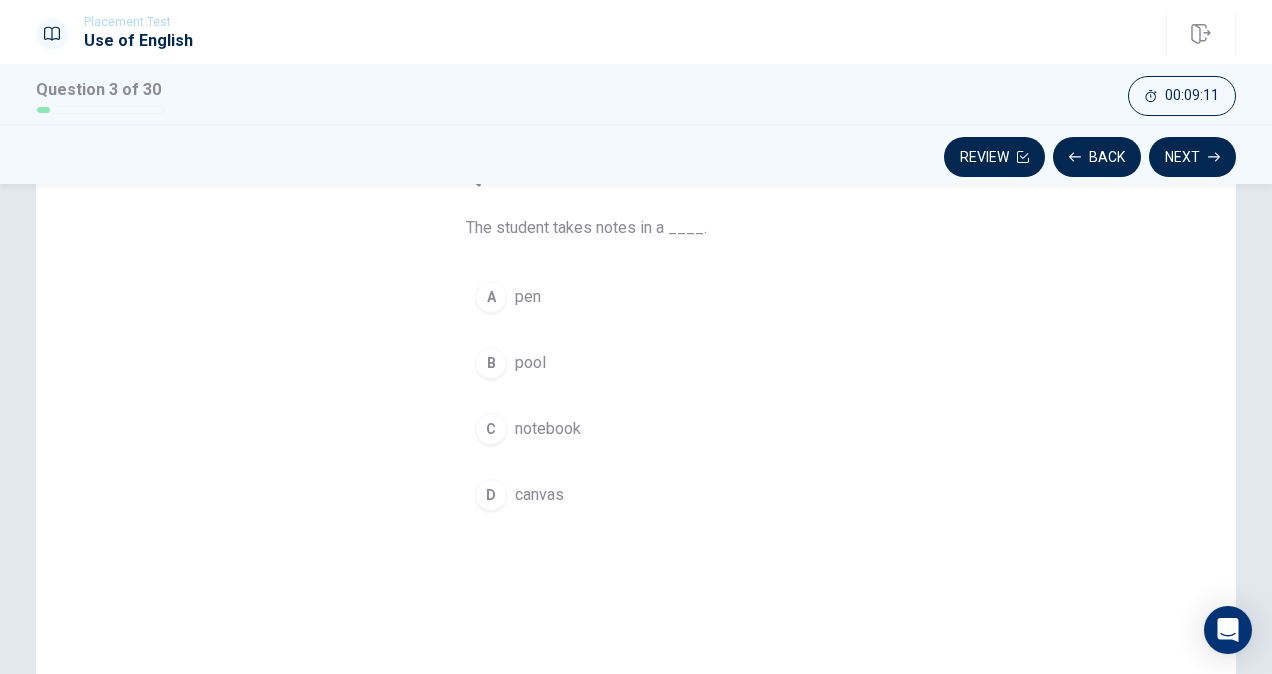 click on "notebook" at bounding box center (548, 429) 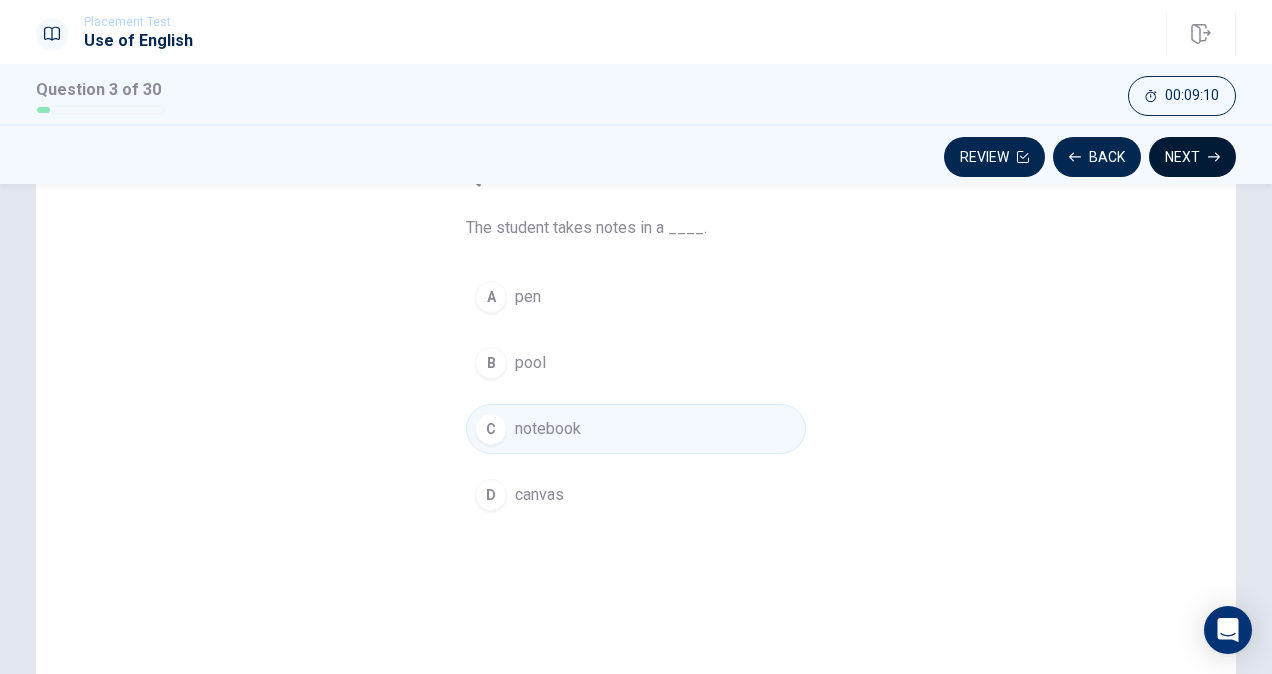 click on "Next" at bounding box center [1192, 157] 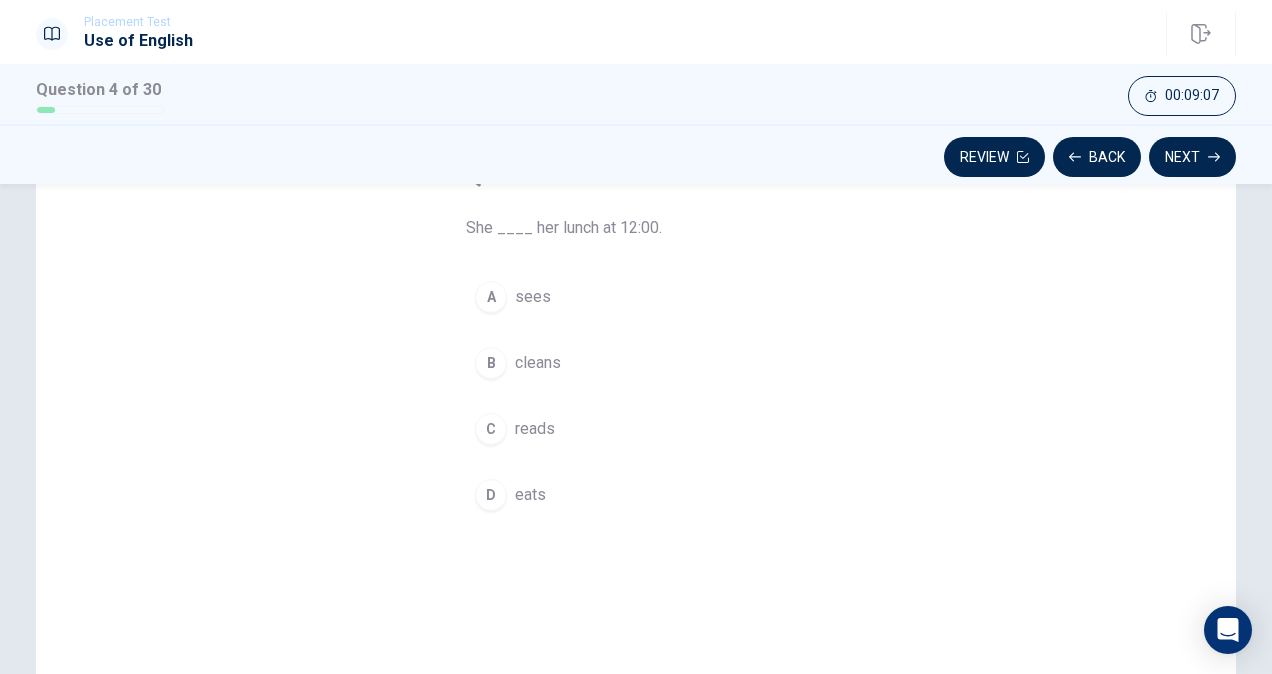 click on "eats" at bounding box center [530, 495] 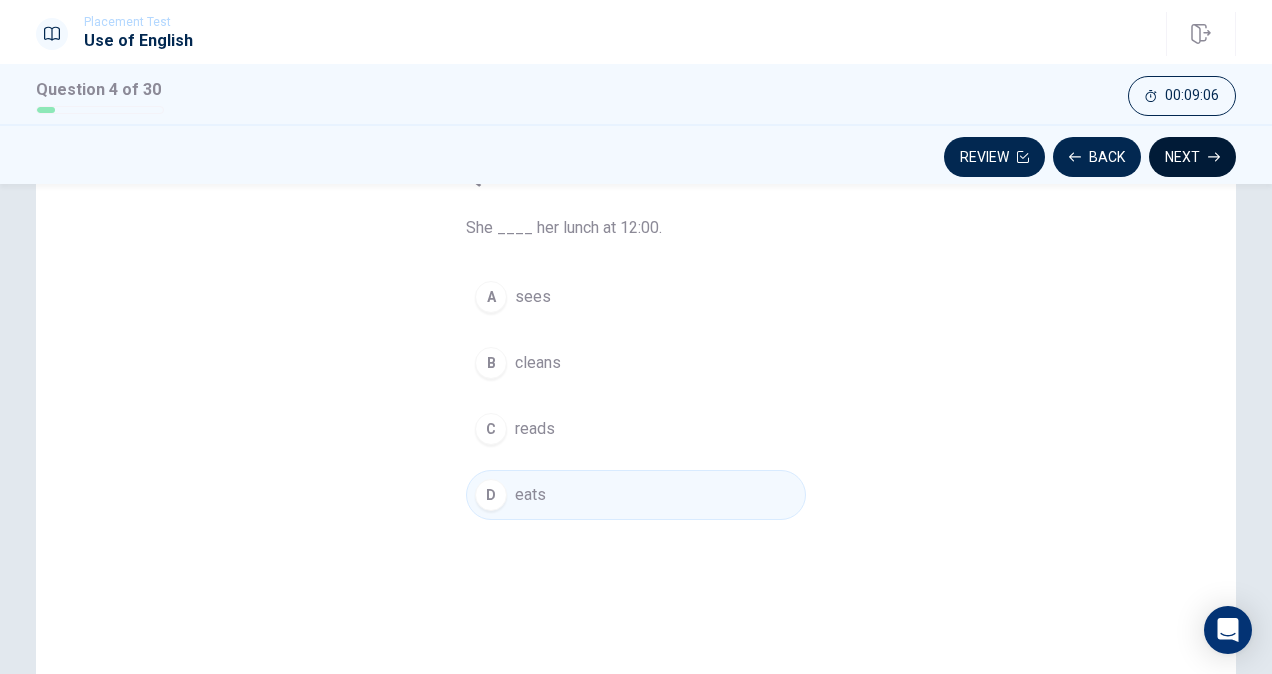 click on "Next" at bounding box center (1192, 157) 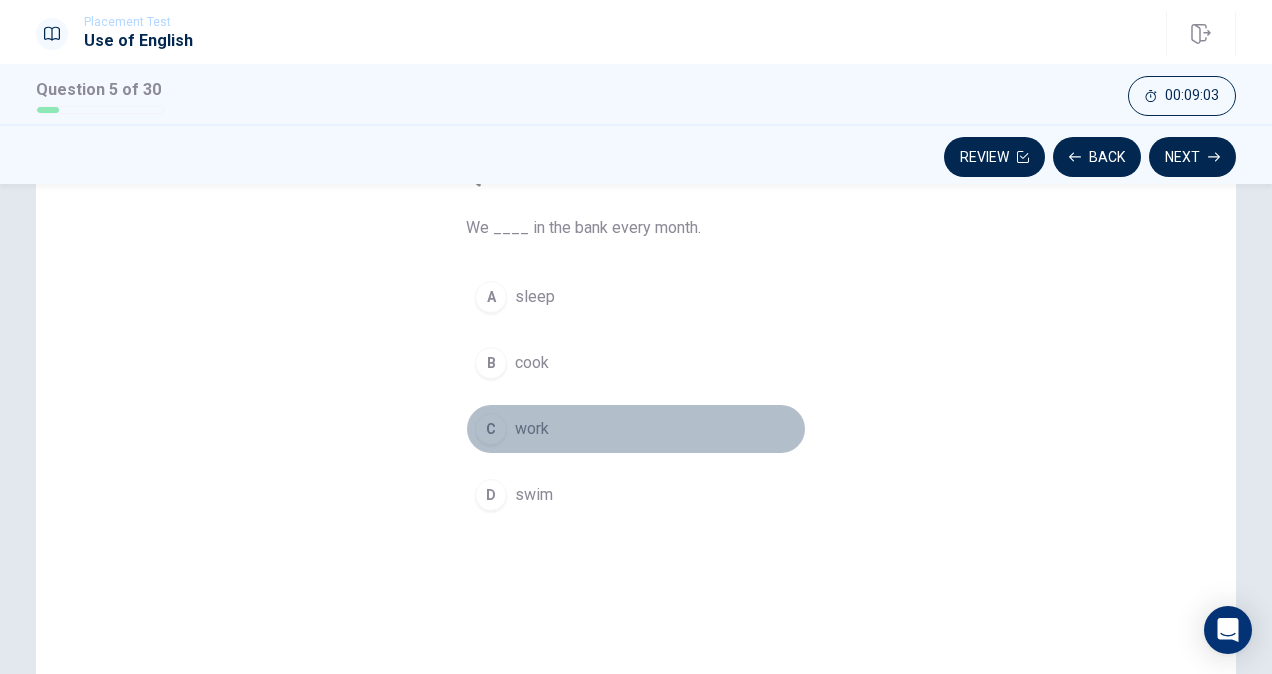 click on "C work" at bounding box center (636, 429) 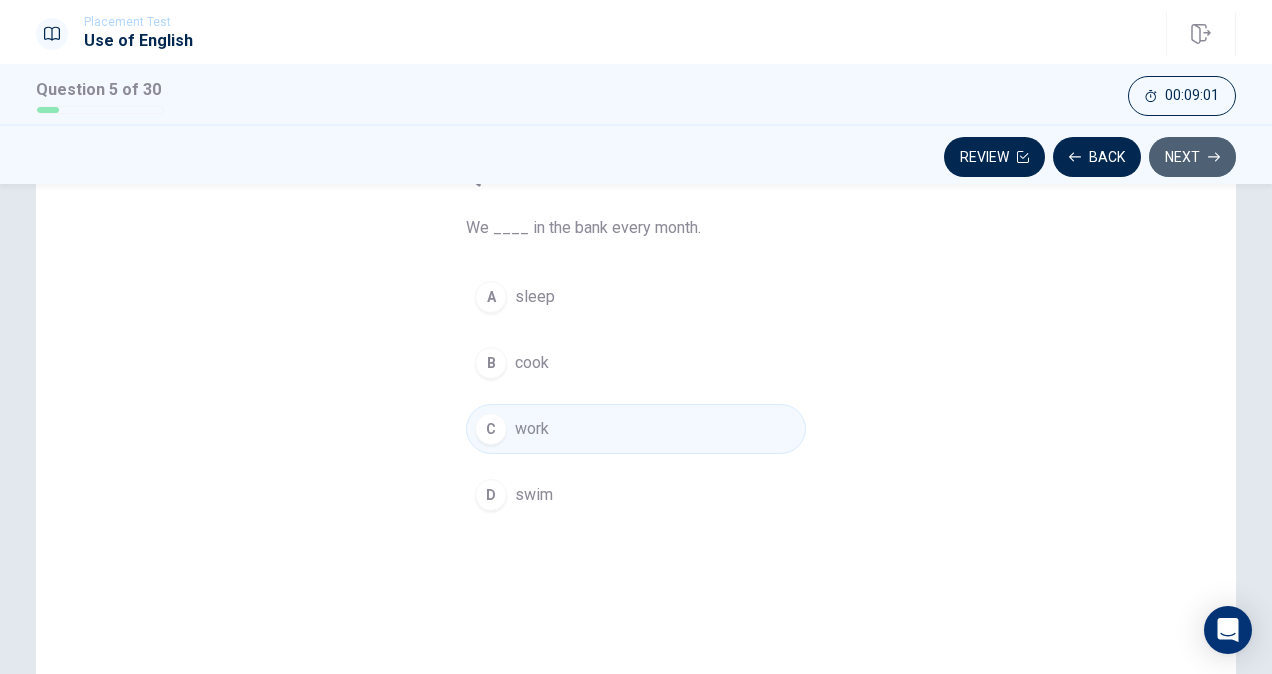 click on "Next" at bounding box center [1192, 157] 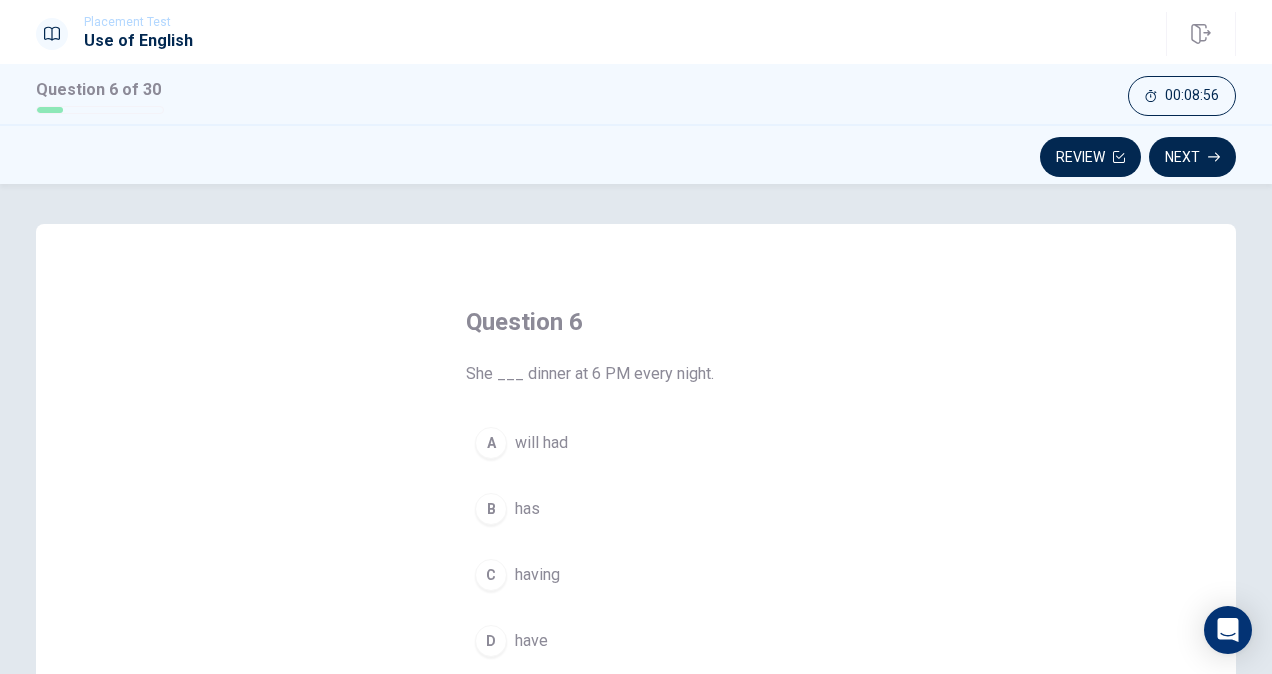 scroll, scrollTop: 116, scrollLeft: 0, axis: vertical 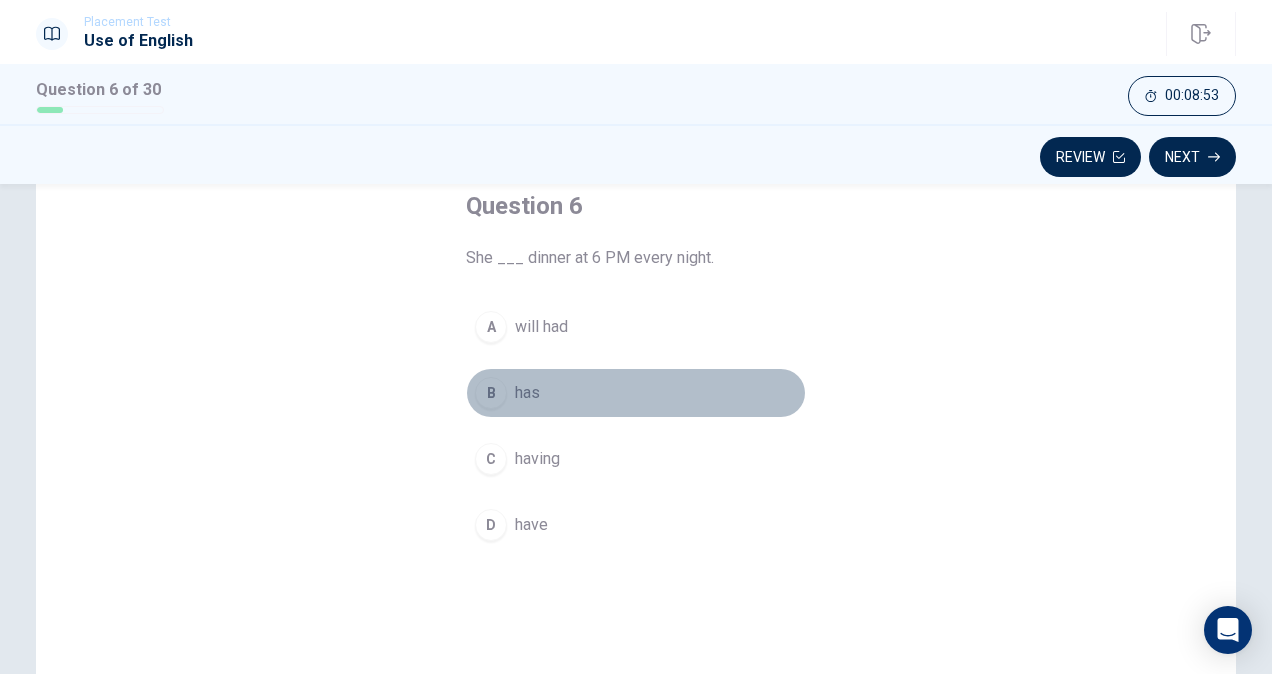 click on "has" at bounding box center (527, 393) 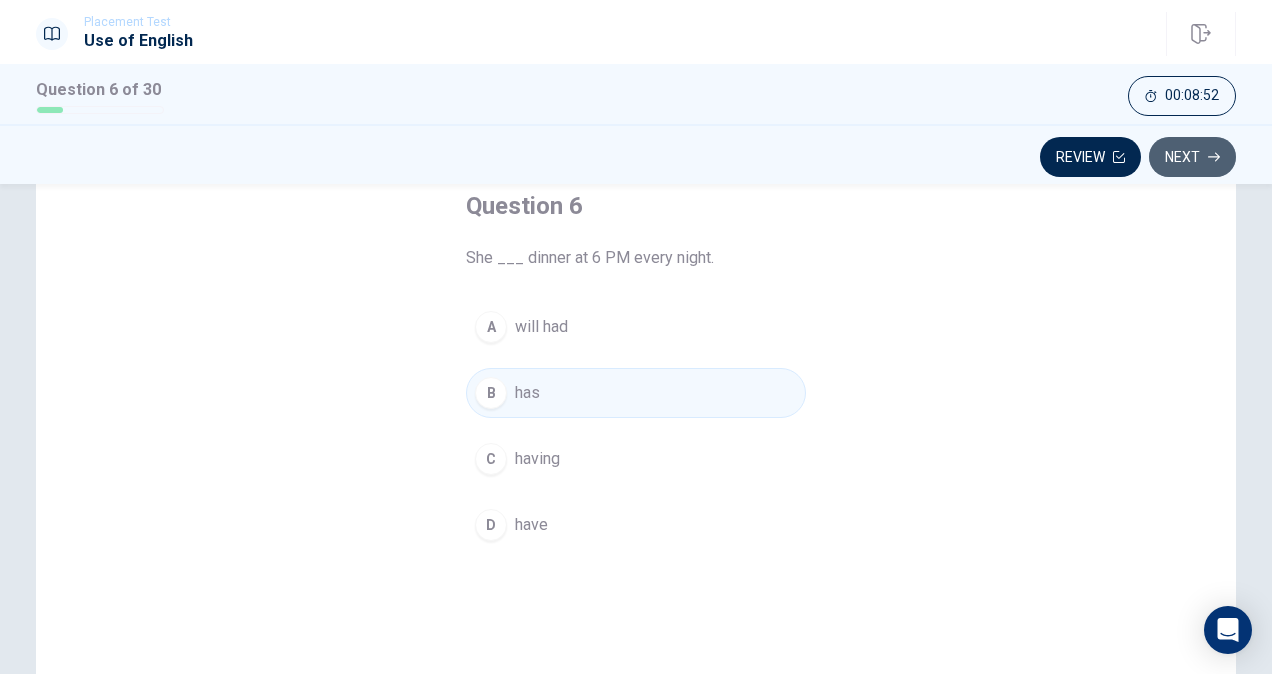click on "Next" at bounding box center (1192, 157) 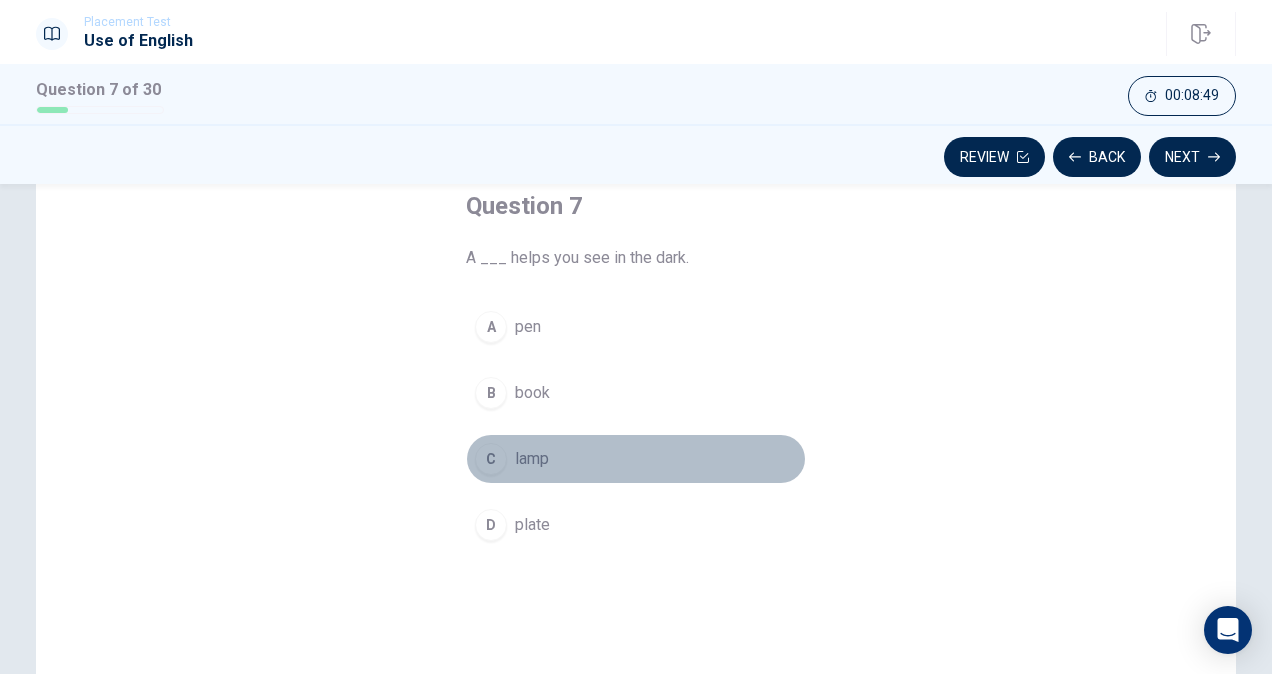 click on "C lamp" at bounding box center [636, 459] 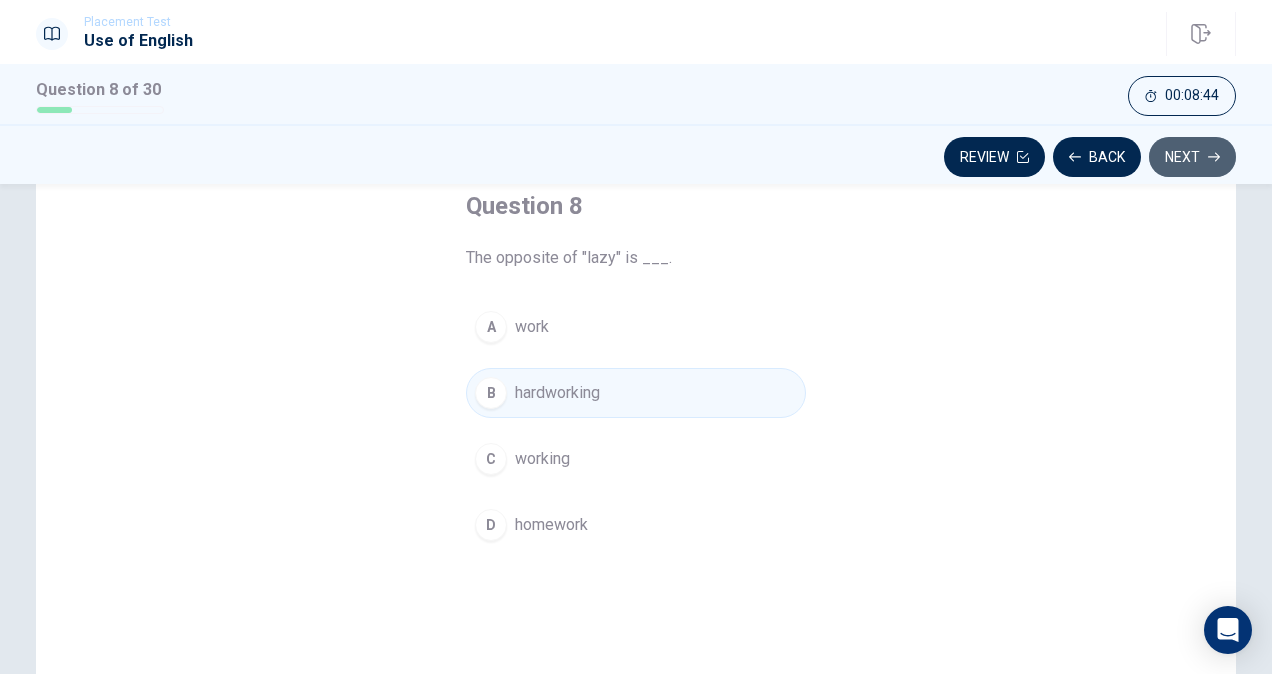 click on "Next" at bounding box center [1192, 157] 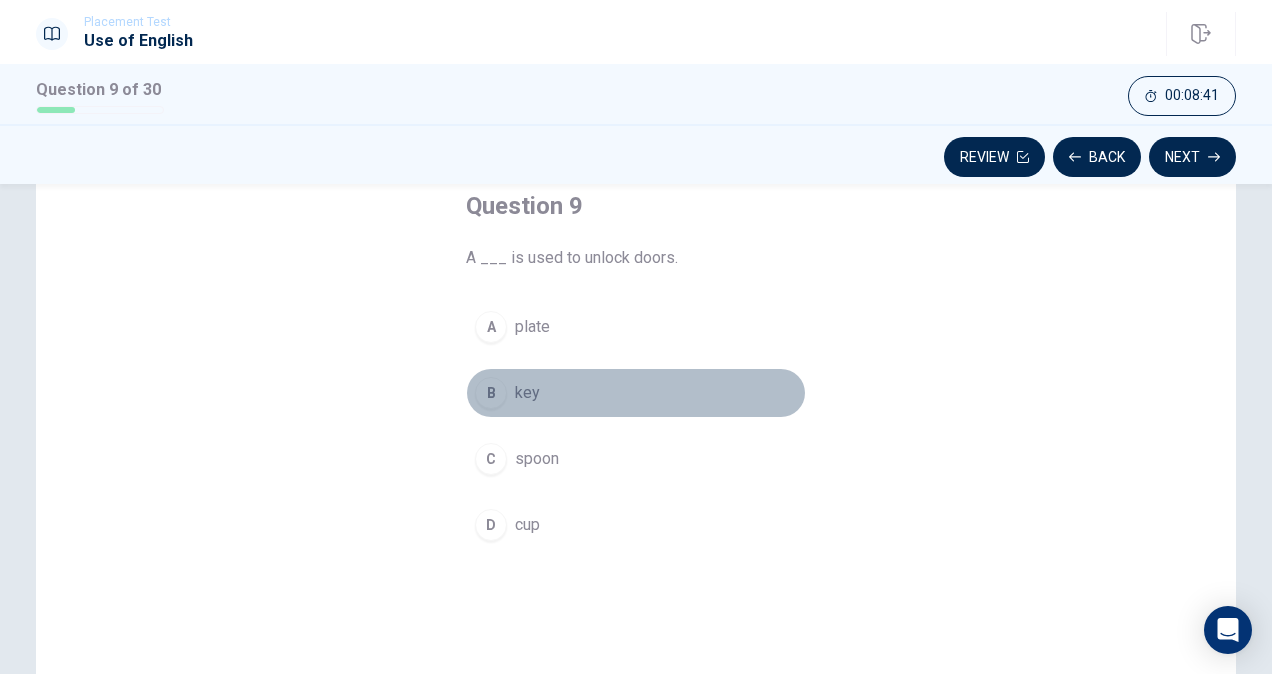 click on "key" at bounding box center [527, 393] 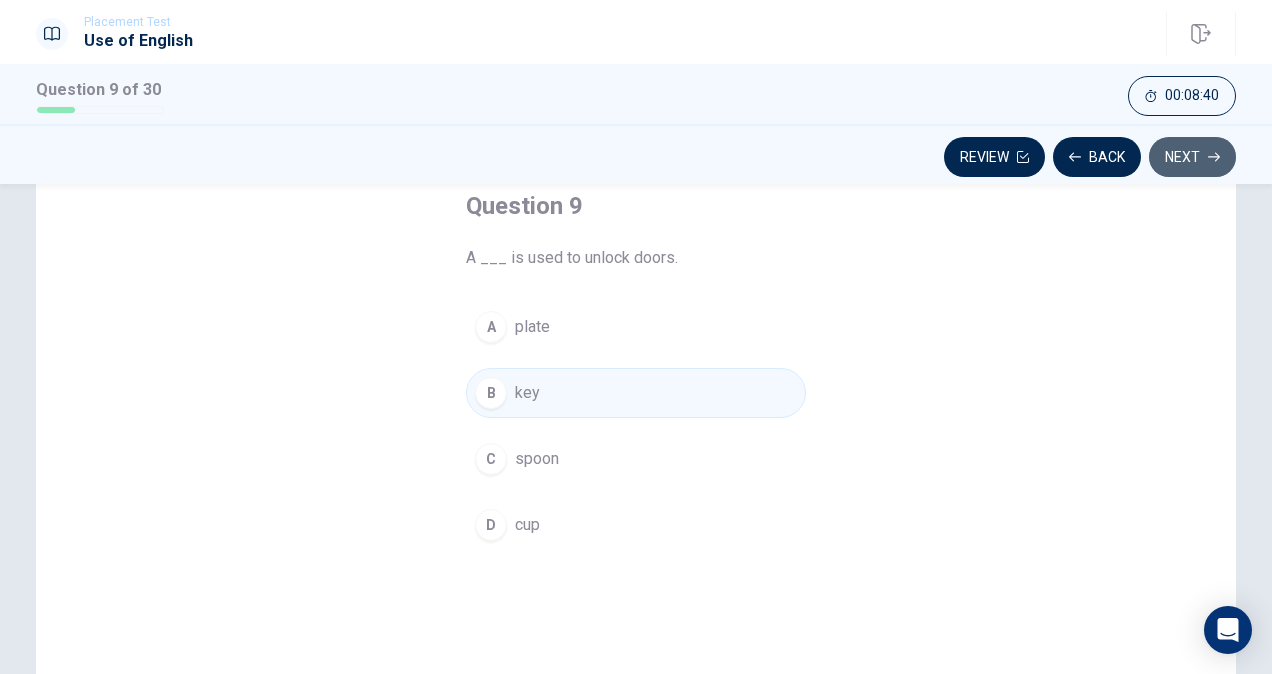click on "Next" at bounding box center [1192, 157] 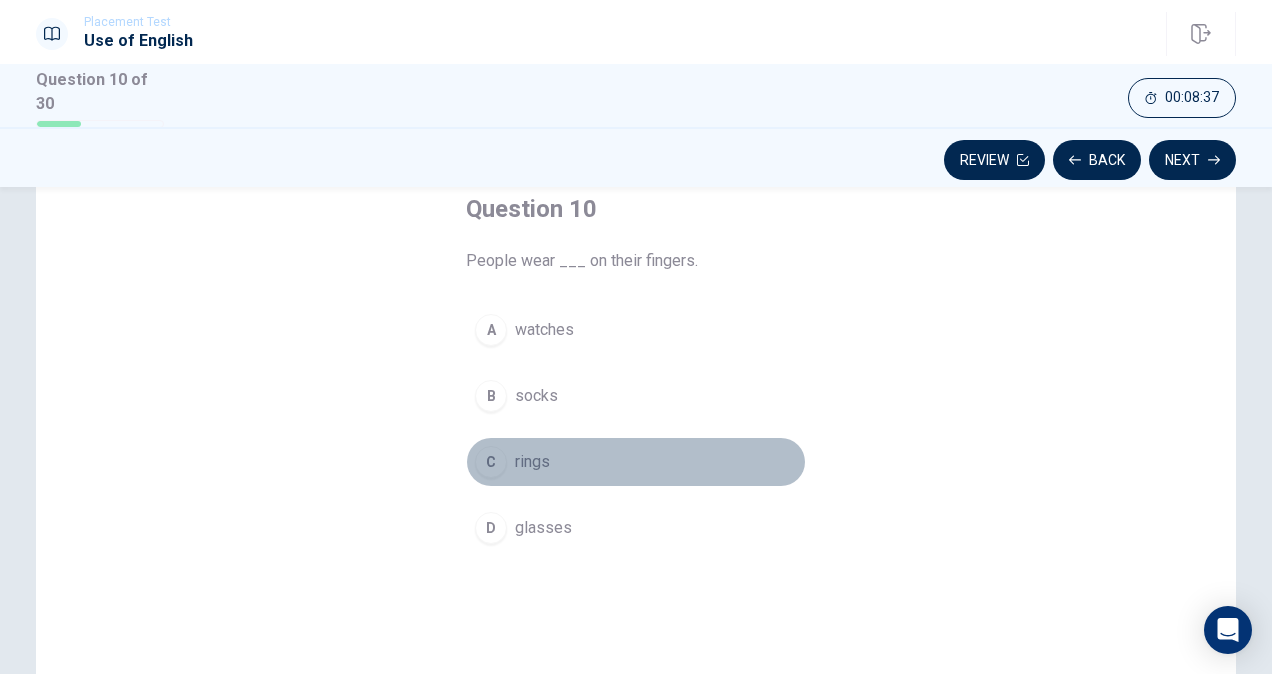 click on "C rings" at bounding box center (636, 462) 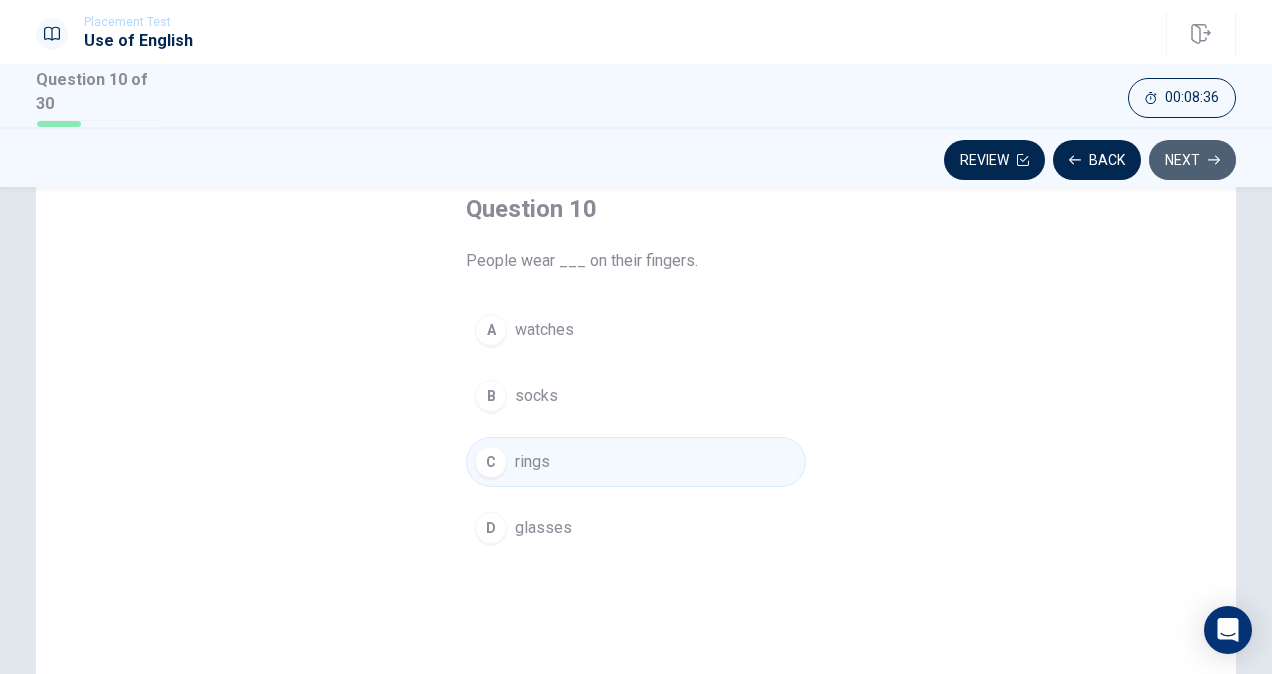 click on "Next" at bounding box center (1192, 160) 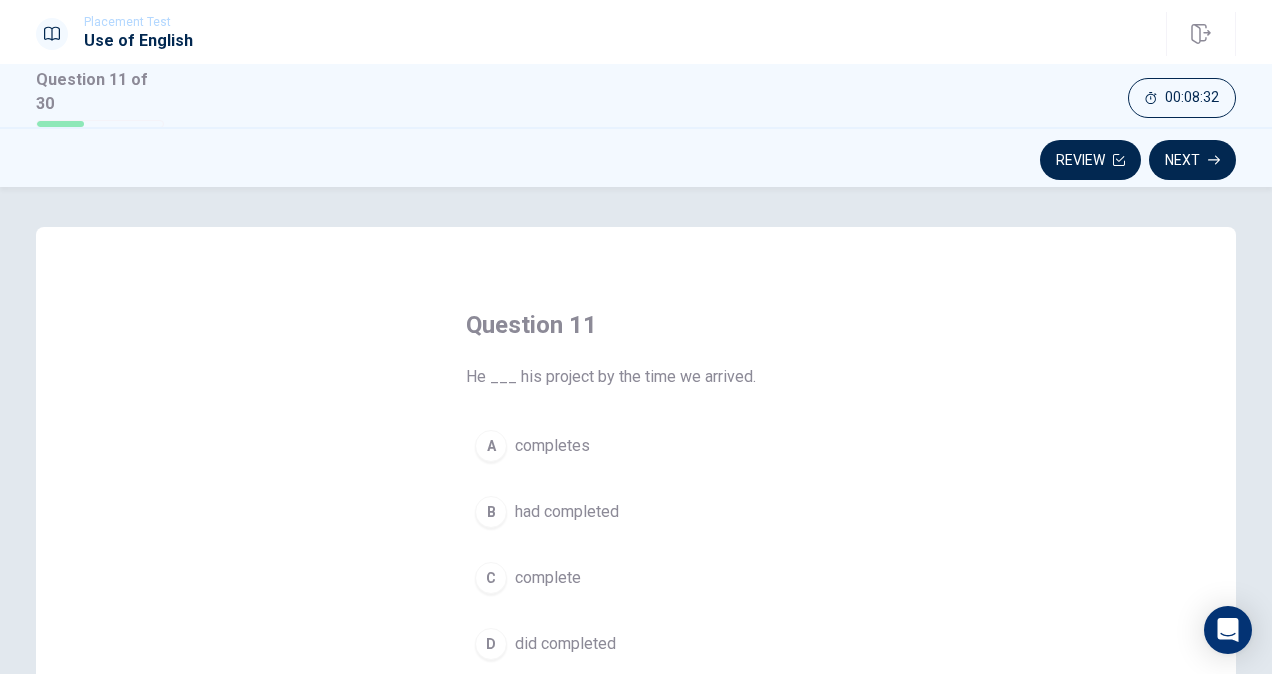 scroll, scrollTop: 119, scrollLeft: 0, axis: vertical 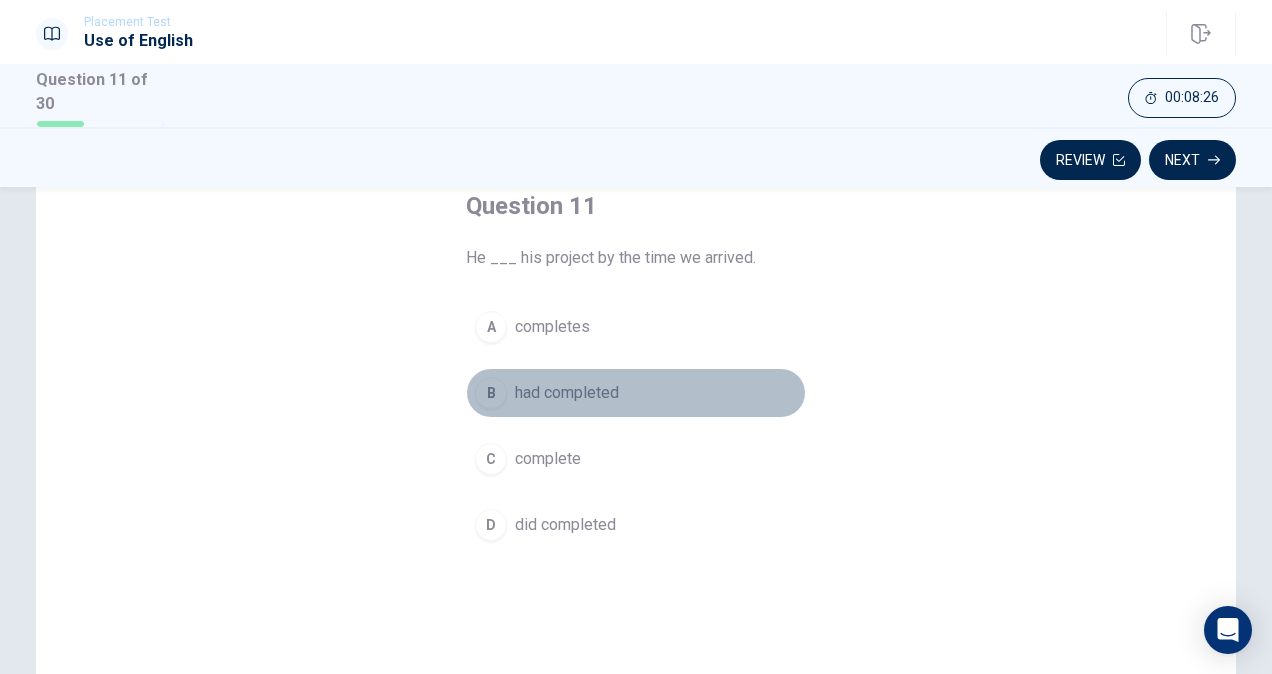 click on "had completed" at bounding box center [567, 393] 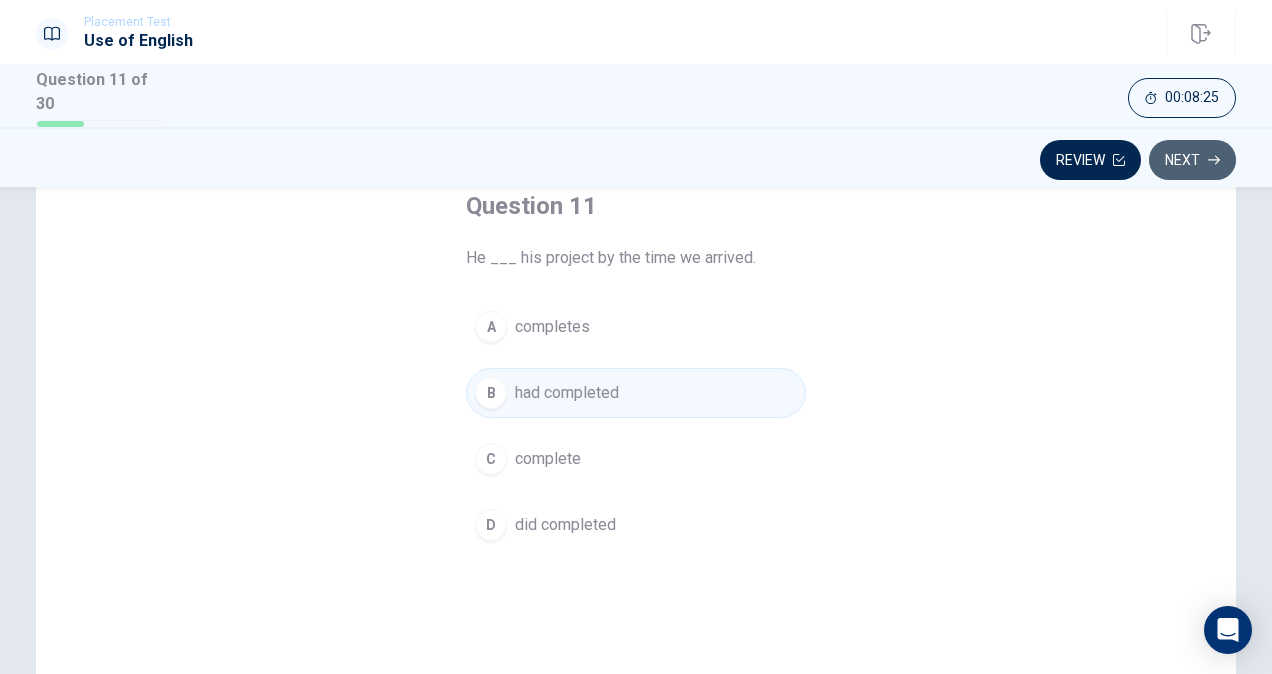 click on "Next" at bounding box center [1192, 160] 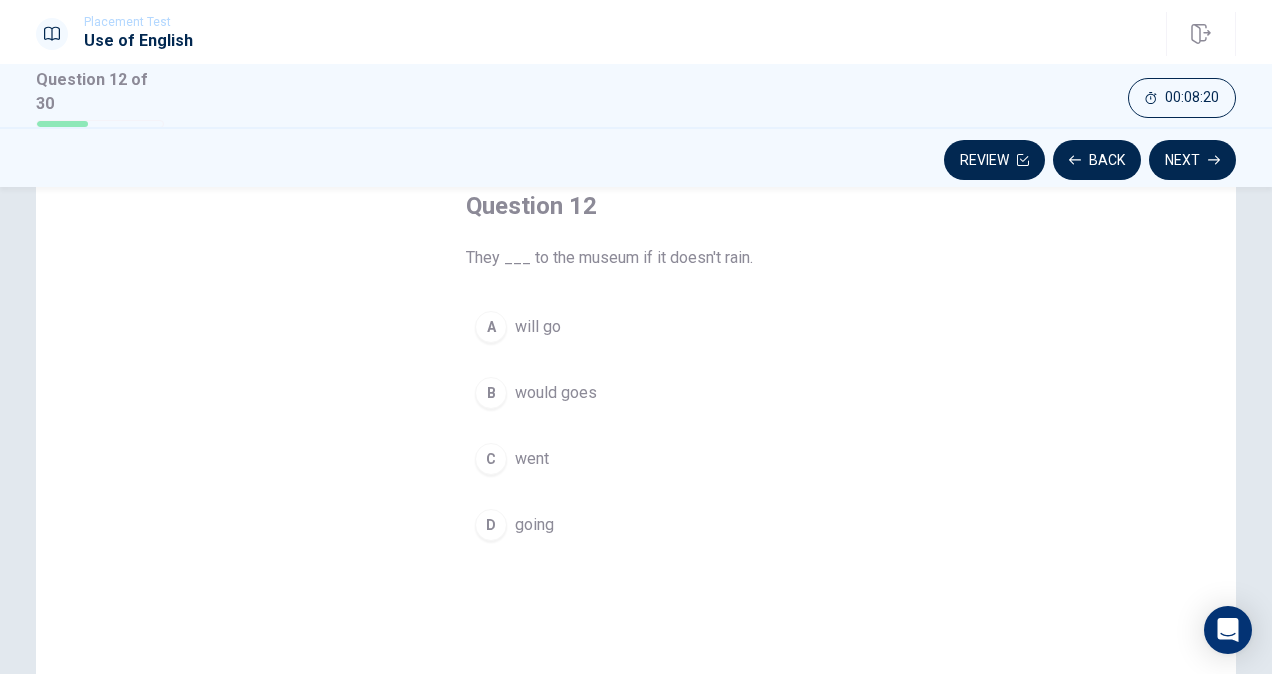 click on "B would goes" at bounding box center [636, 393] 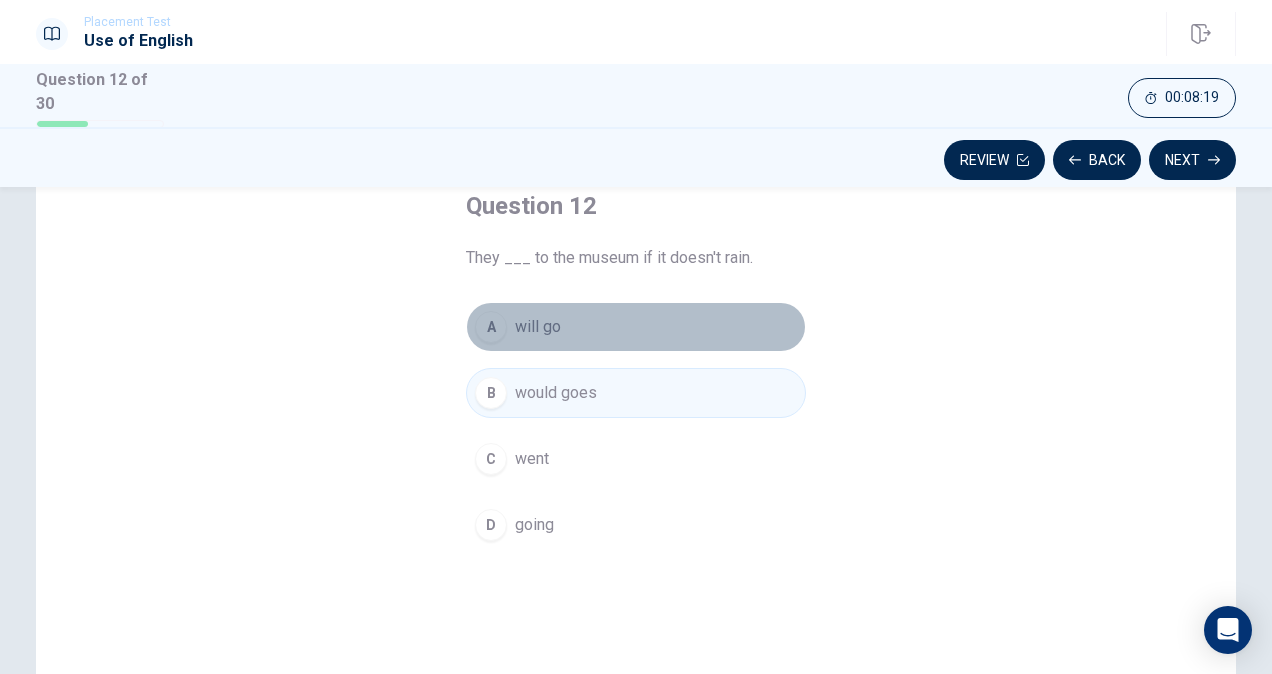 click on "A will go" at bounding box center [636, 327] 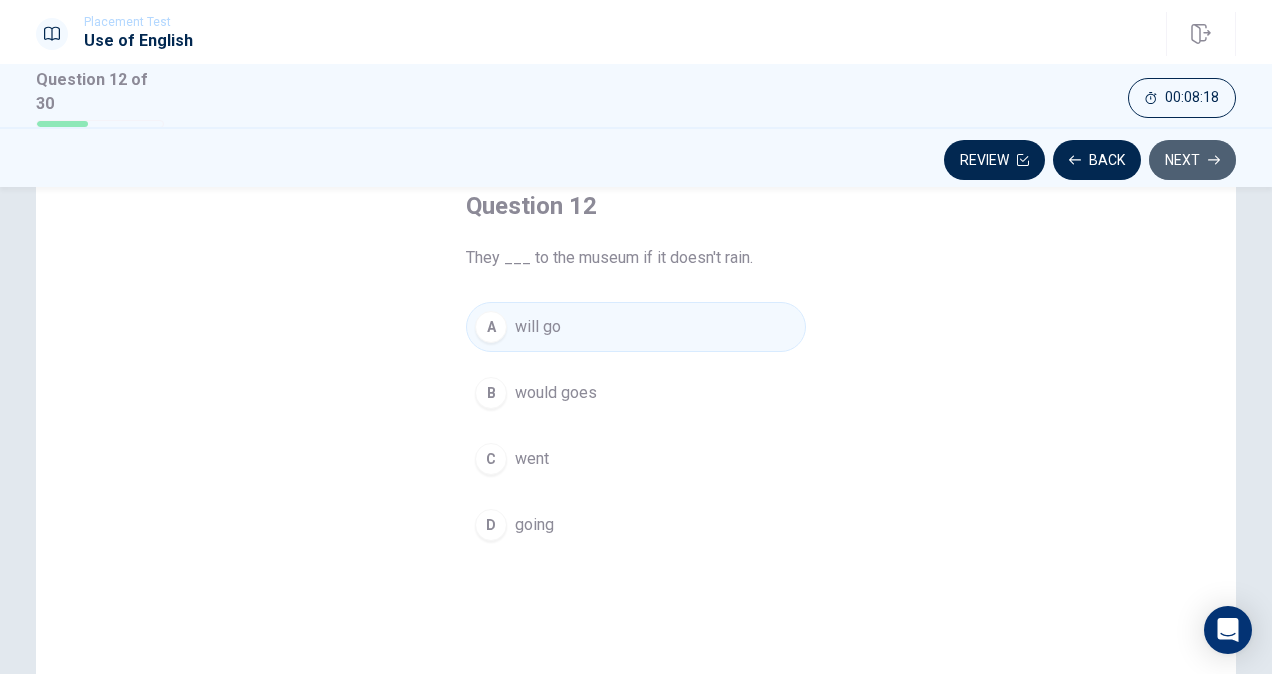 click on "Next" at bounding box center (1192, 160) 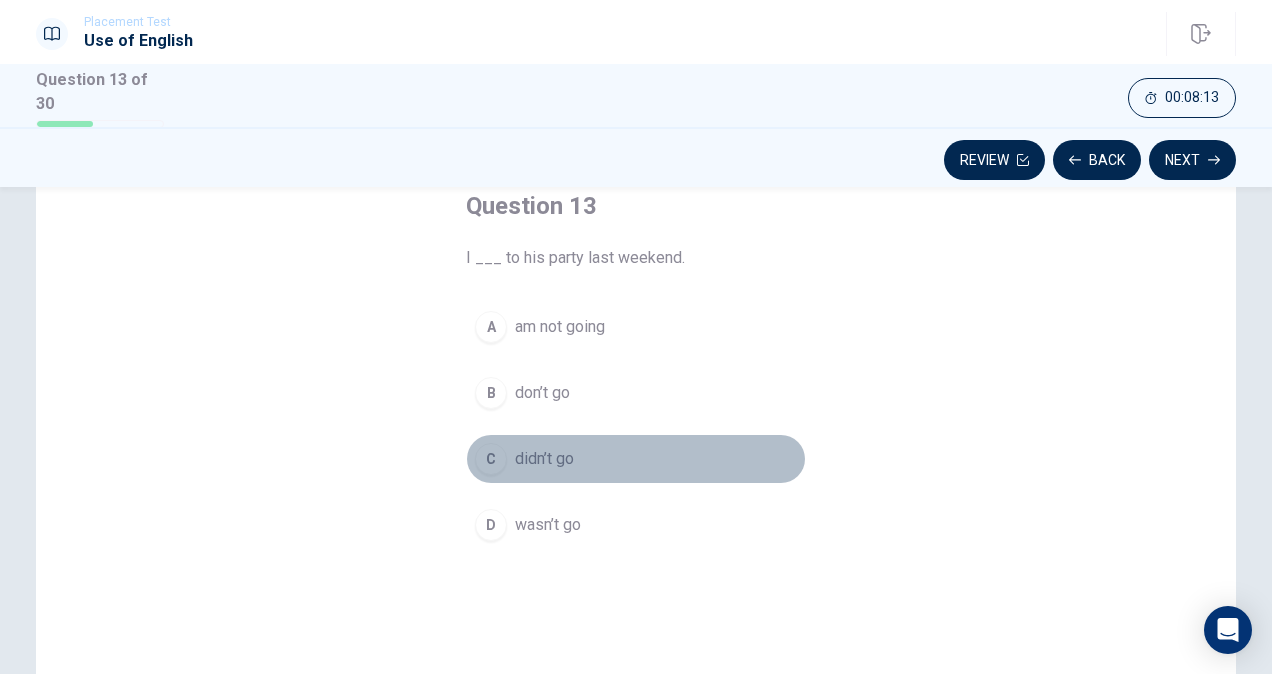click on "didn’t go" at bounding box center (544, 459) 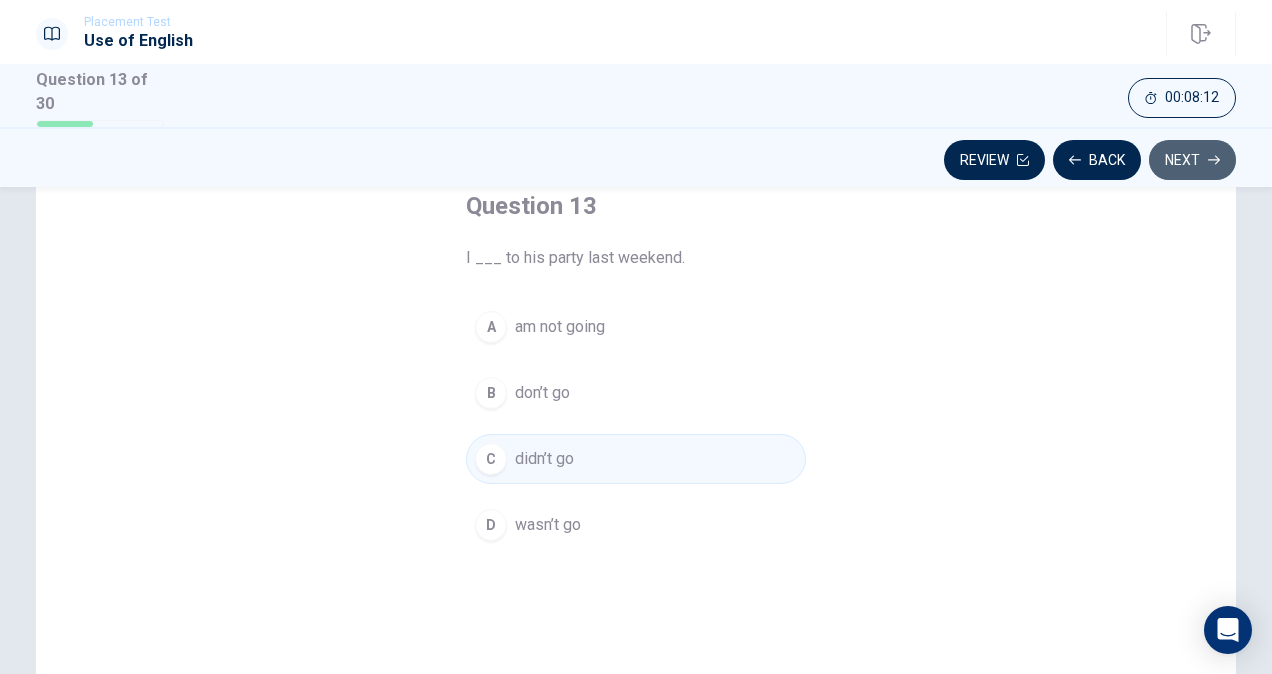 click on "Next" at bounding box center (1192, 160) 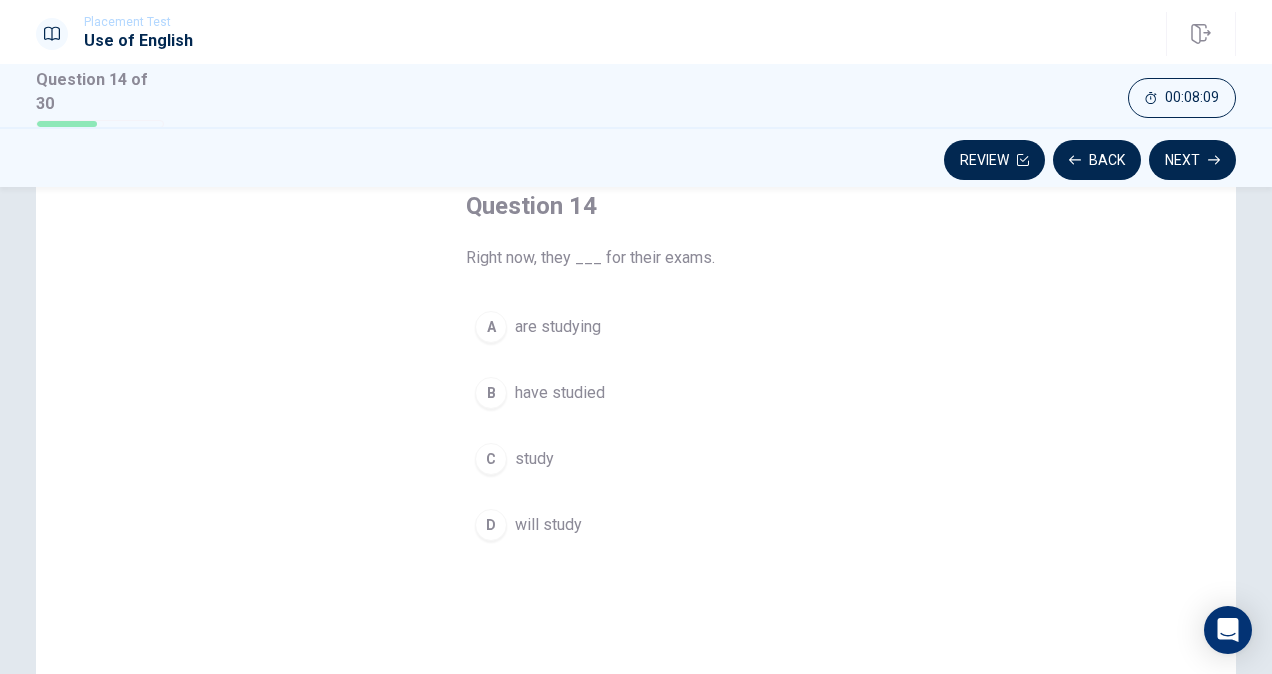 click on "are studying" at bounding box center (558, 327) 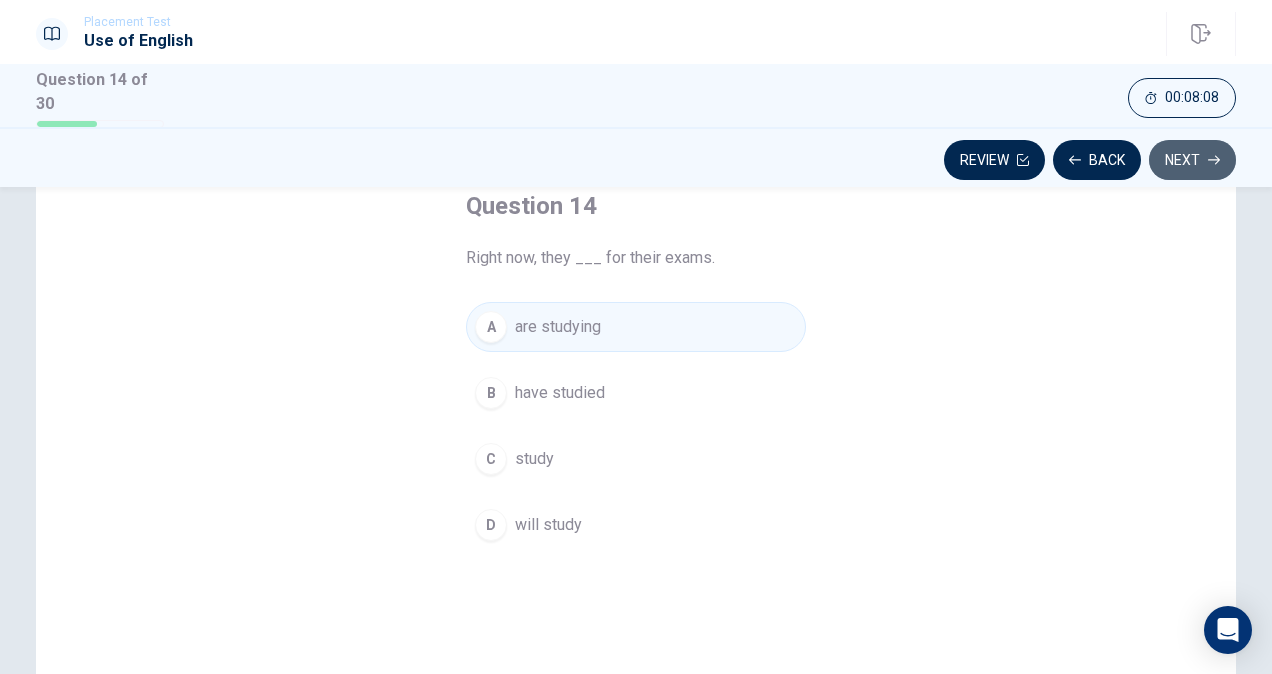 click 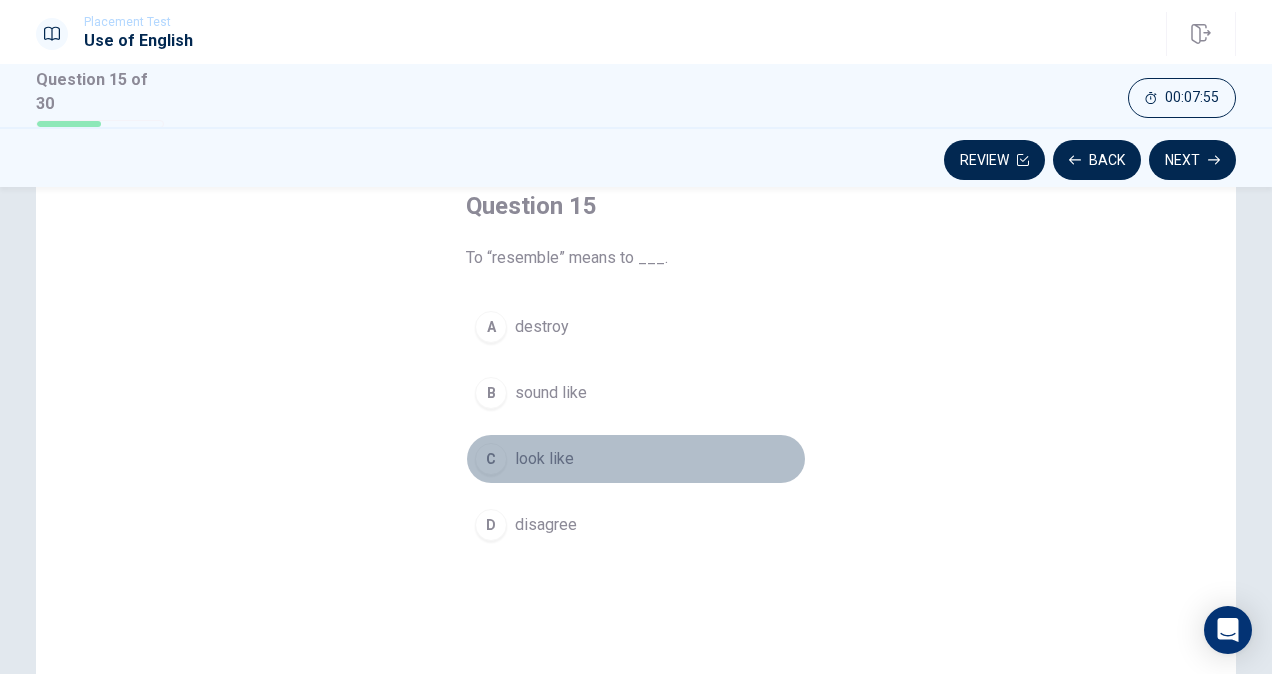 click on "C look like" at bounding box center [636, 459] 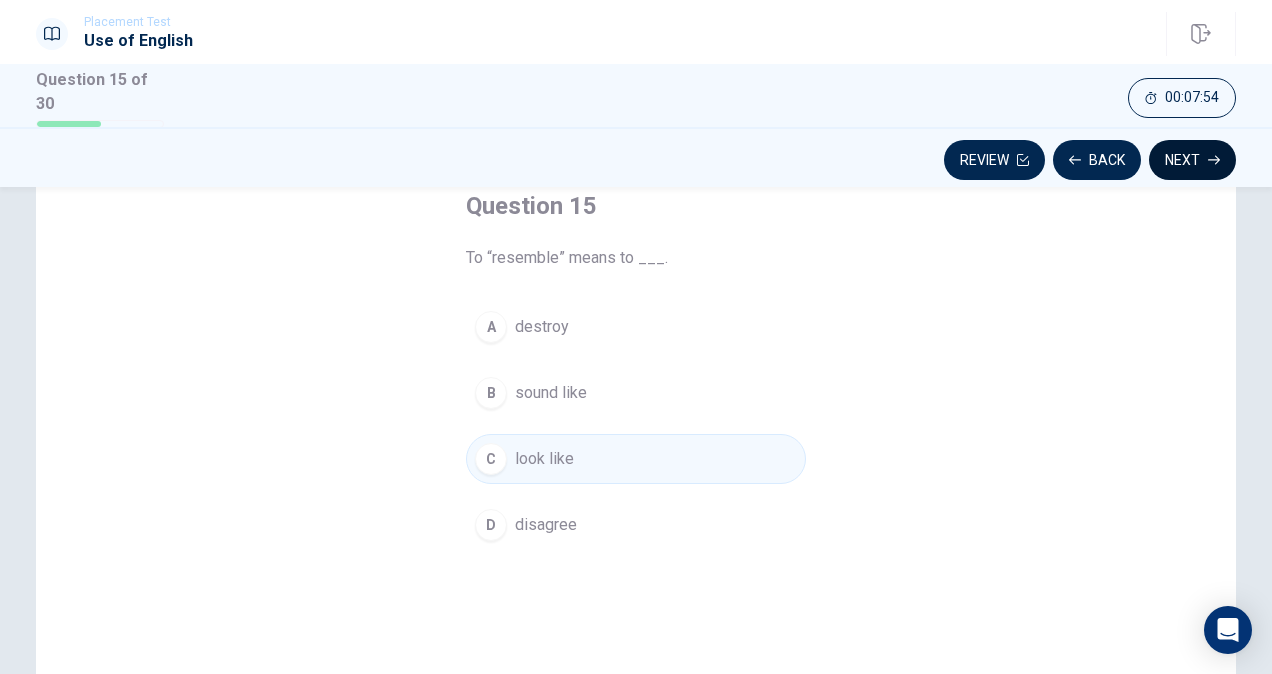 click on "Next" at bounding box center (1192, 160) 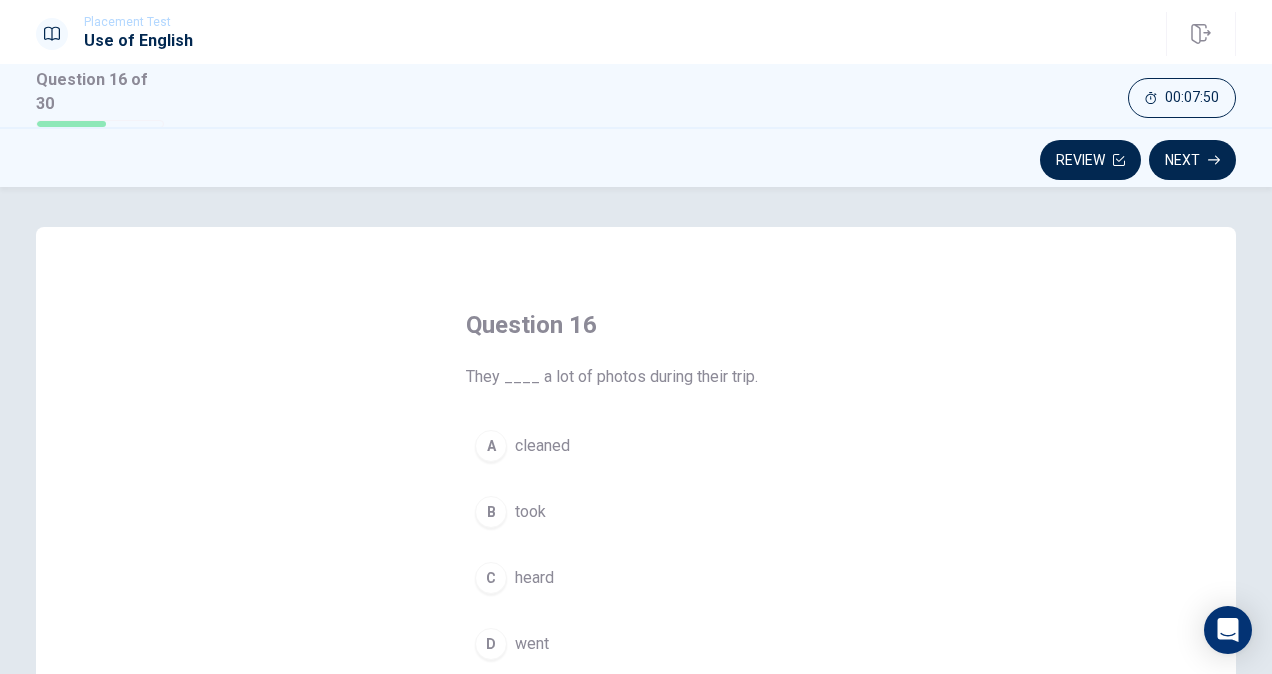 scroll, scrollTop: 94, scrollLeft: 0, axis: vertical 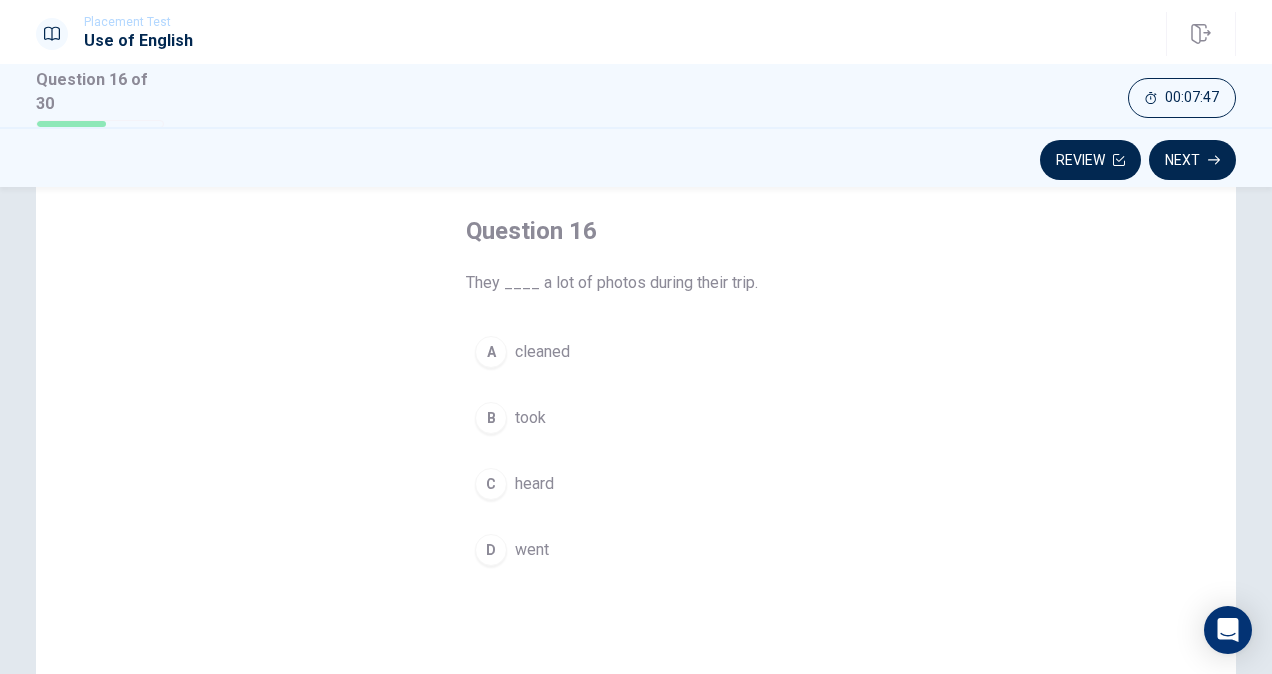 click on "A cleaned B took C heard D went" at bounding box center [636, 451] 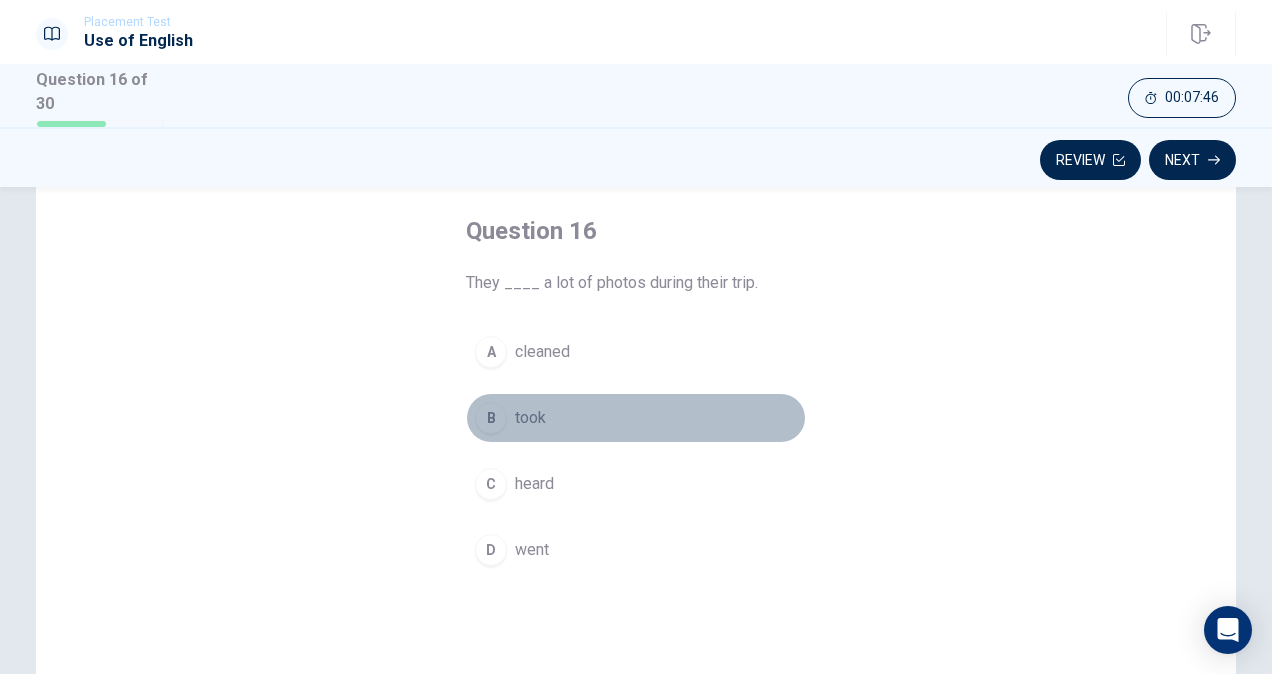 click on "B took" at bounding box center [636, 418] 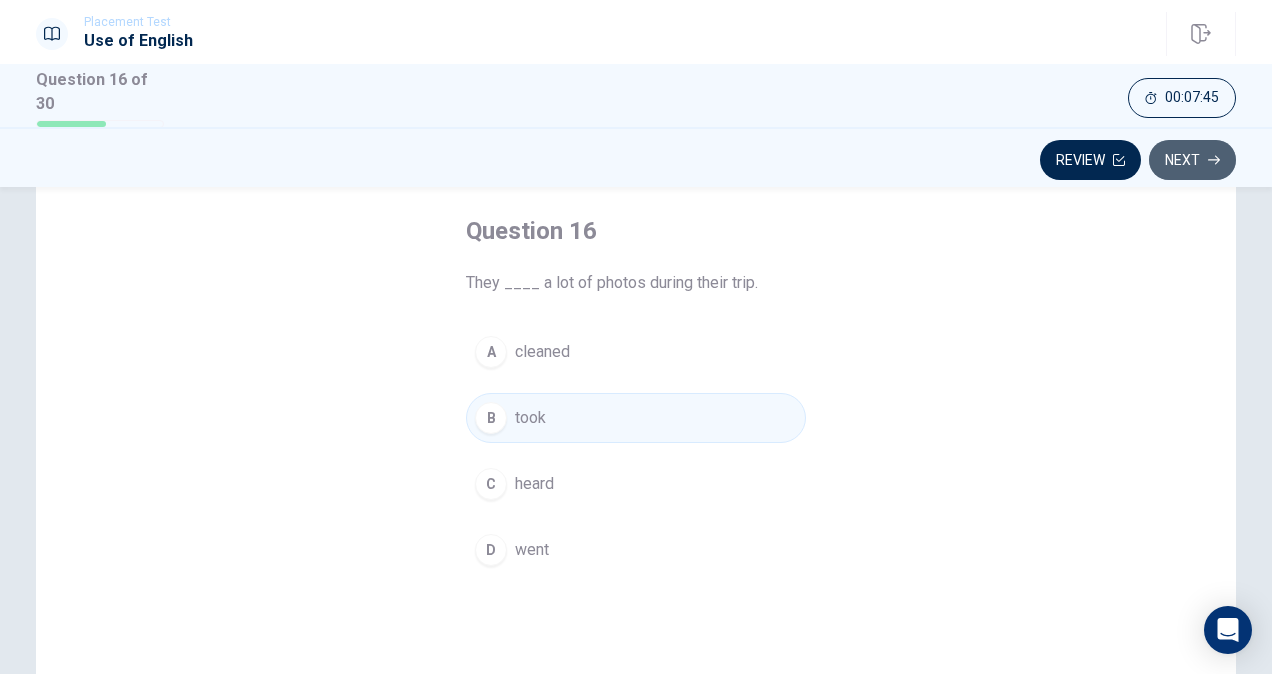 click on "Next" at bounding box center (1192, 160) 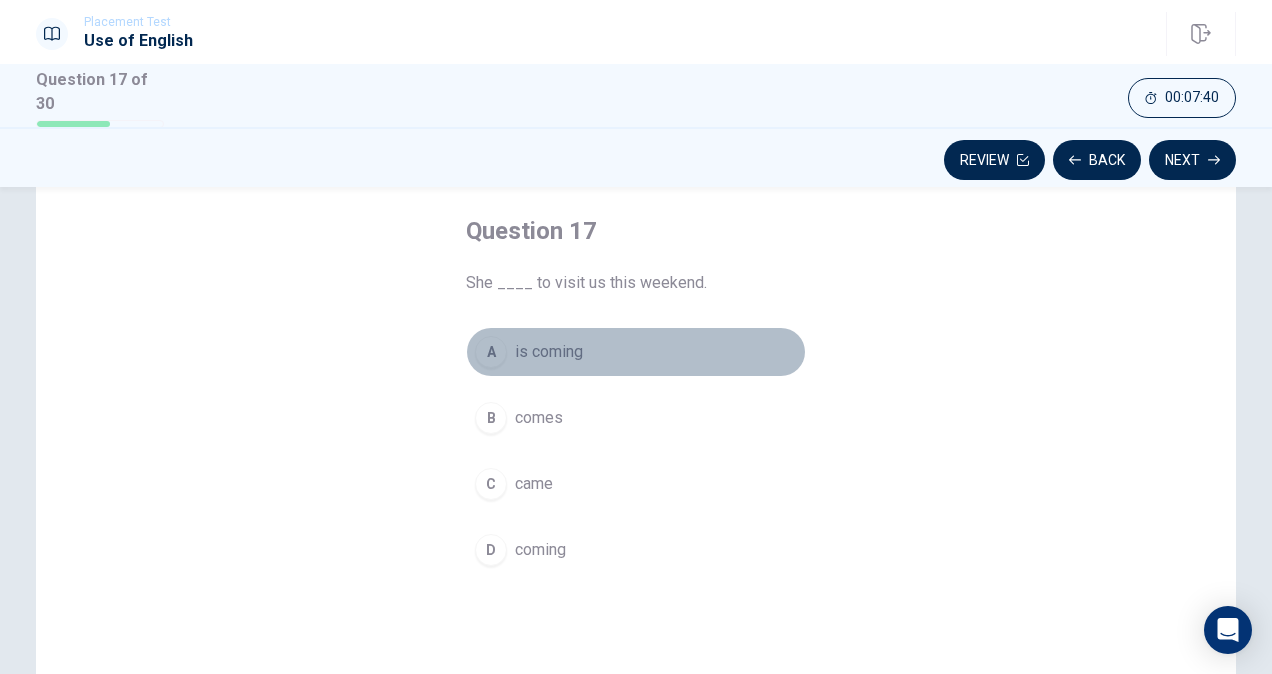 click on "is coming" at bounding box center [549, 352] 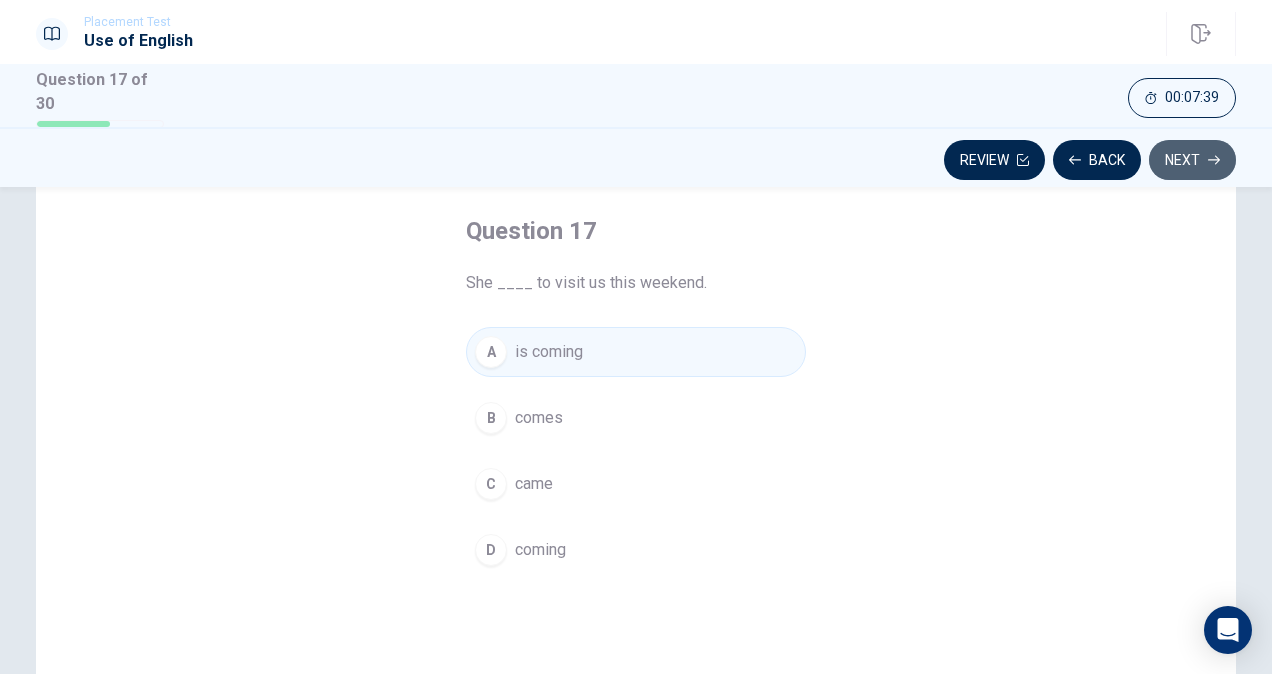 click on "Next" at bounding box center (1192, 160) 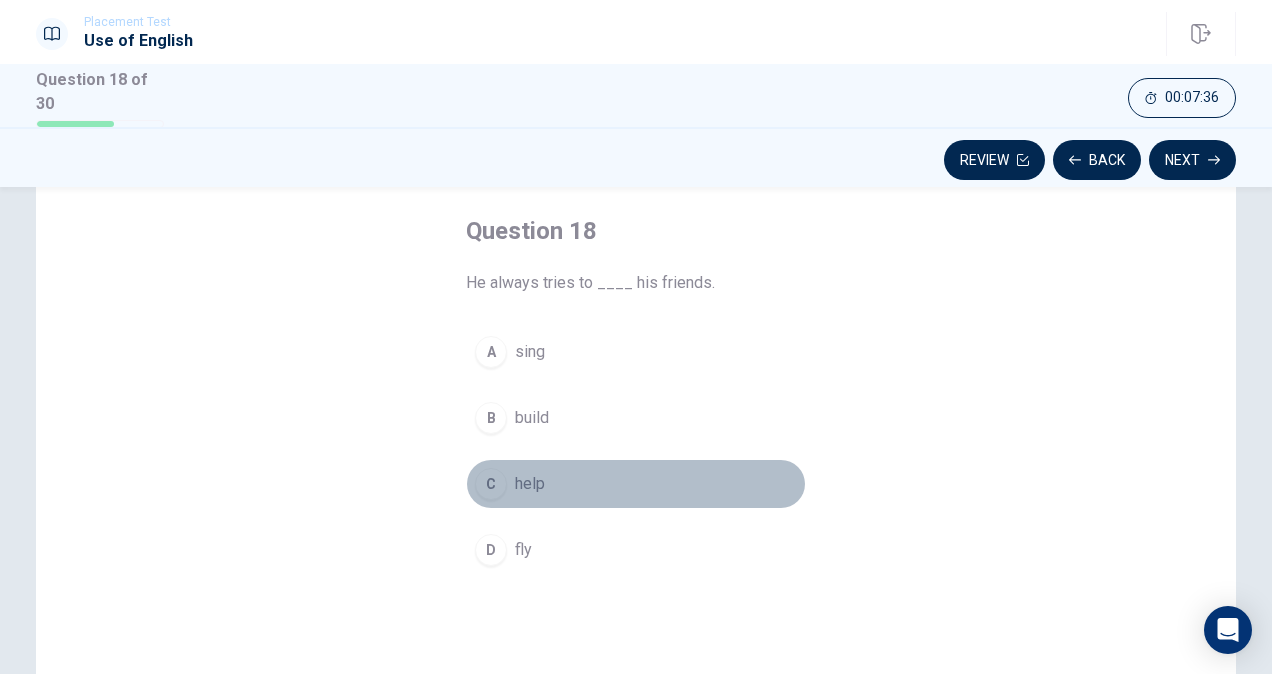 click on "help" at bounding box center [530, 484] 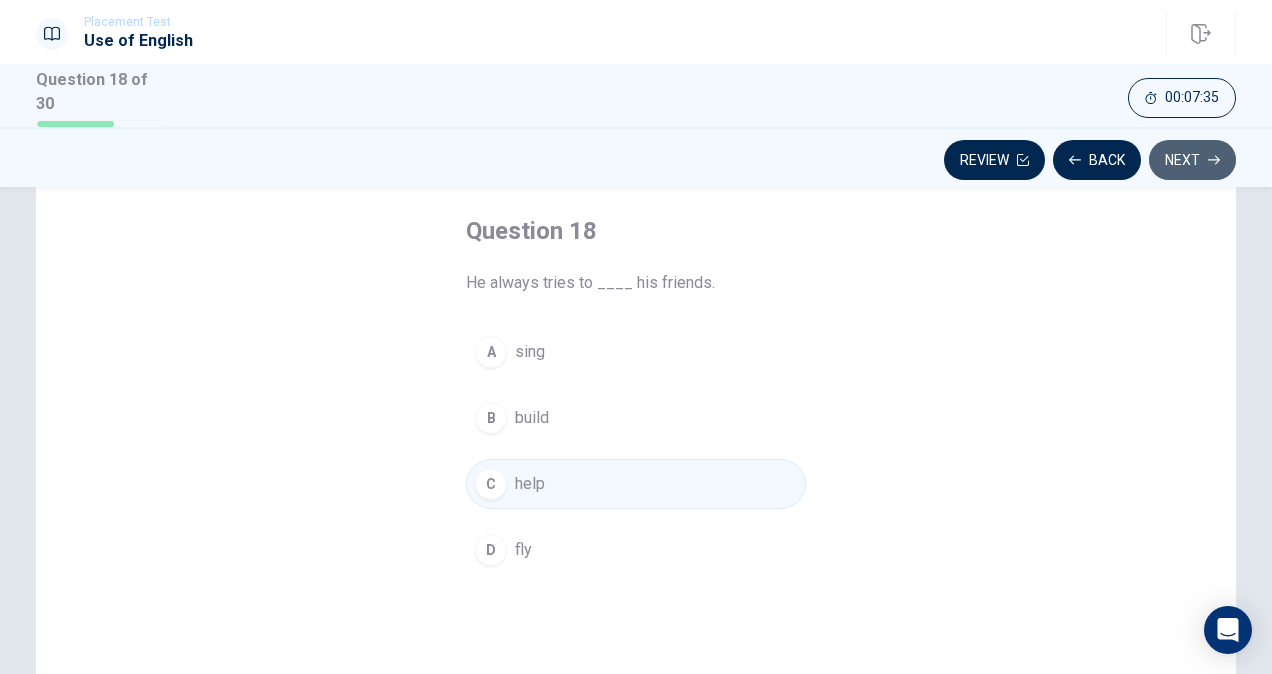 click on "Next" at bounding box center (1192, 160) 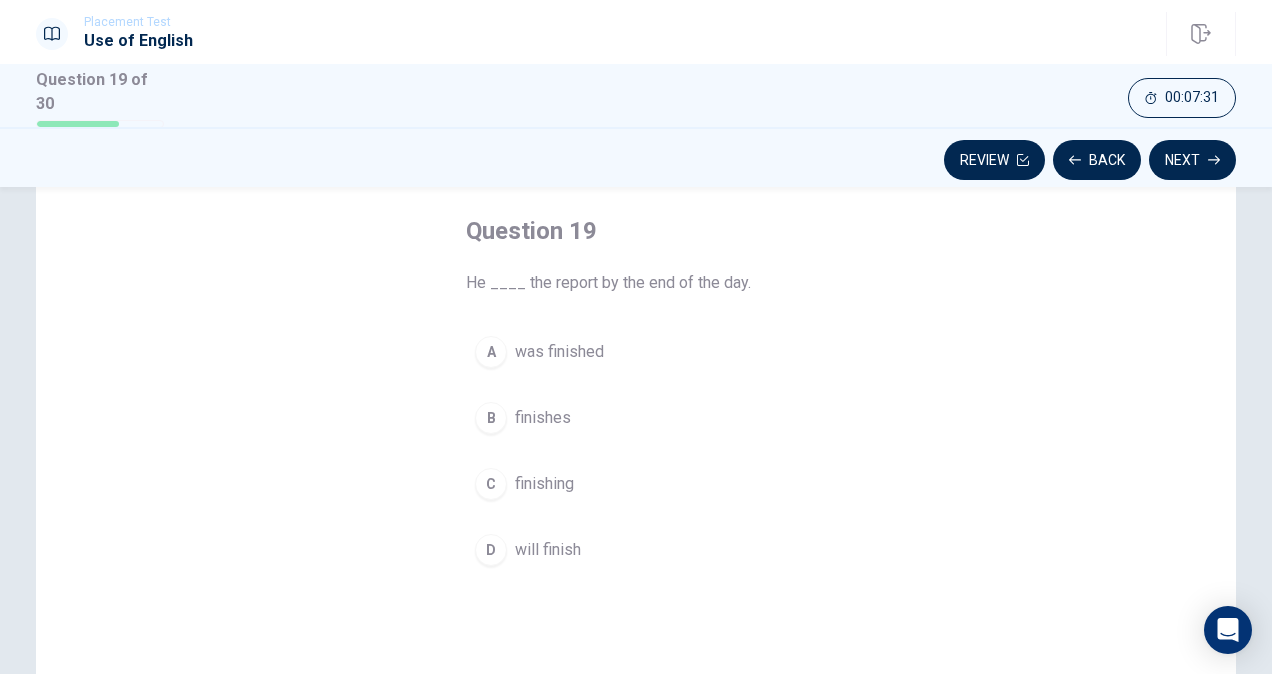click on "will finish" at bounding box center [548, 550] 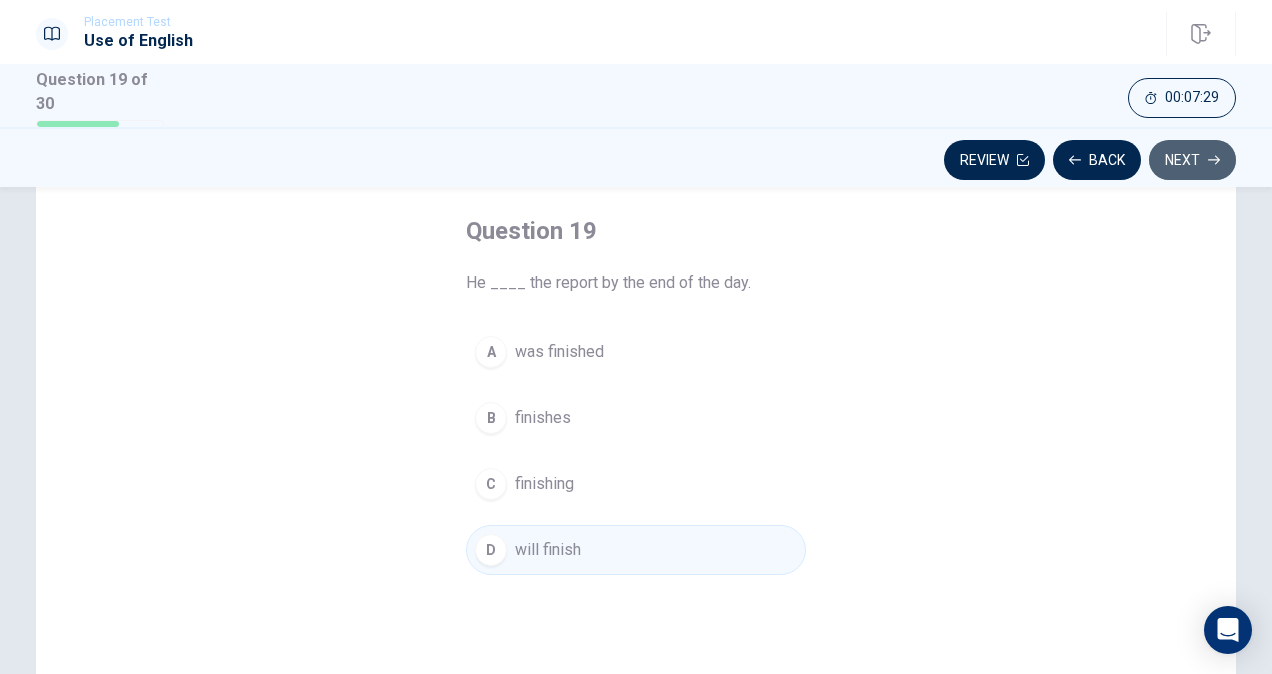 click on "Next" at bounding box center (1192, 160) 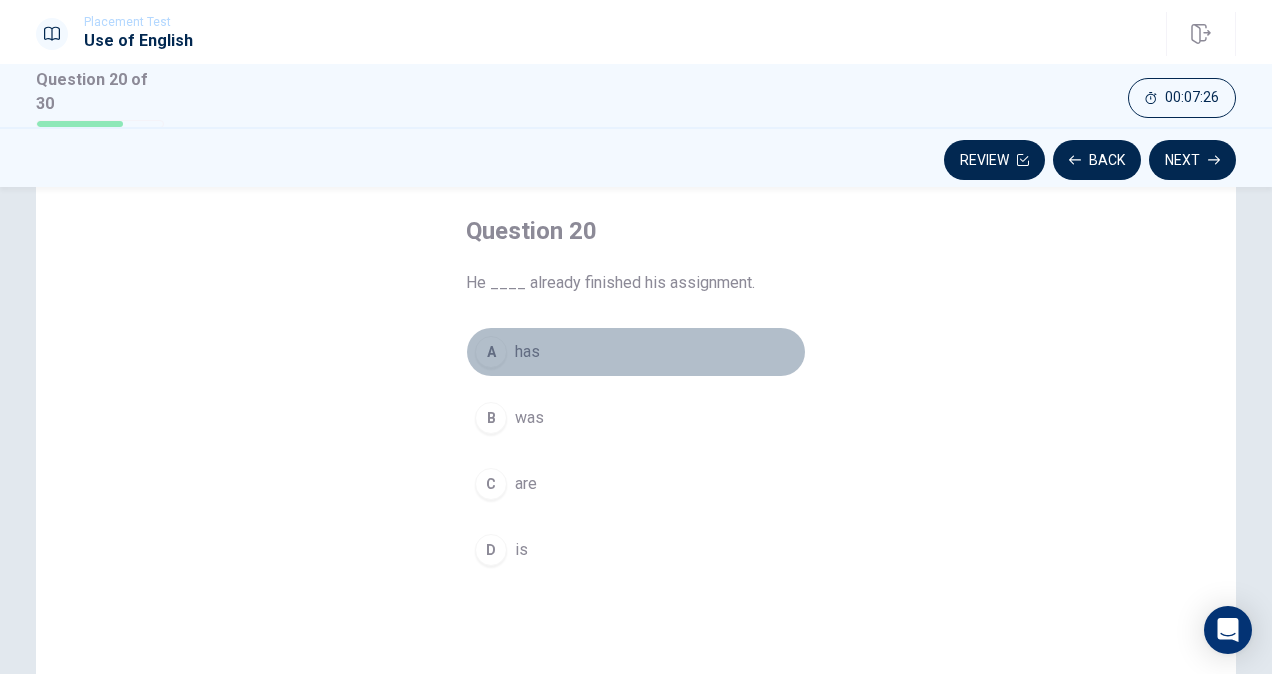 click on "A has" at bounding box center (636, 352) 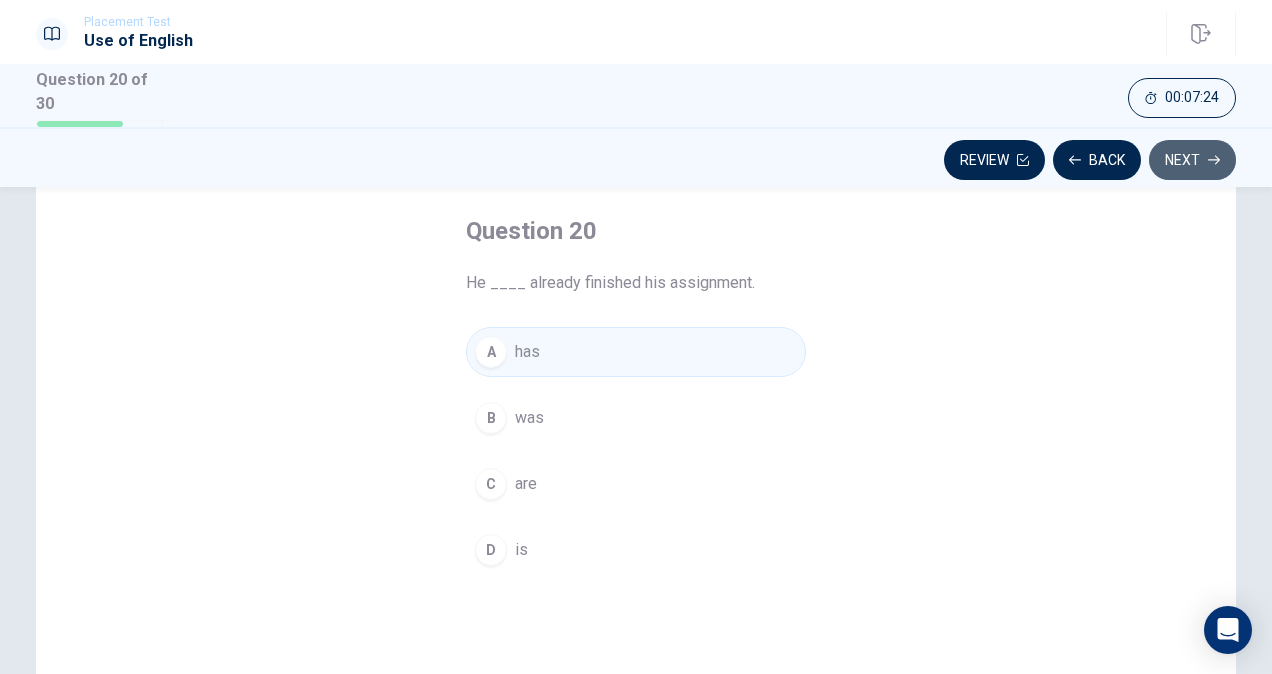 click on "Next" at bounding box center [1192, 160] 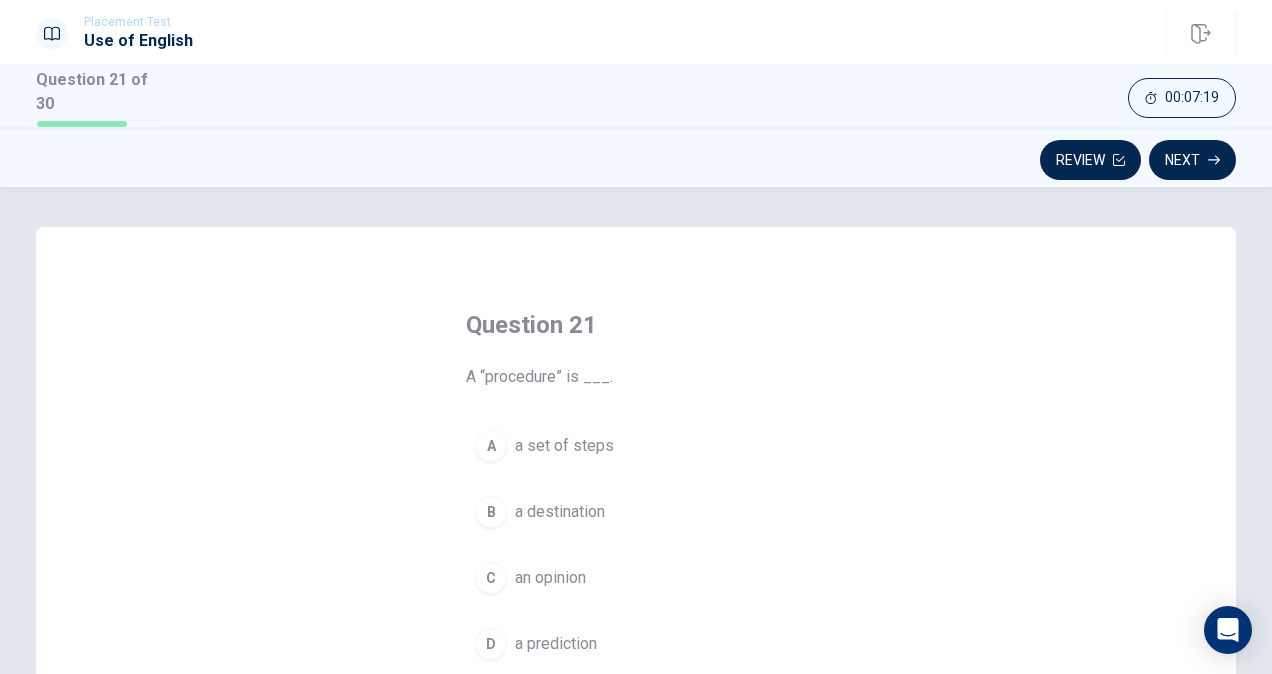 scroll, scrollTop: 70, scrollLeft: 0, axis: vertical 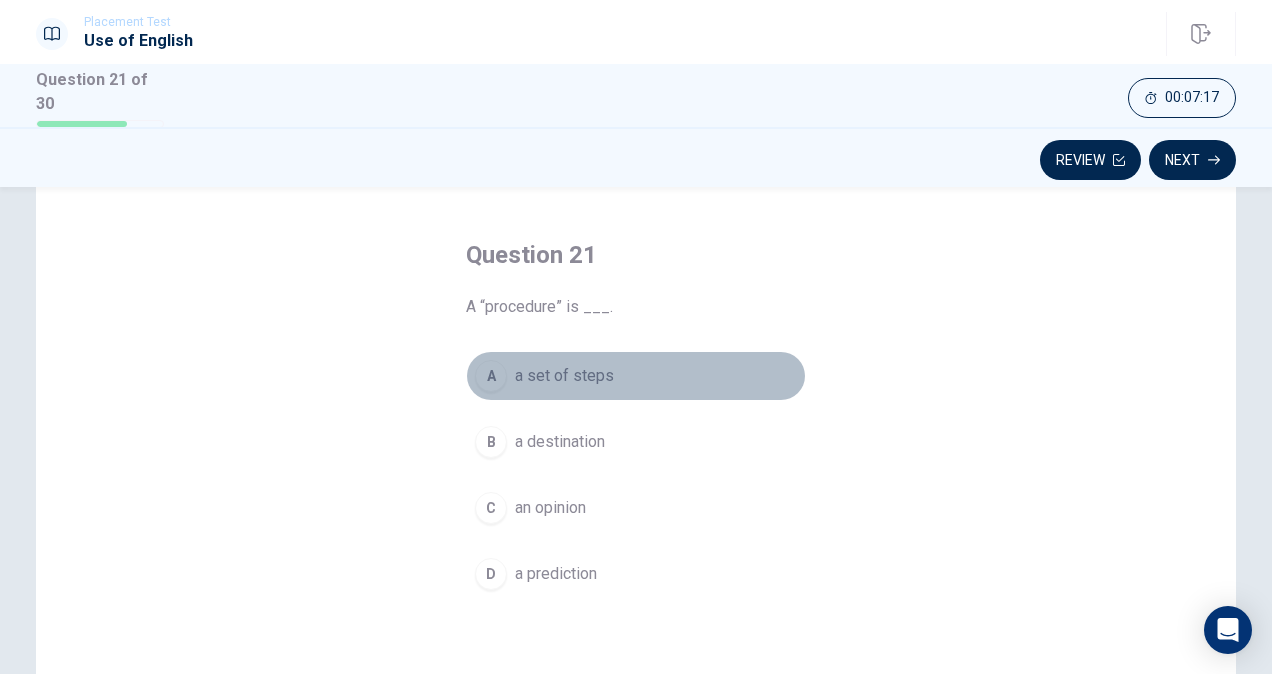 click on "a set of steps" at bounding box center (564, 376) 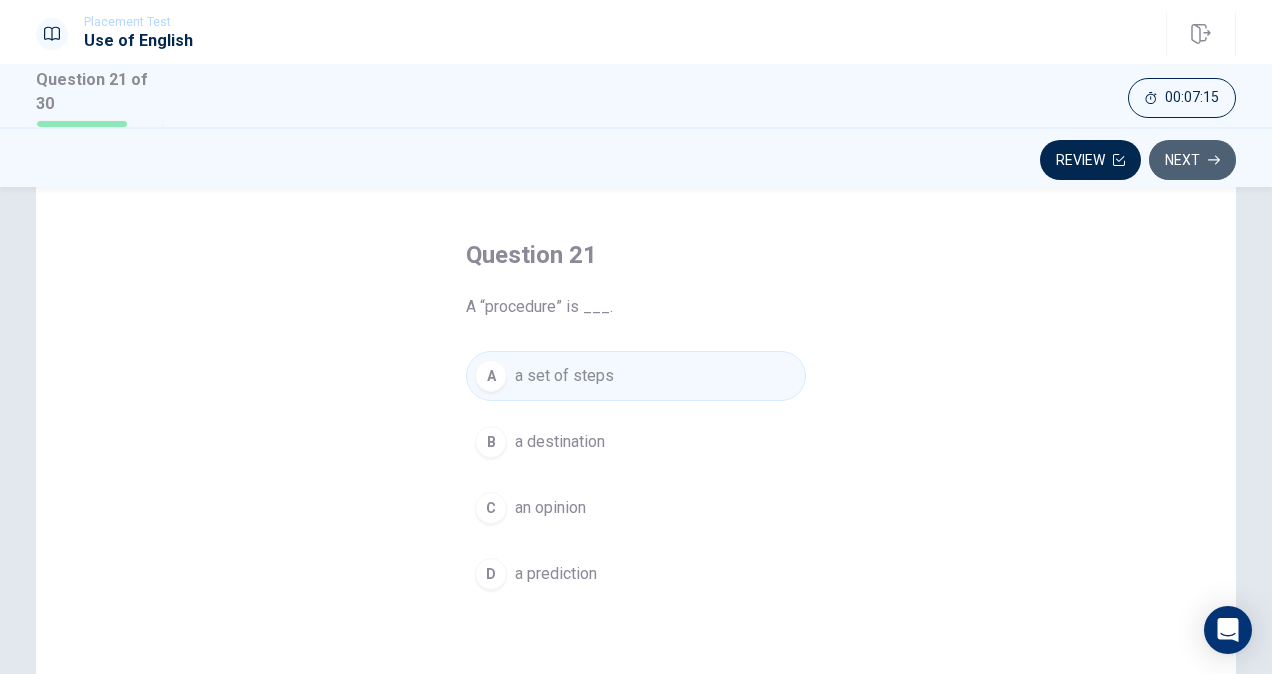 click on "Next" at bounding box center (1192, 160) 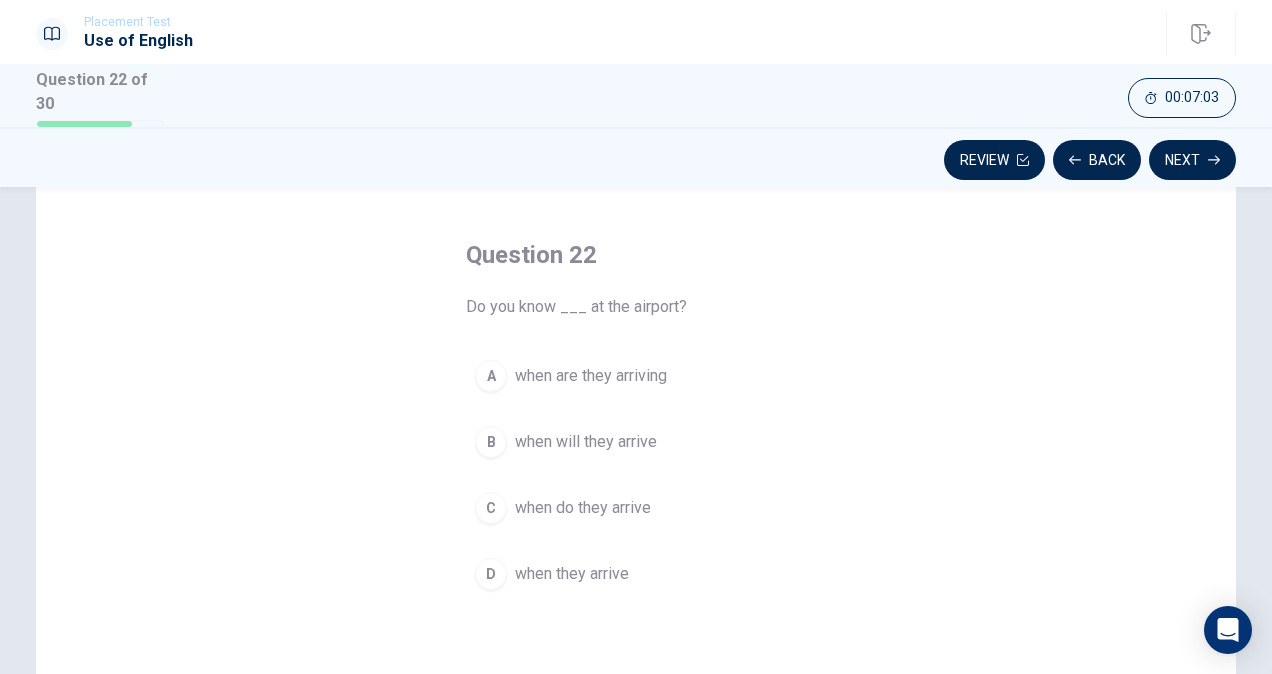click on "when will they arrive" at bounding box center (586, 442) 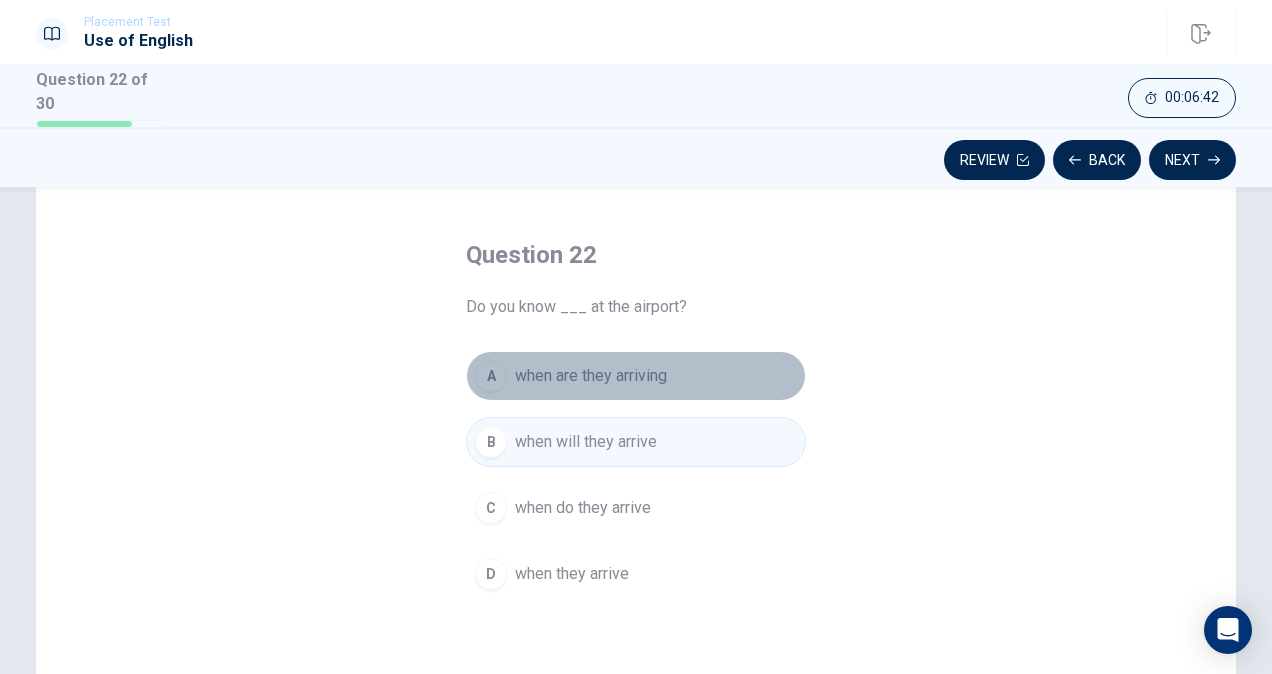 click on "when are they arriving" at bounding box center (591, 376) 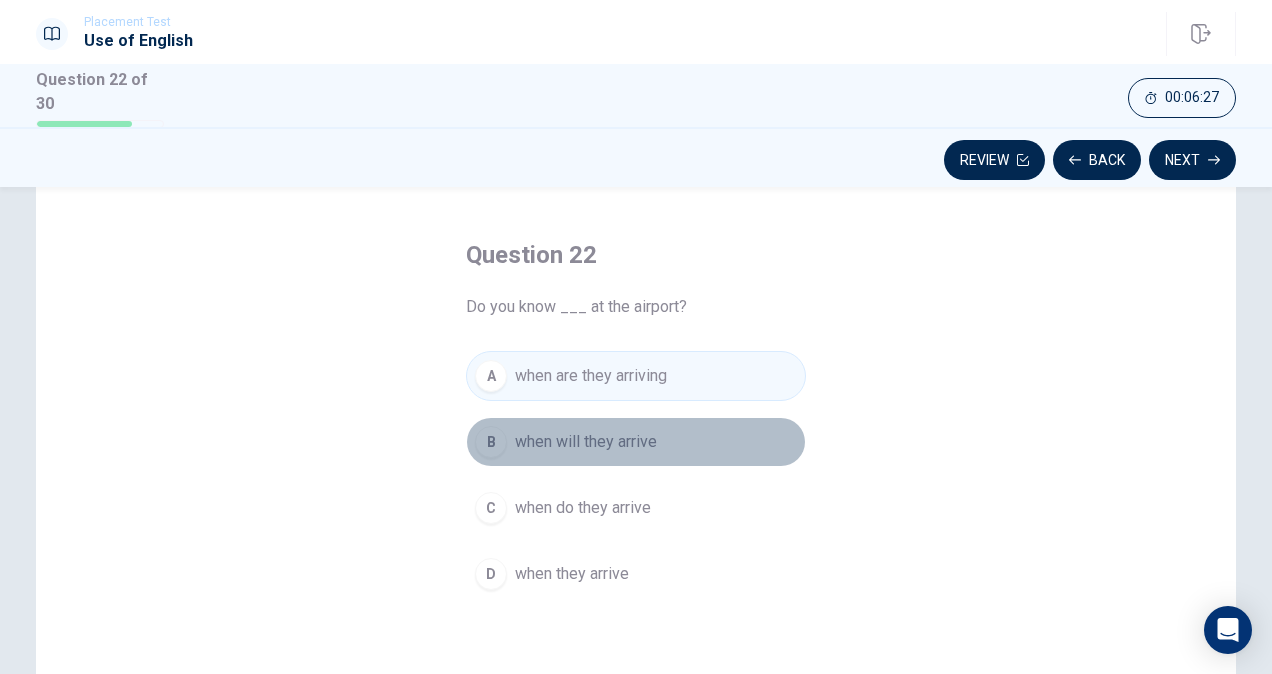 click on "B when will they arrive" at bounding box center (636, 442) 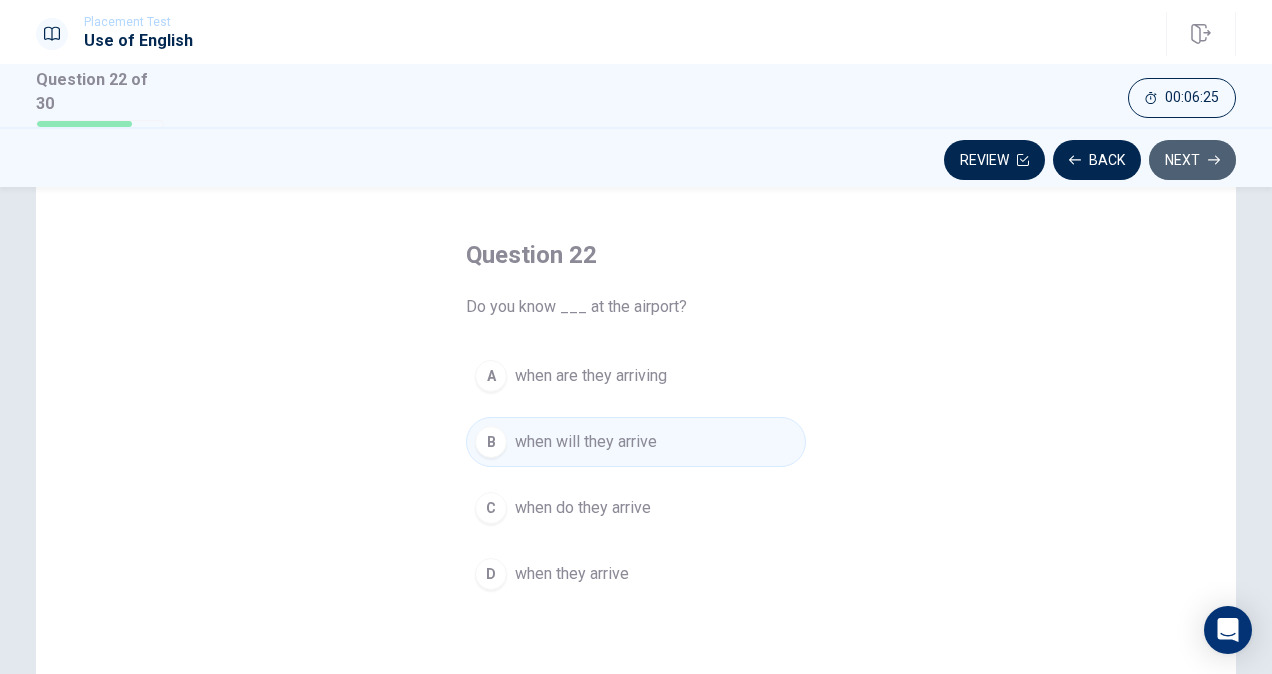 click on "Next" at bounding box center [1192, 160] 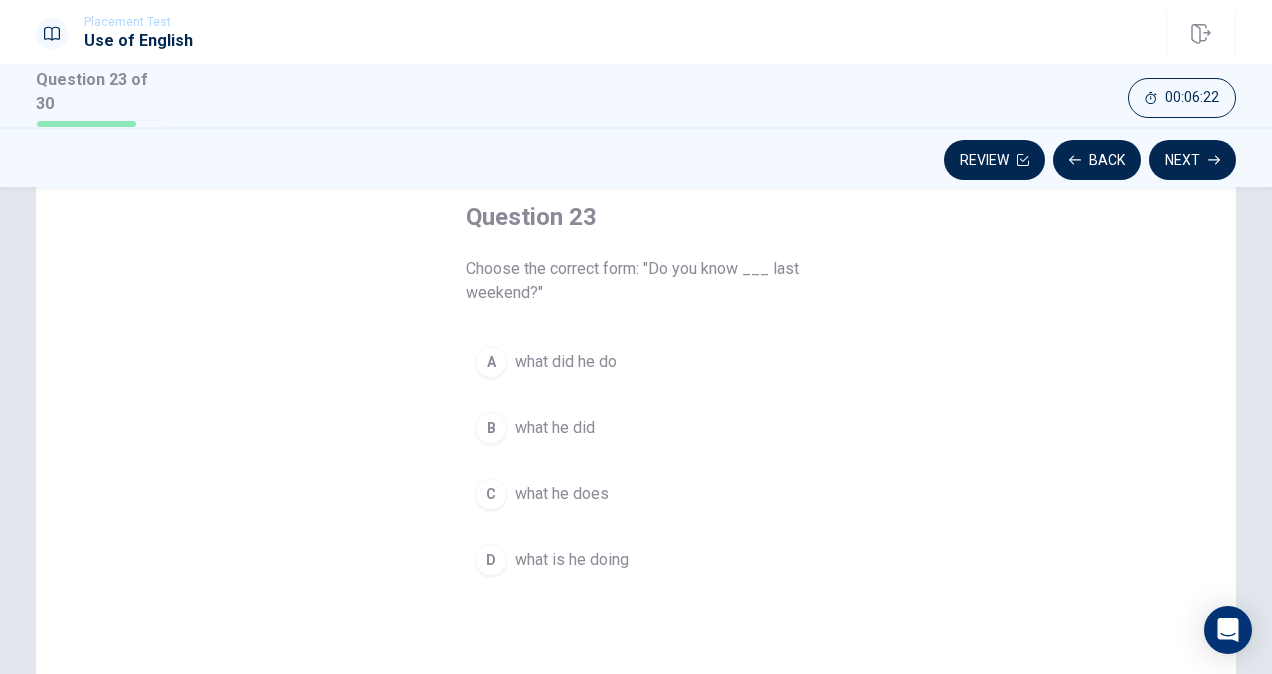 scroll, scrollTop: 109, scrollLeft: 0, axis: vertical 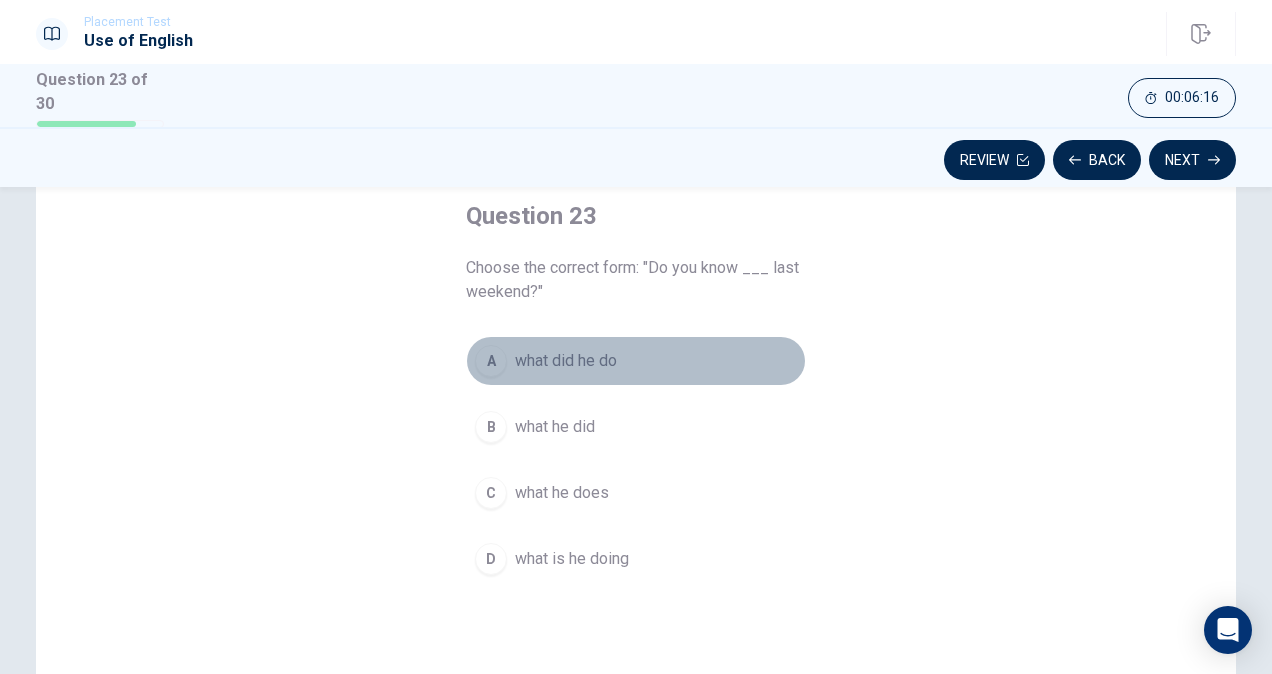 click on "A what did he do" at bounding box center [636, 361] 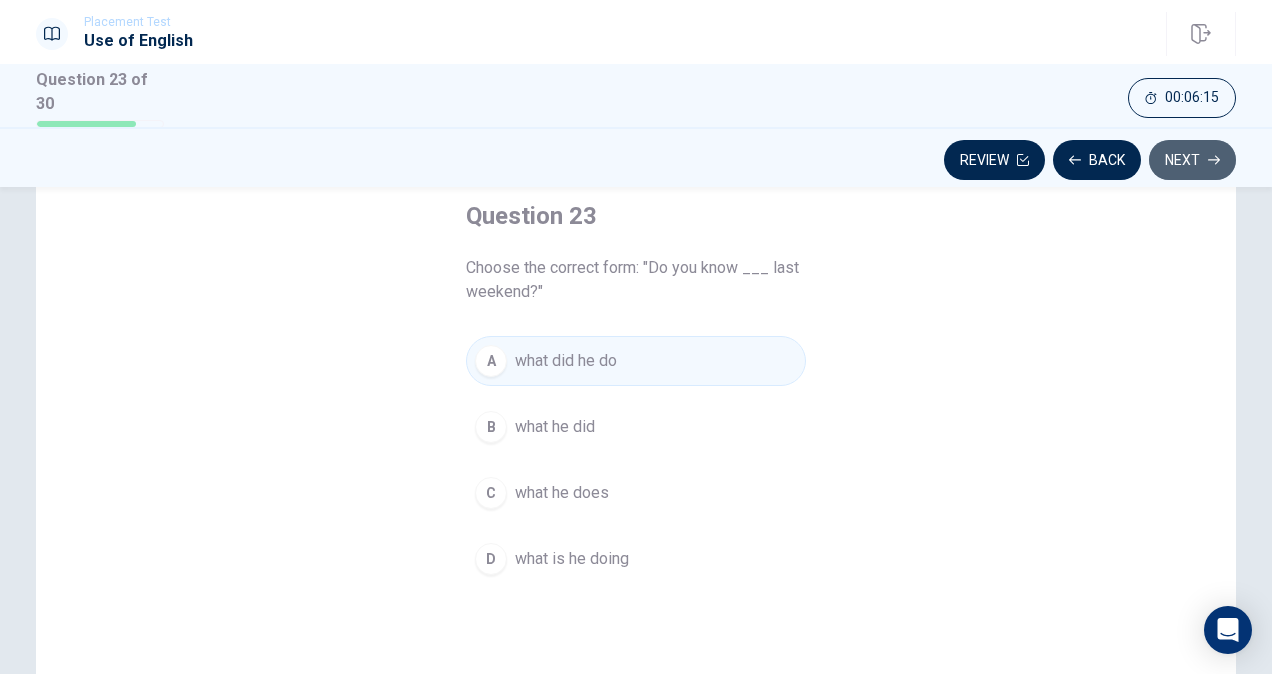 click on "Next" at bounding box center (1192, 160) 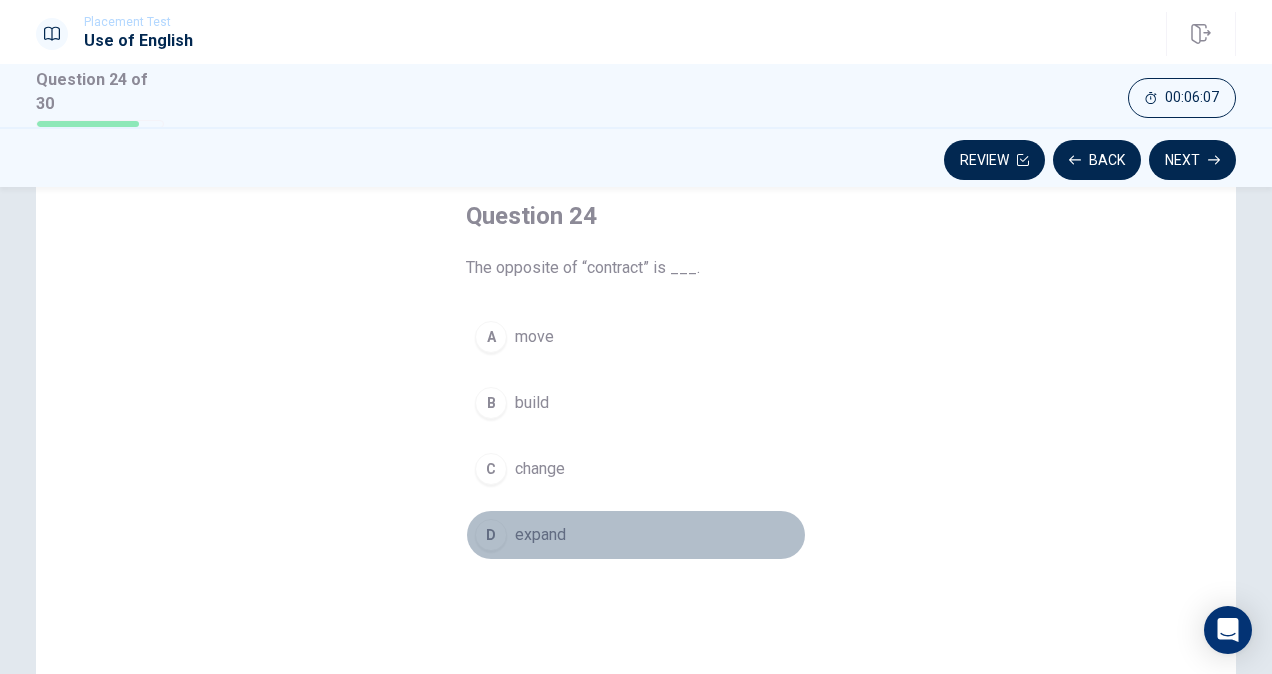 click on "D expand" at bounding box center (636, 535) 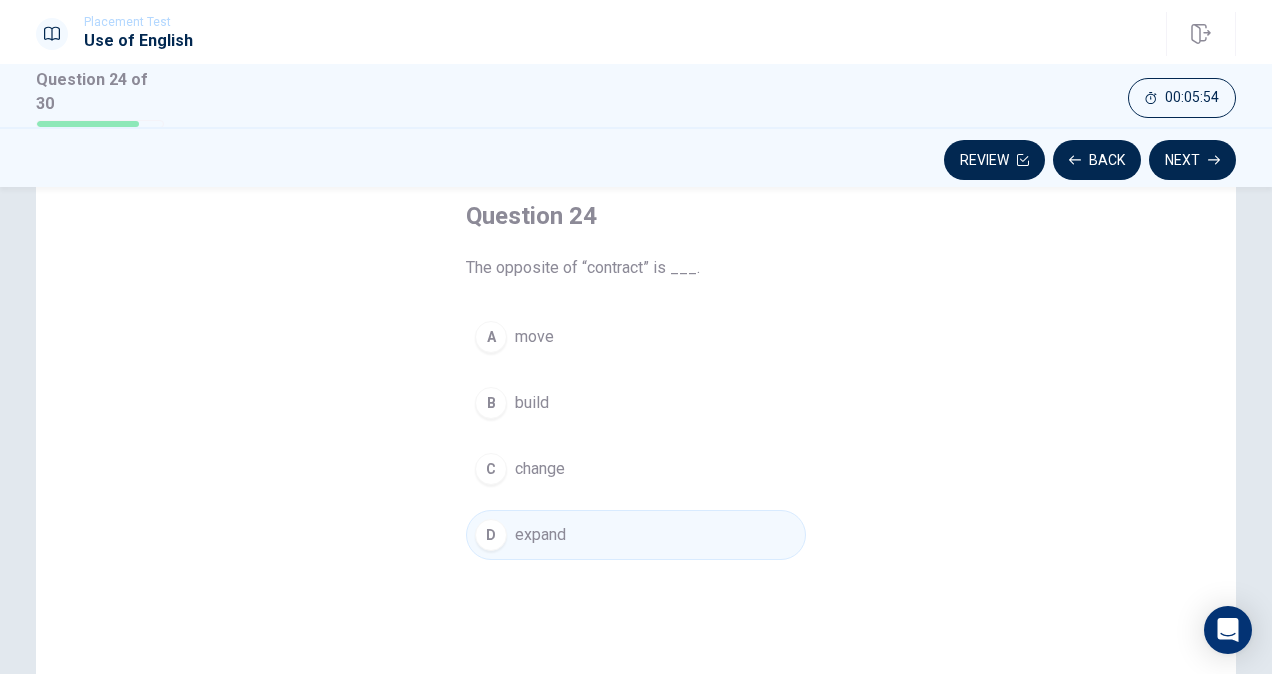 click on "A move B build C change D expand" at bounding box center (636, 436) 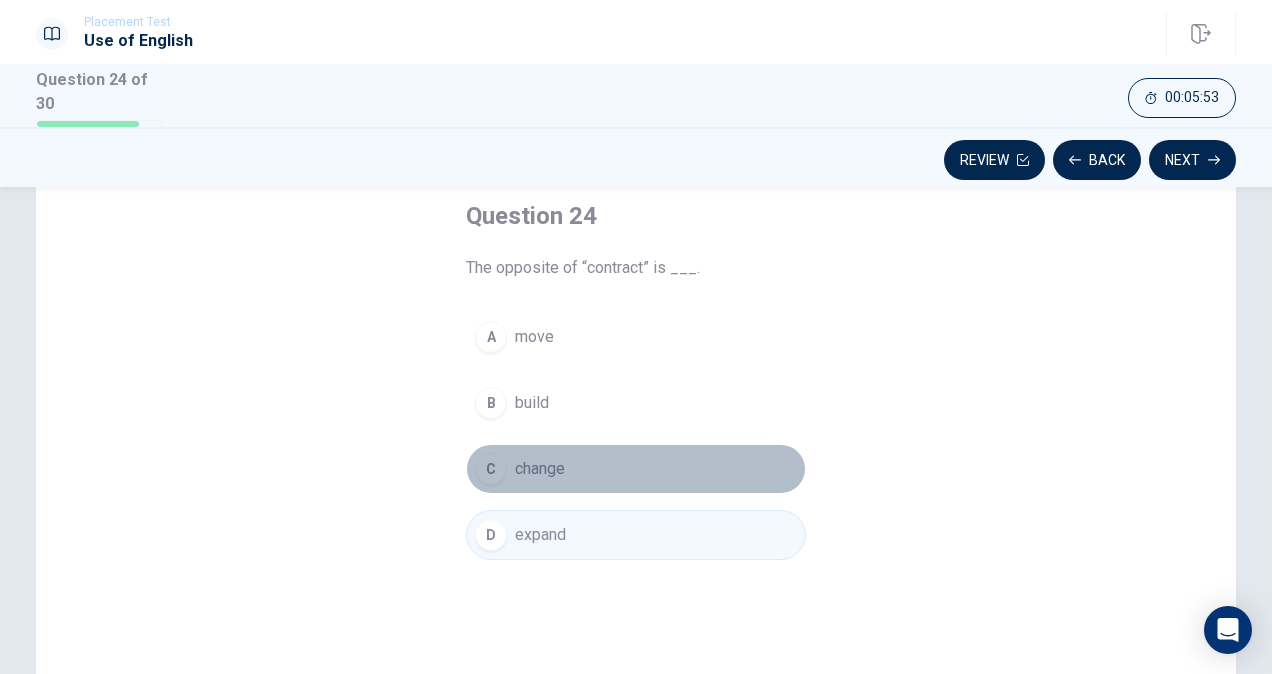 click on "C change" at bounding box center [636, 469] 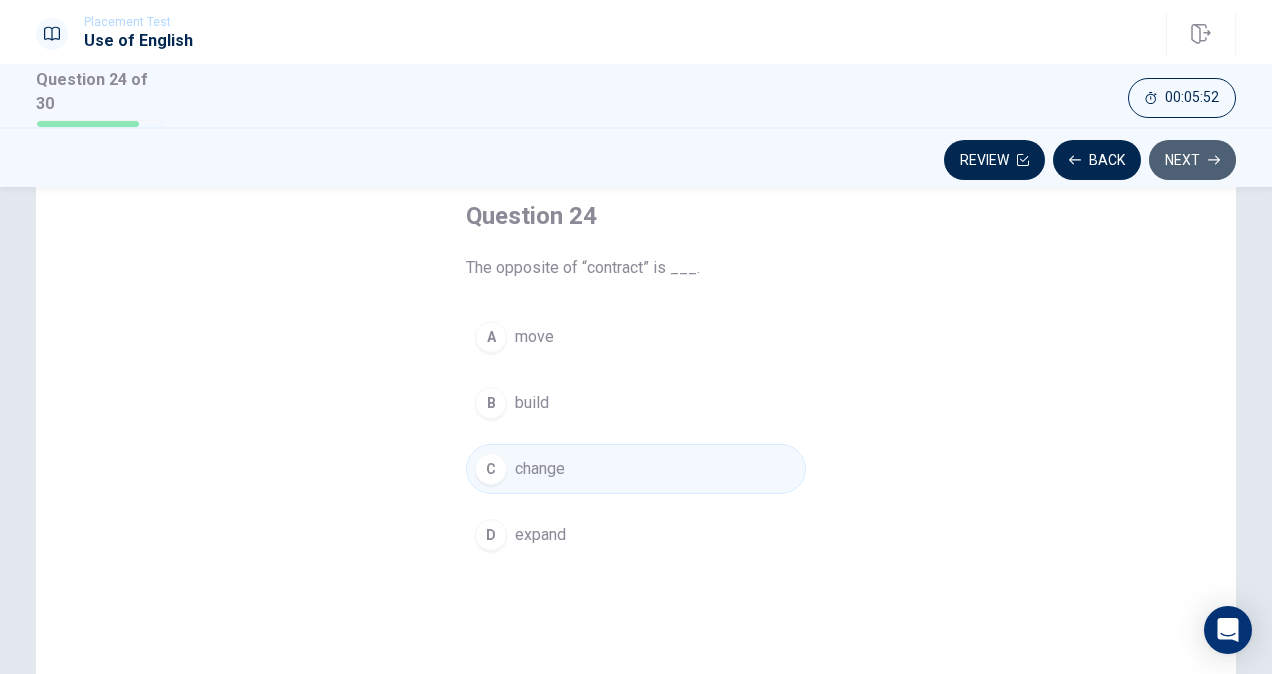 click on "Next" at bounding box center (1192, 160) 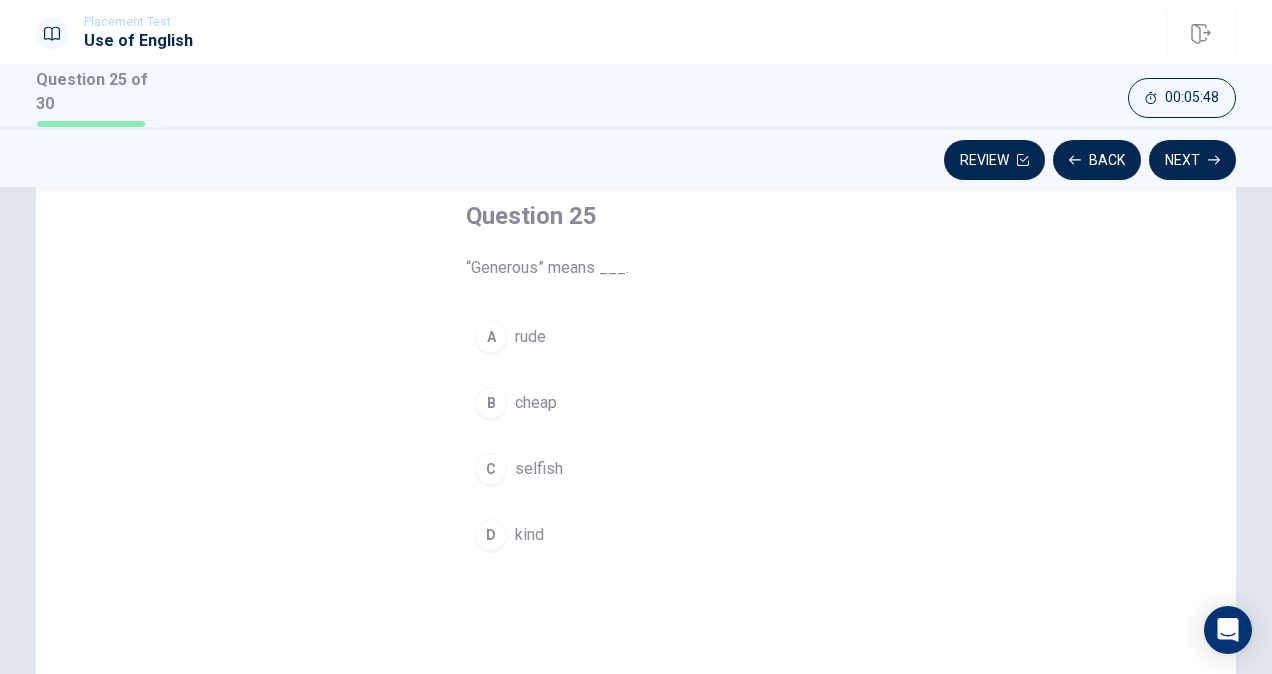 click on "D kind" at bounding box center [636, 535] 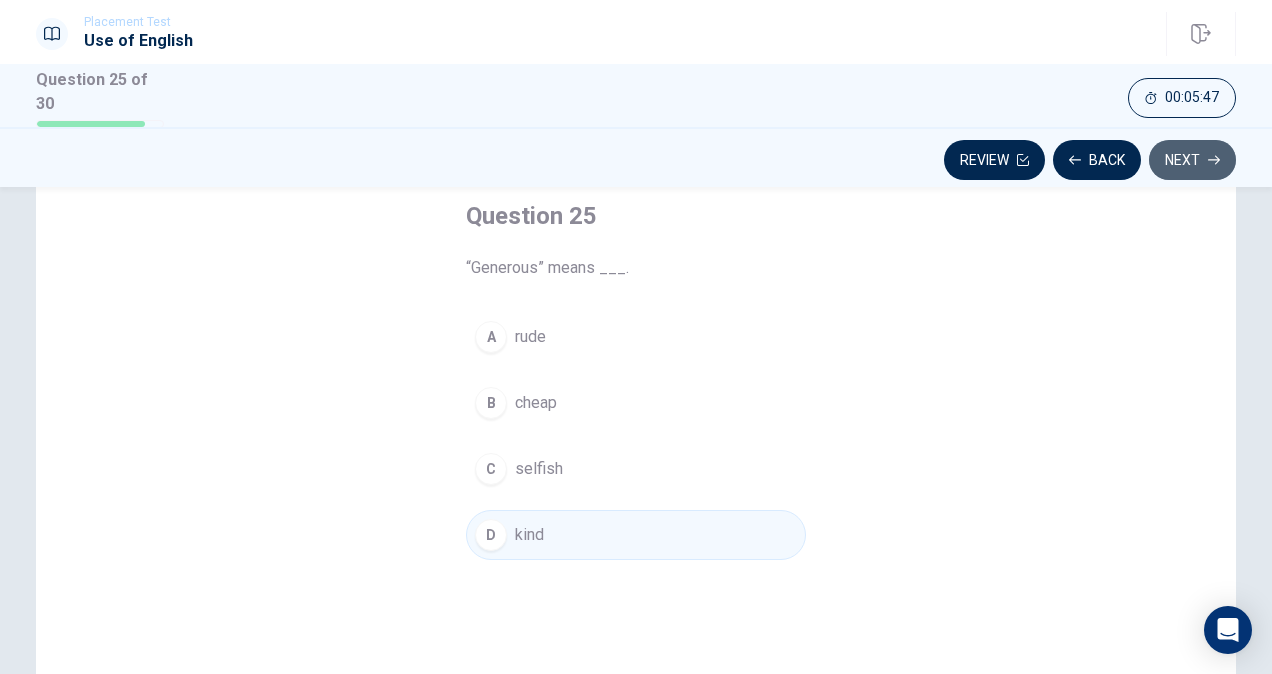 click 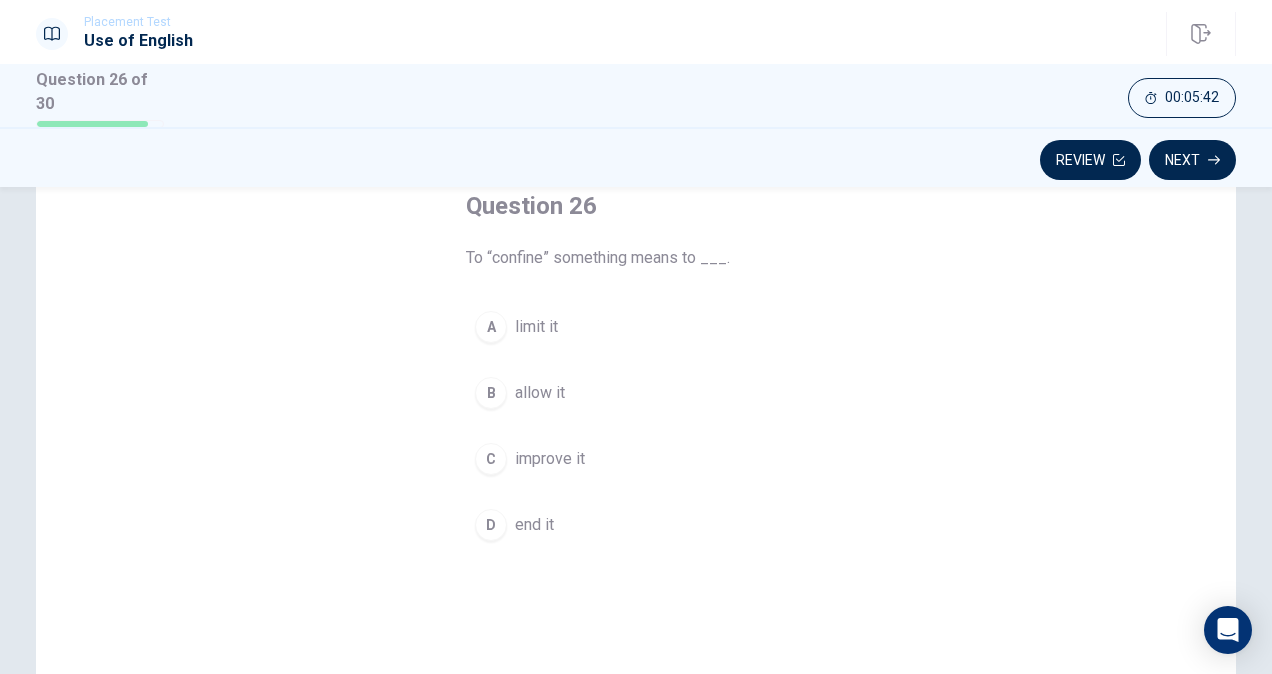 scroll, scrollTop: 124, scrollLeft: 0, axis: vertical 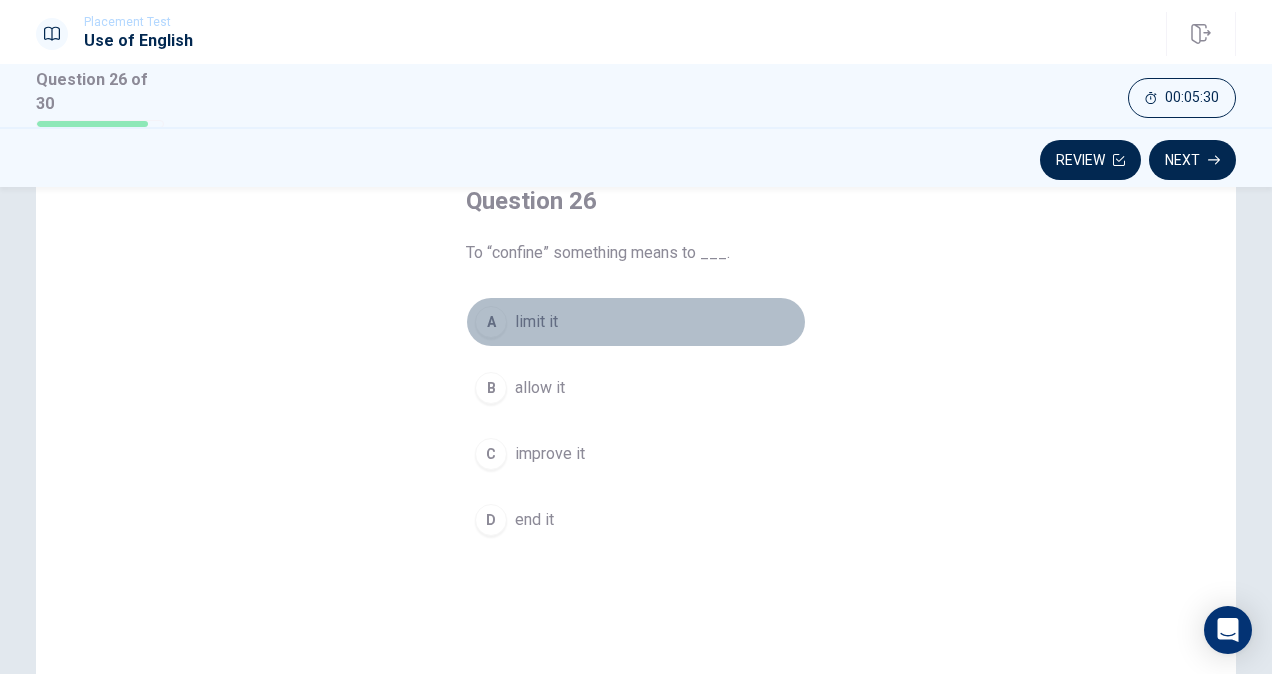 click on "A limit it" at bounding box center (636, 322) 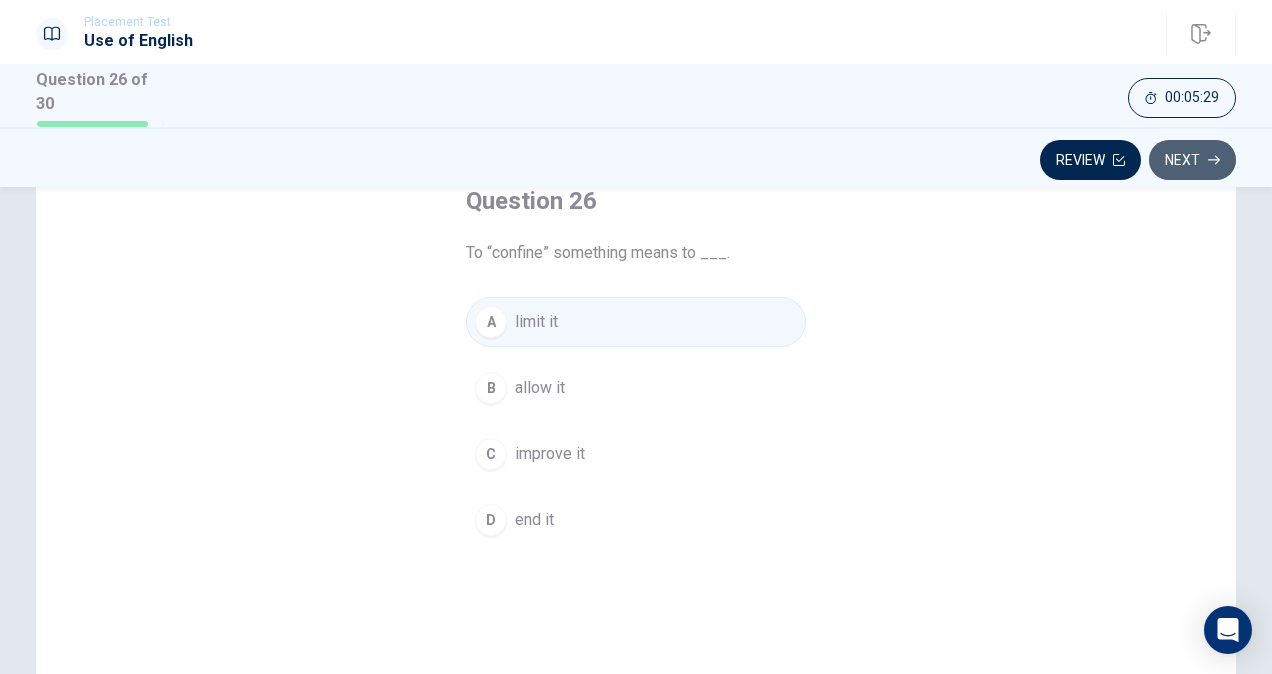 click on "Next" at bounding box center [1192, 160] 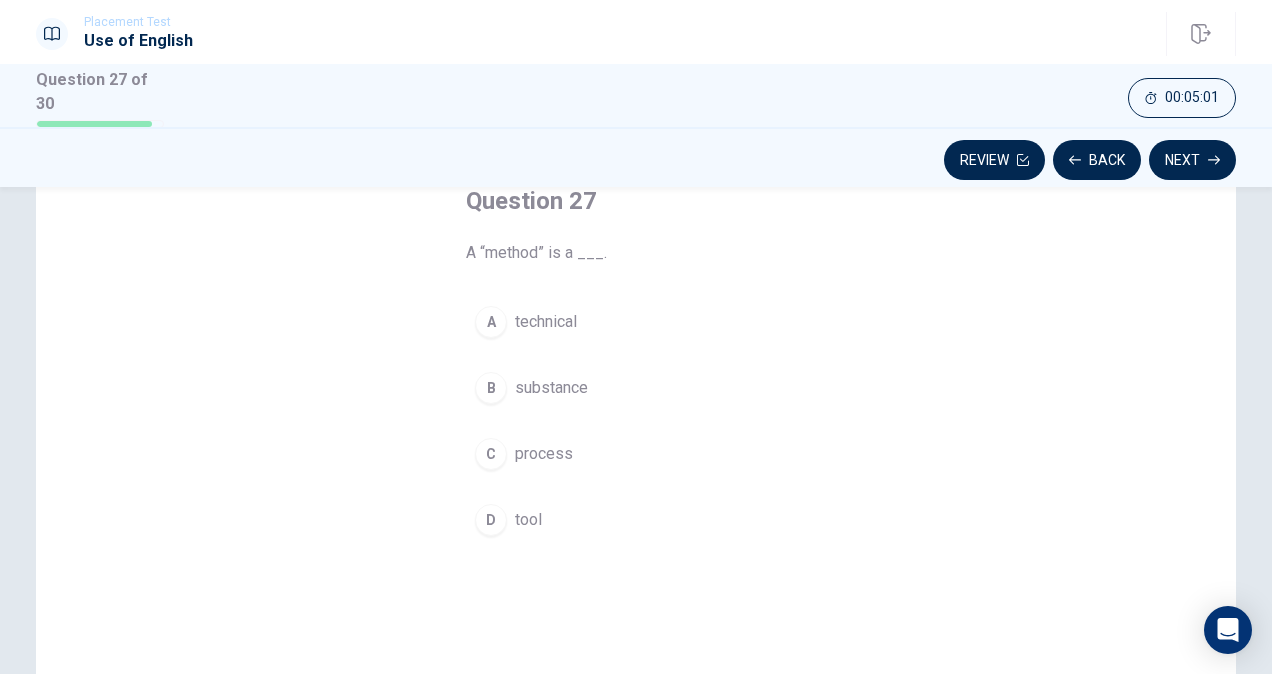click on "process" at bounding box center (544, 454) 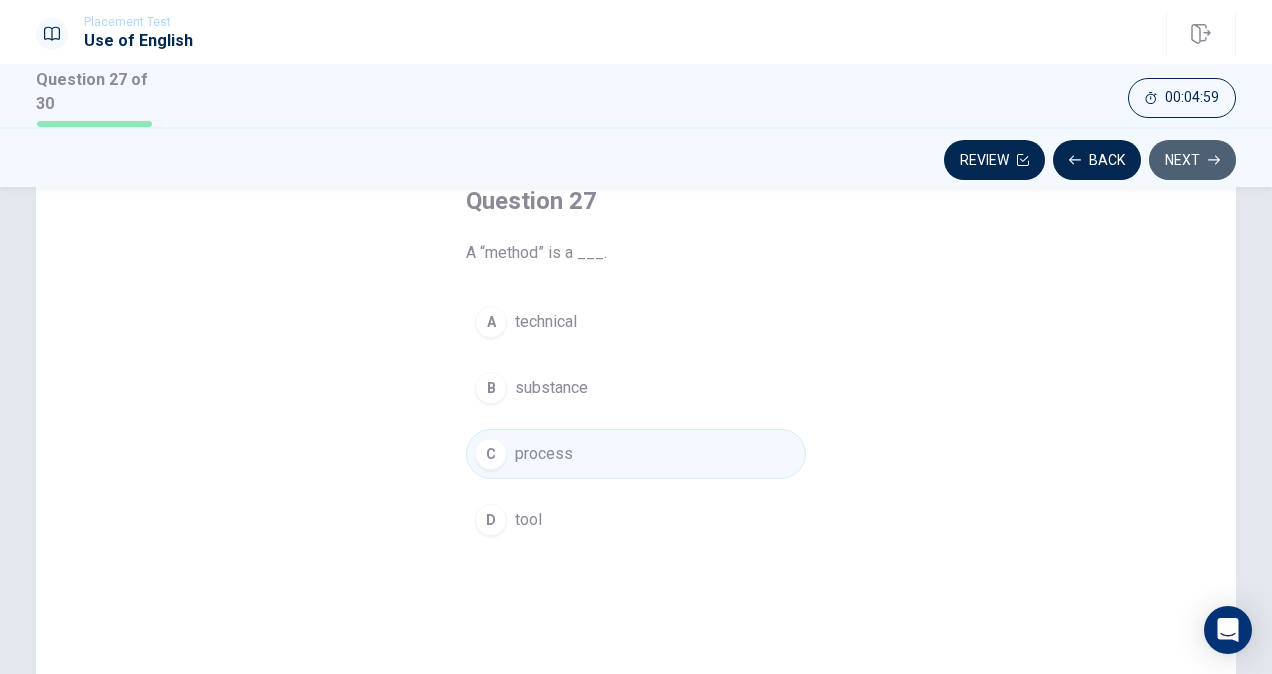 click on "Next" at bounding box center [1192, 160] 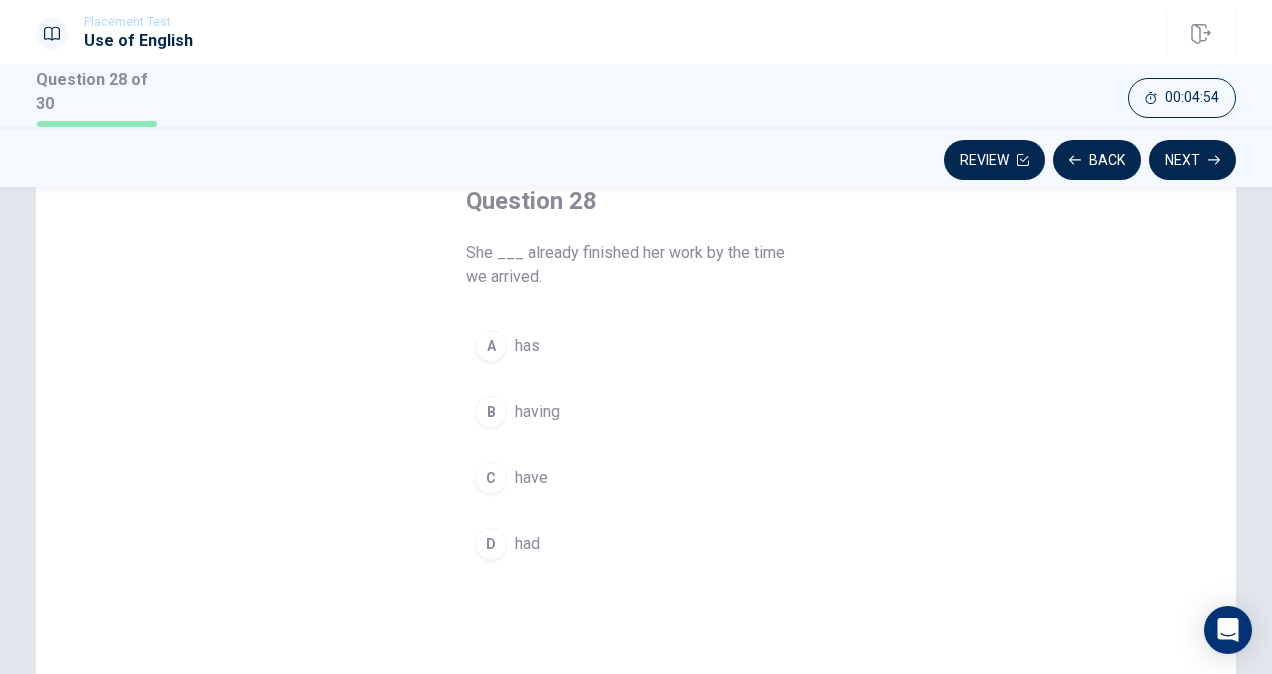 click on "D had" at bounding box center [636, 544] 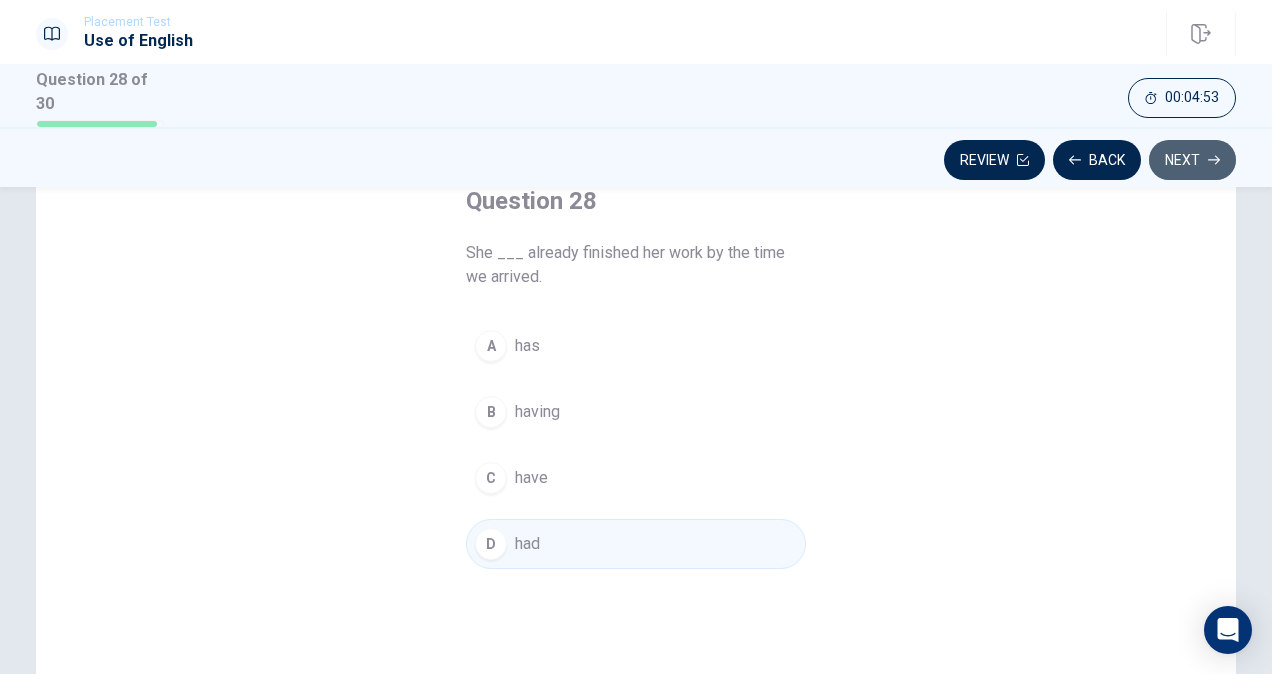 click on "Next" at bounding box center (1192, 160) 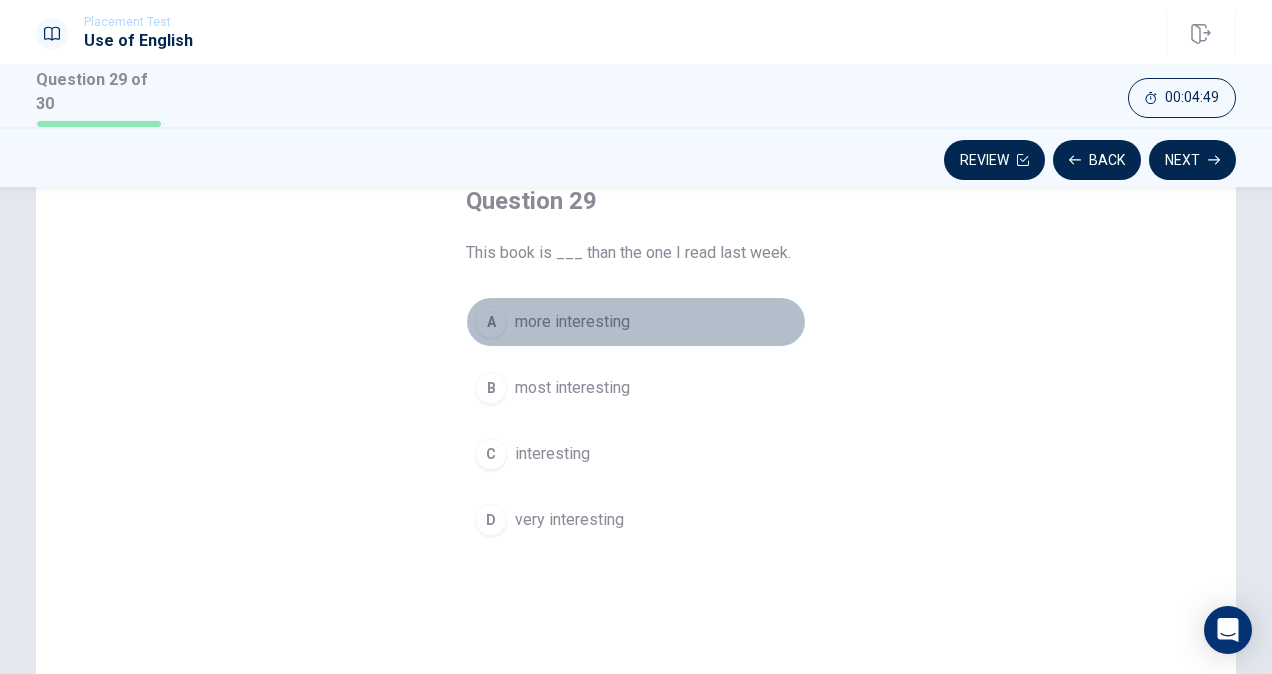 click on "more interesting" at bounding box center (572, 322) 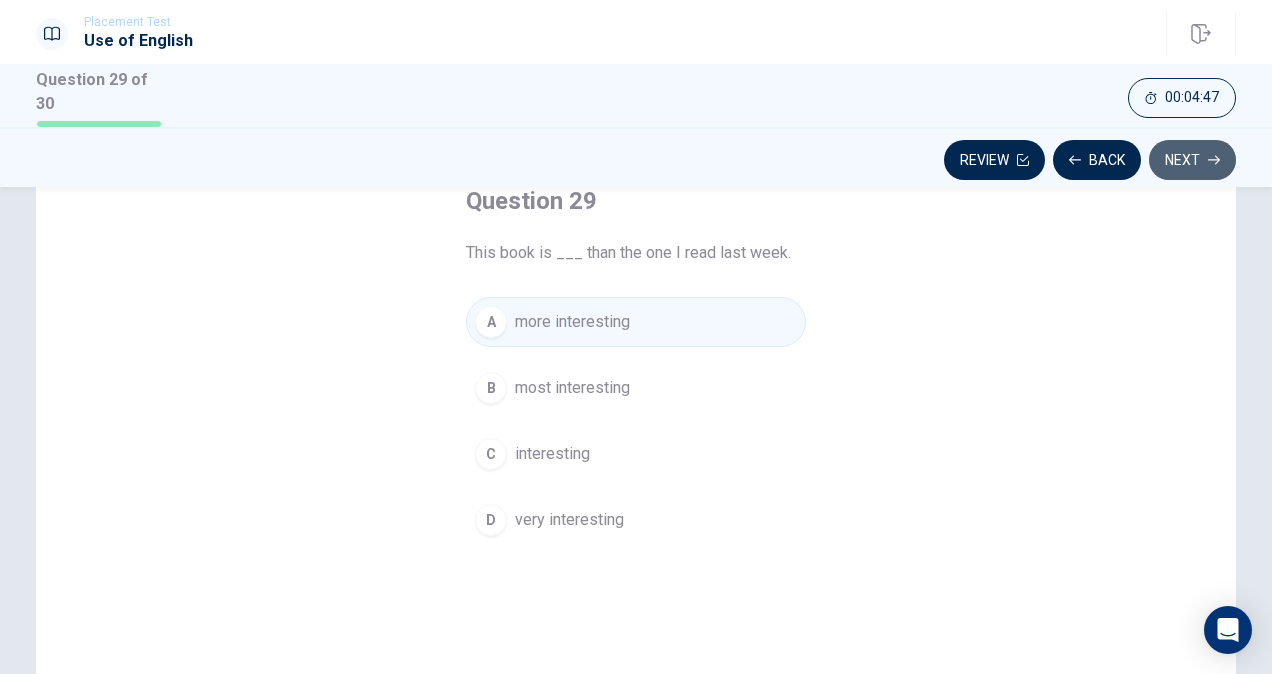 click on "Next" at bounding box center [1192, 160] 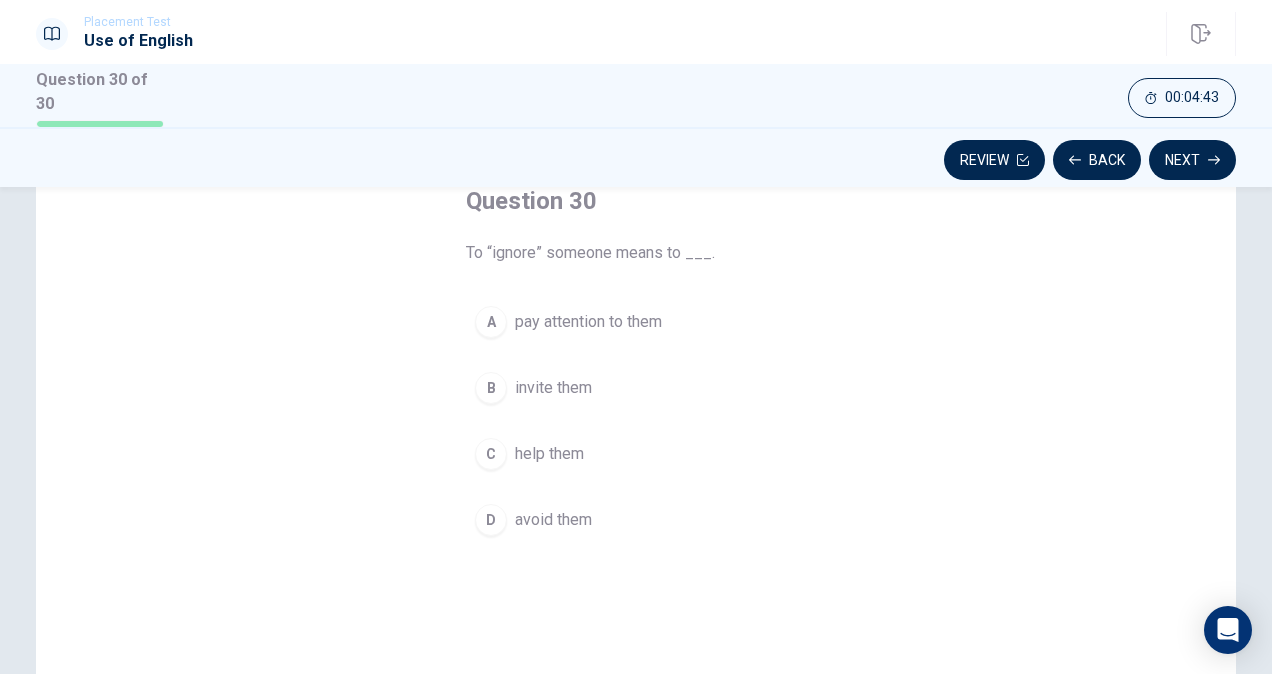 click on "D avoid them" at bounding box center [636, 520] 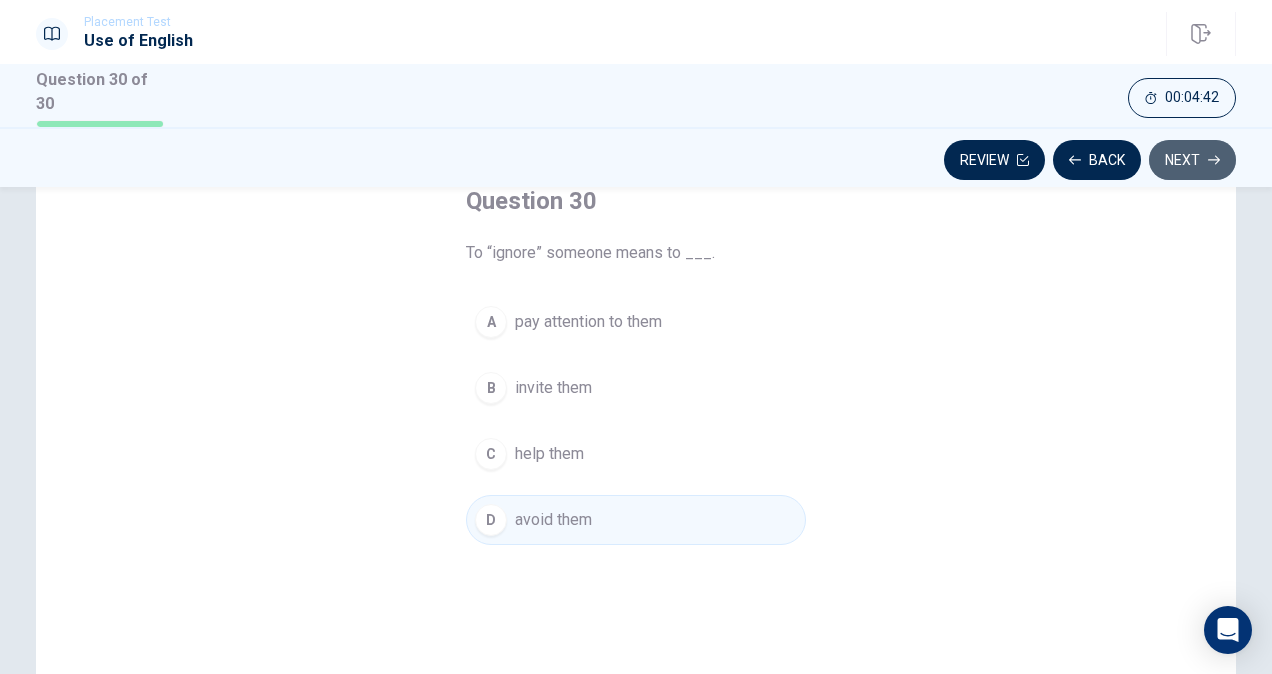 click on "Next" at bounding box center [1192, 160] 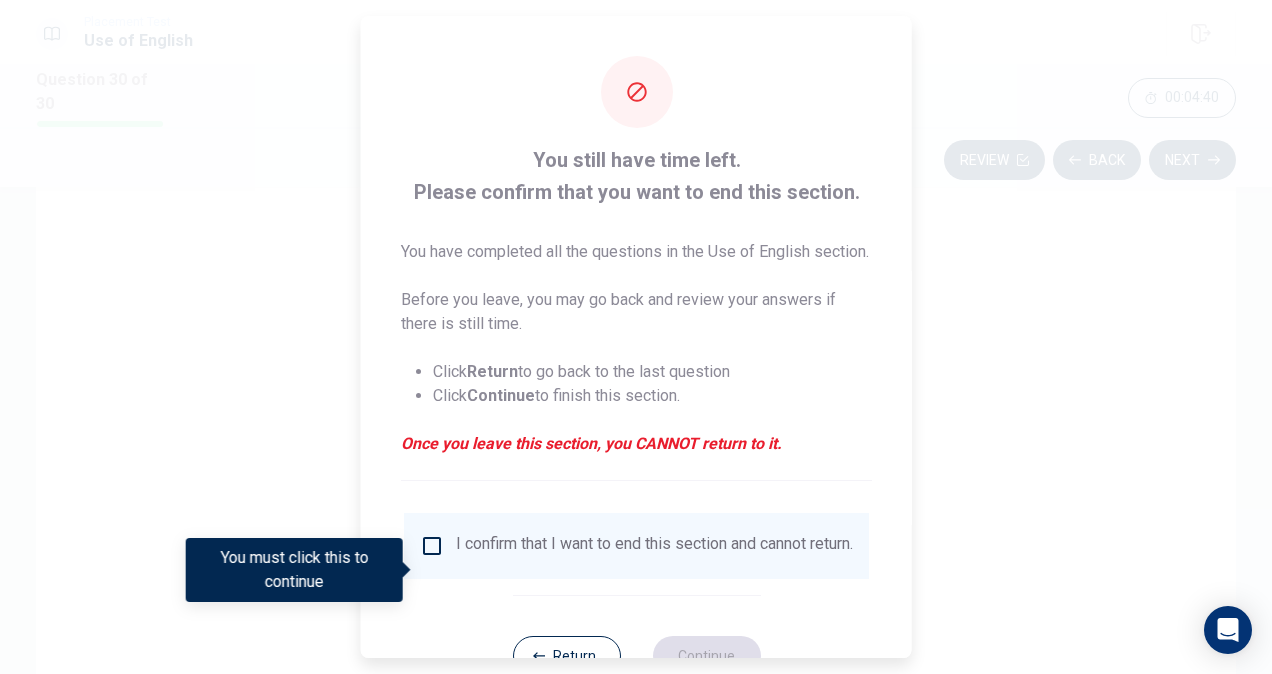 scroll, scrollTop: 96, scrollLeft: 0, axis: vertical 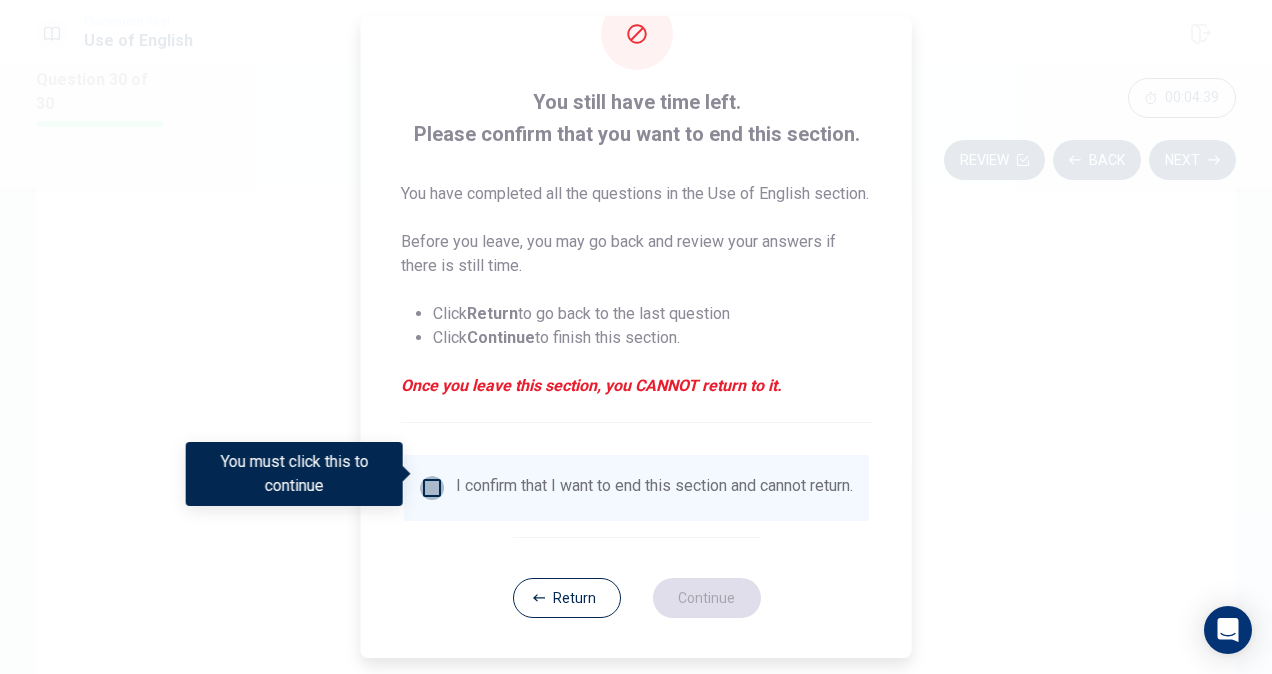 click at bounding box center (432, 488) 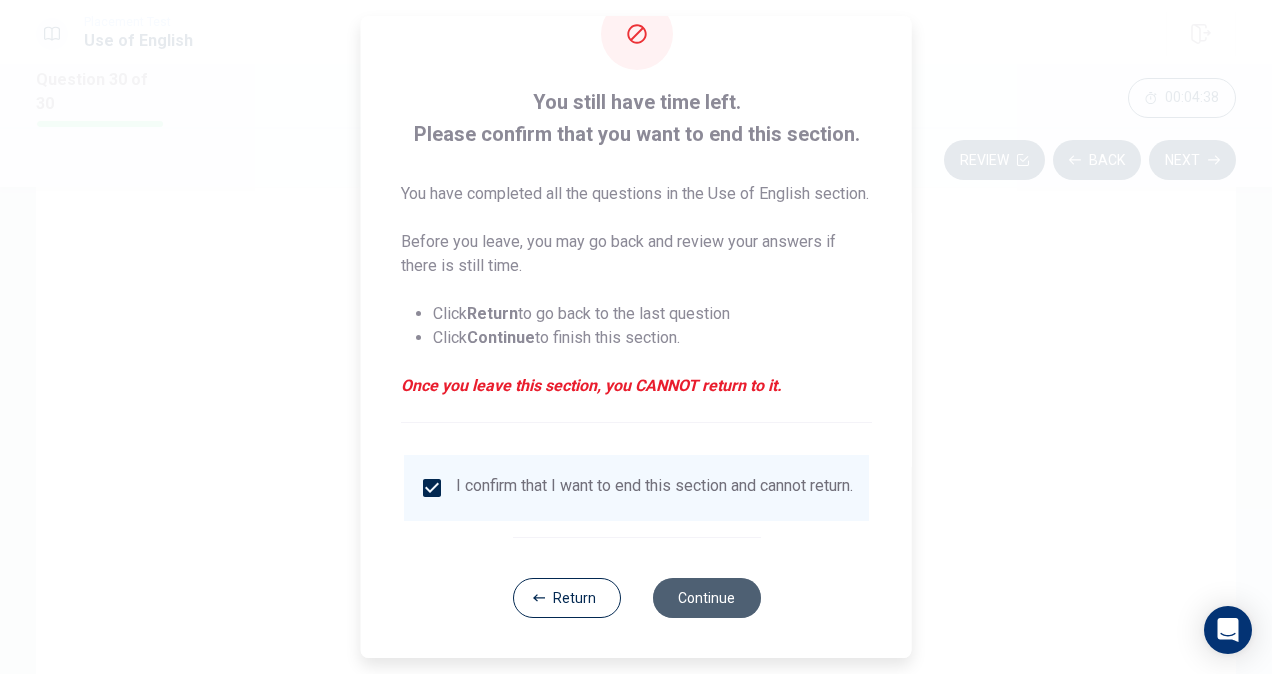 click on "Continue" at bounding box center (706, 598) 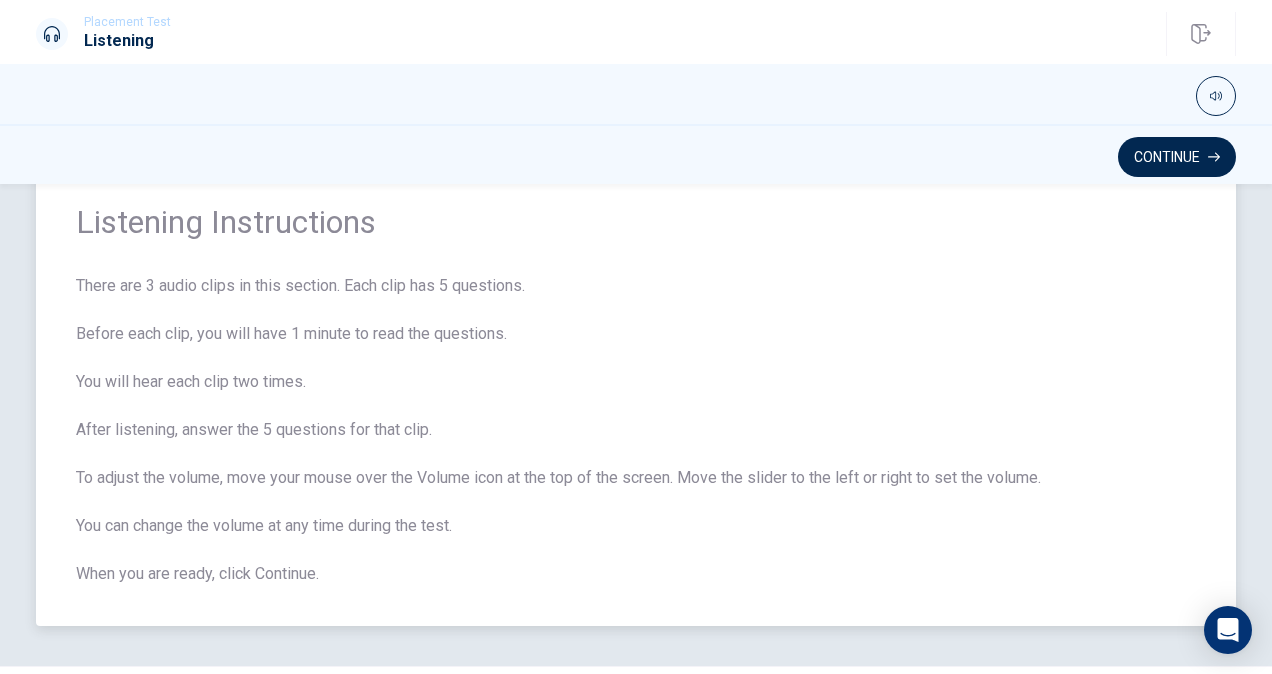 scroll, scrollTop: 118, scrollLeft: 0, axis: vertical 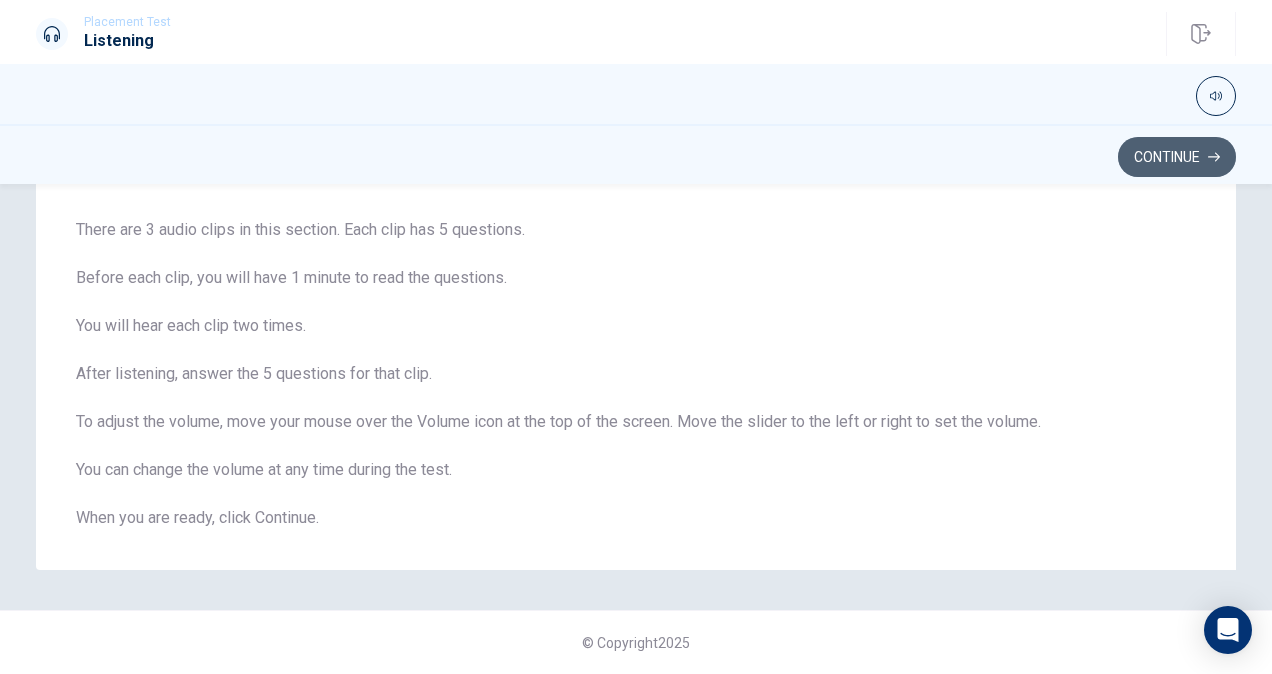 click on "Continue" at bounding box center (1177, 157) 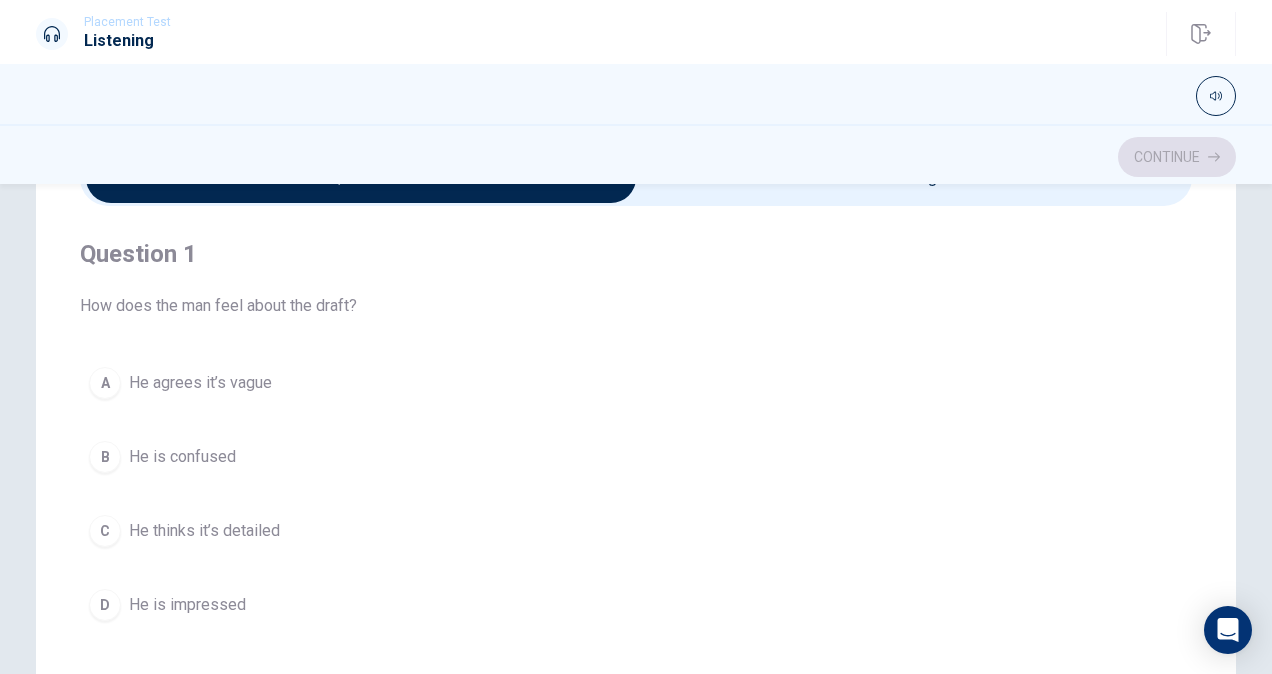 scroll, scrollTop: 59, scrollLeft: 0, axis: vertical 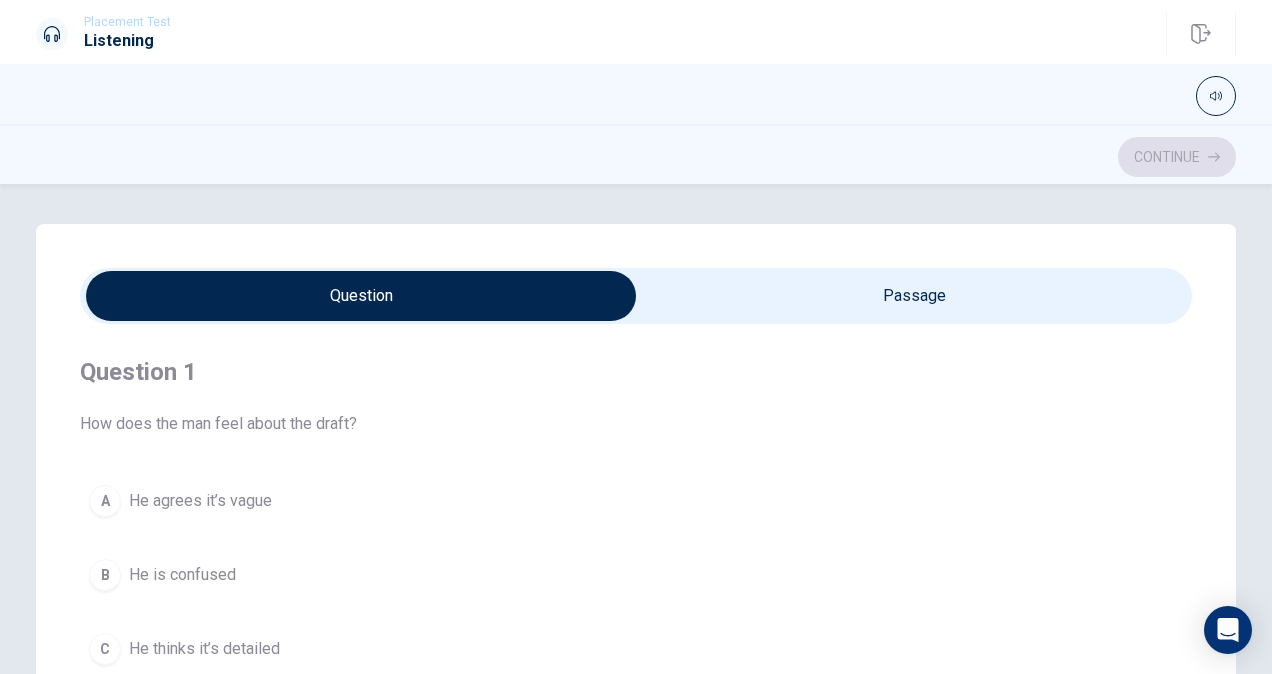 type on "11" 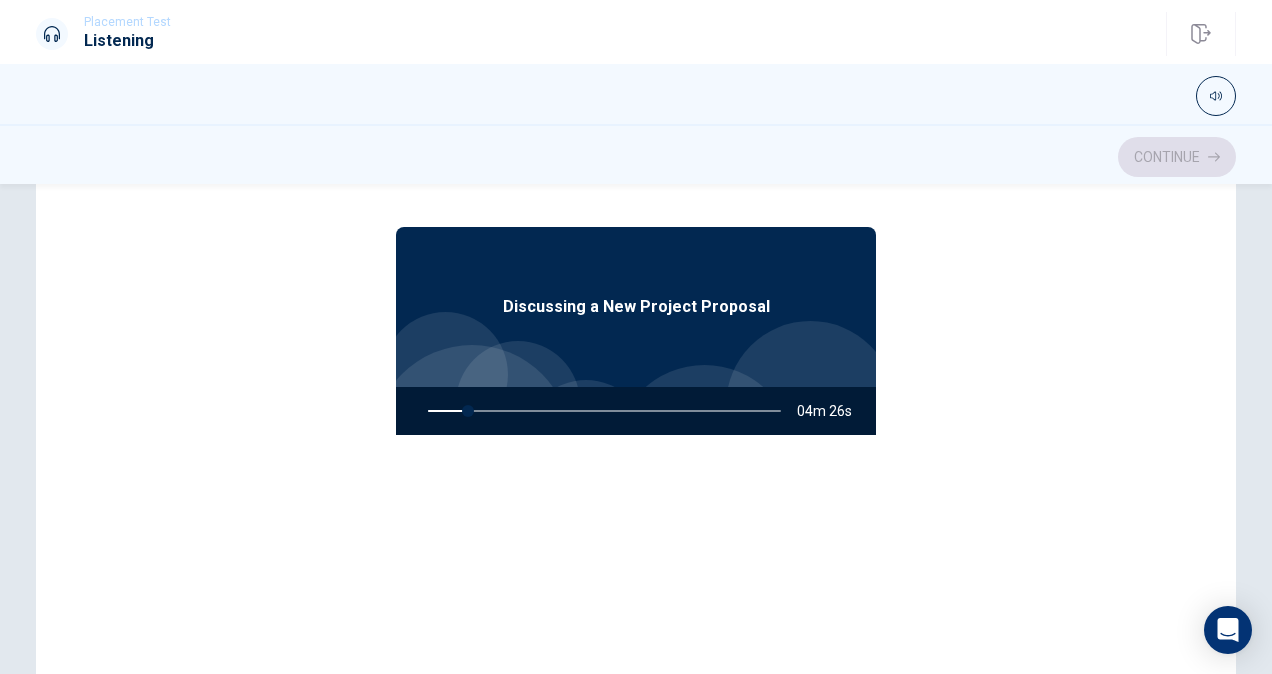 scroll, scrollTop: 206, scrollLeft: 0, axis: vertical 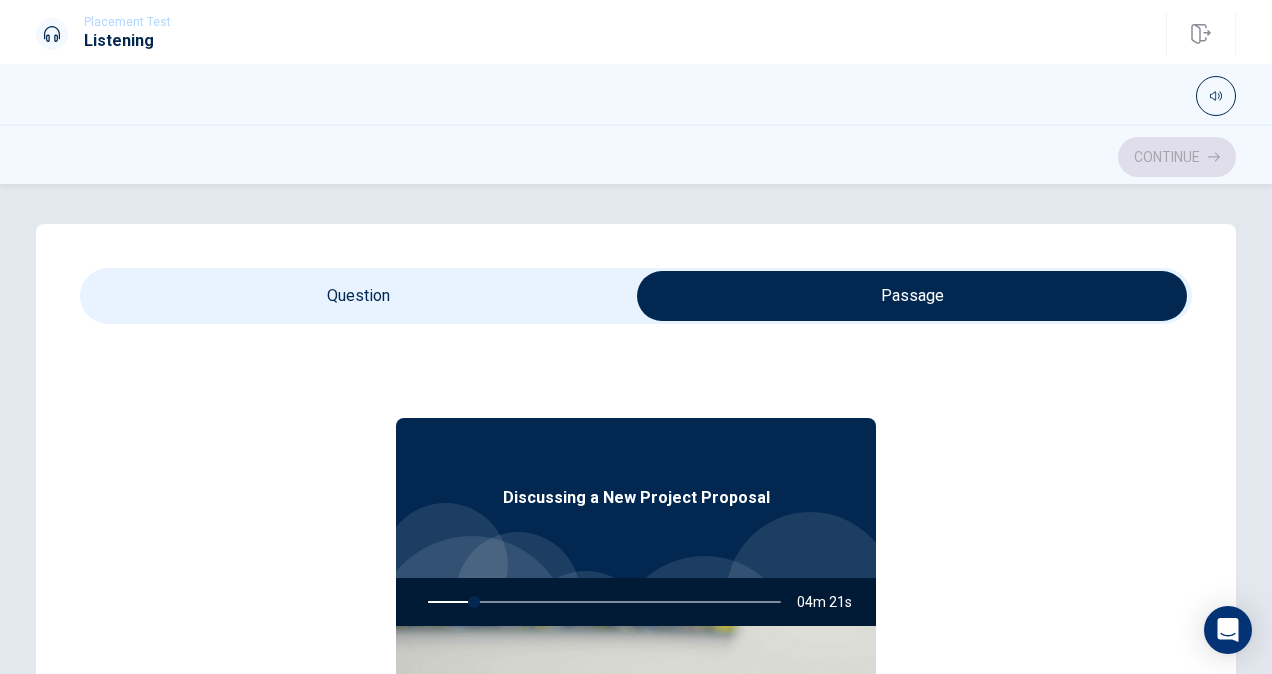 type on "13" 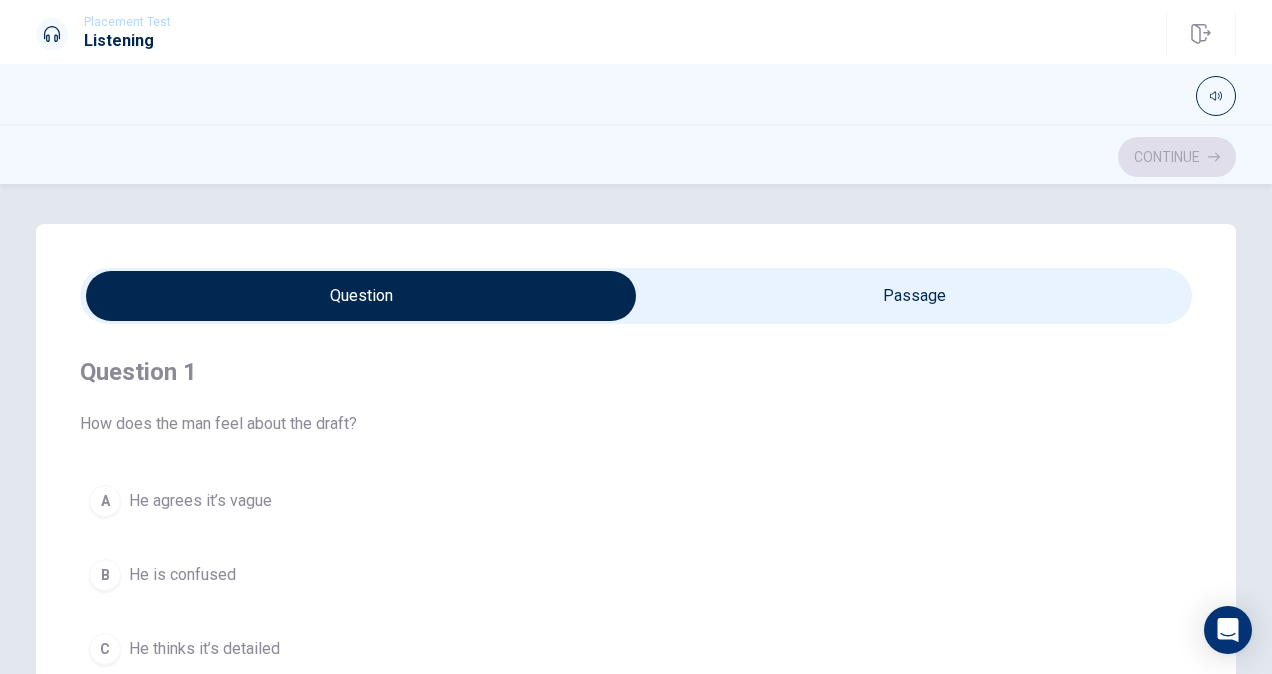 scroll, scrollTop: 60, scrollLeft: 0, axis: vertical 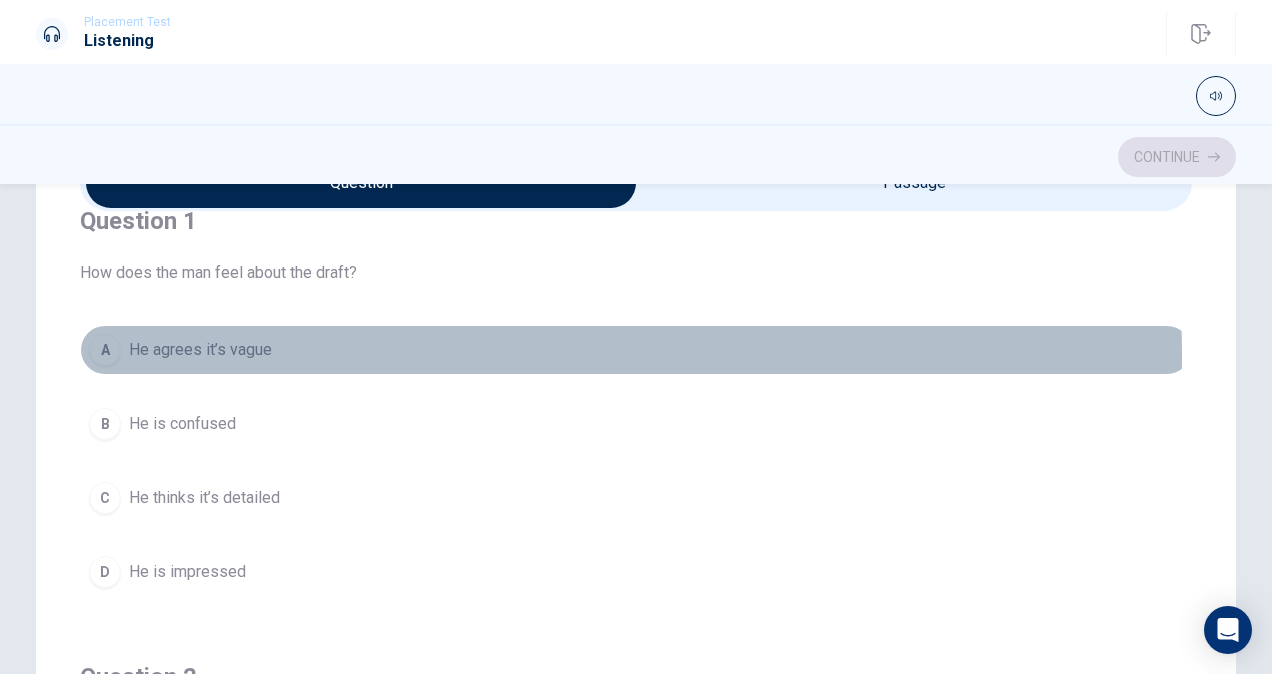 click on "He agrees it’s vague" at bounding box center (200, 350) 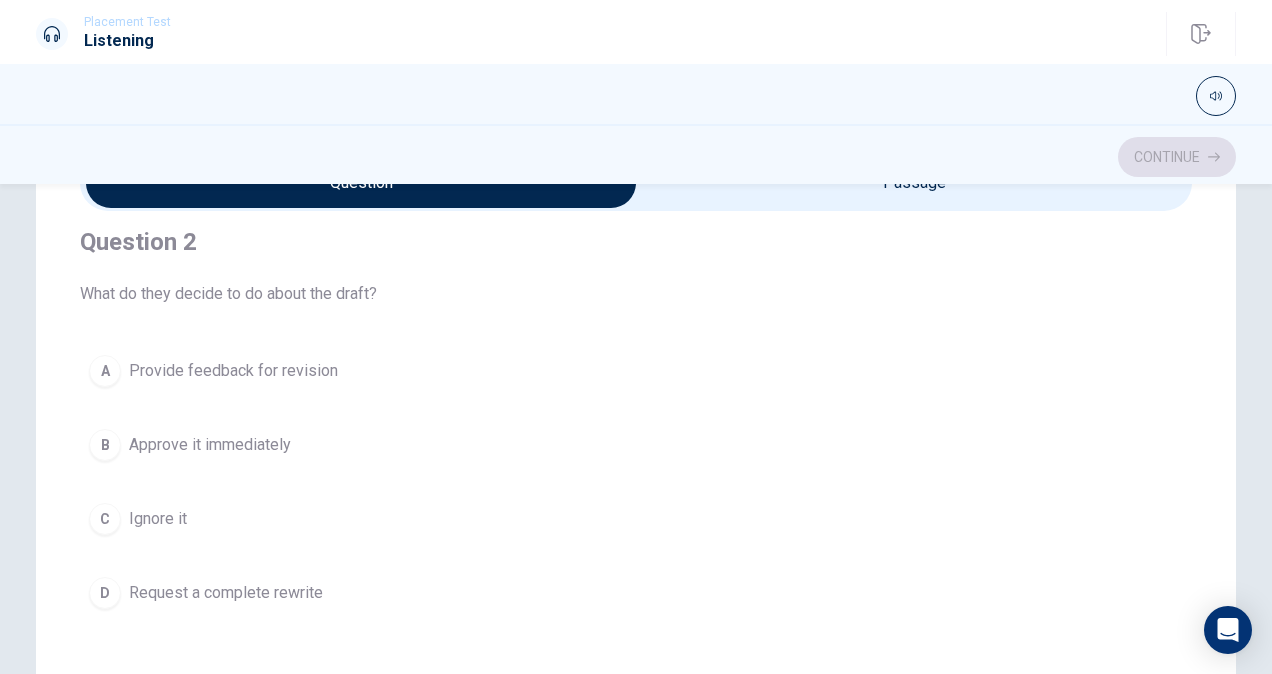 scroll, scrollTop: 474, scrollLeft: 0, axis: vertical 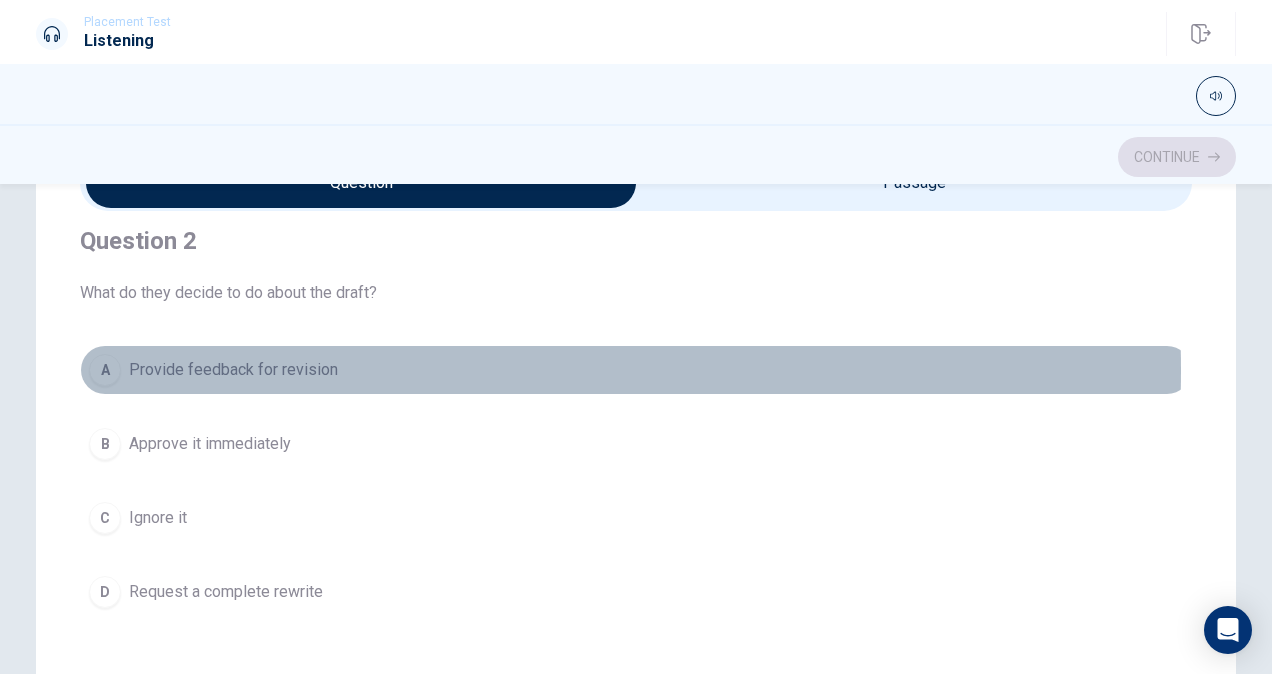 click on "Provide feedback for revision" at bounding box center [233, 370] 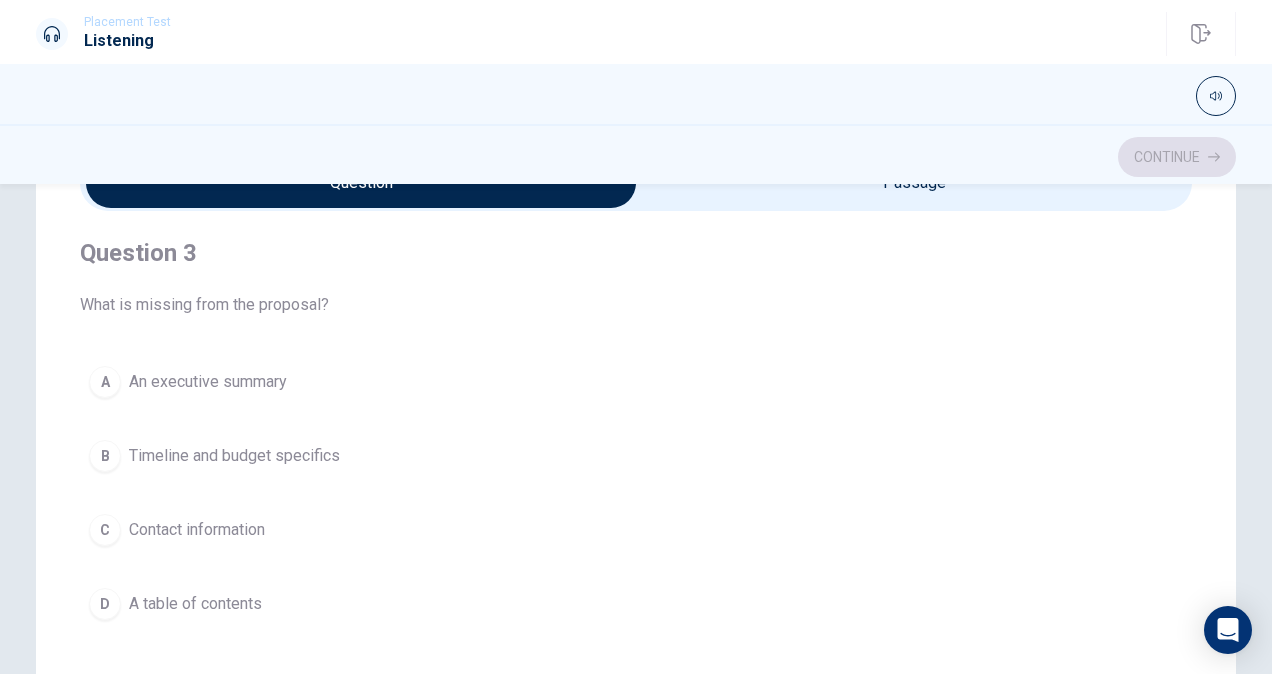 scroll, scrollTop: 950, scrollLeft: 0, axis: vertical 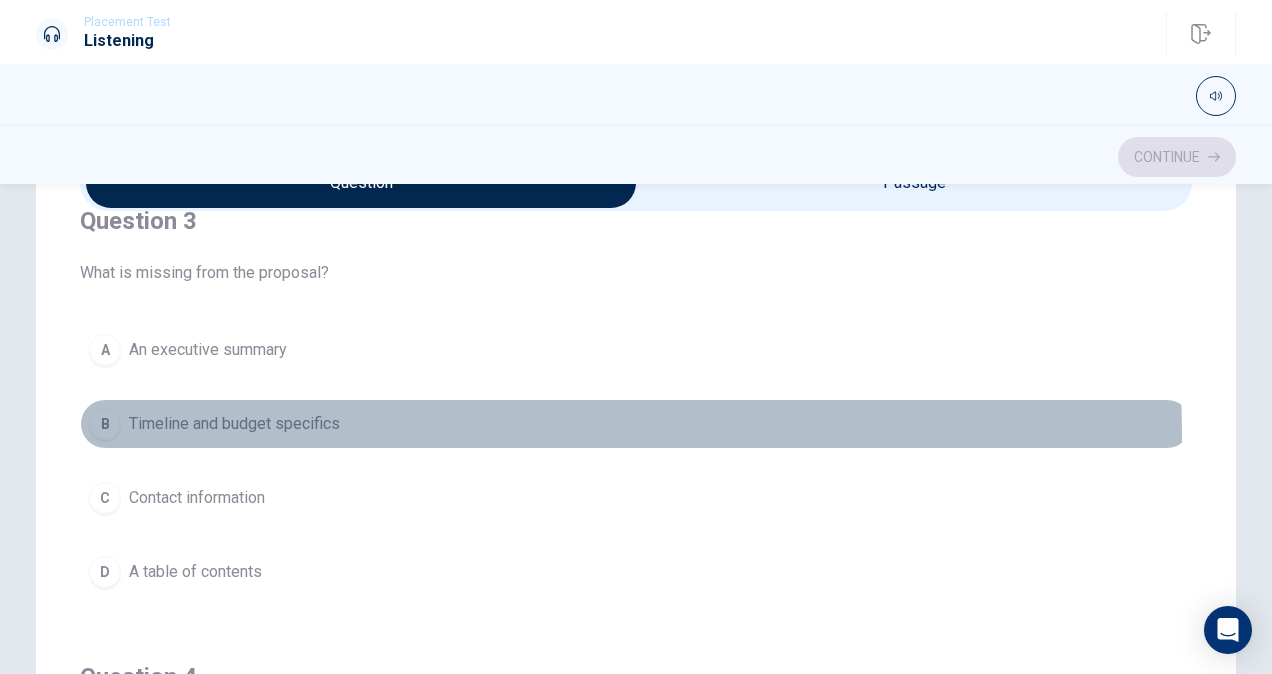 click on "B Timeline and budget specifics" at bounding box center (636, 424) 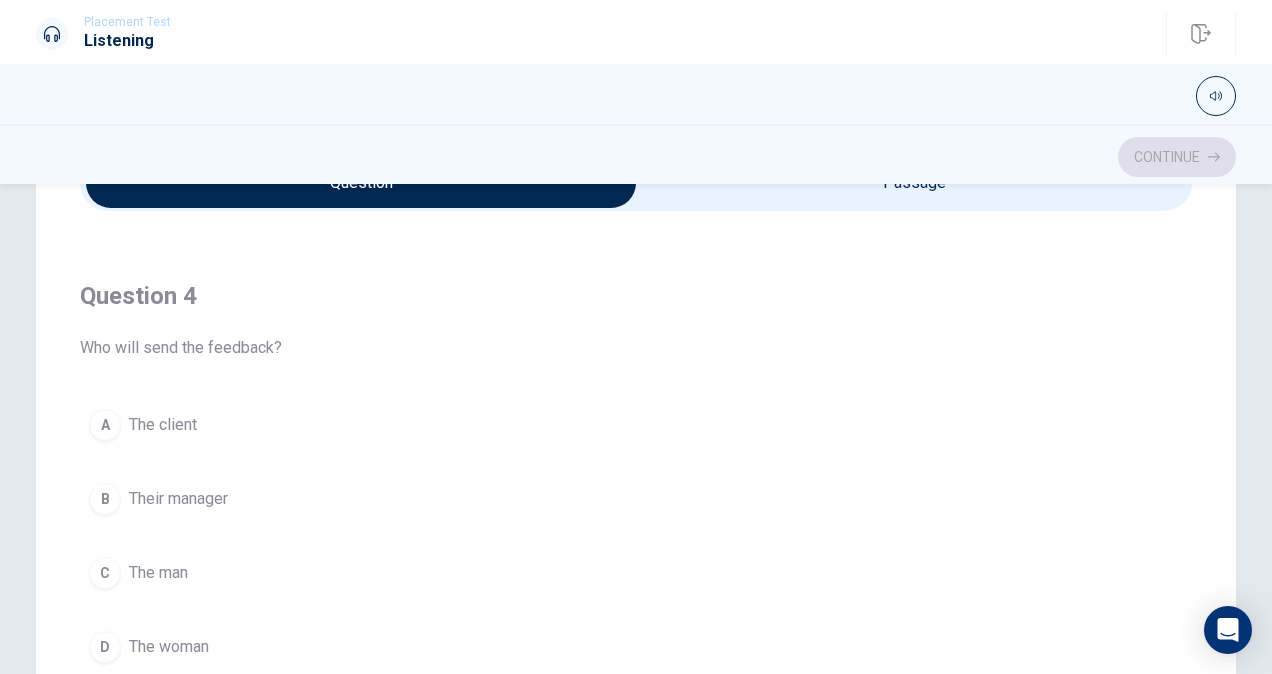 scroll, scrollTop: 1360, scrollLeft: 0, axis: vertical 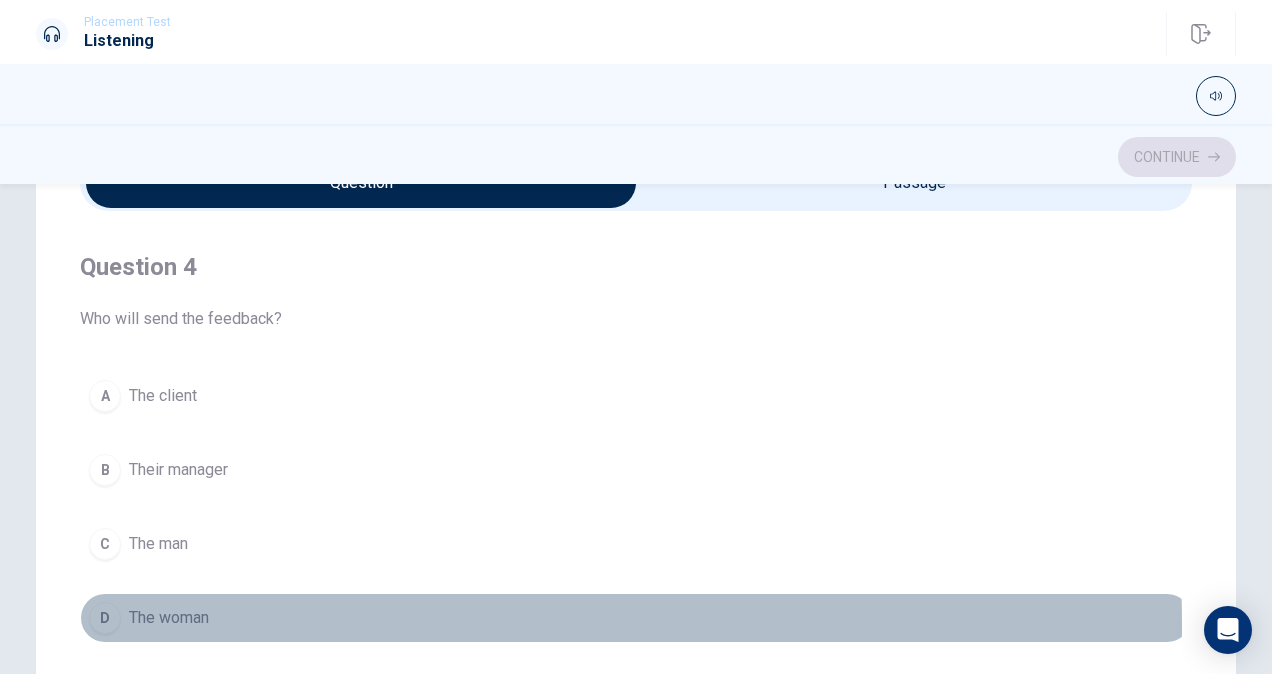 click on "D The woman" at bounding box center [636, 618] 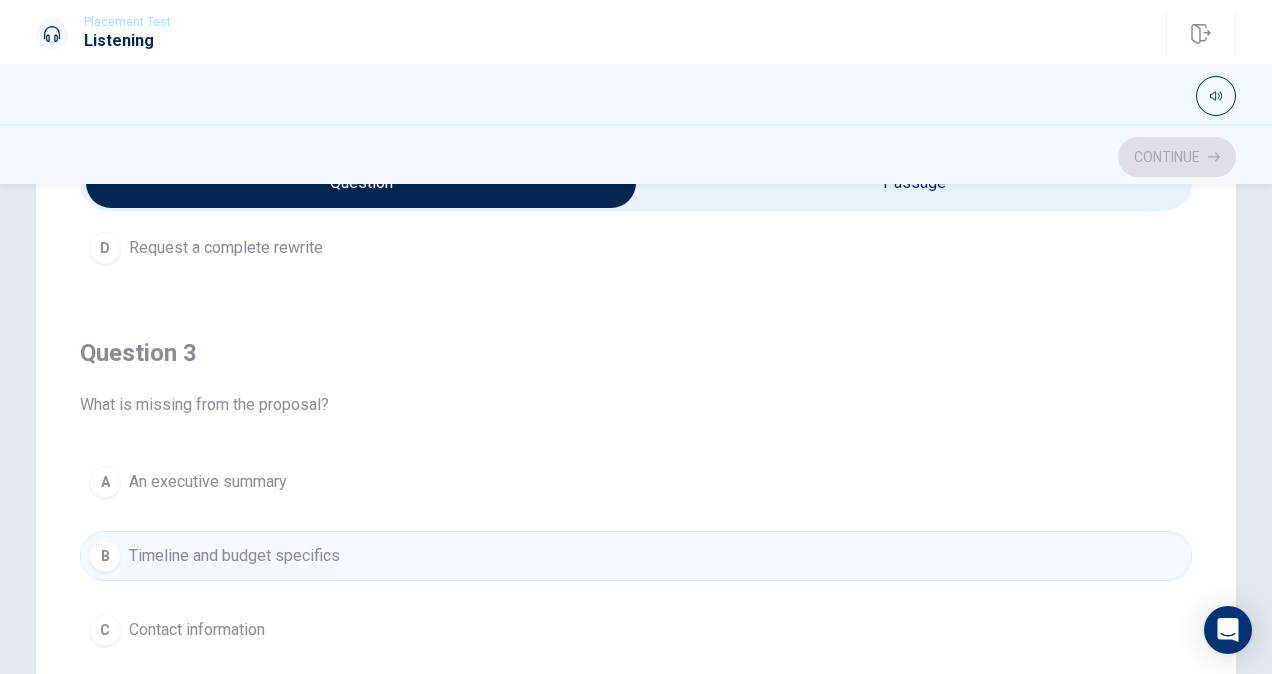 scroll, scrollTop: 819, scrollLeft: 0, axis: vertical 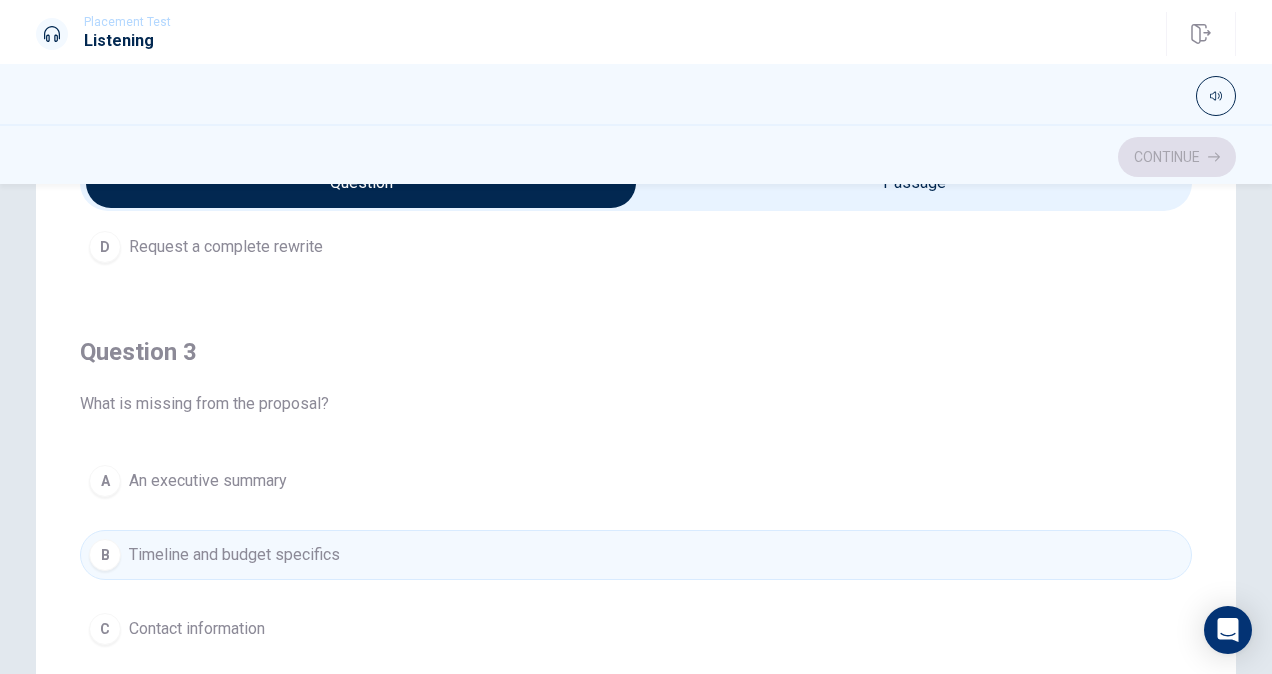 click at bounding box center (361, 183) 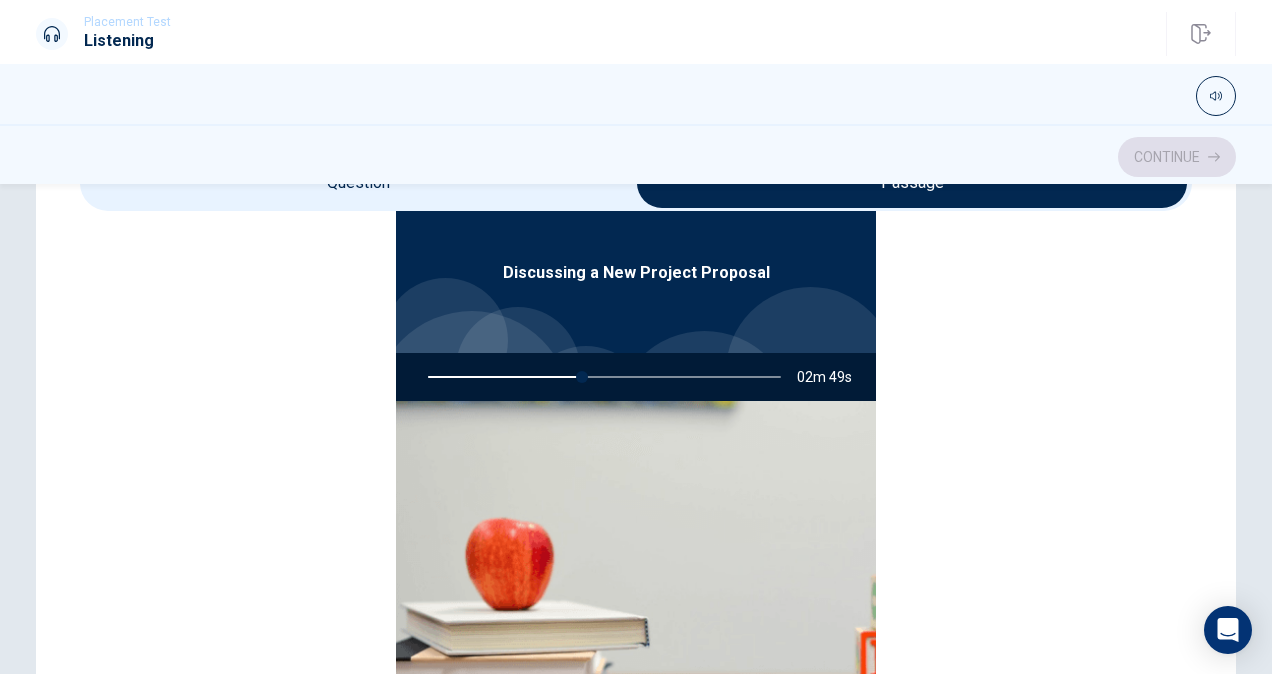 type on "44" 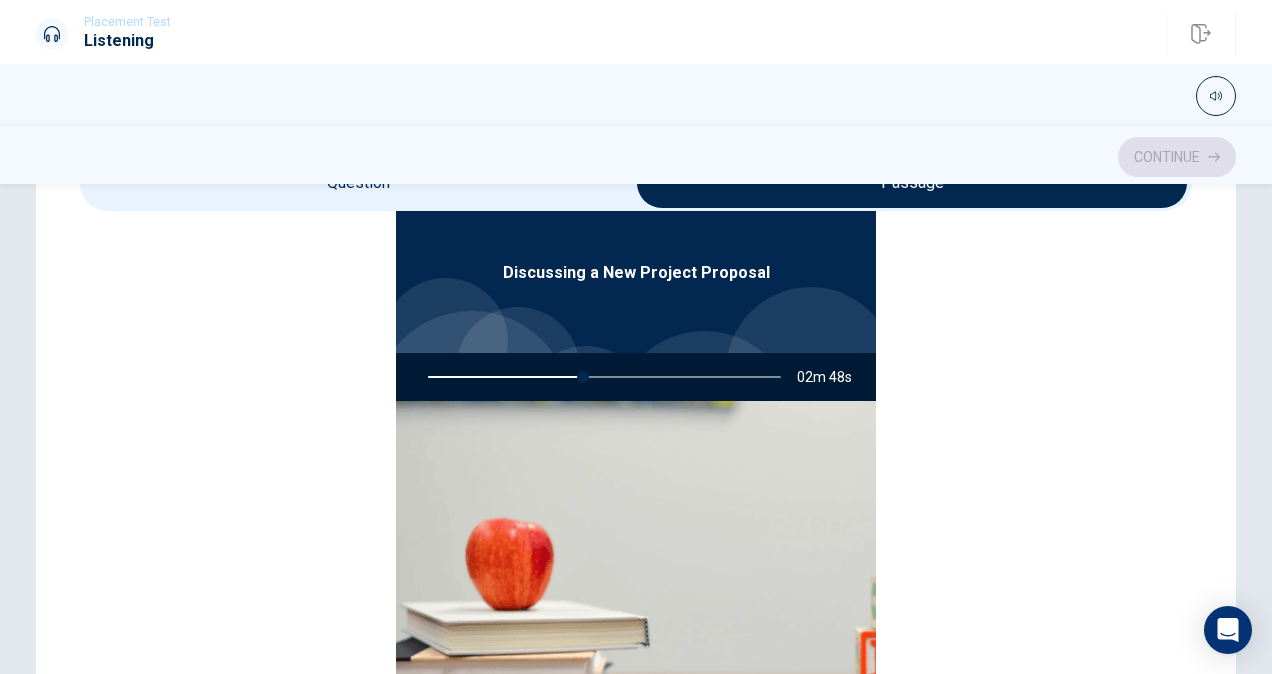 click at bounding box center [912, 183] 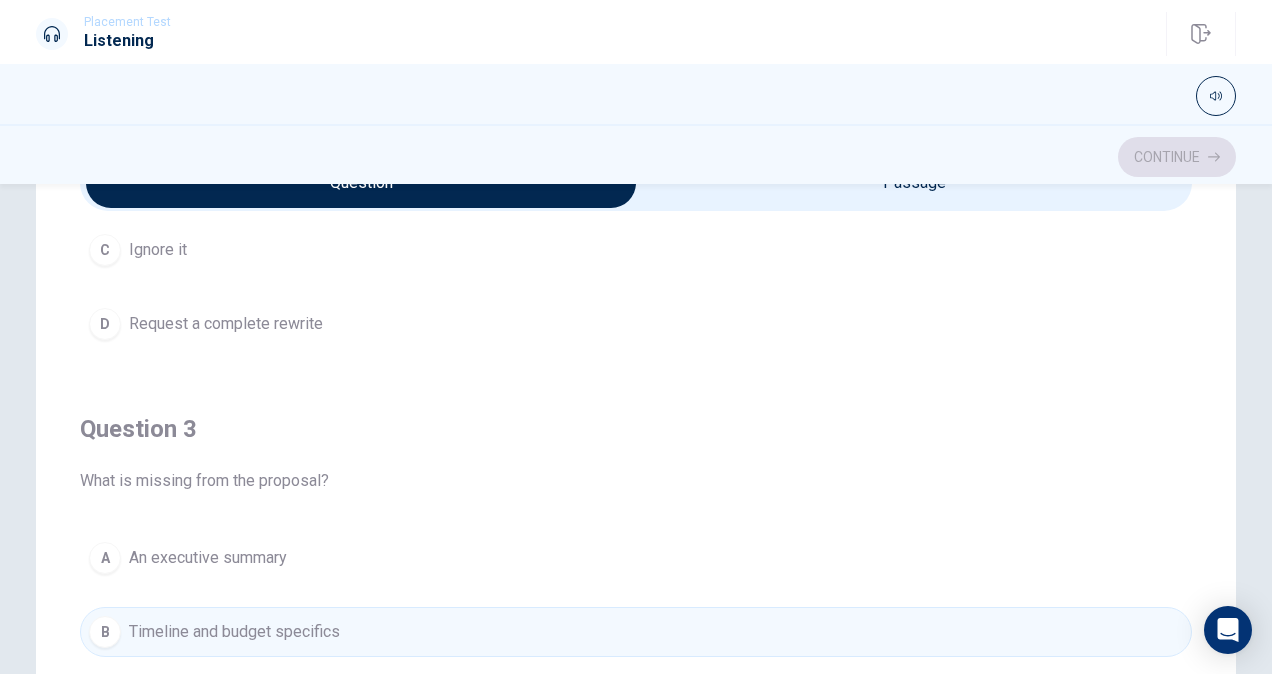 scroll, scrollTop: 742, scrollLeft: 0, axis: vertical 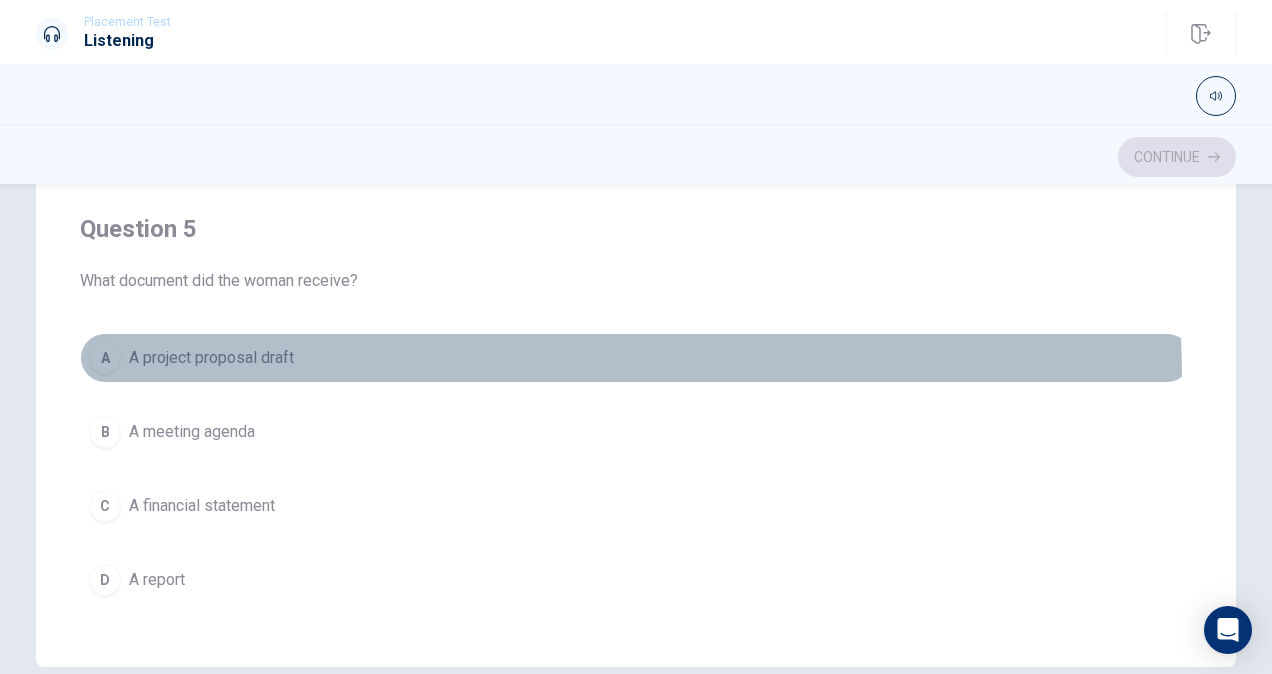click on "A A project proposal draft" at bounding box center (636, 358) 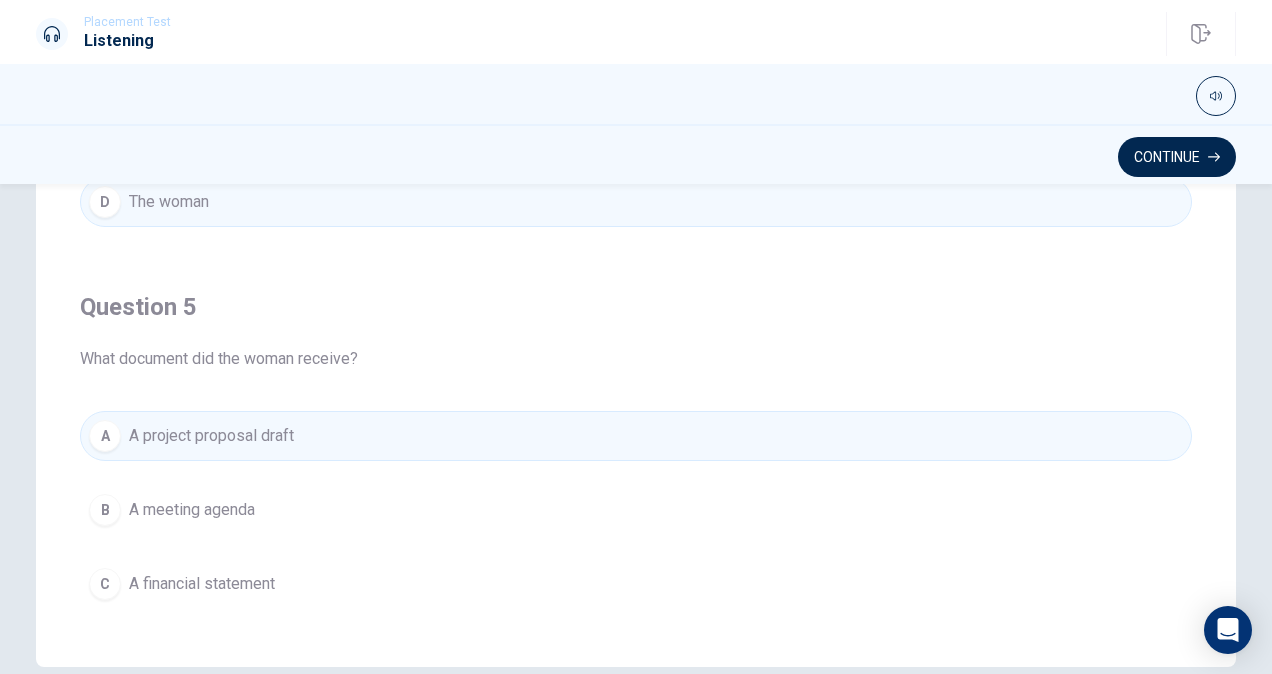 scroll, scrollTop: 1606, scrollLeft: 0, axis: vertical 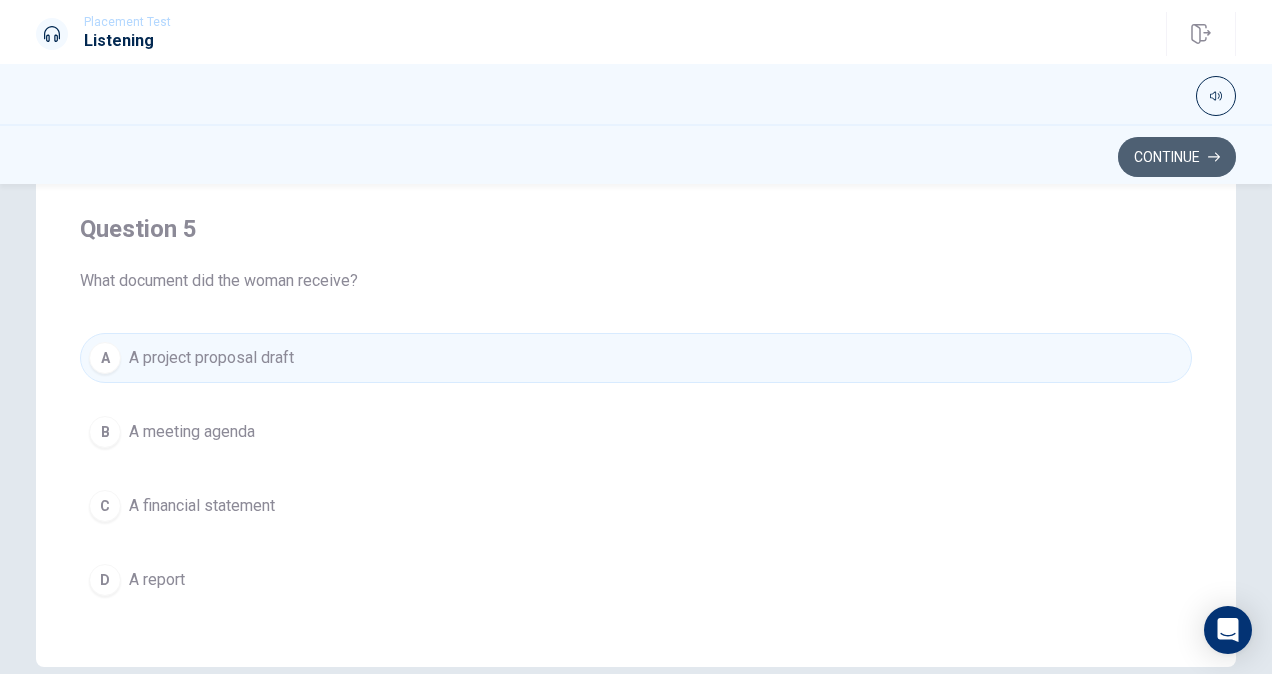 click on "Continue" at bounding box center [1177, 157] 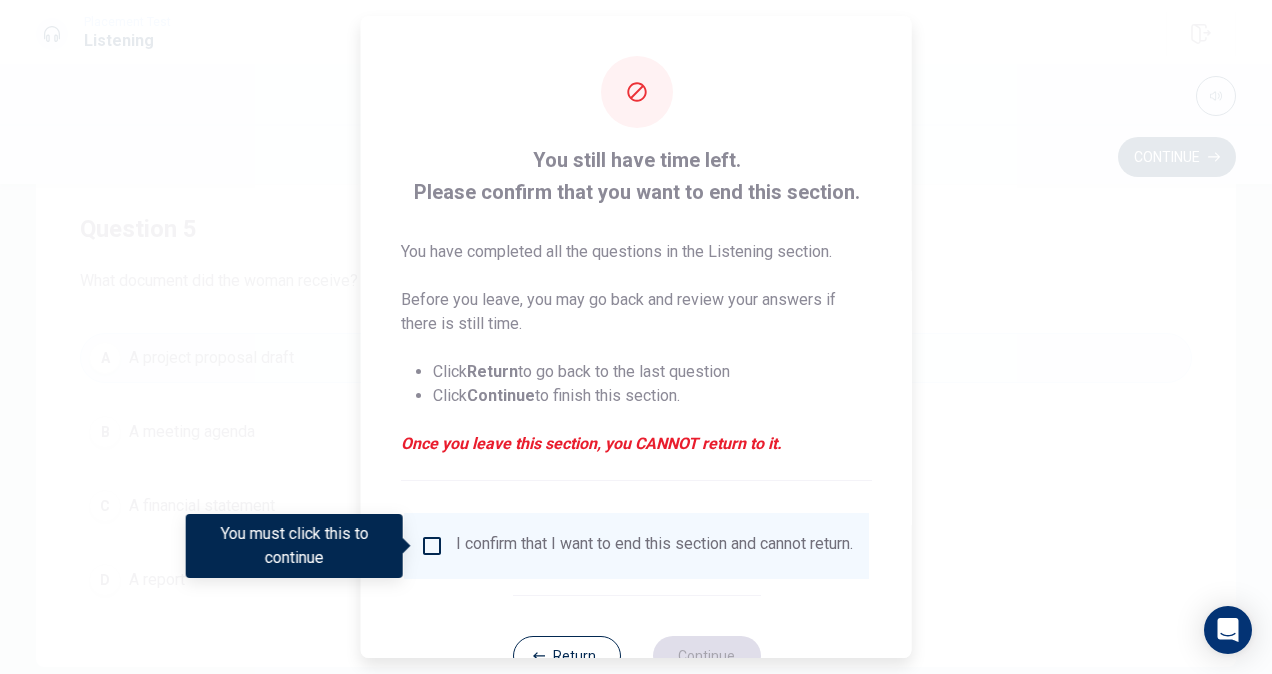 click on "I confirm that I want to end this section and cannot return." at bounding box center (636, 546) 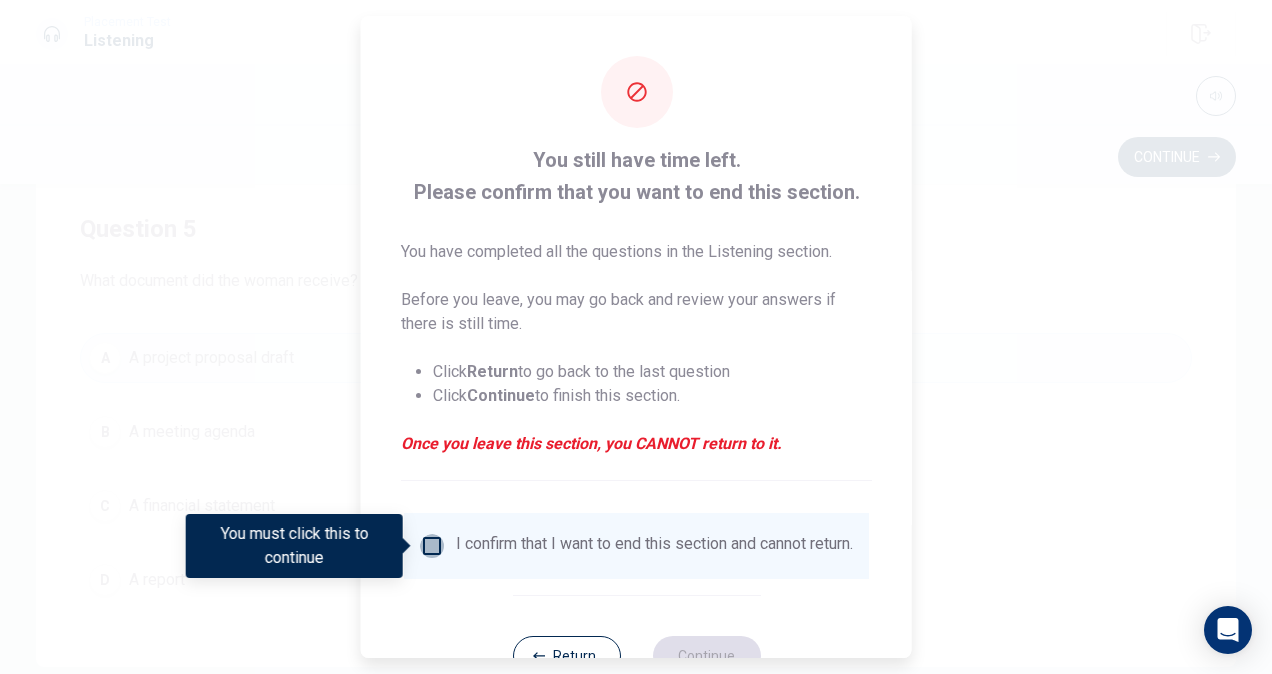 click at bounding box center (432, 546) 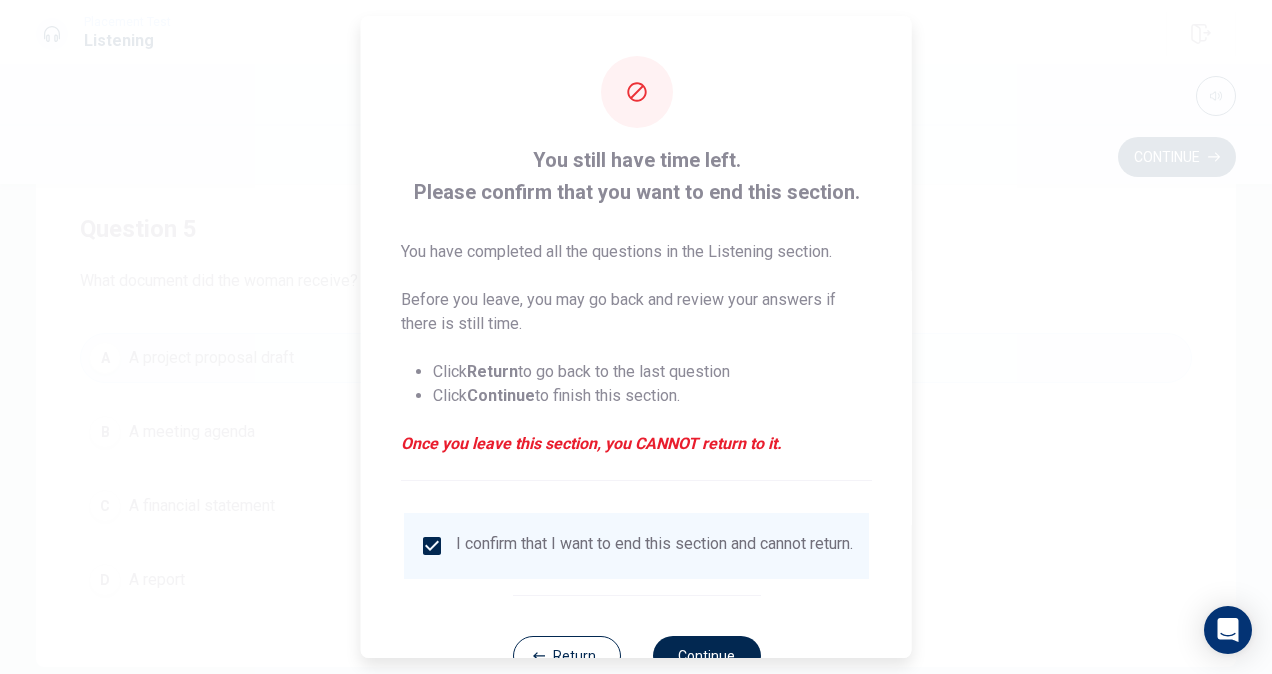 scroll, scrollTop: 72, scrollLeft: 0, axis: vertical 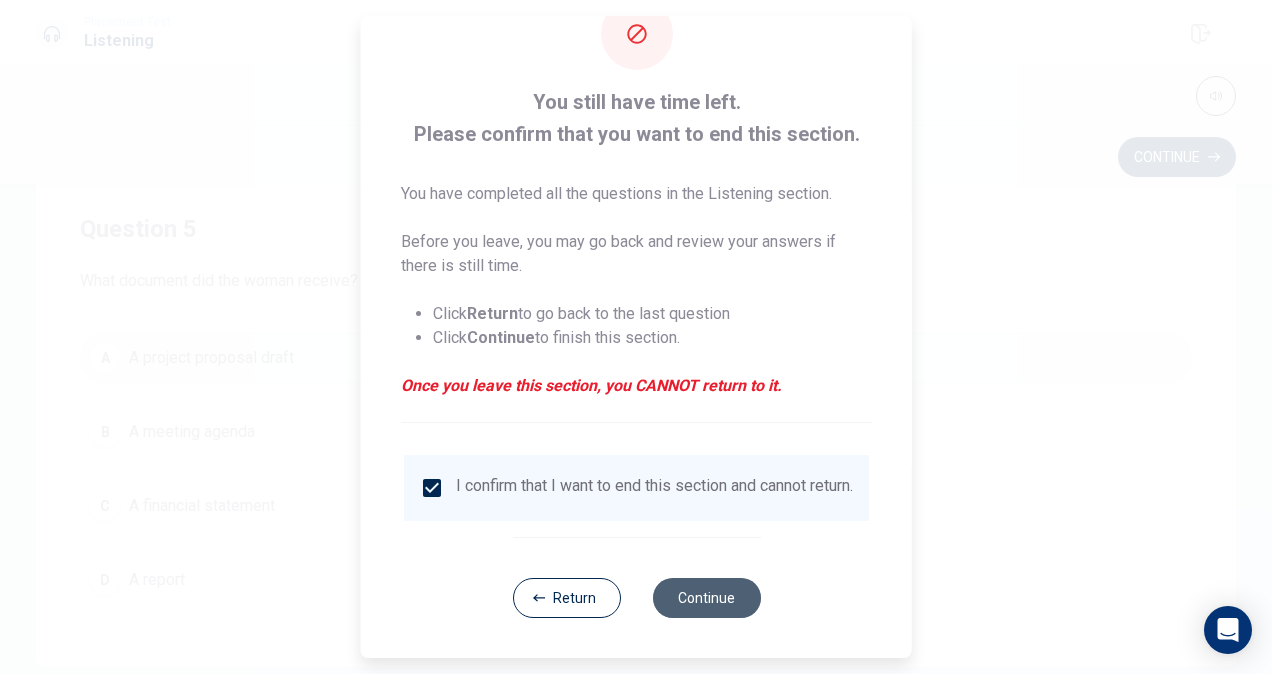 click on "Continue" at bounding box center (706, 598) 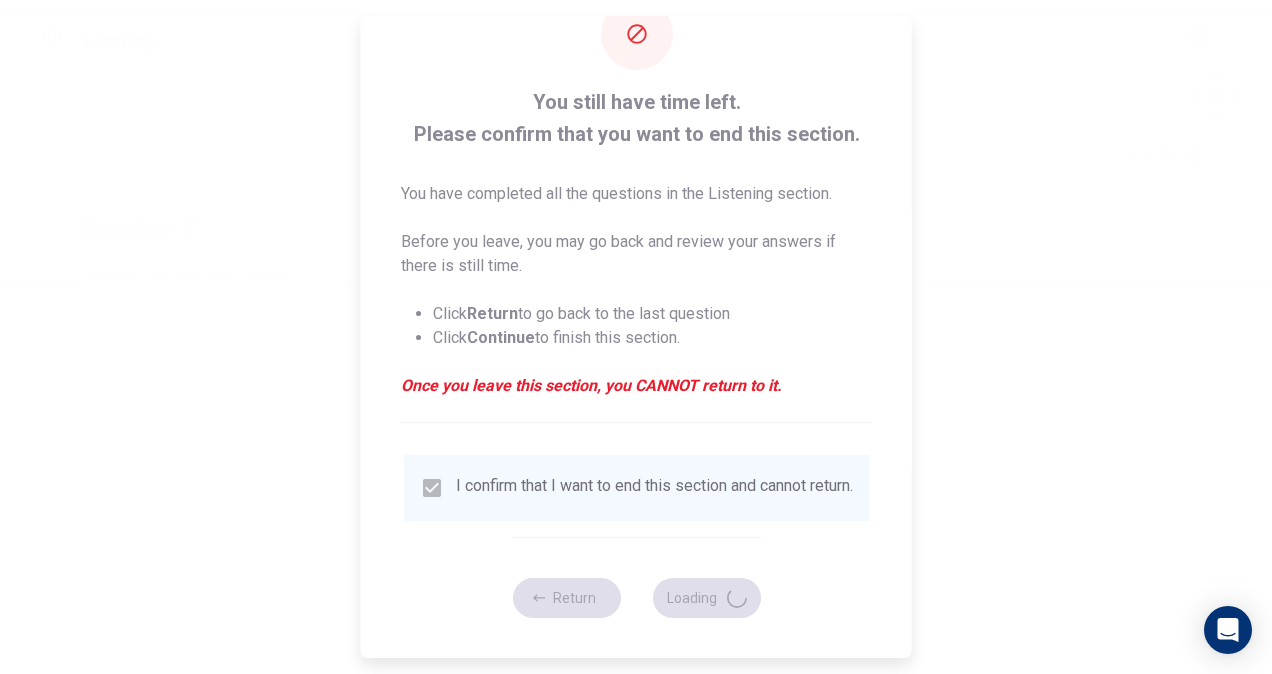 scroll, scrollTop: 0, scrollLeft: 0, axis: both 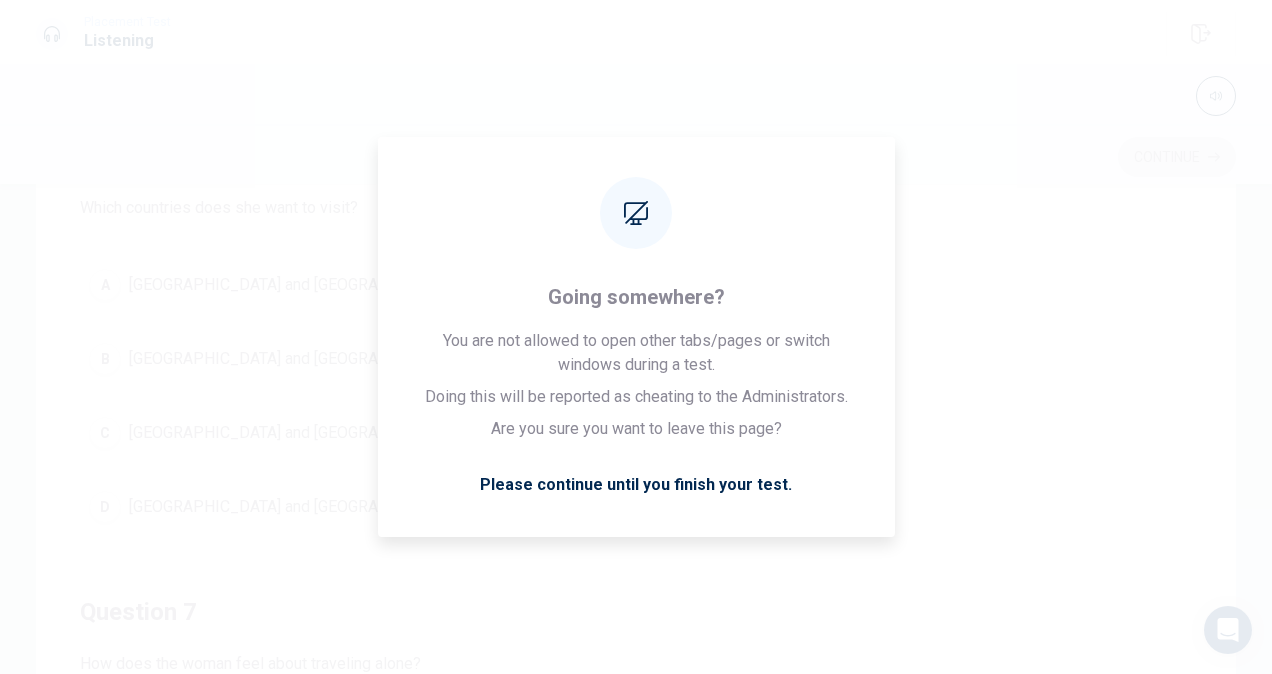 drag, startPoint x: 1172, startPoint y: 1, endPoint x: 654, endPoint y: 125, distance: 532.63495 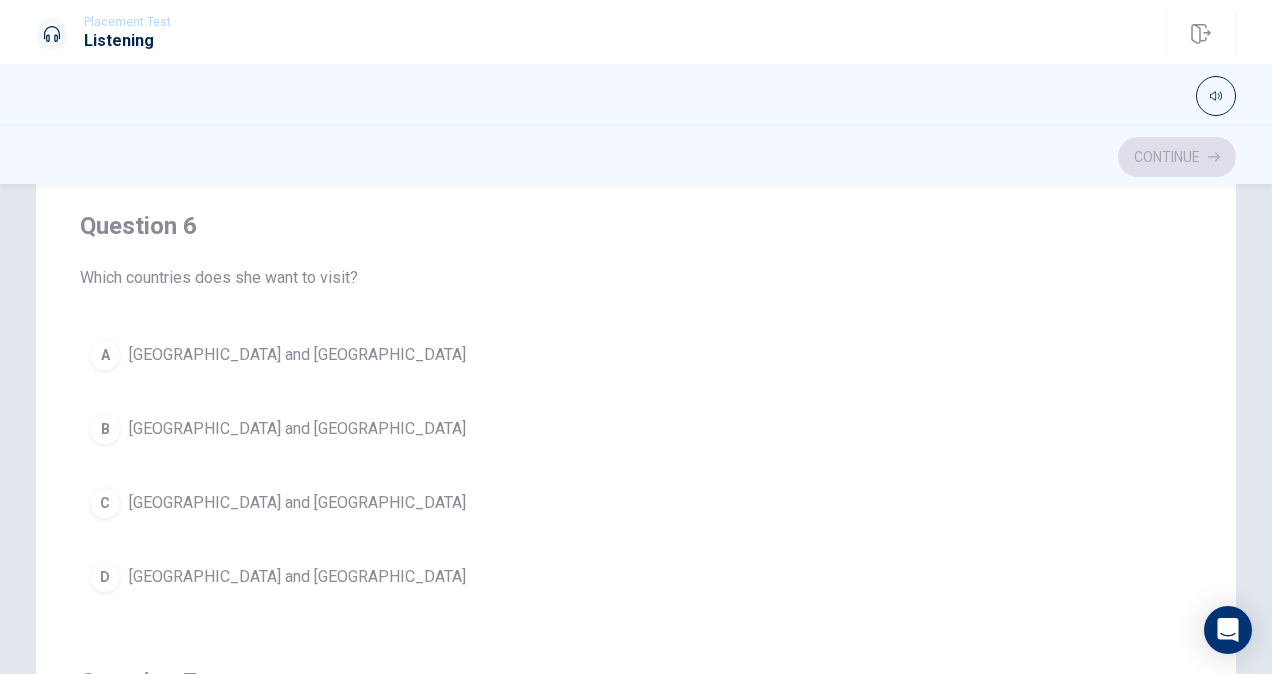 scroll, scrollTop: 145, scrollLeft: 0, axis: vertical 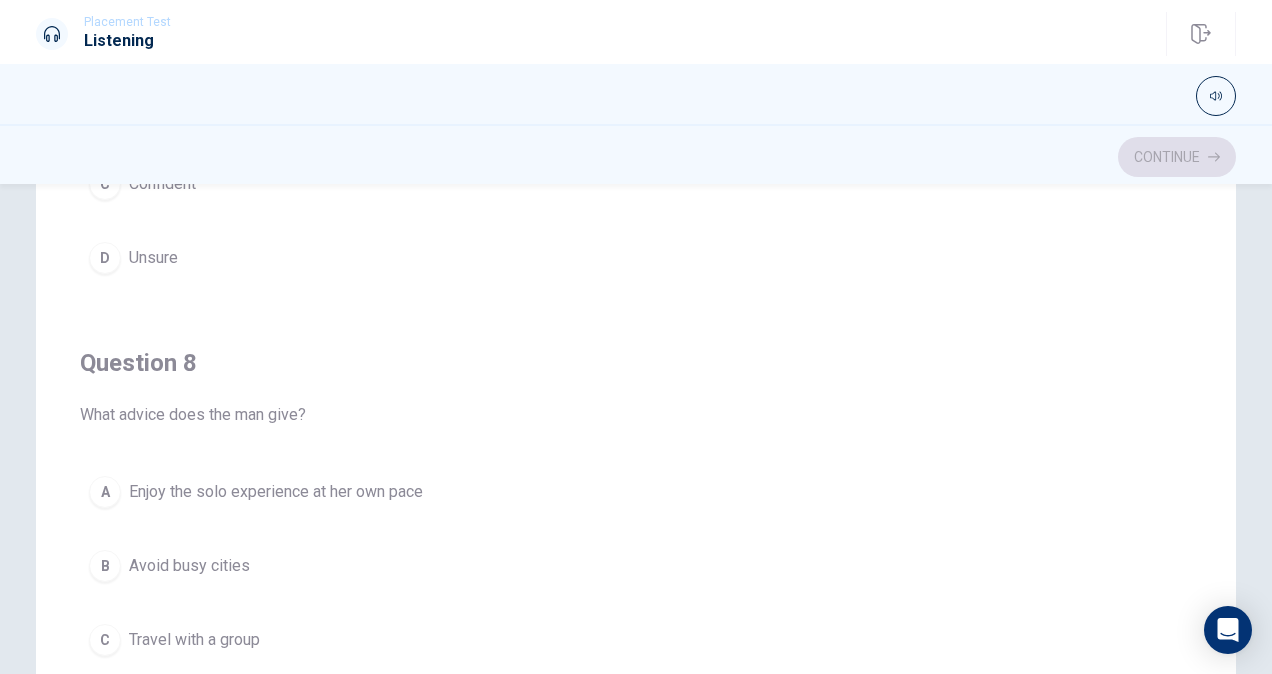click on "A Enjoy the solo experience at her own pace B Avoid busy cities C Travel with a group D Plan a short trip" at bounding box center (636, 603) 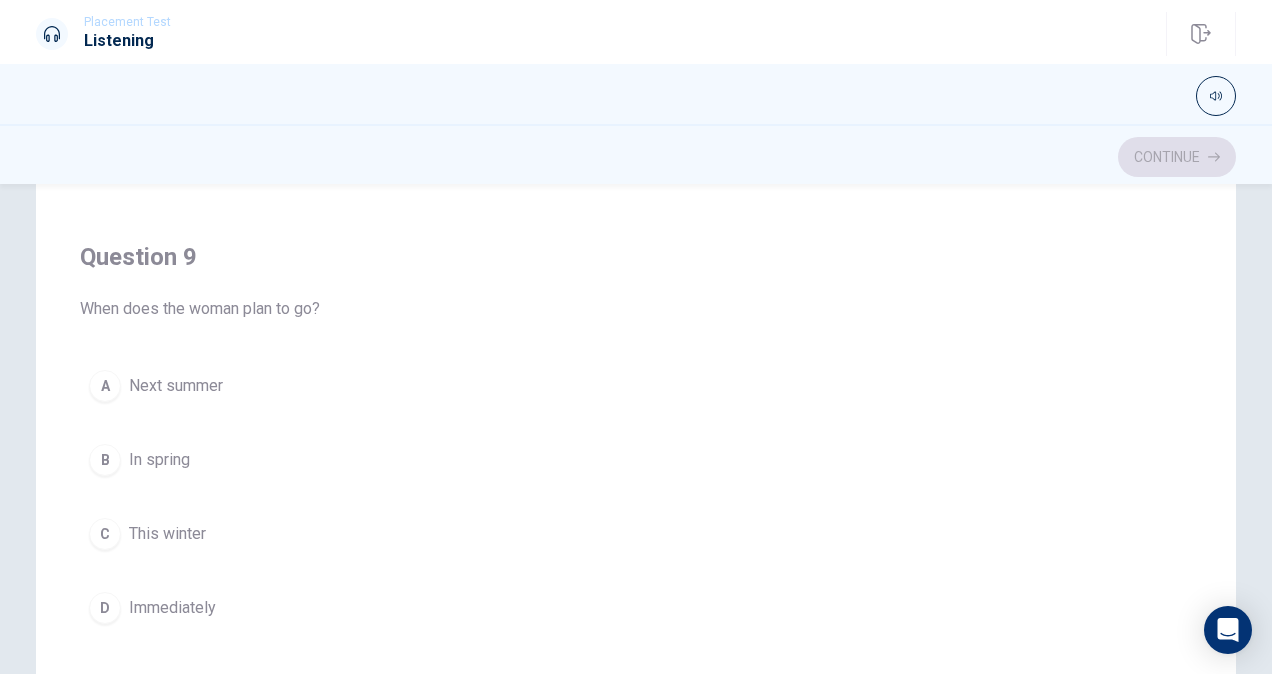scroll, scrollTop: 1606, scrollLeft: 0, axis: vertical 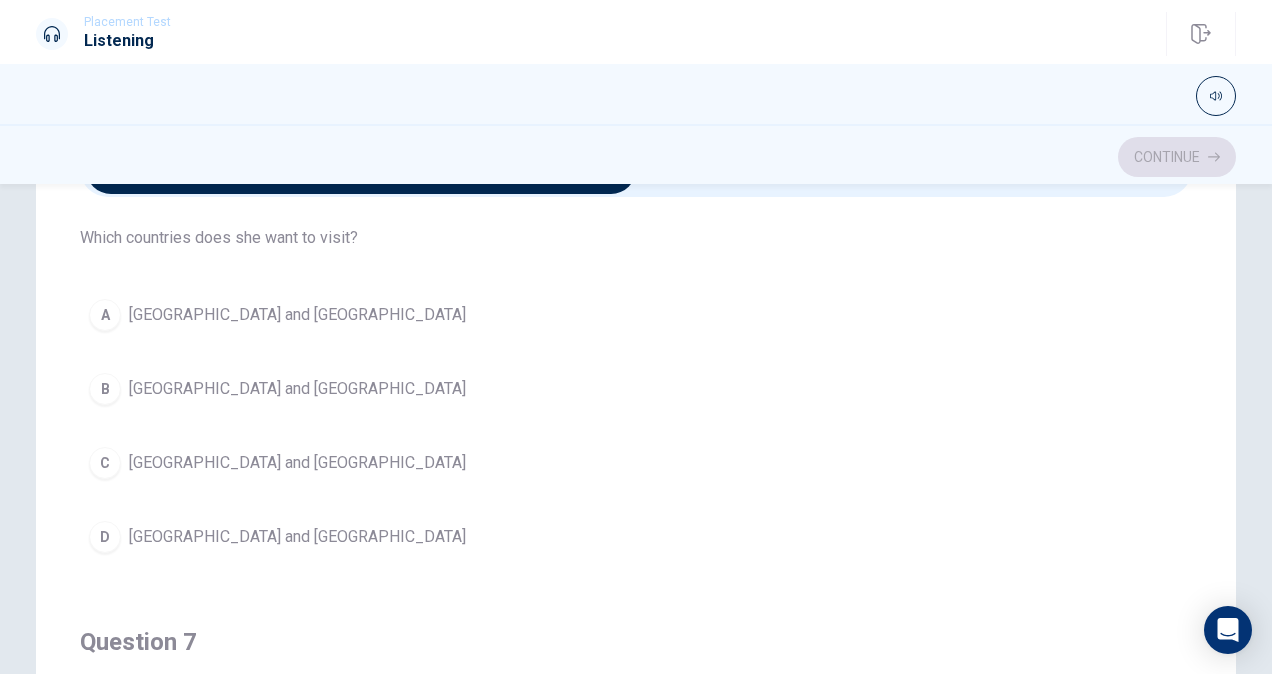 drag, startPoint x: 61, startPoint y: 235, endPoint x: 276, endPoint y: 226, distance: 215.1883 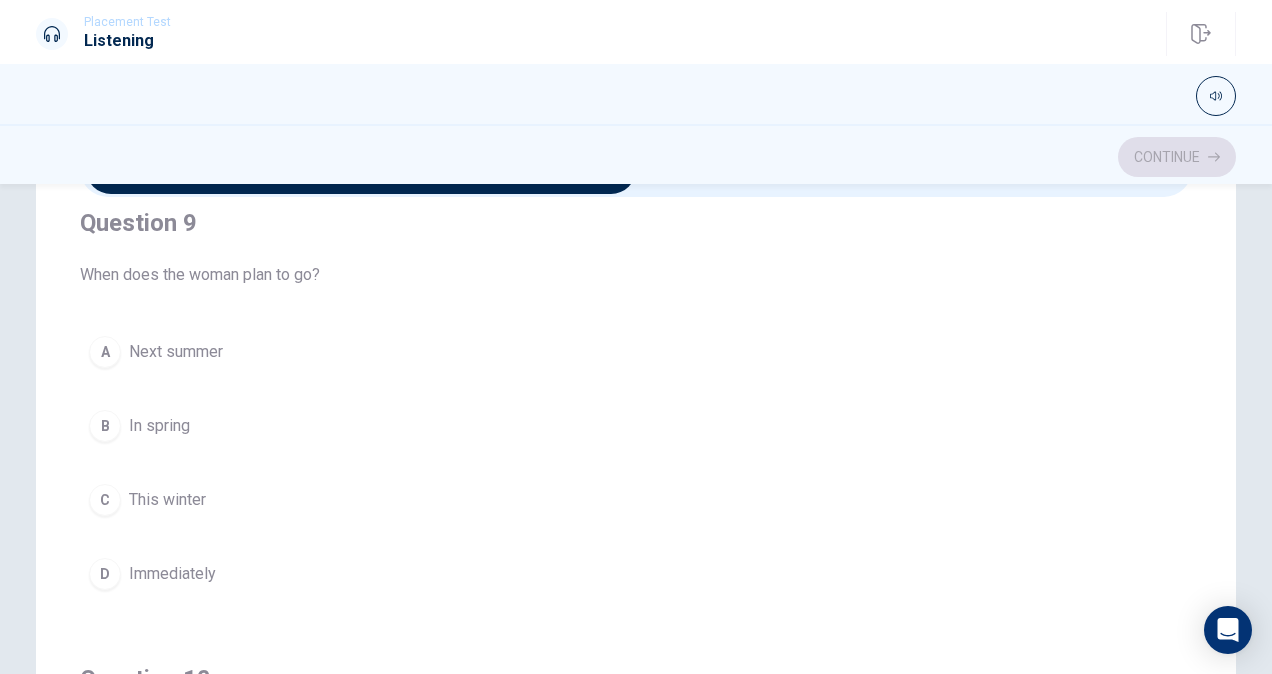 scroll, scrollTop: 1606, scrollLeft: 0, axis: vertical 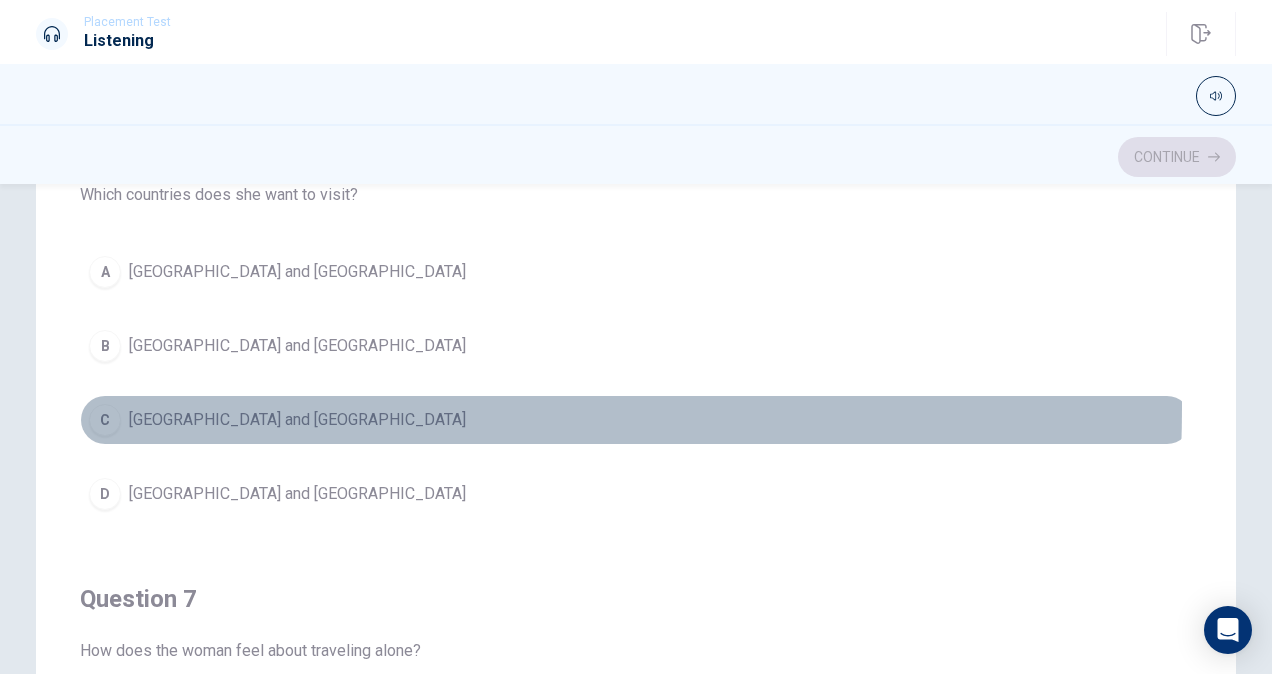 click on "C [GEOGRAPHIC_DATA] and [GEOGRAPHIC_DATA]" at bounding box center [636, 420] 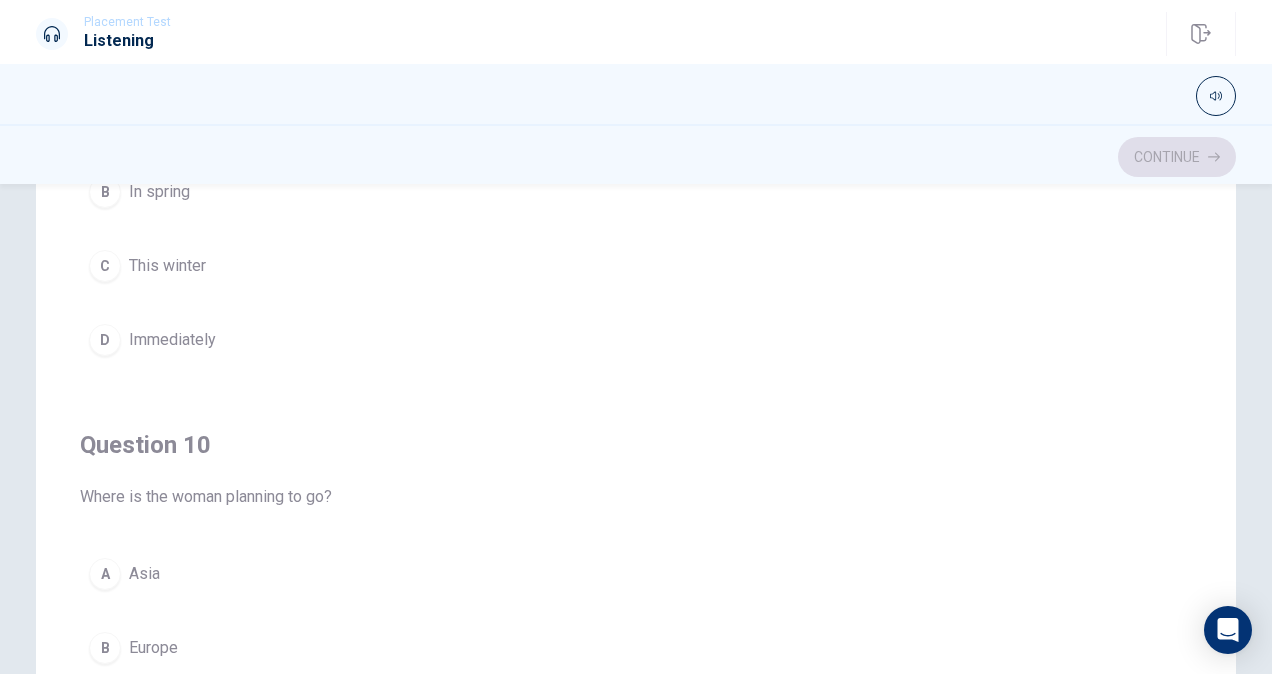 scroll, scrollTop: 1606, scrollLeft: 0, axis: vertical 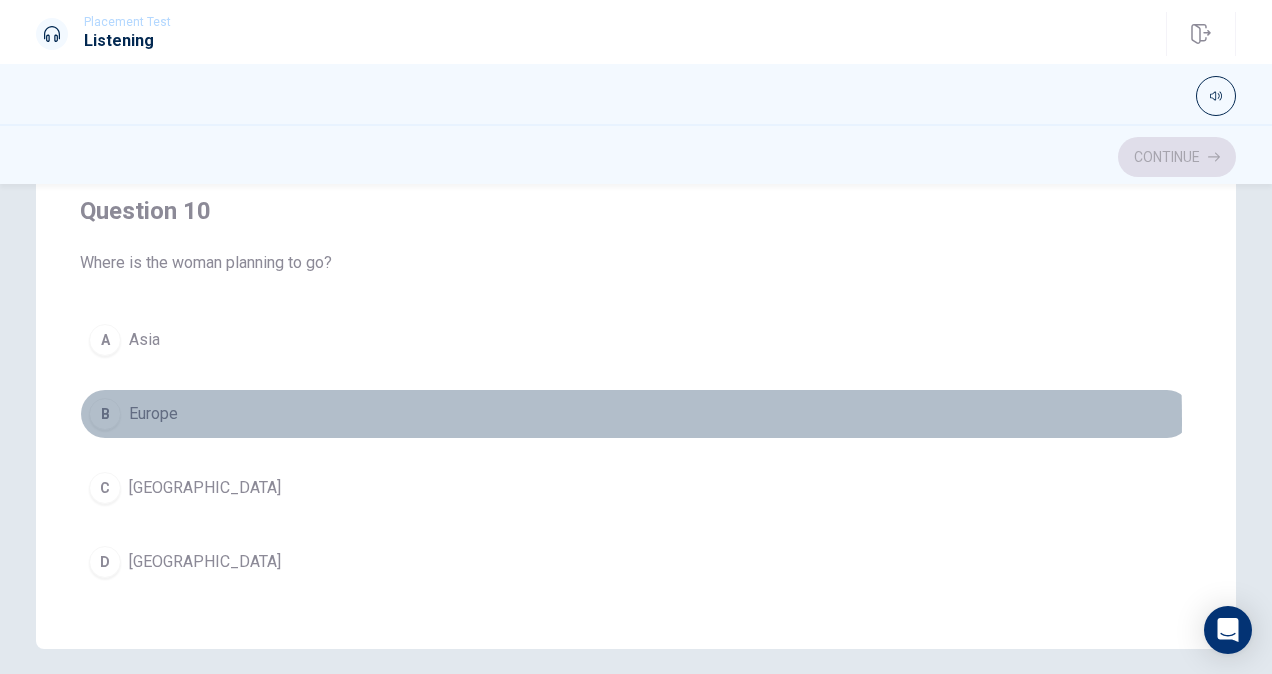 click on "Europe" at bounding box center (153, 414) 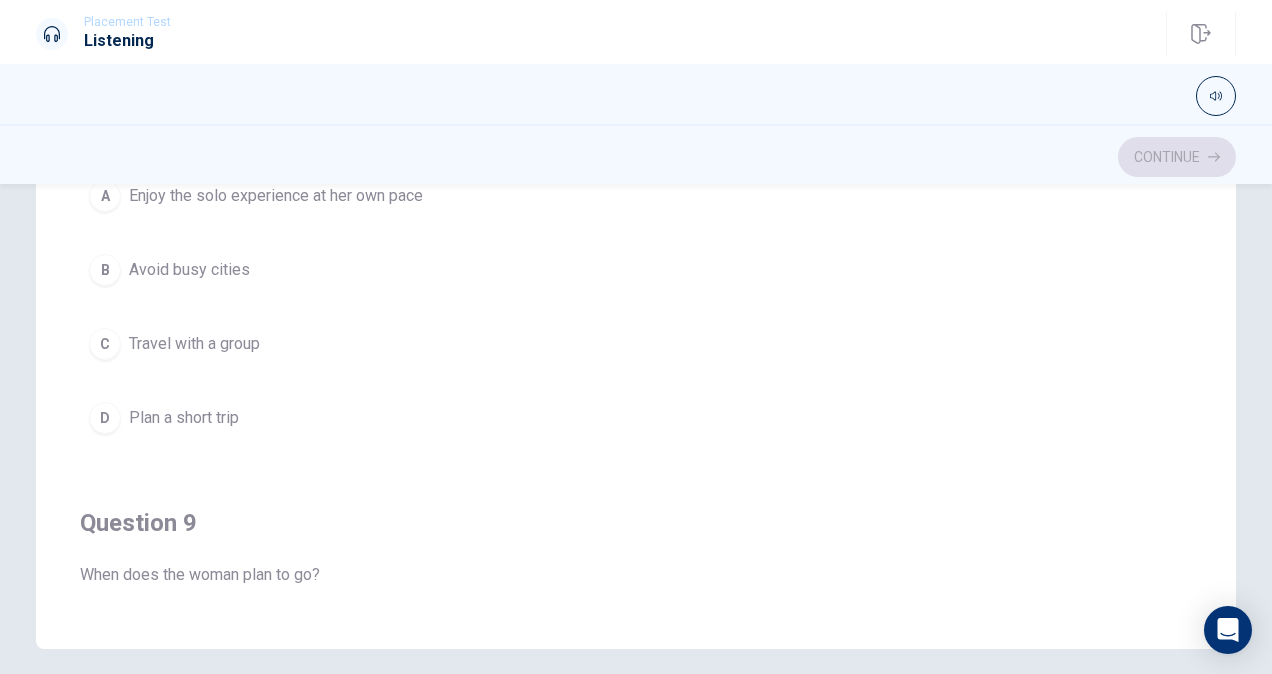 scroll, scrollTop: 784, scrollLeft: 0, axis: vertical 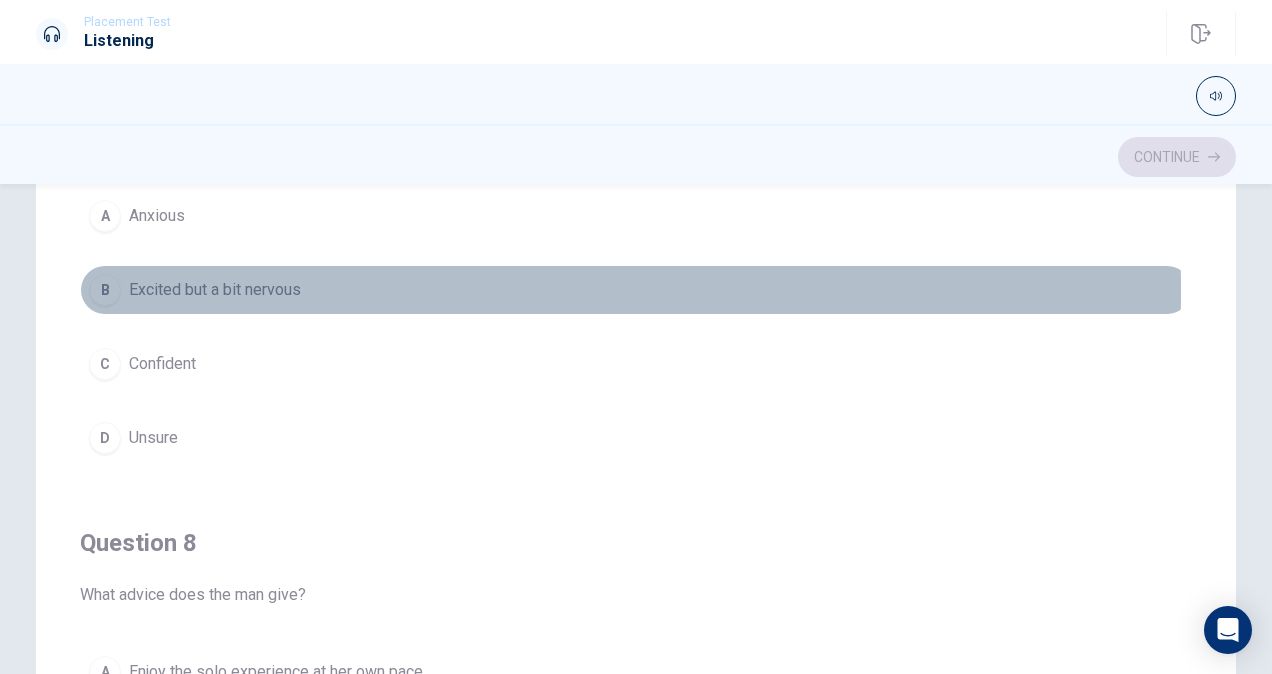 click on "Excited but a bit nervous" at bounding box center [215, 290] 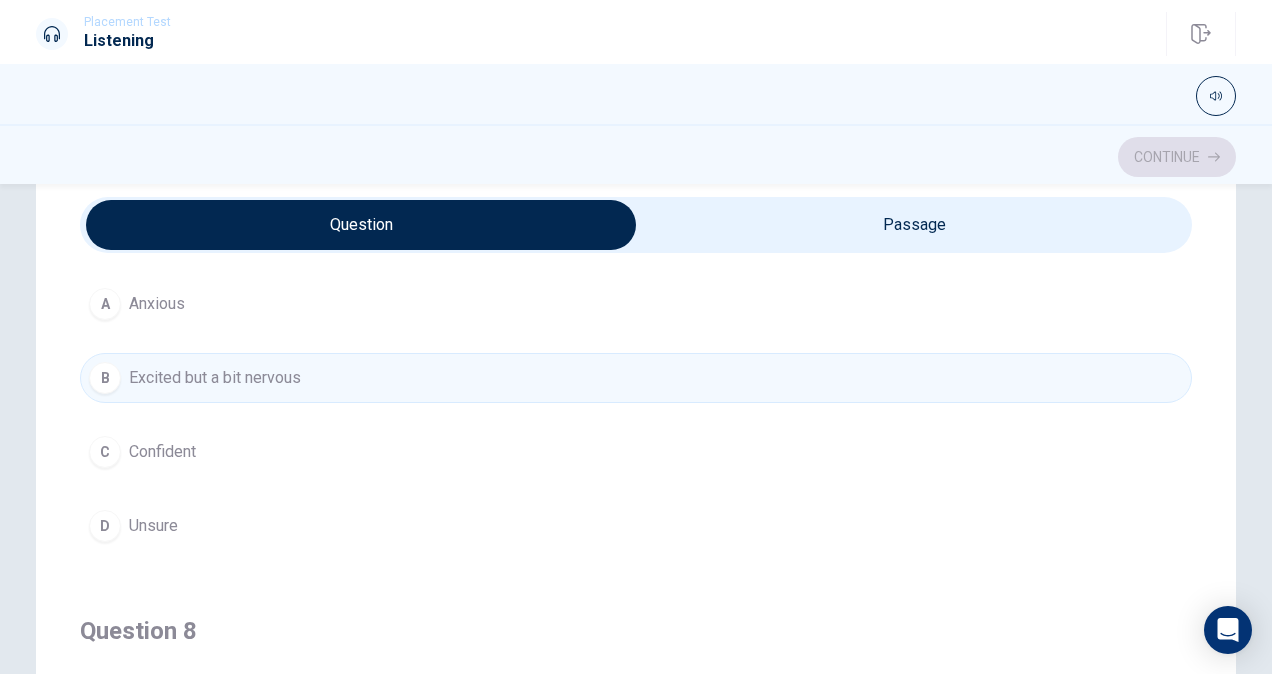 scroll, scrollTop: 72, scrollLeft: 0, axis: vertical 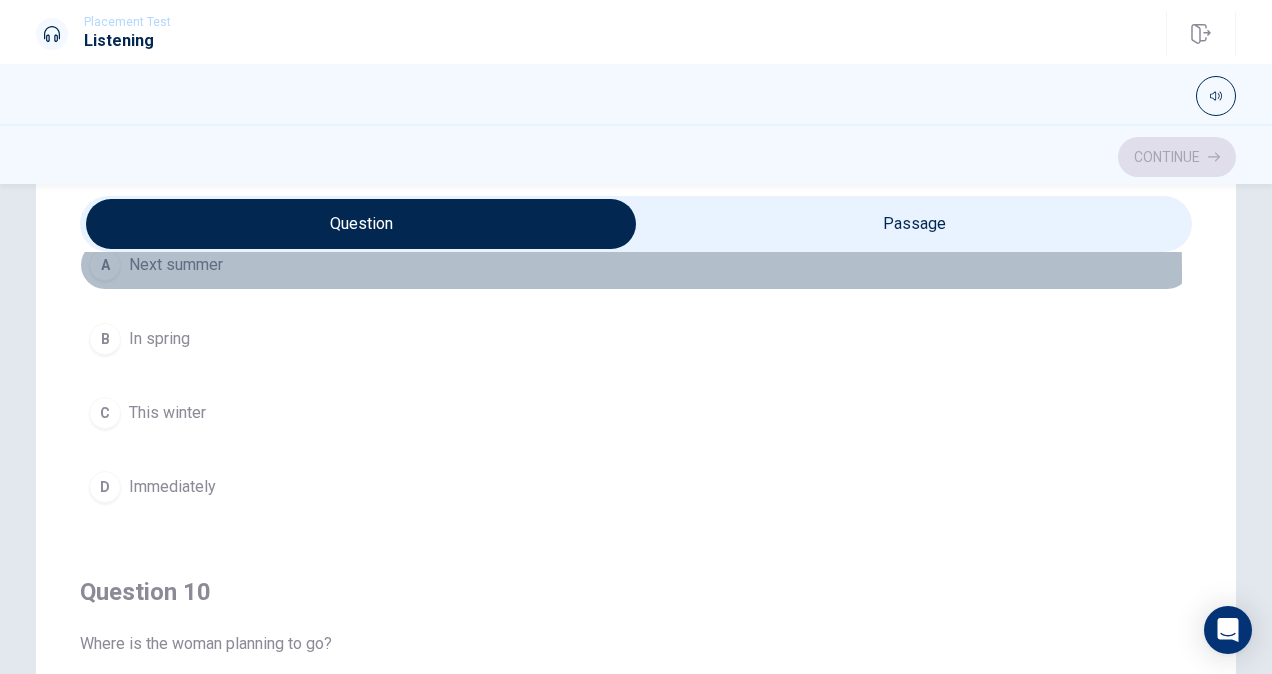 click on "Next summer" at bounding box center [176, 265] 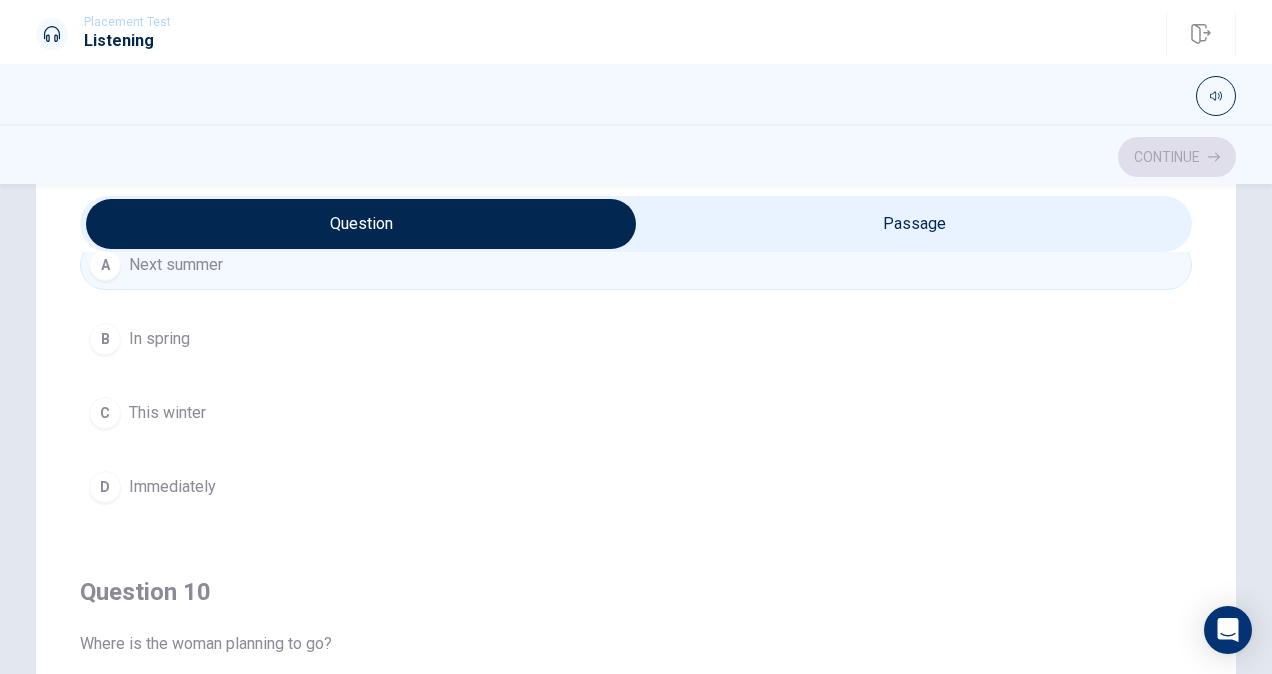 scroll, scrollTop: 1606, scrollLeft: 0, axis: vertical 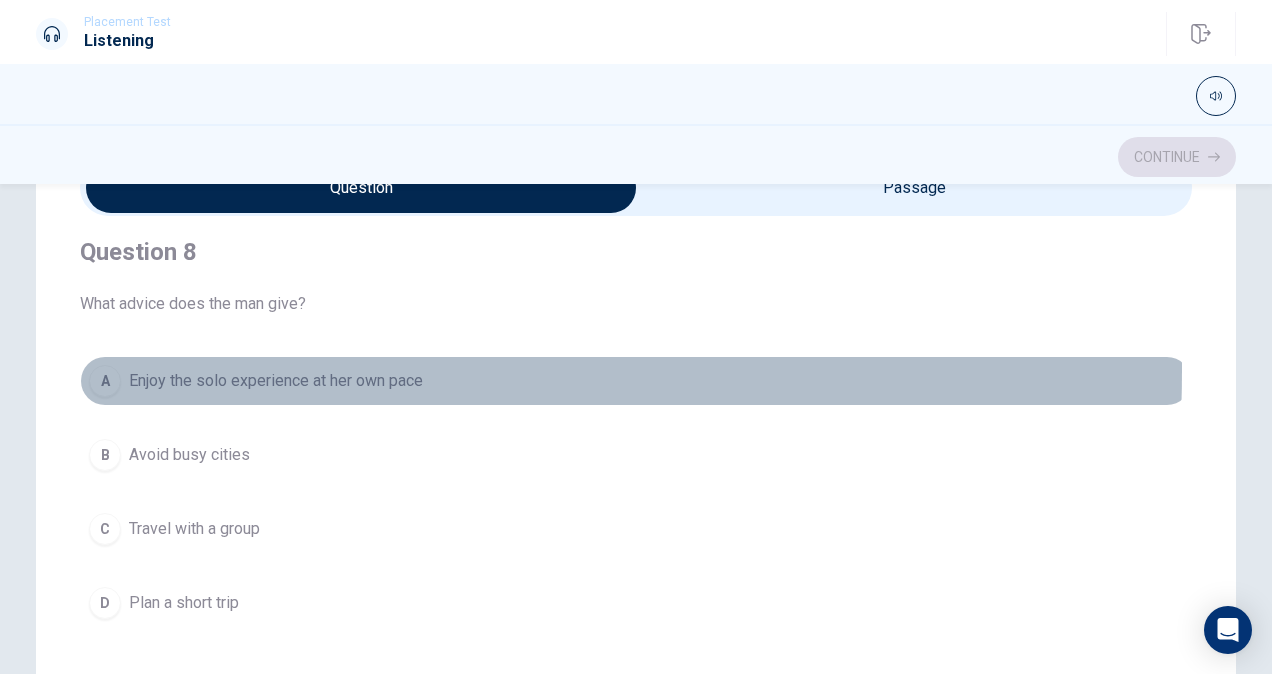 click on "Enjoy the solo experience at her own pace" at bounding box center (276, 381) 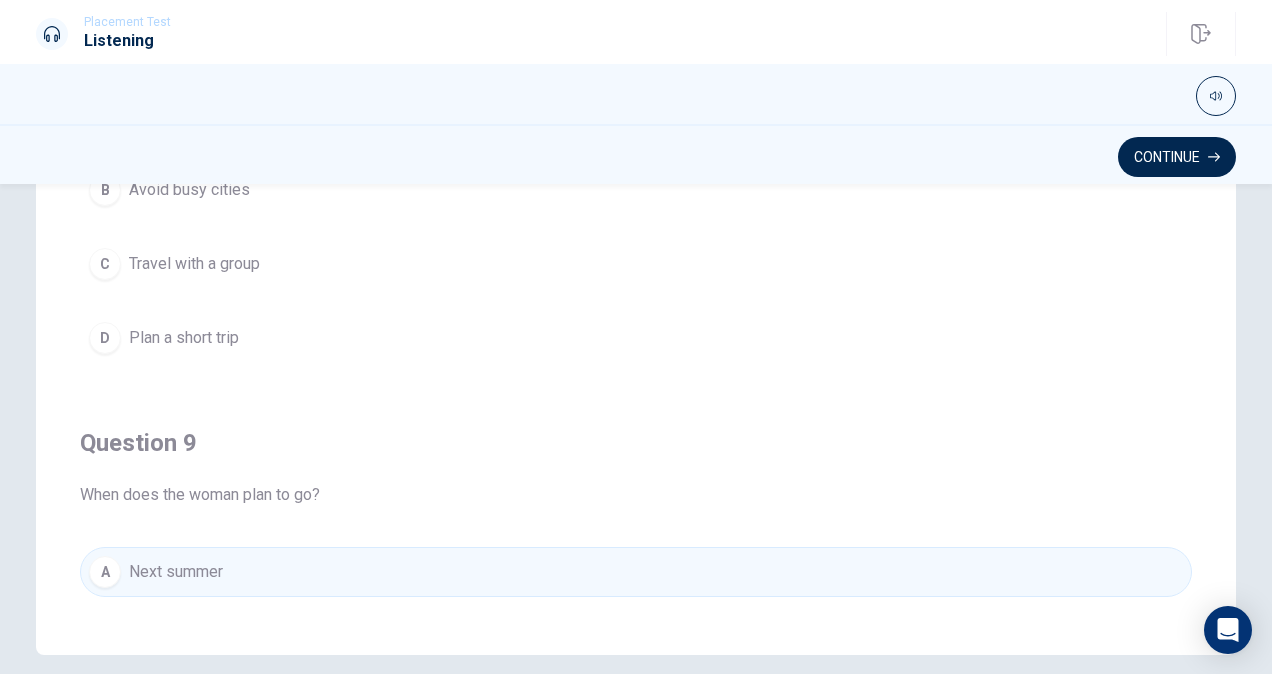 scroll, scrollTop: 458, scrollLeft: 0, axis: vertical 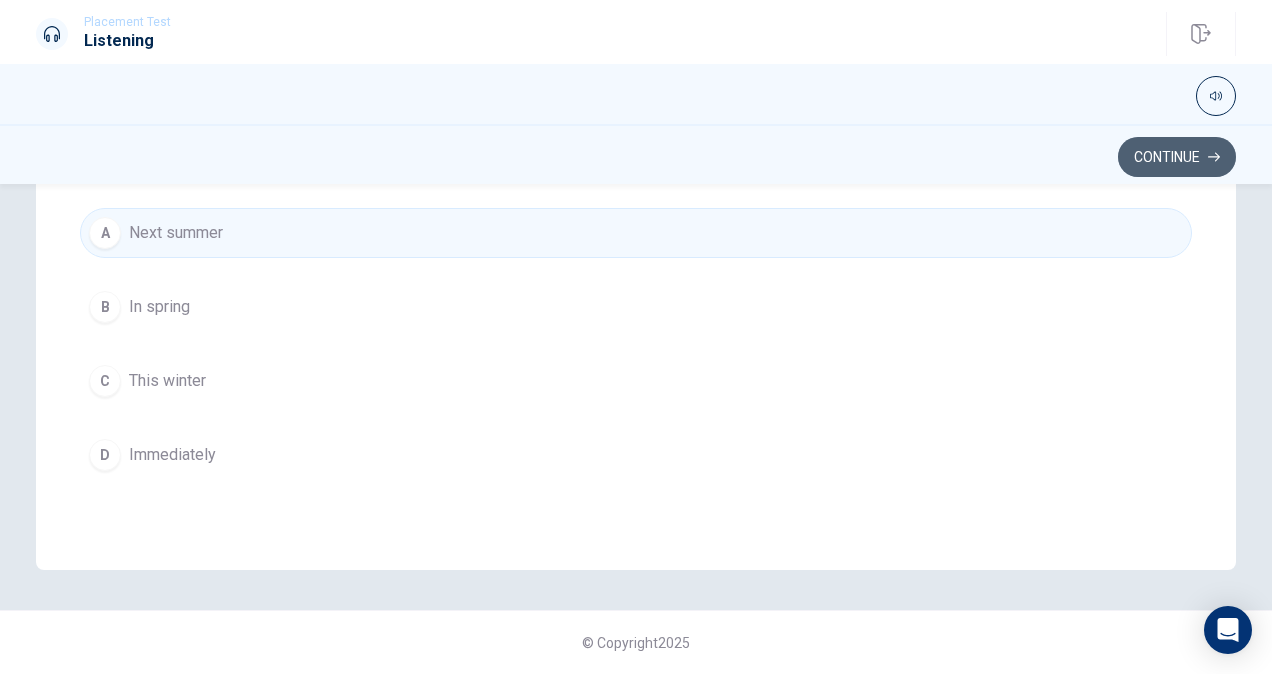 click on "Continue" at bounding box center (1177, 157) 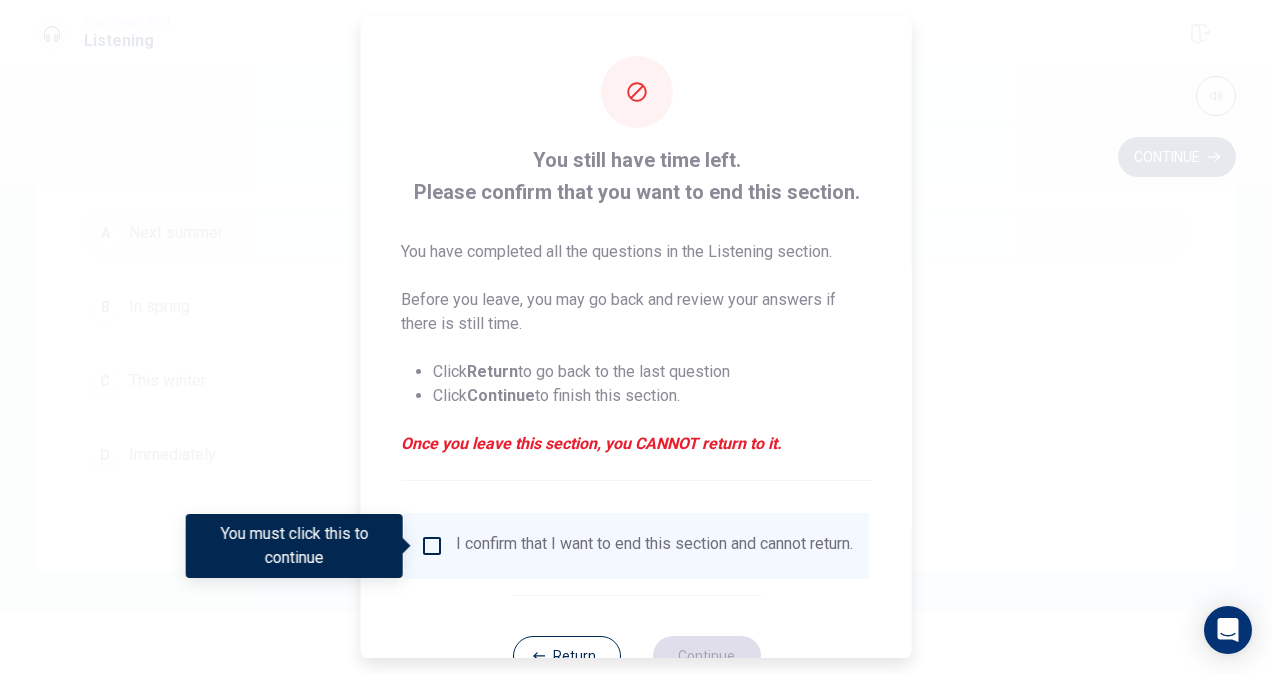 click at bounding box center [432, 546] 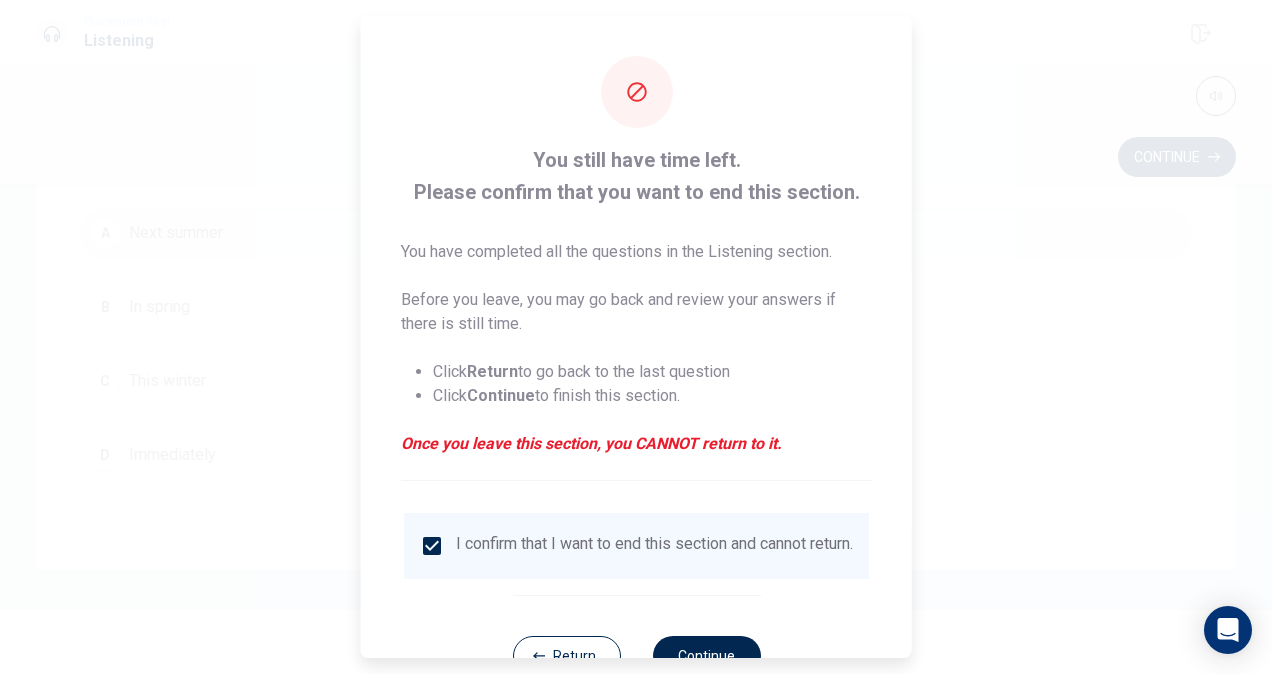 scroll, scrollTop: 72, scrollLeft: 0, axis: vertical 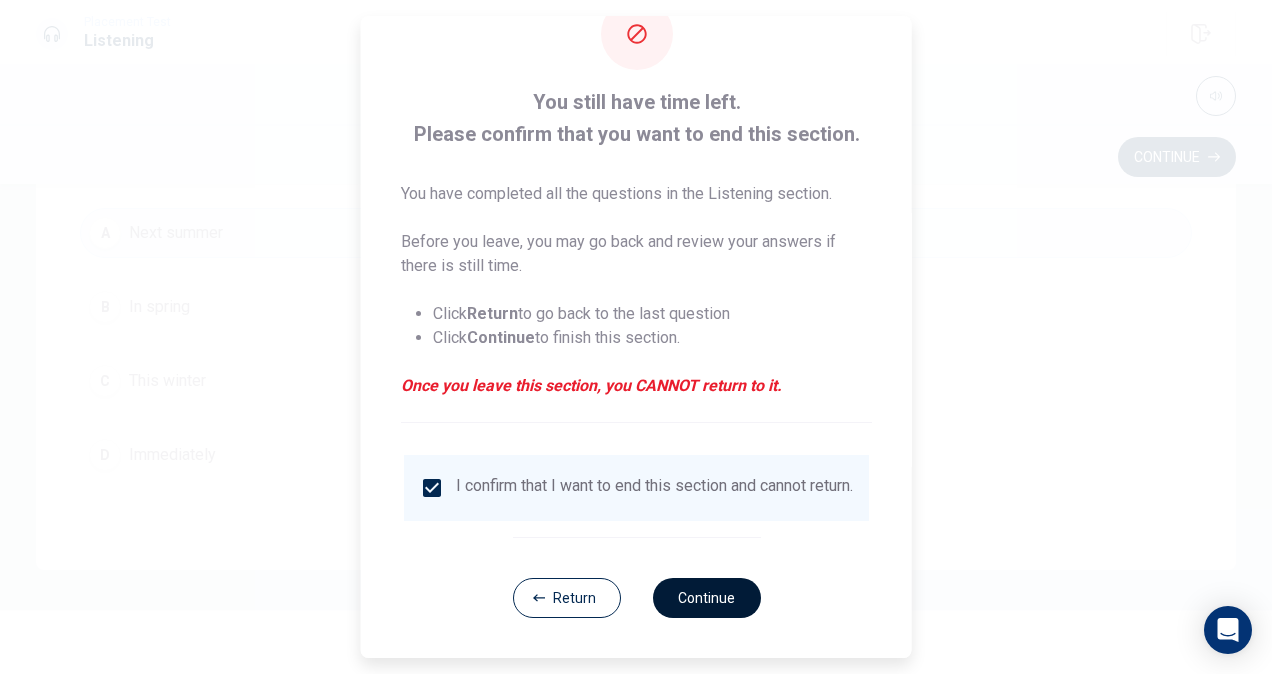 click on "Continue" at bounding box center (706, 598) 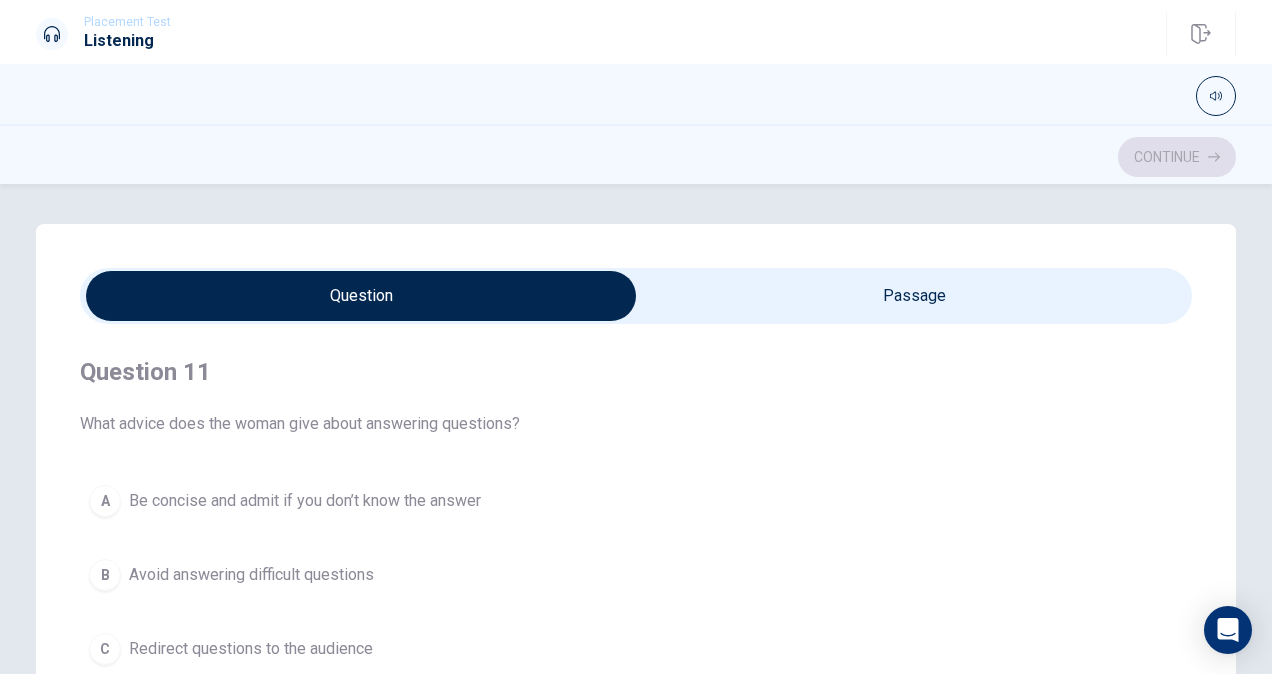 scroll, scrollTop: 458, scrollLeft: 0, axis: vertical 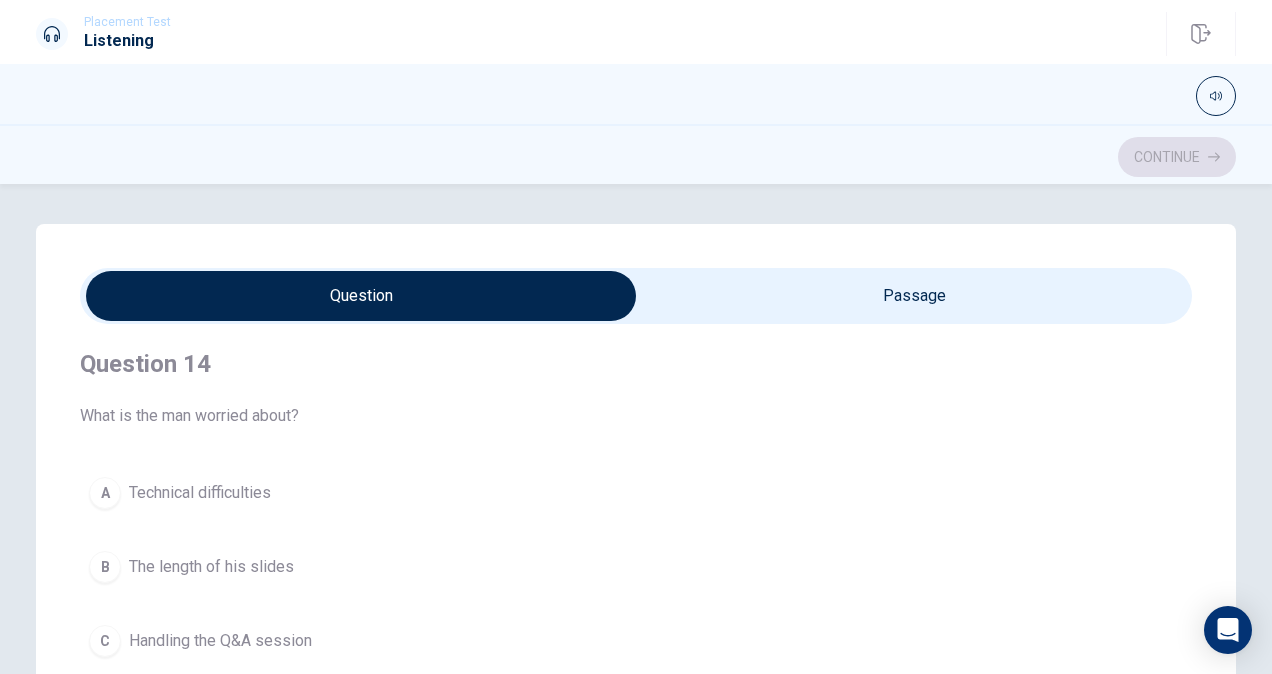 click at bounding box center [361, 296] 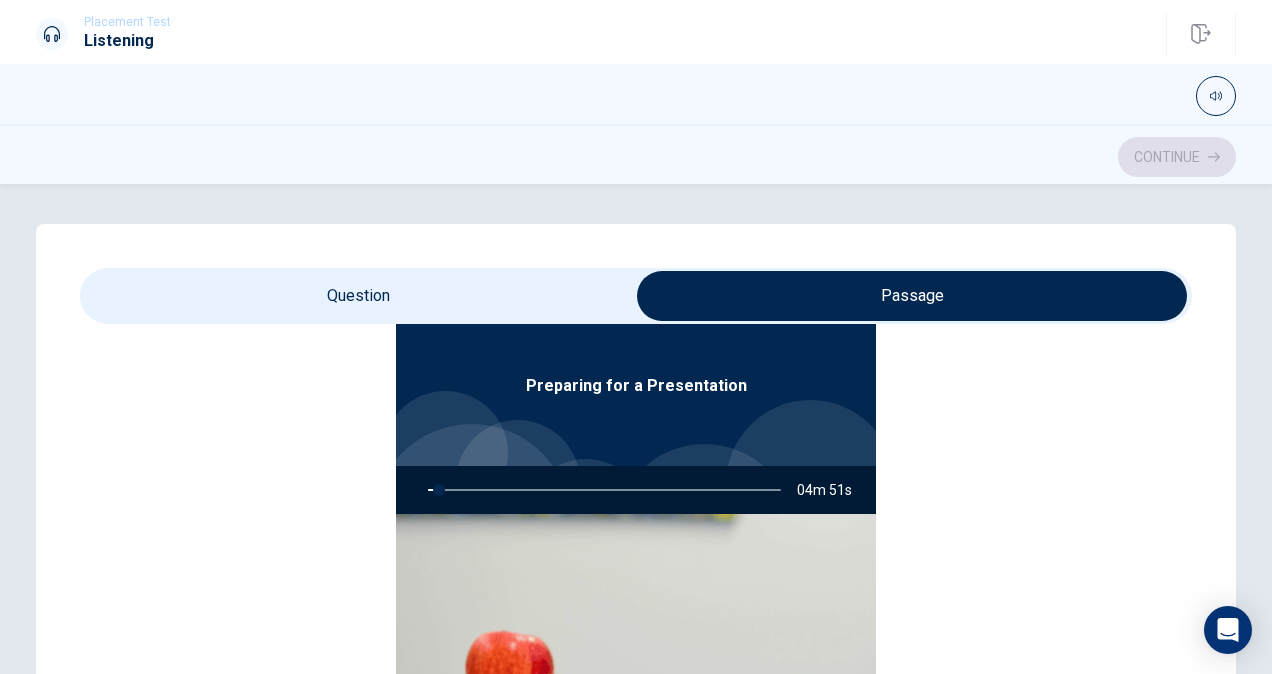 type on "3" 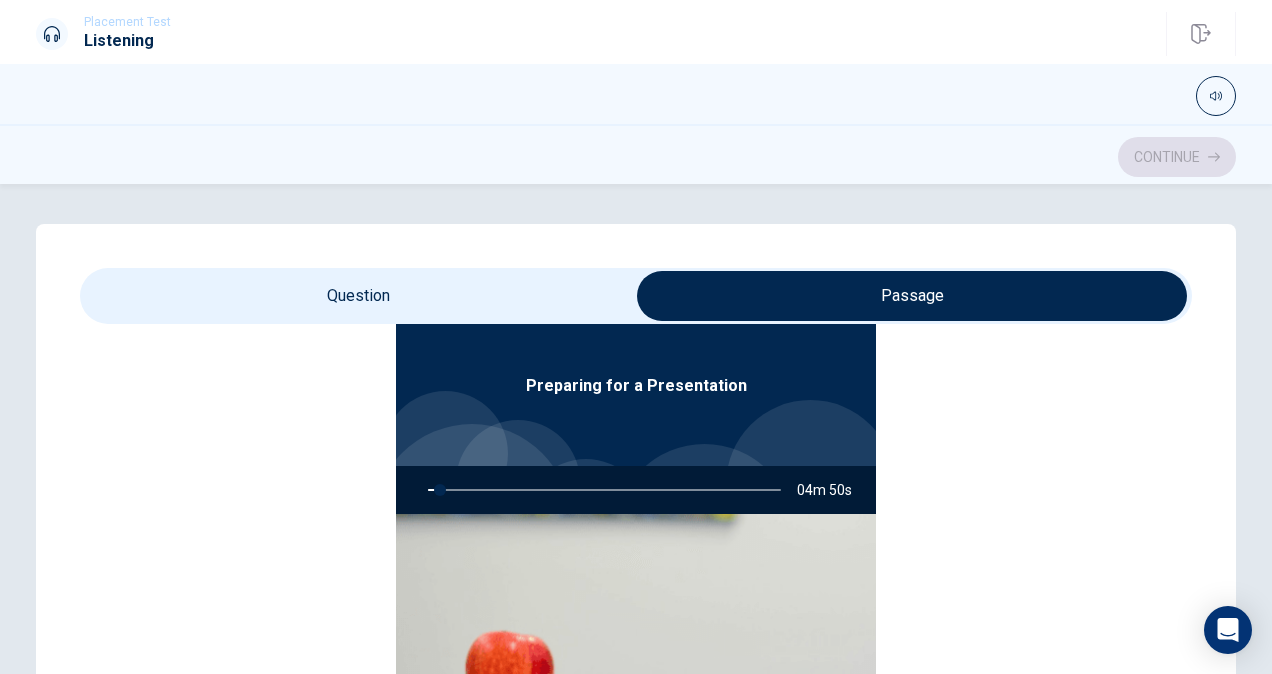 click at bounding box center [912, 296] 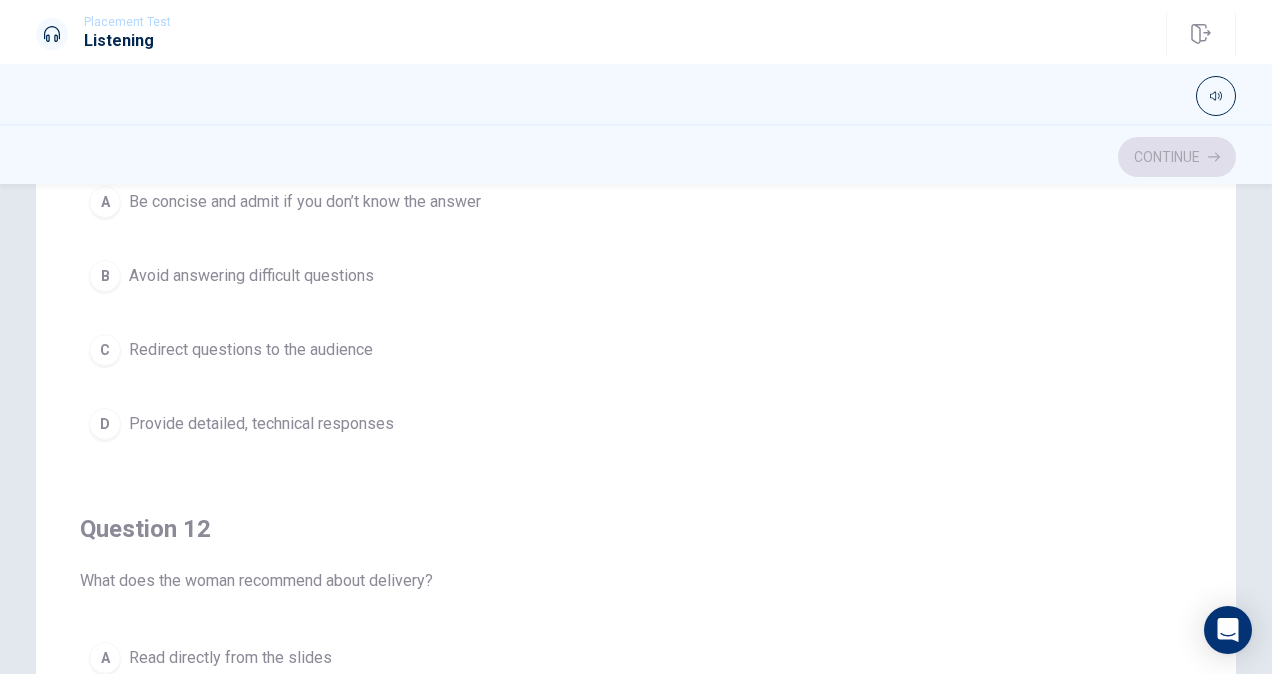 scroll, scrollTop: 188, scrollLeft: 0, axis: vertical 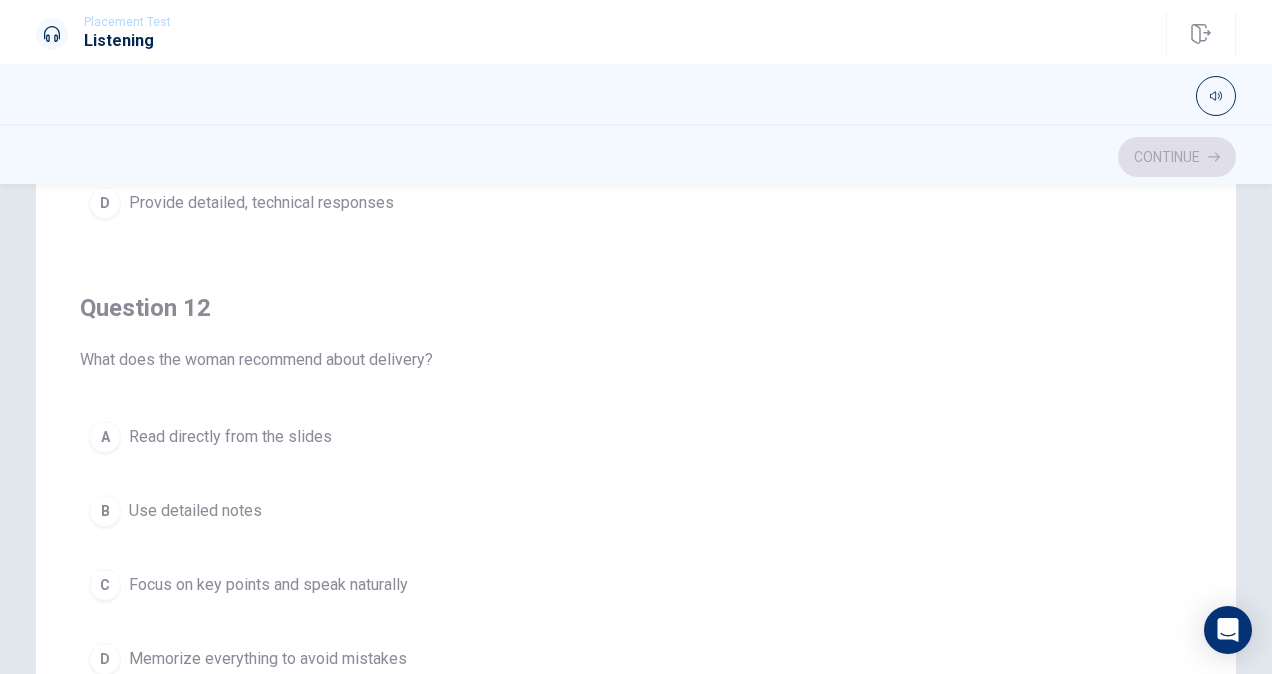 click on "Question 12 What does the woman recommend about delivery? A Read directly from the slides B Use detailed notes C Focus on key points and speak naturally D Memorize everything to avoid mistakes" at bounding box center (636, 488) 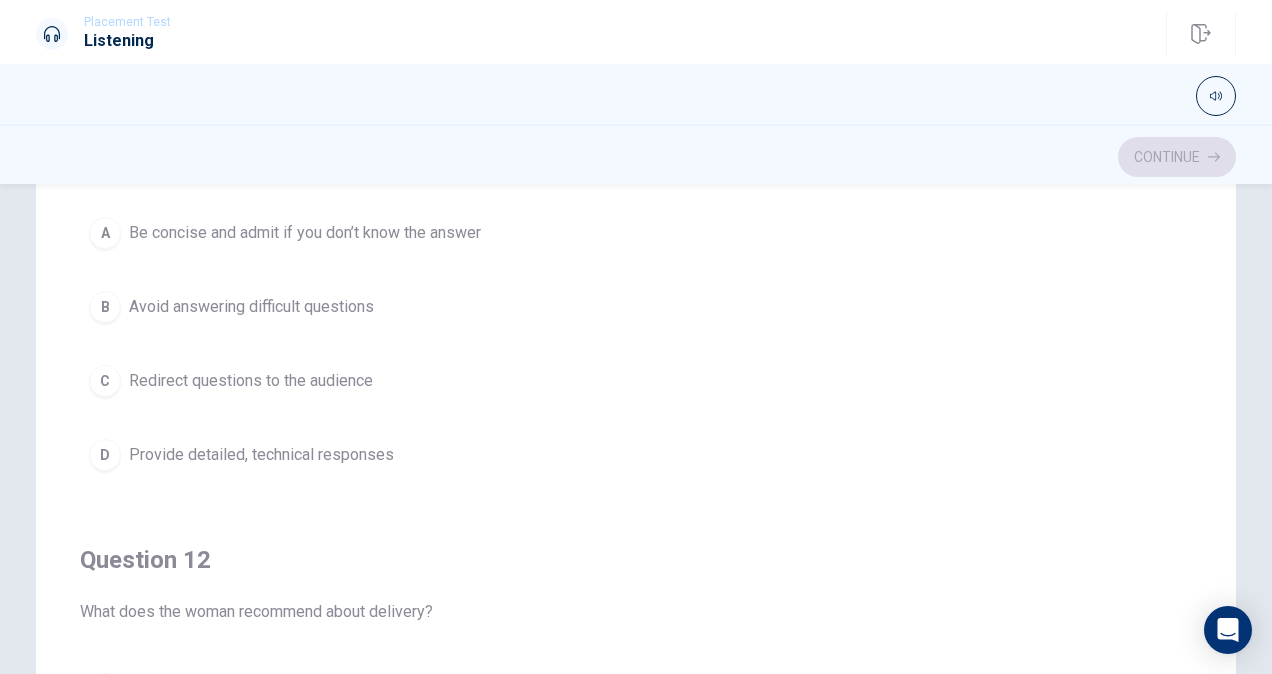 scroll, scrollTop: 0, scrollLeft: 0, axis: both 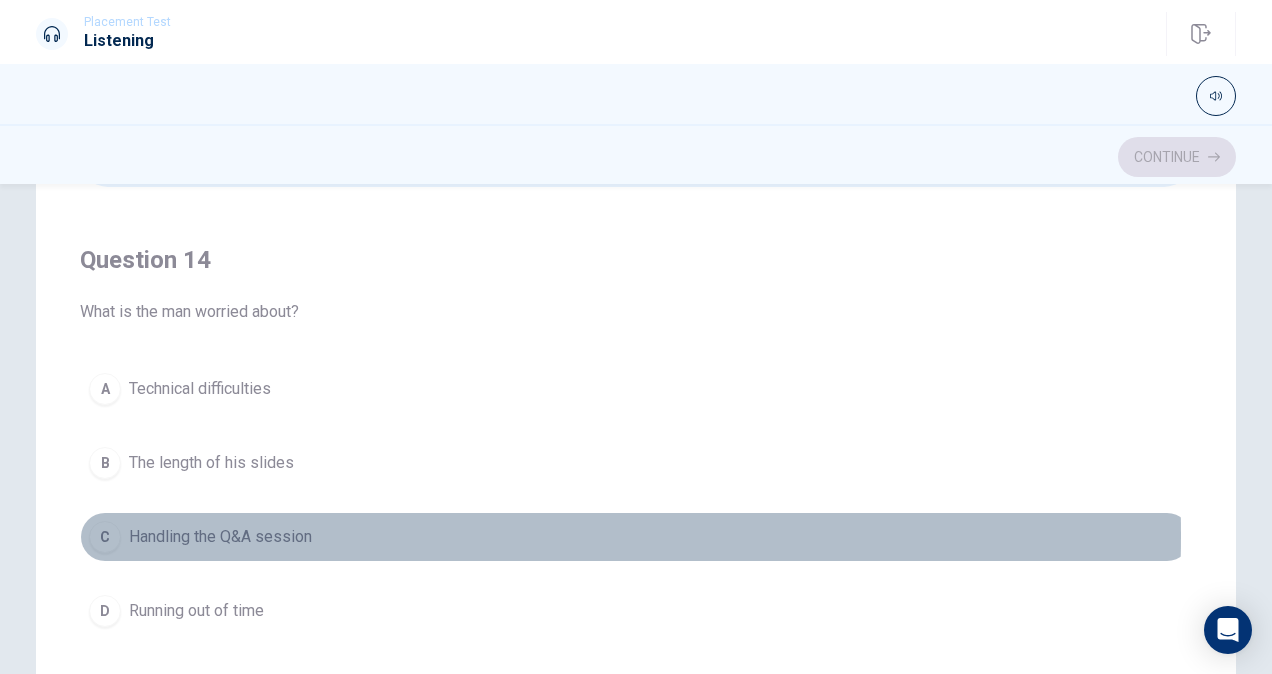 click on "Handling the Q&A session" at bounding box center (220, 537) 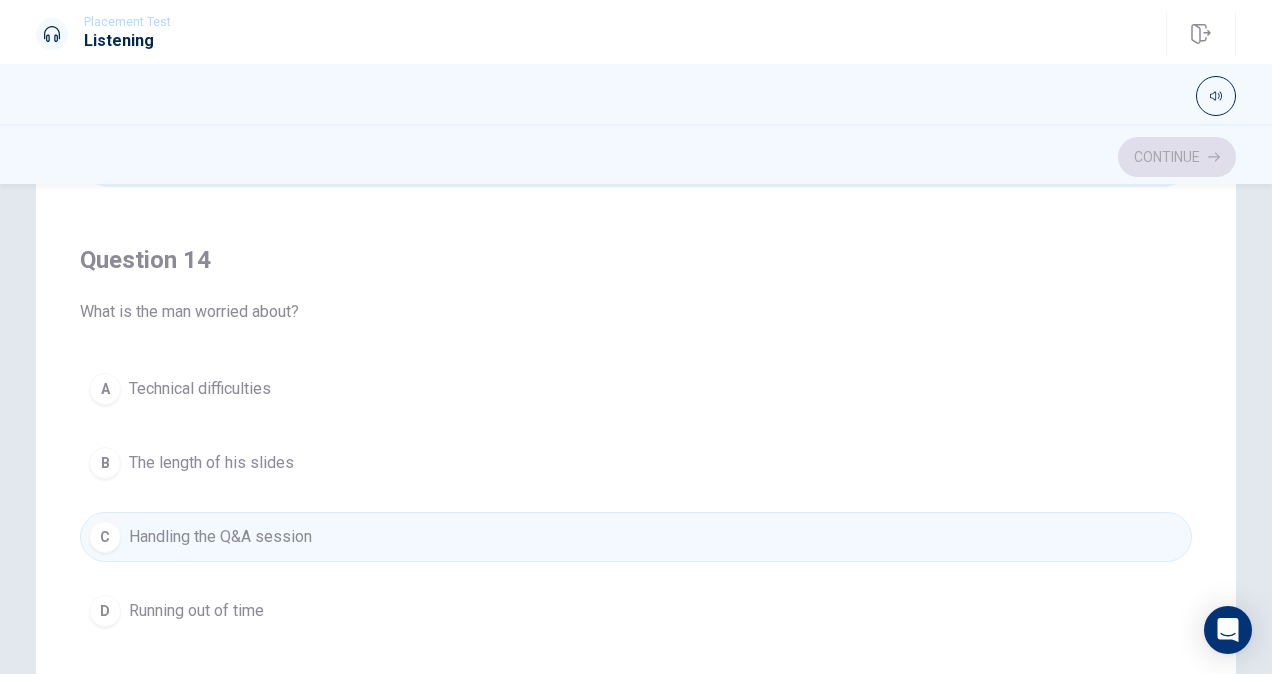 scroll, scrollTop: 0, scrollLeft: 0, axis: both 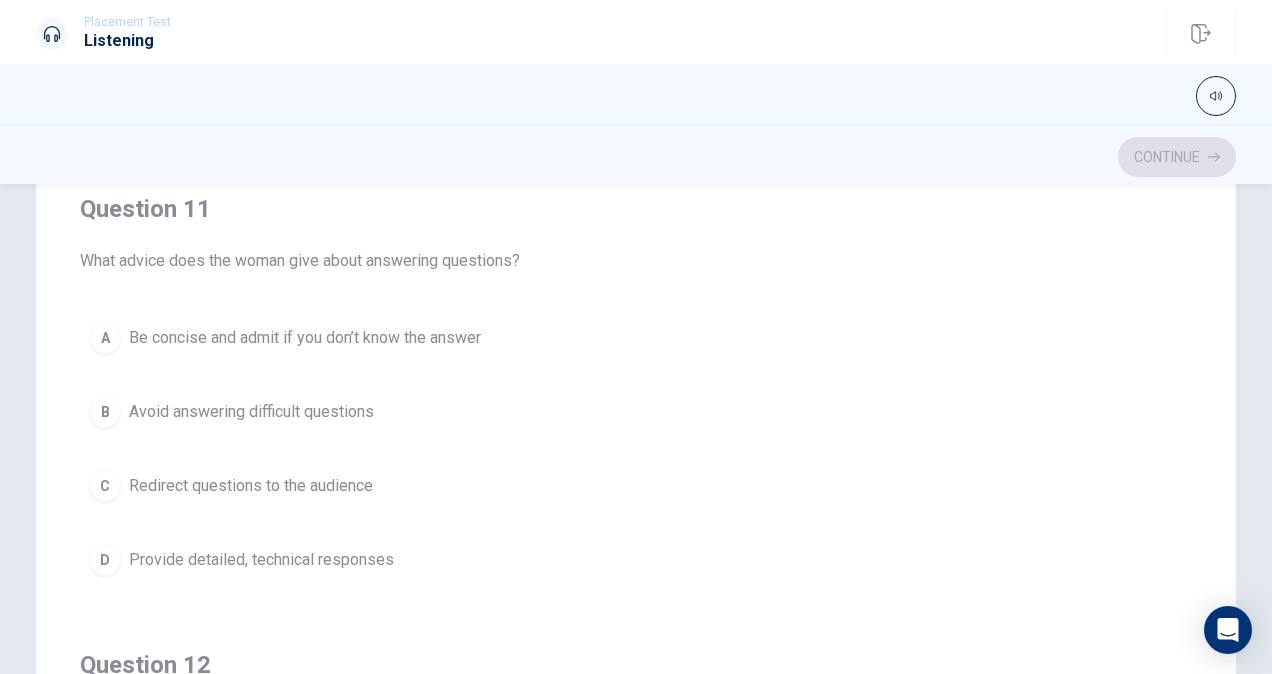 click on "A Be concise and admit if you don’t know the answer" at bounding box center [636, 338] 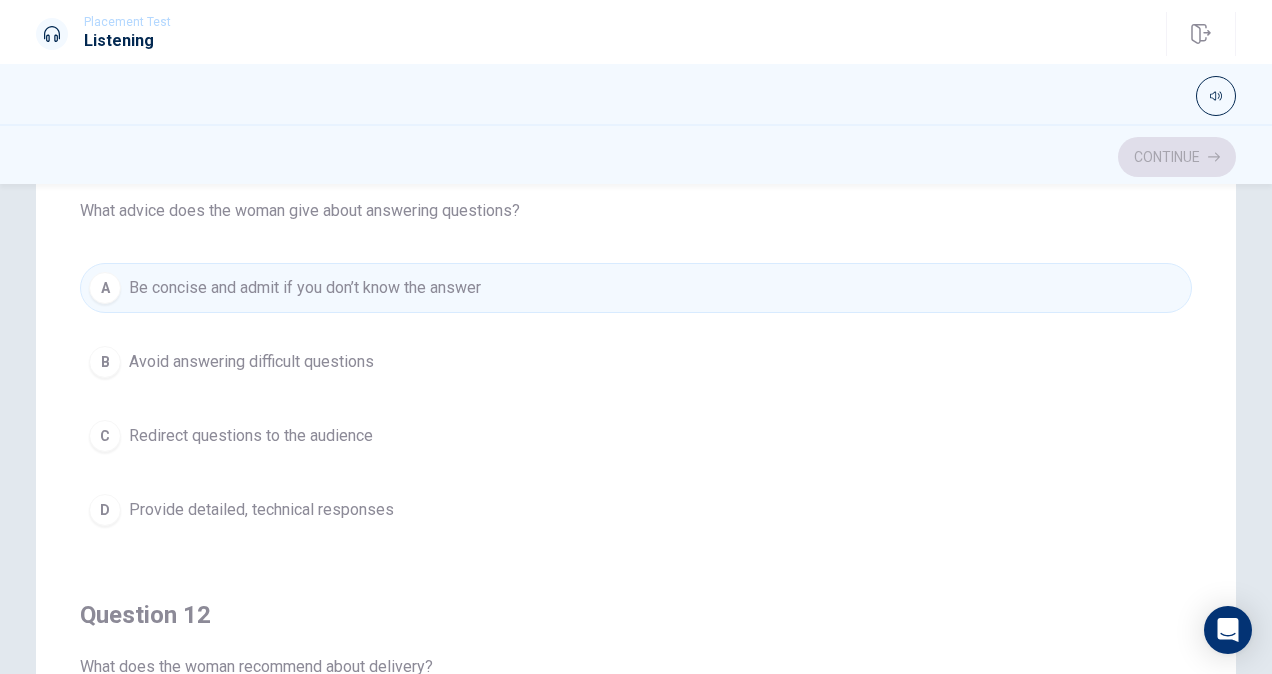 scroll, scrollTop: 212, scrollLeft: 0, axis: vertical 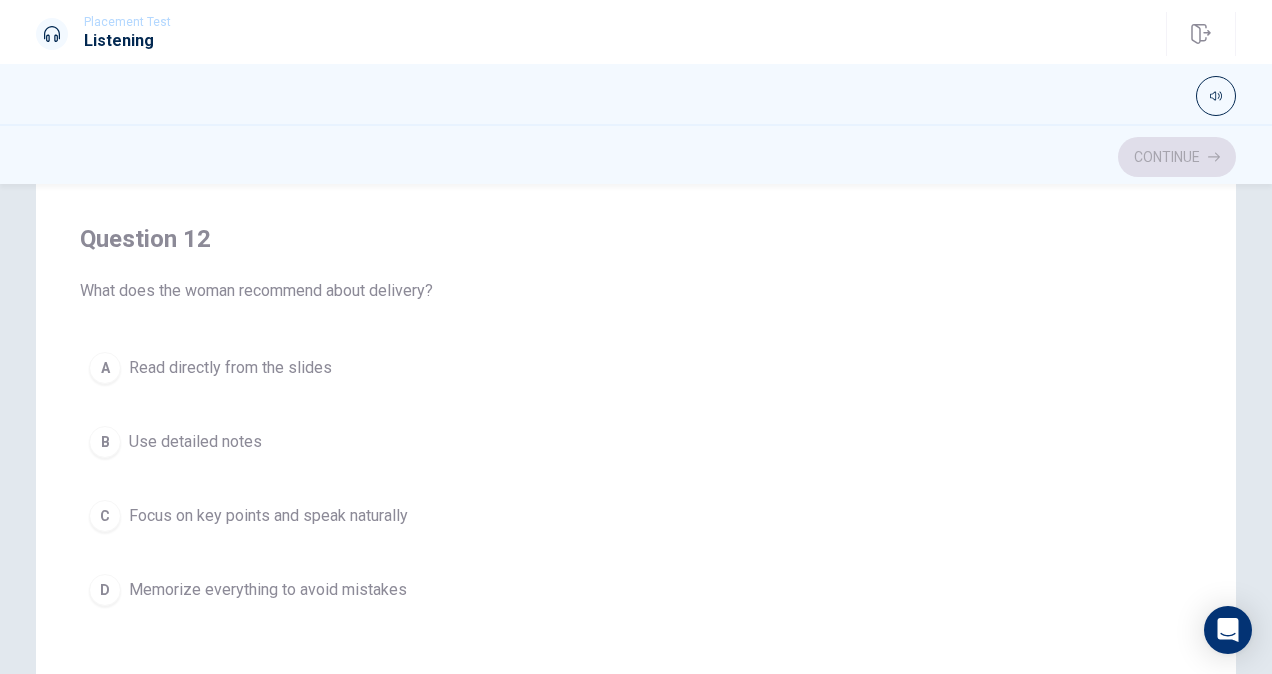 click on "Focus on key points and speak naturally" at bounding box center (268, 516) 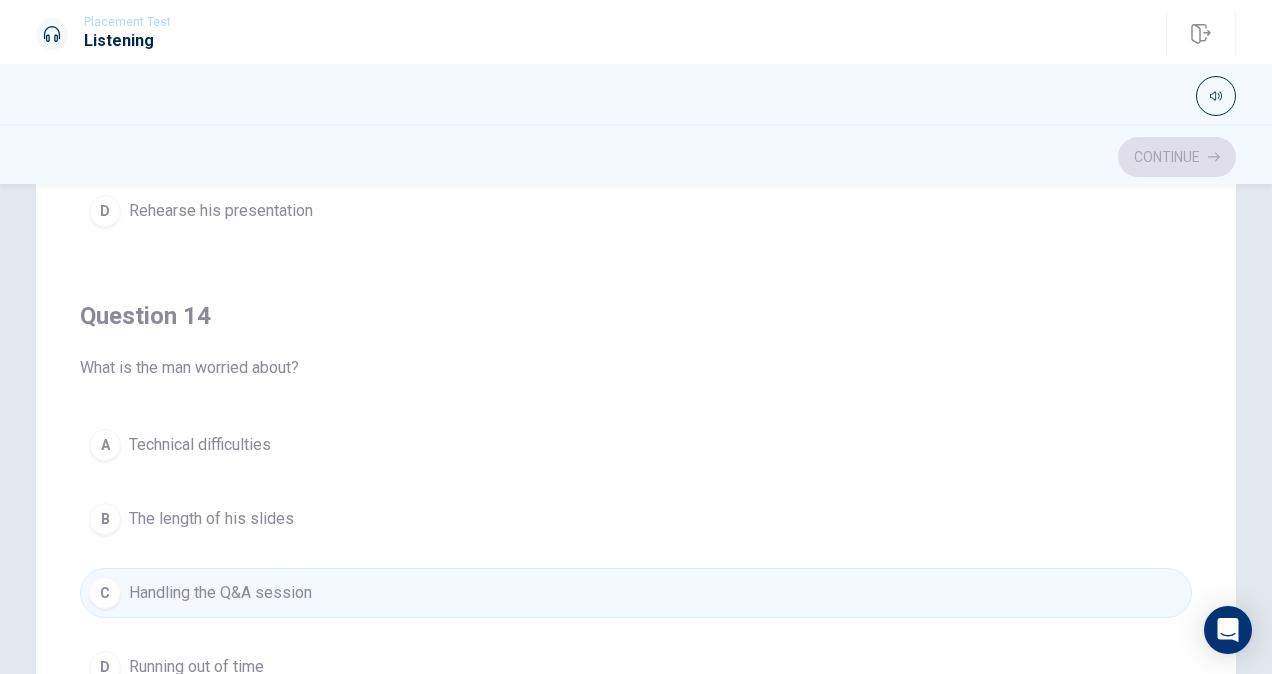 scroll, scrollTop: 944, scrollLeft: 0, axis: vertical 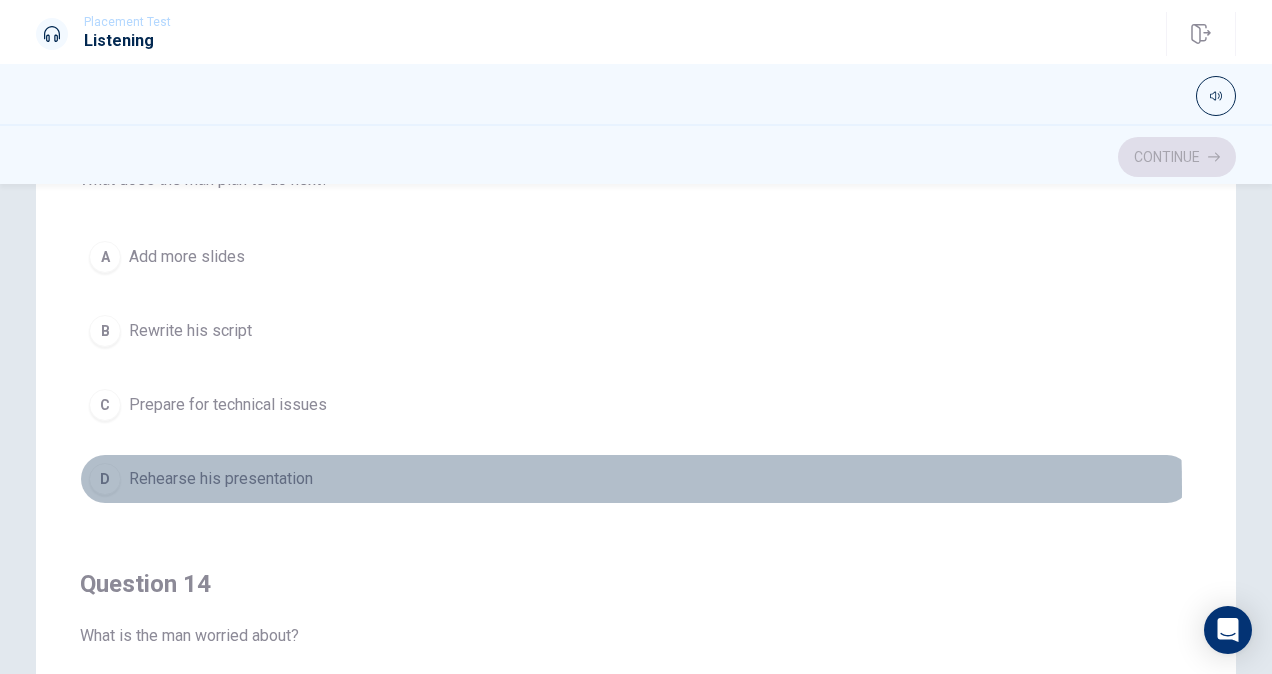 click on "Rehearse his presentation" at bounding box center [221, 479] 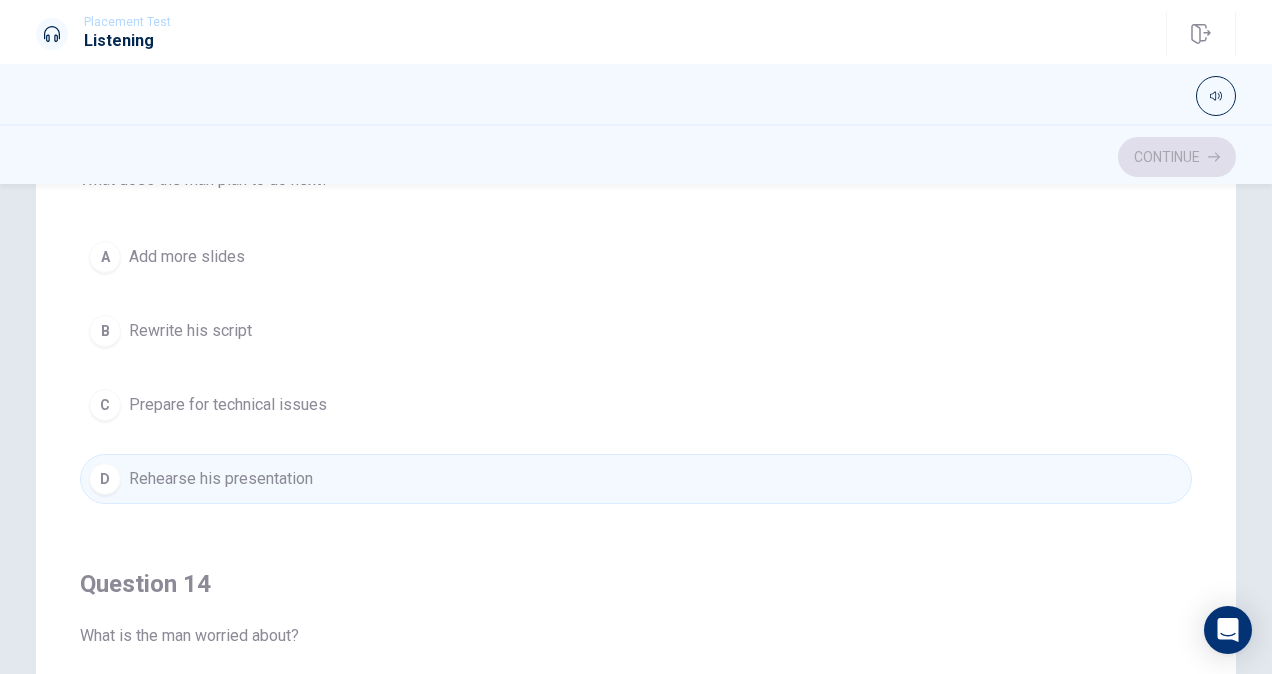 scroll, scrollTop: 1606, scrollLeft: 0, axis: vertical 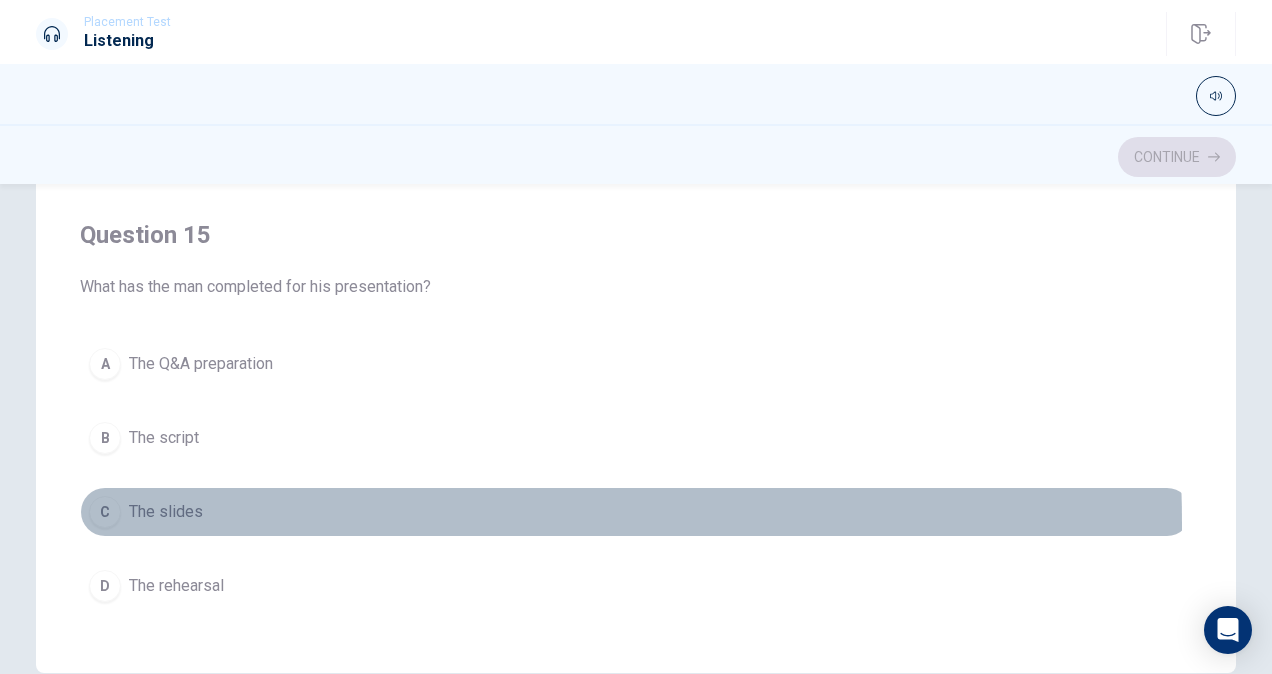 click on "C The slides" at bounding box center [636, 512] 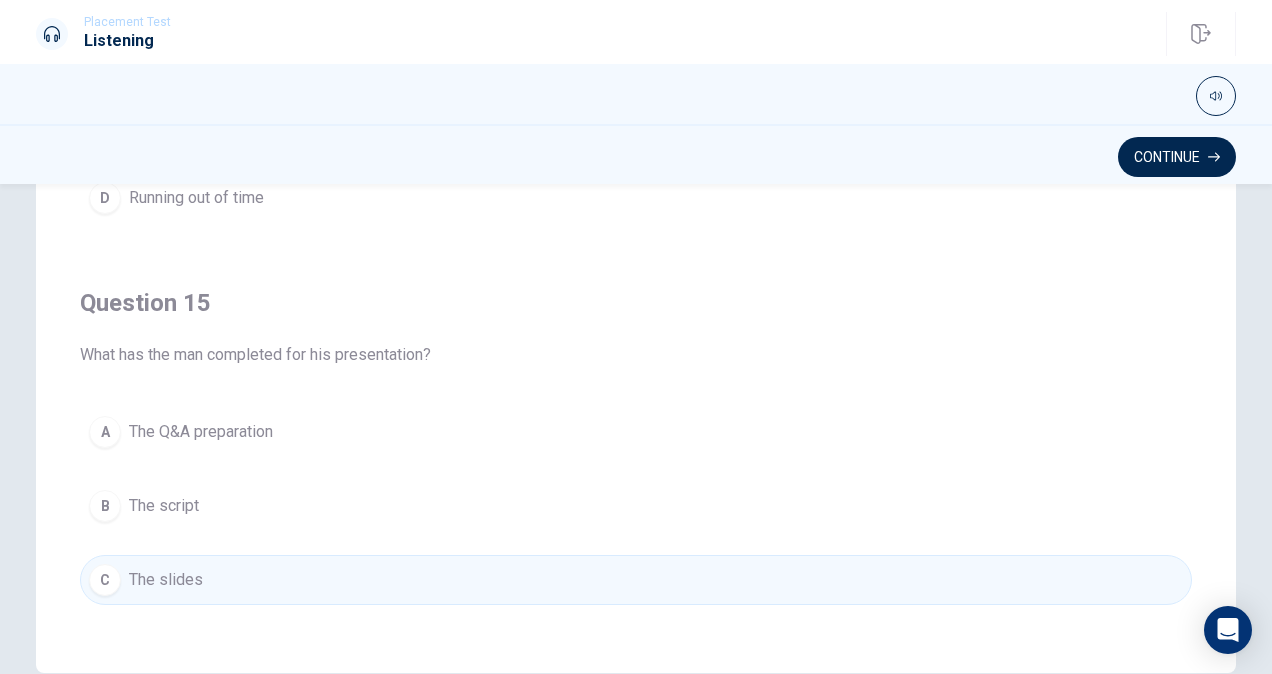 scroll, scrollTop: 1606, scrollLeft: 0, axis: vertical 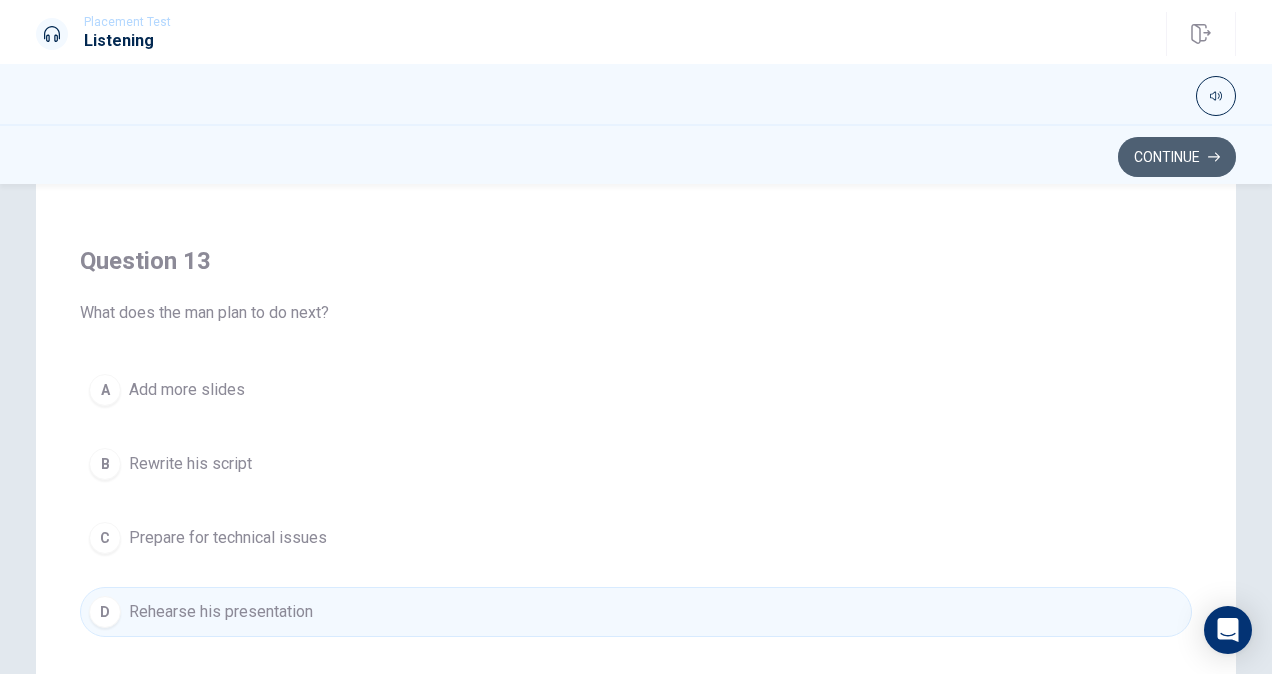click 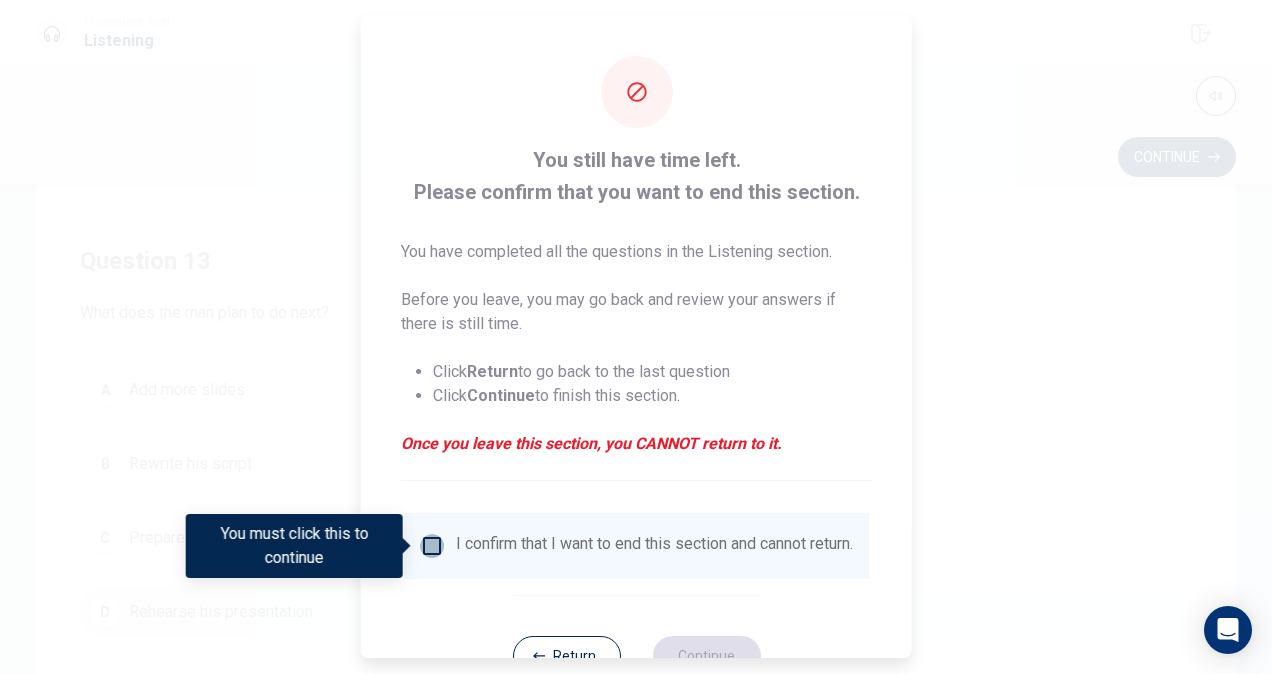 click at bounding box center (432, 546) 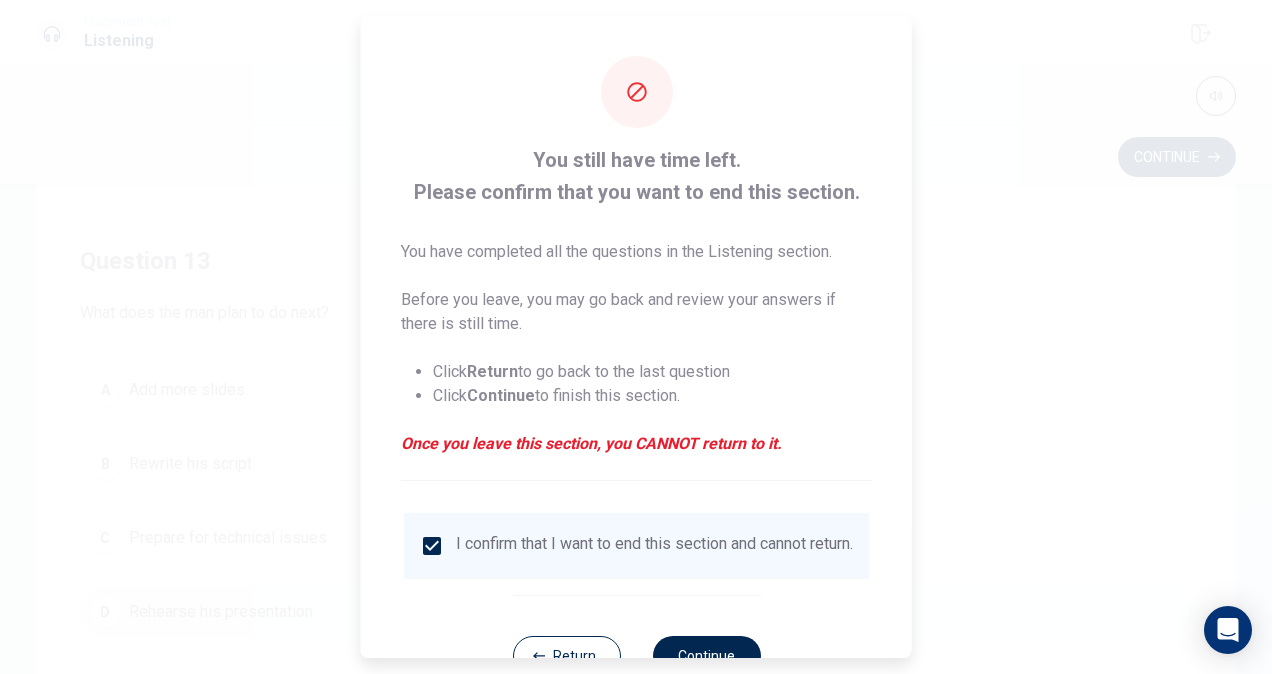 scroll, scrollTop: 72, scrollLeft: 0, axis: vertical 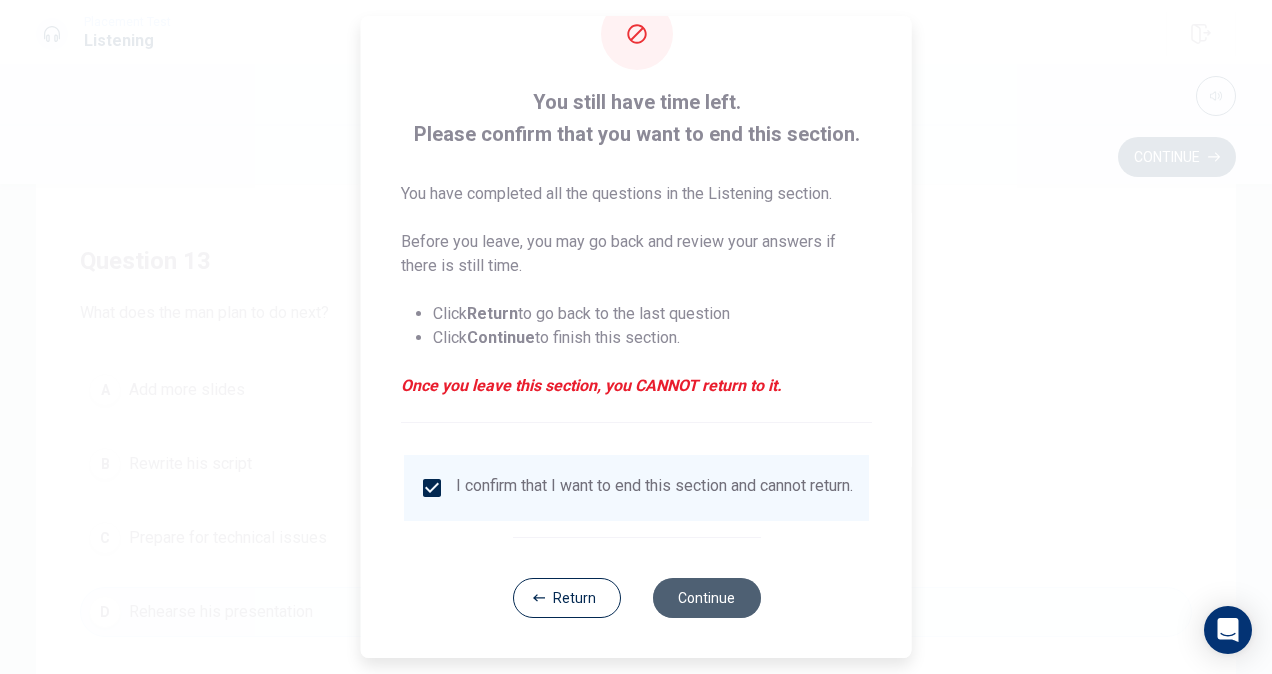 click on "Continue" at bounding box center (706, 598) 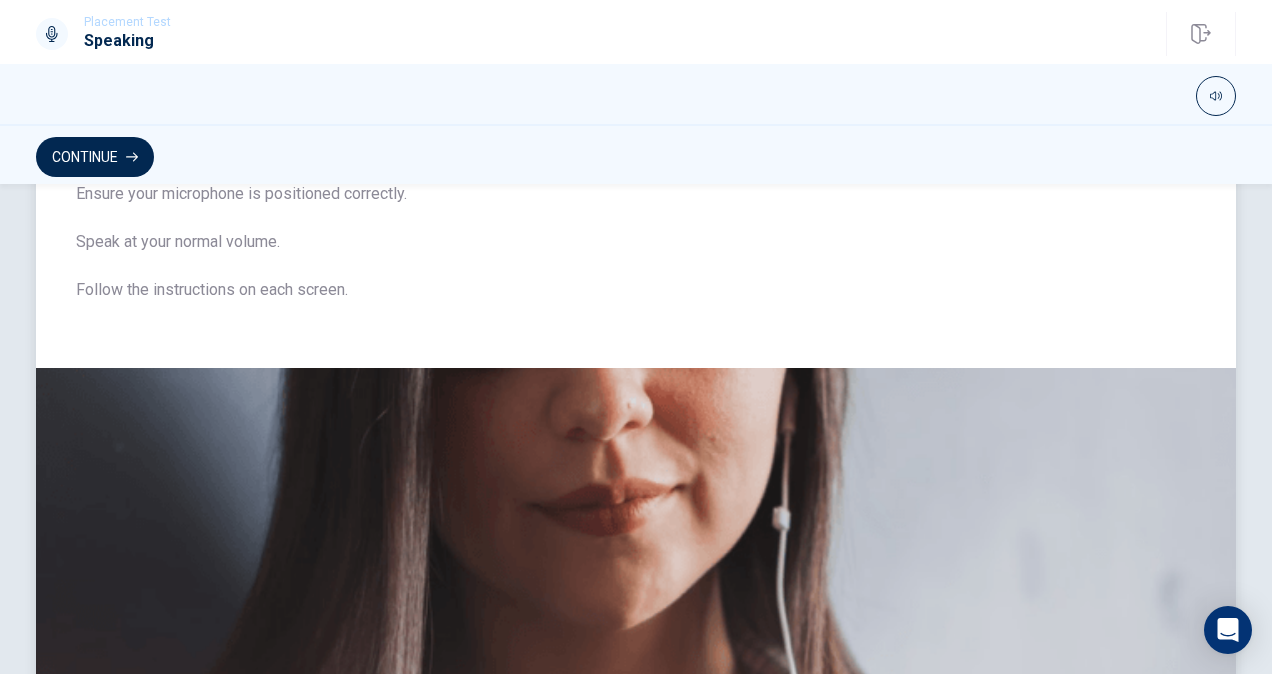 scroll, scrollTop: 526, scrollLeft: 0, axis: vertical 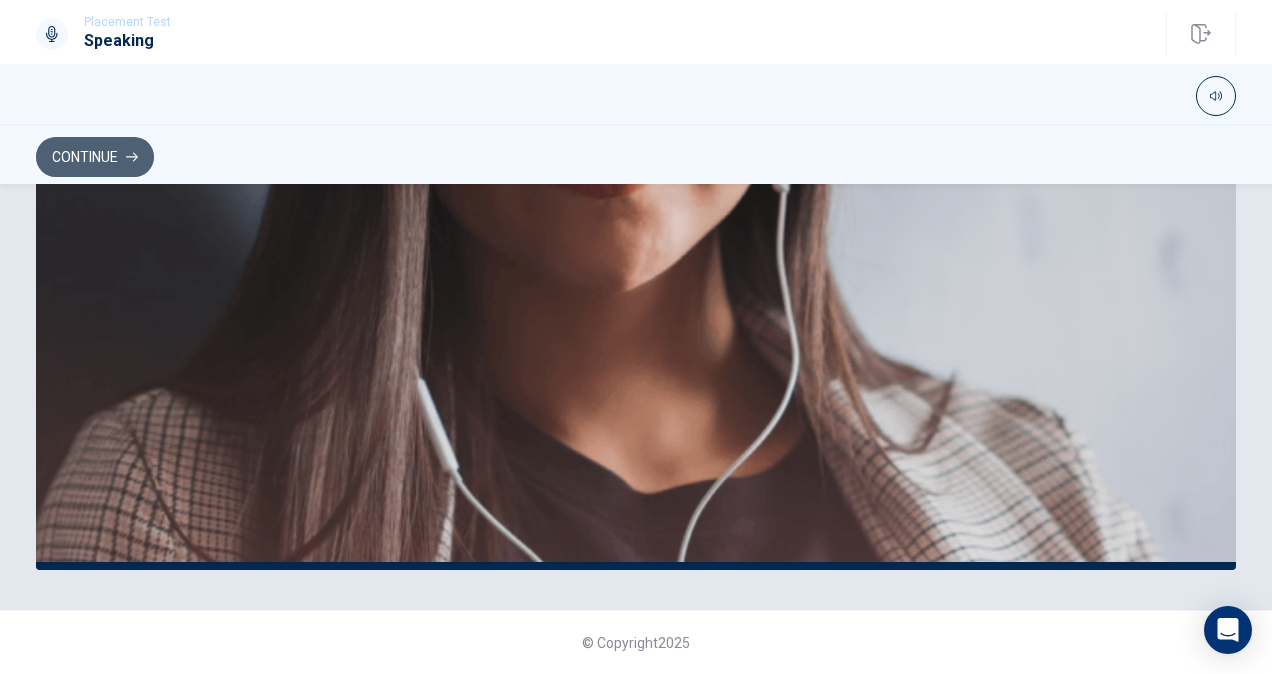 click on "Continue" at bounding box center [95, 157] 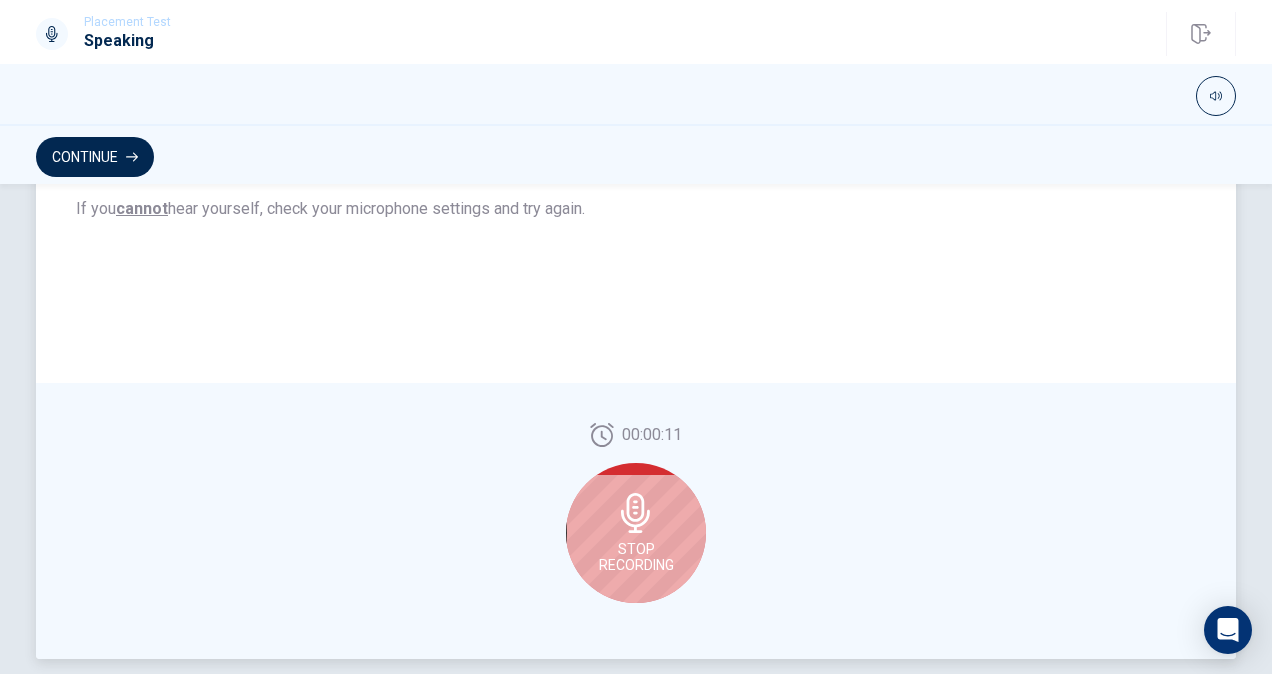 scroll, scrollTop: 440, scrollLeft: 0, axis: vertical 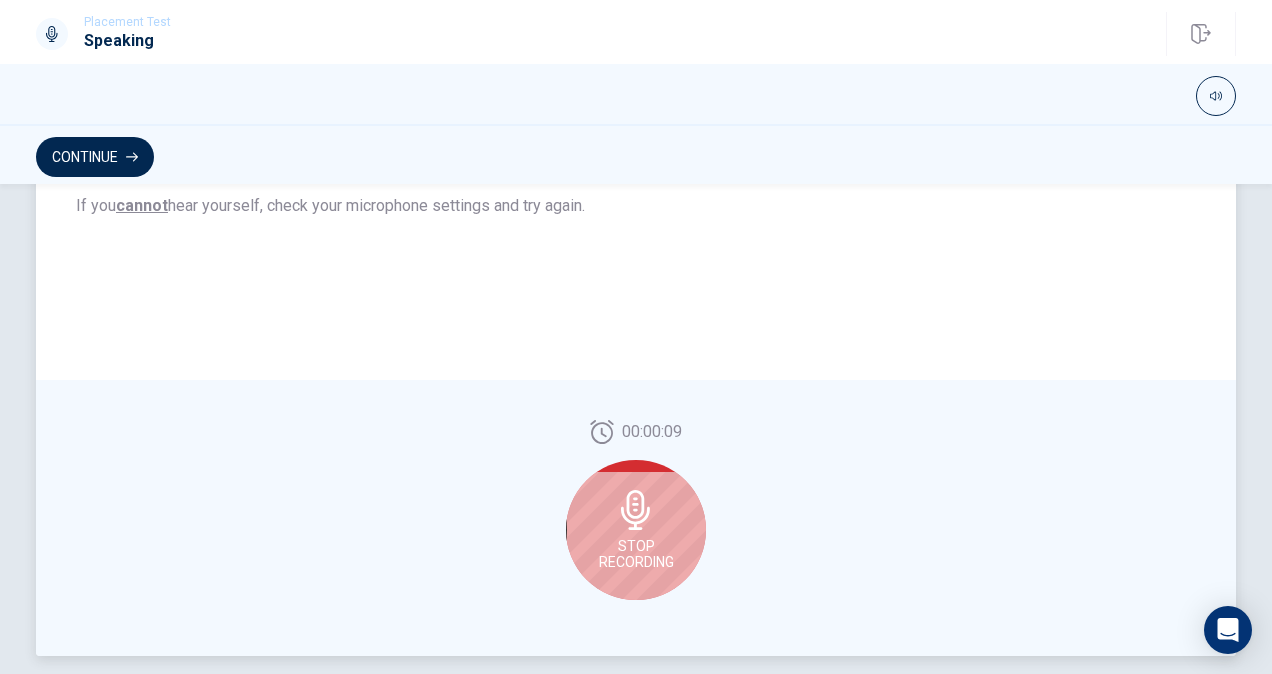 click on "Stop   Recording" at bounding box center (636, 530) 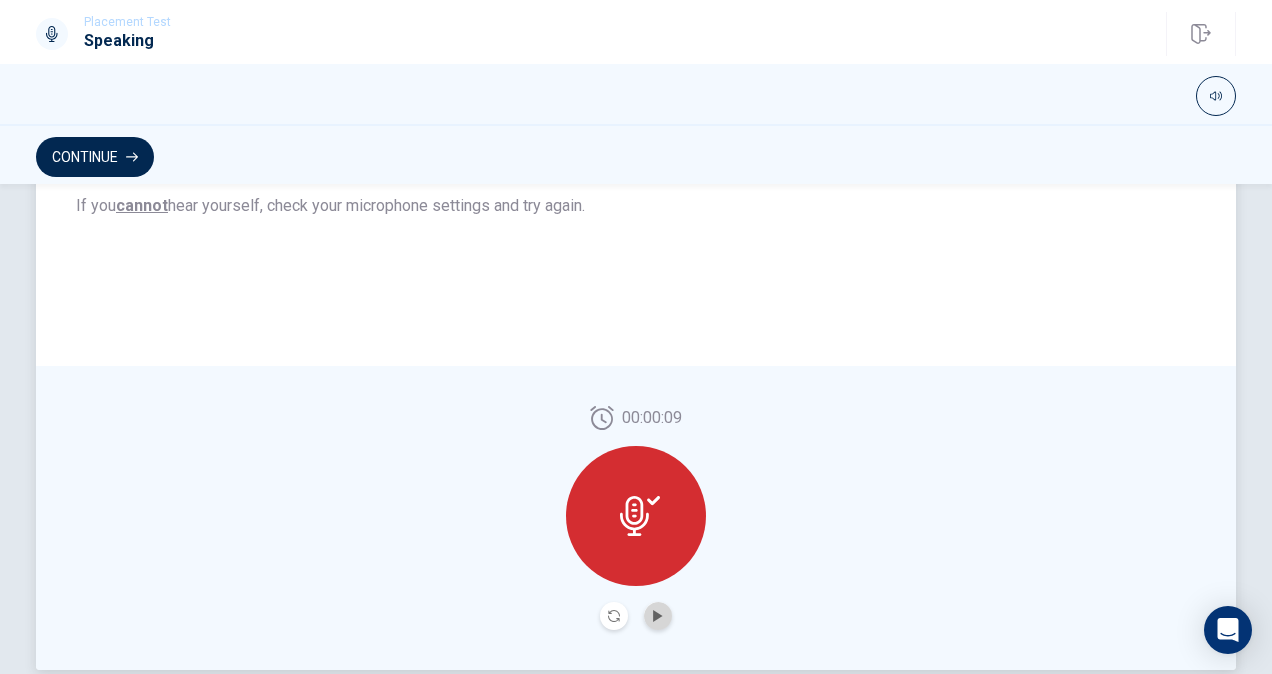 click at bounding box center [658, 616] 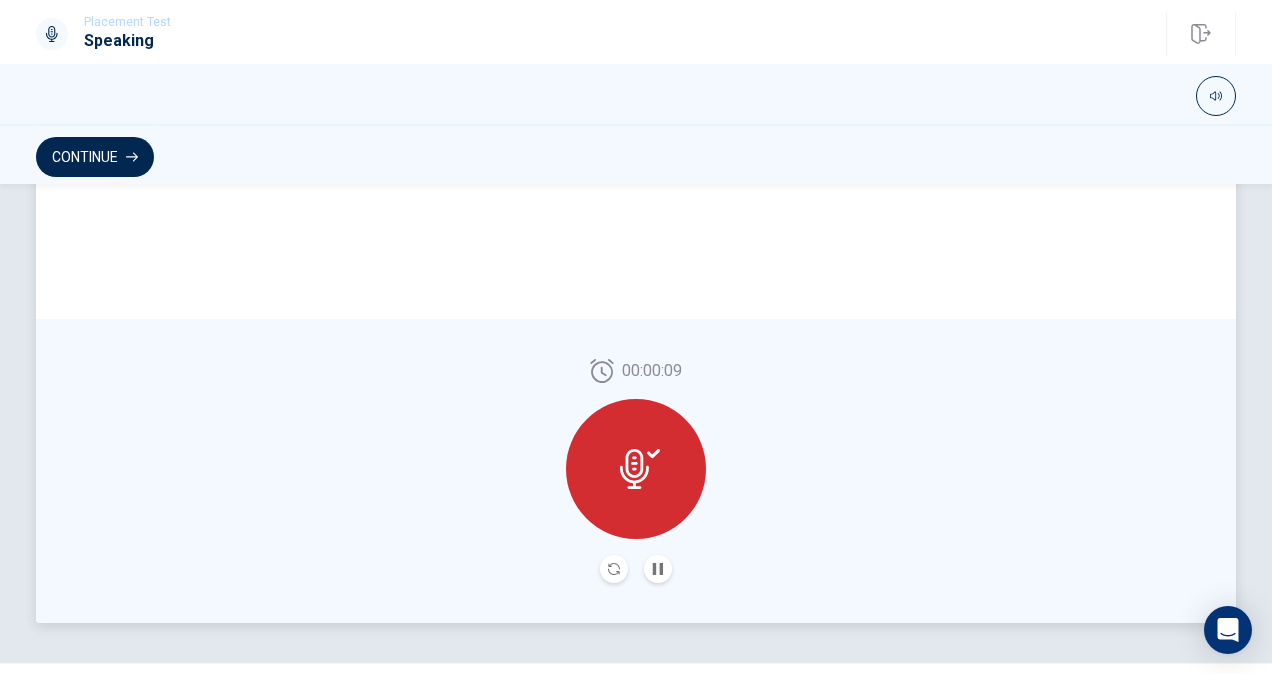 scroll, scrollTop: 526, scrollLeft: 0, axis: vertical 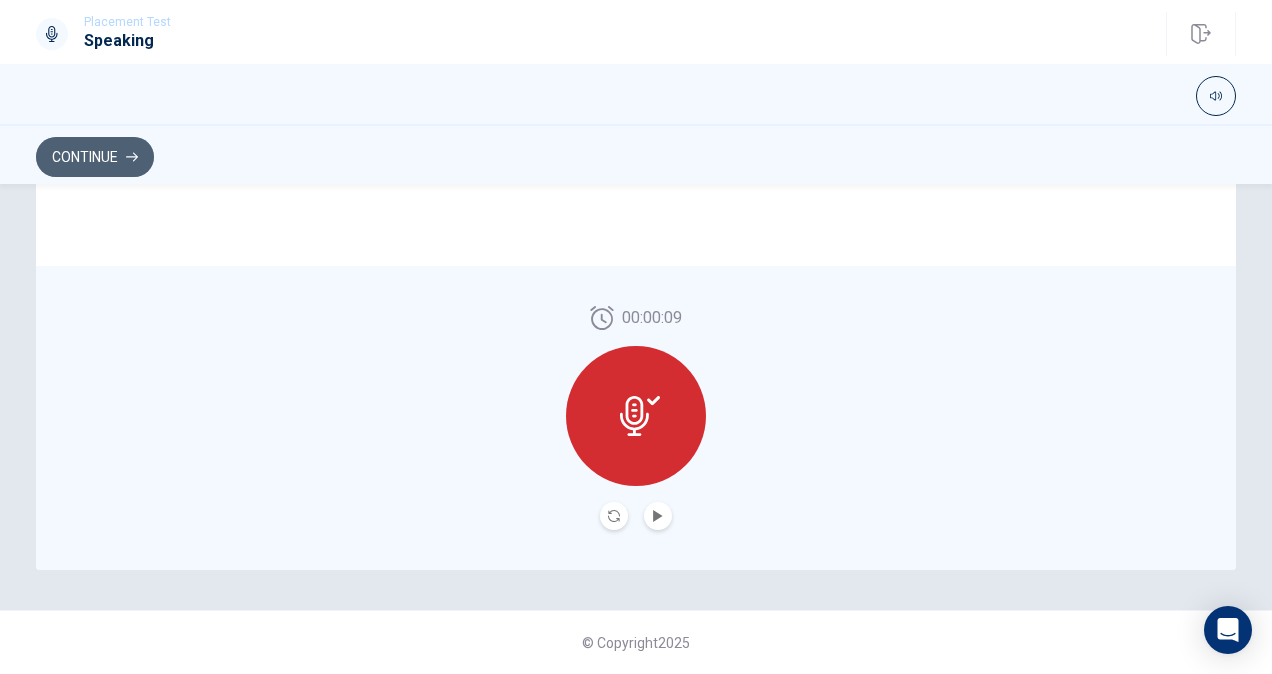 click on "Continue" at bounding box center (95, 157) 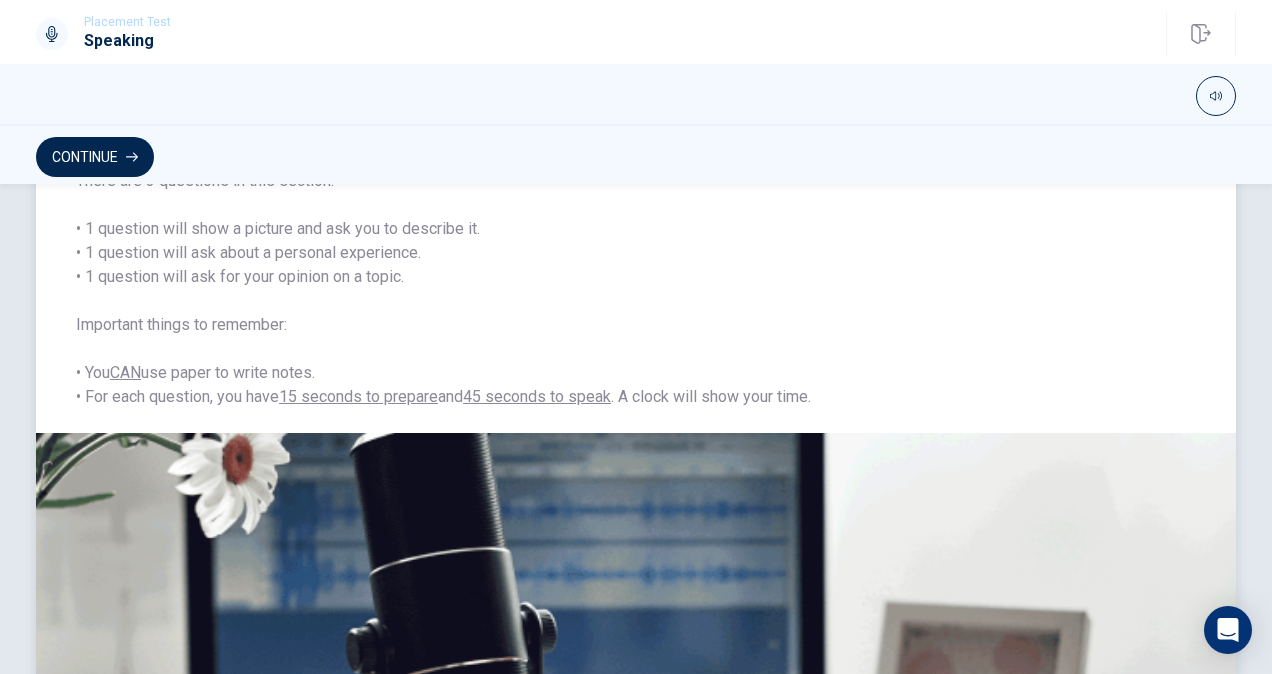 scroll, scrollTop: 0, scrollLeft: 0, axis: both 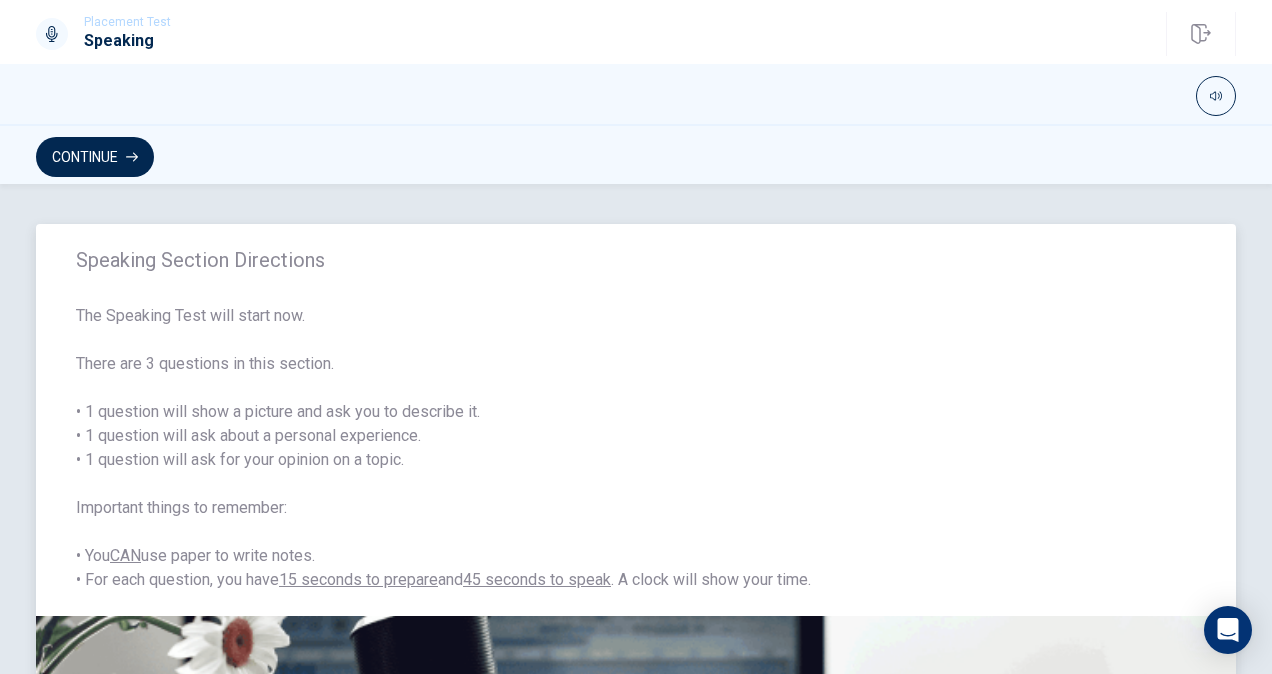 drag, startPoint x: 248, startPoint y: 438, endPoint x: 436, endPoint y: 438, distance: 188 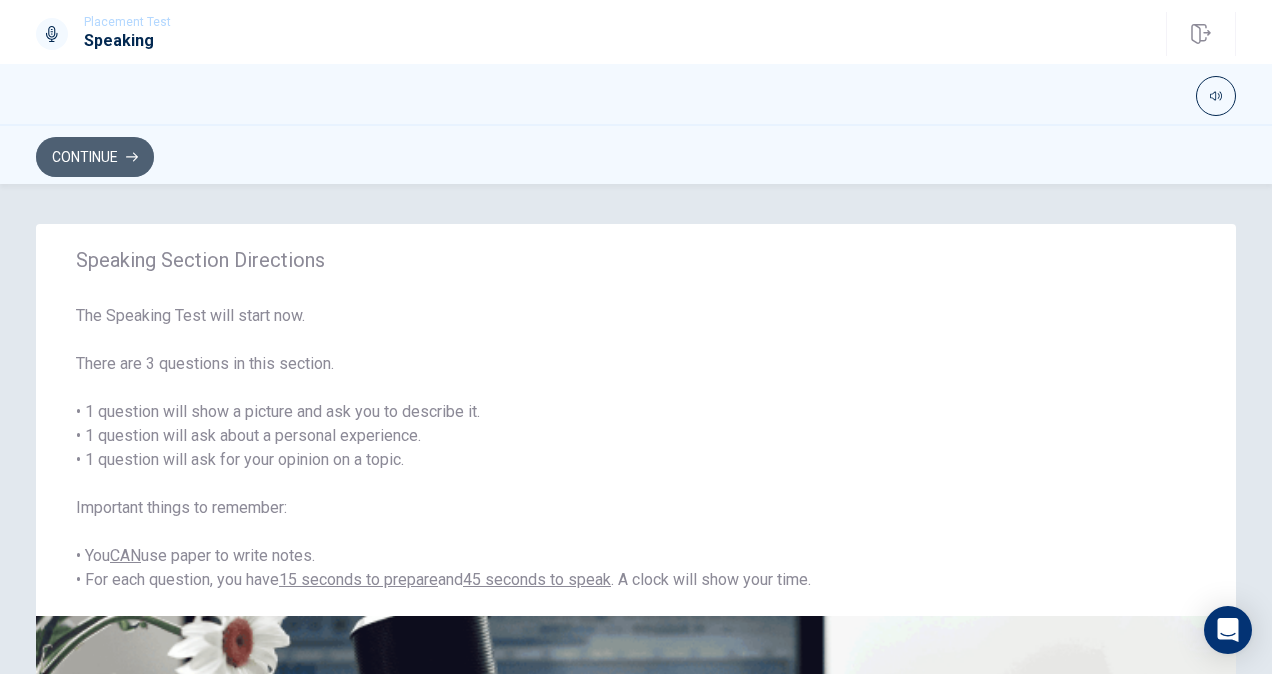 click on "Continue" at bounding box center [95, 157] 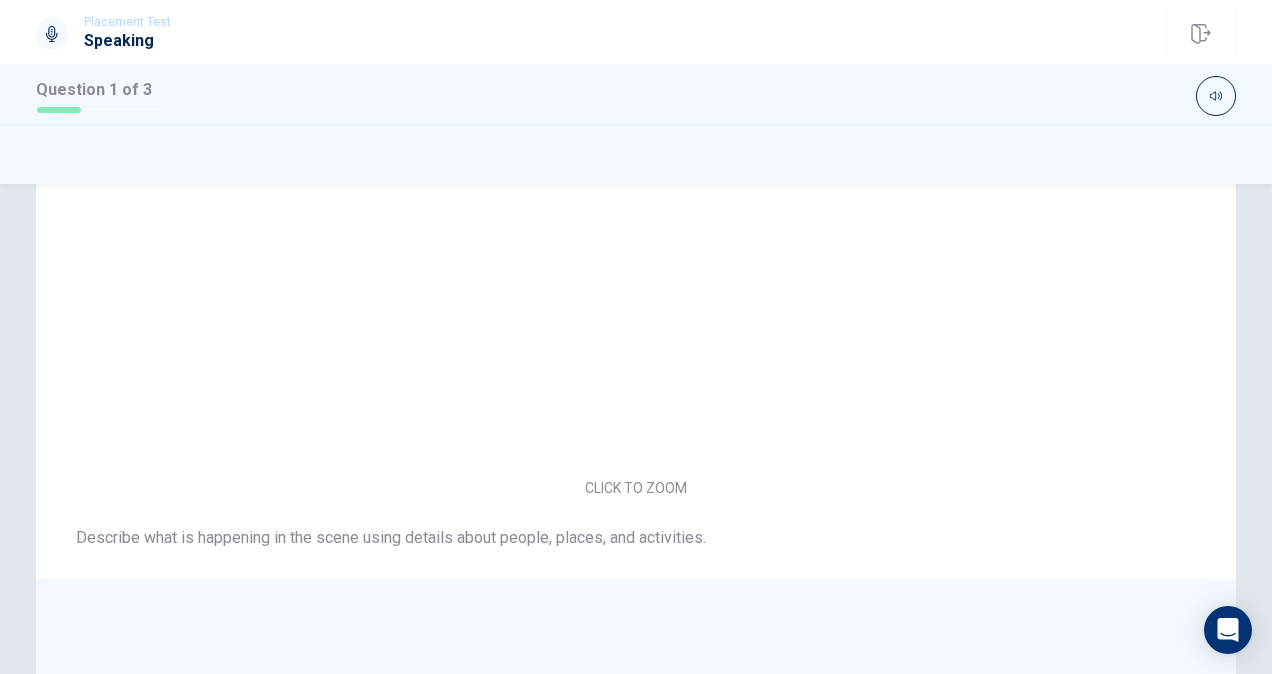 scroll, scrollTop: 40, scrollLeft: 0, axis: vertical 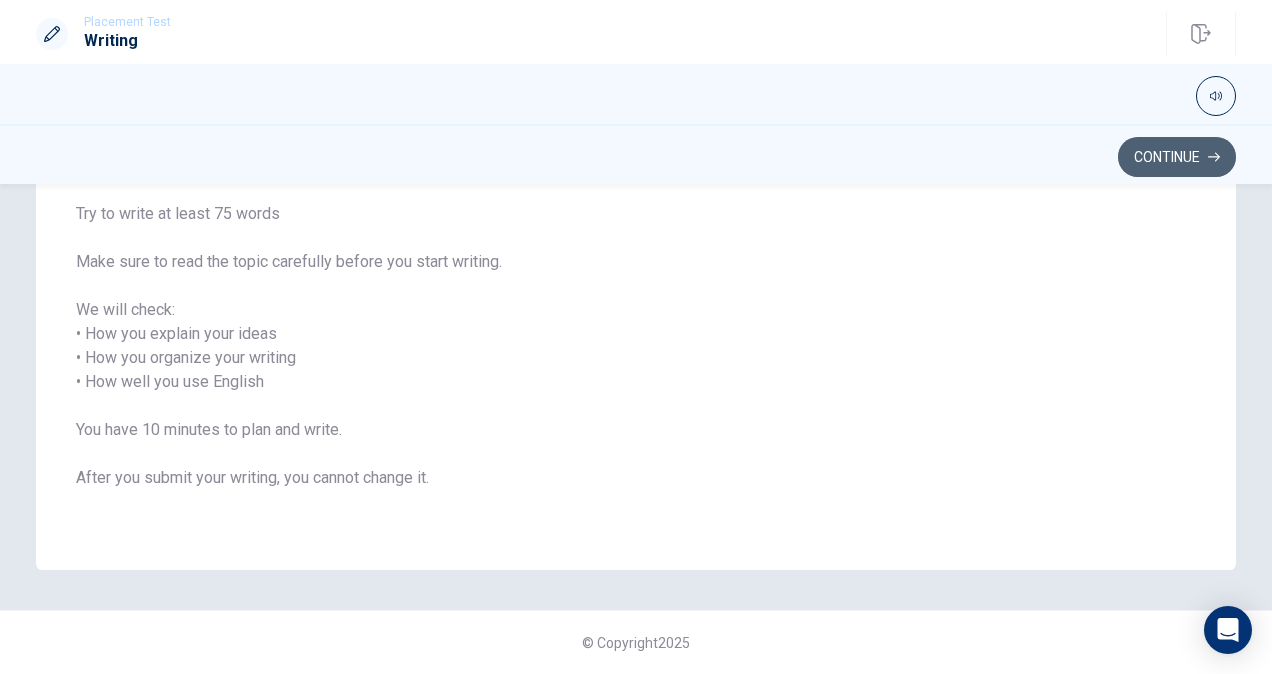 click on "Continue" at bounding box center [1177, 157] 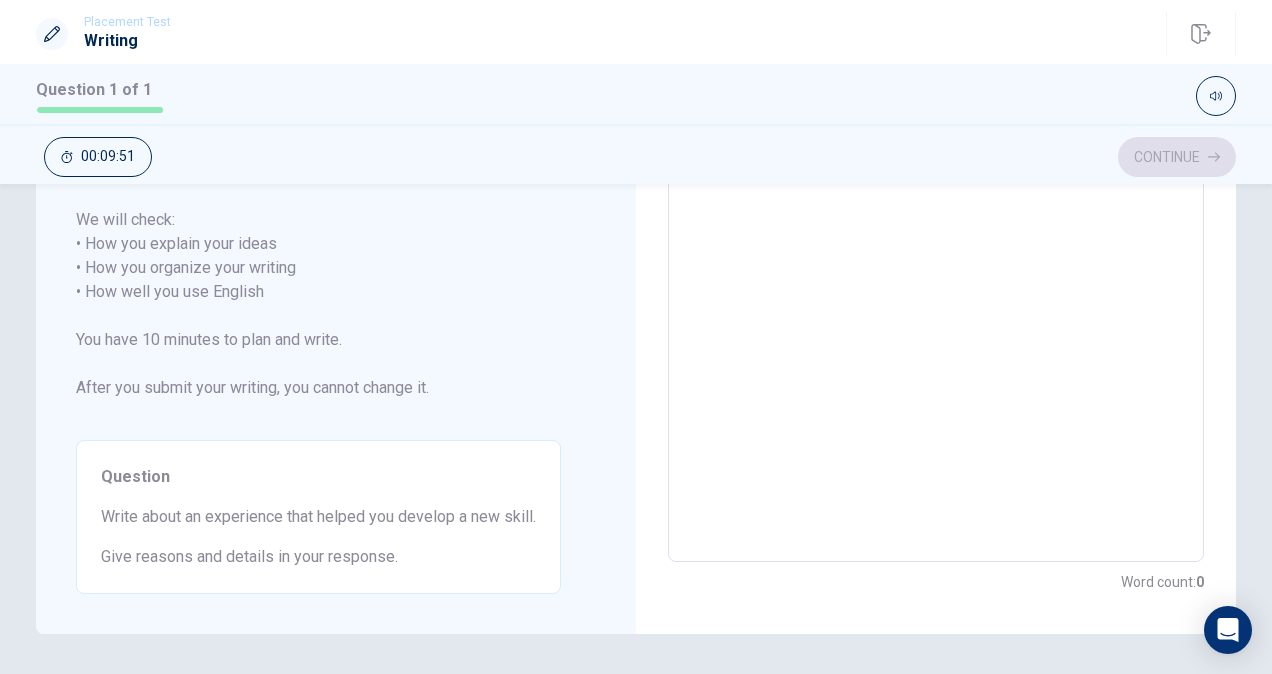 scroll, scrollTop: 297, scrollLeft: 0, axis: vertical 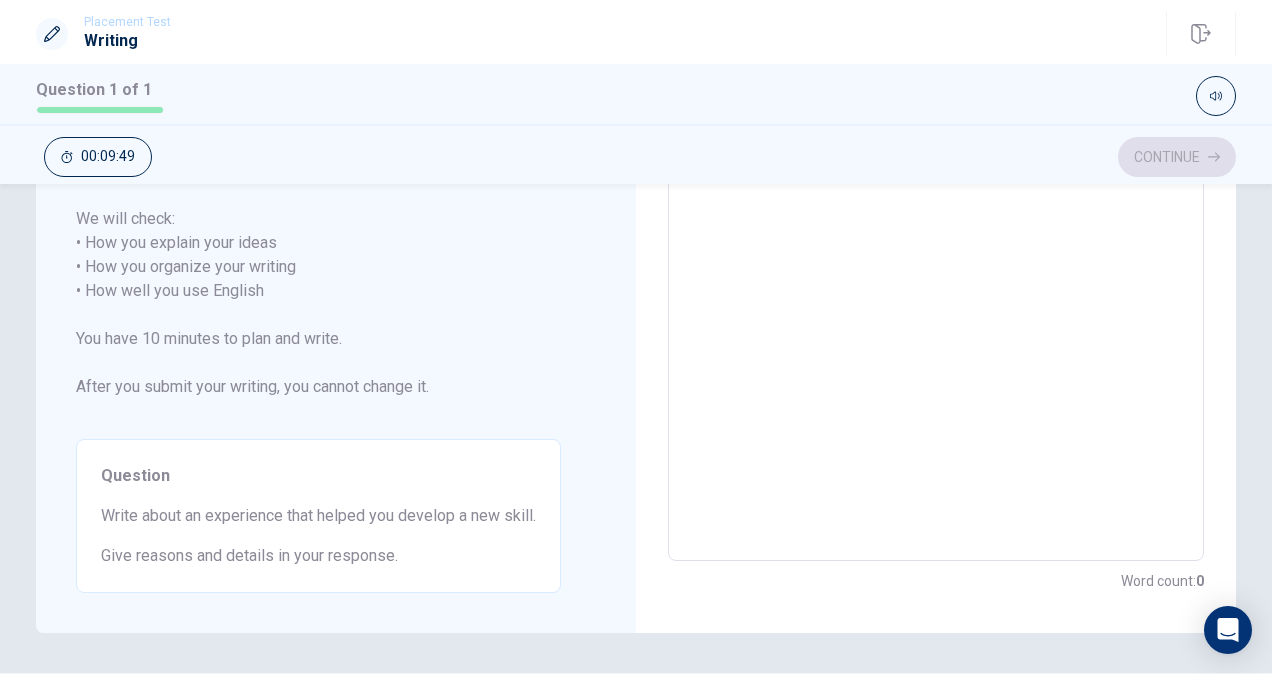 drag, startPoint x: 110, startPoint y: 521, endPoint x: 331, endPoint y: 512, distance: 221.18318 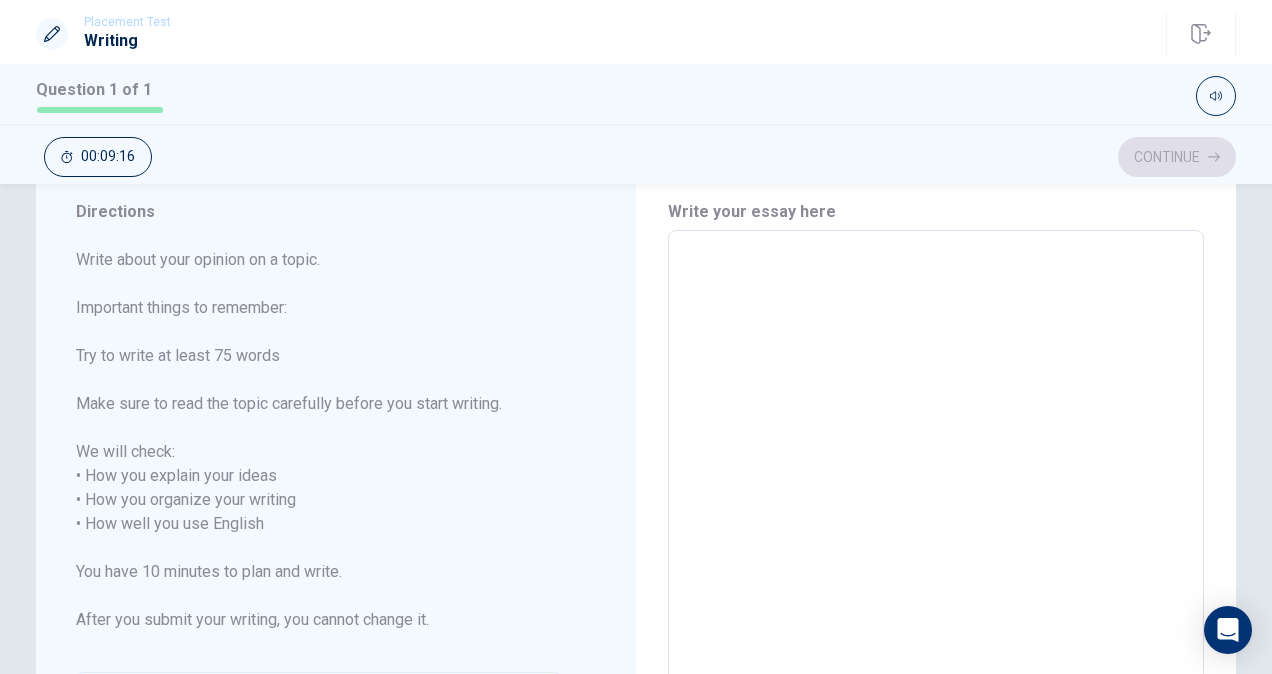 scroll, scrollTop: 65, scrollLeft: 0, axis: vertical 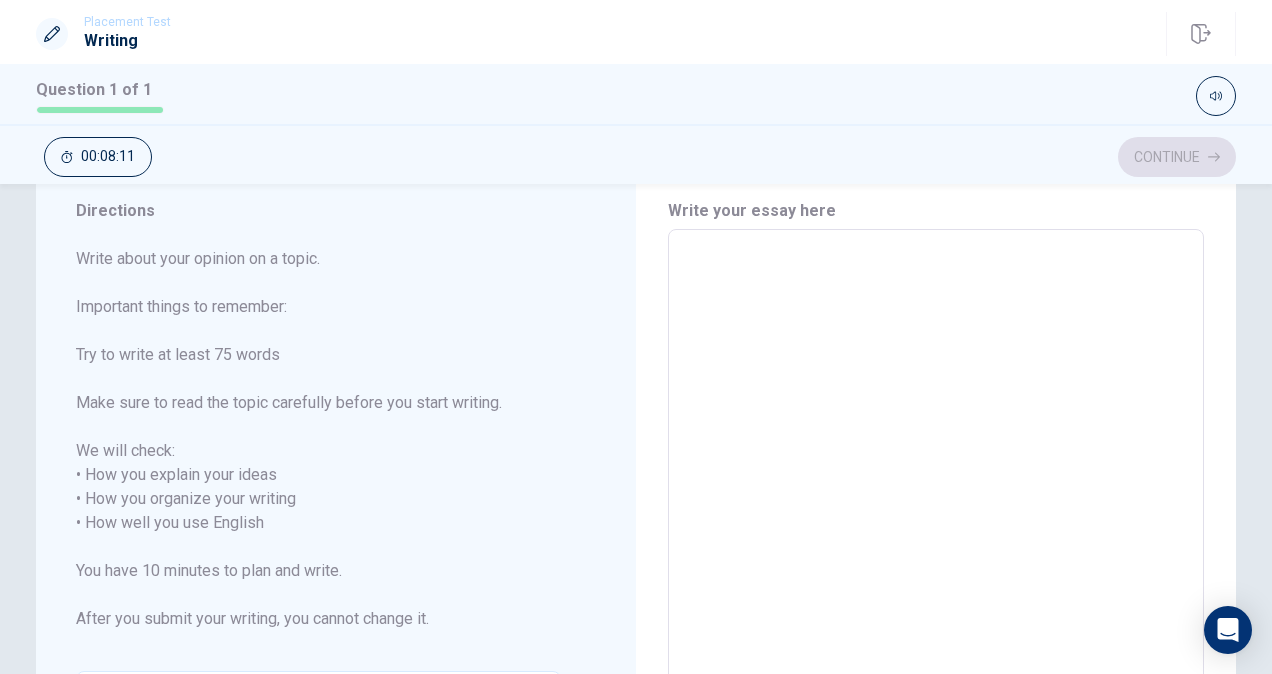 click at bounding box center [936, 511] 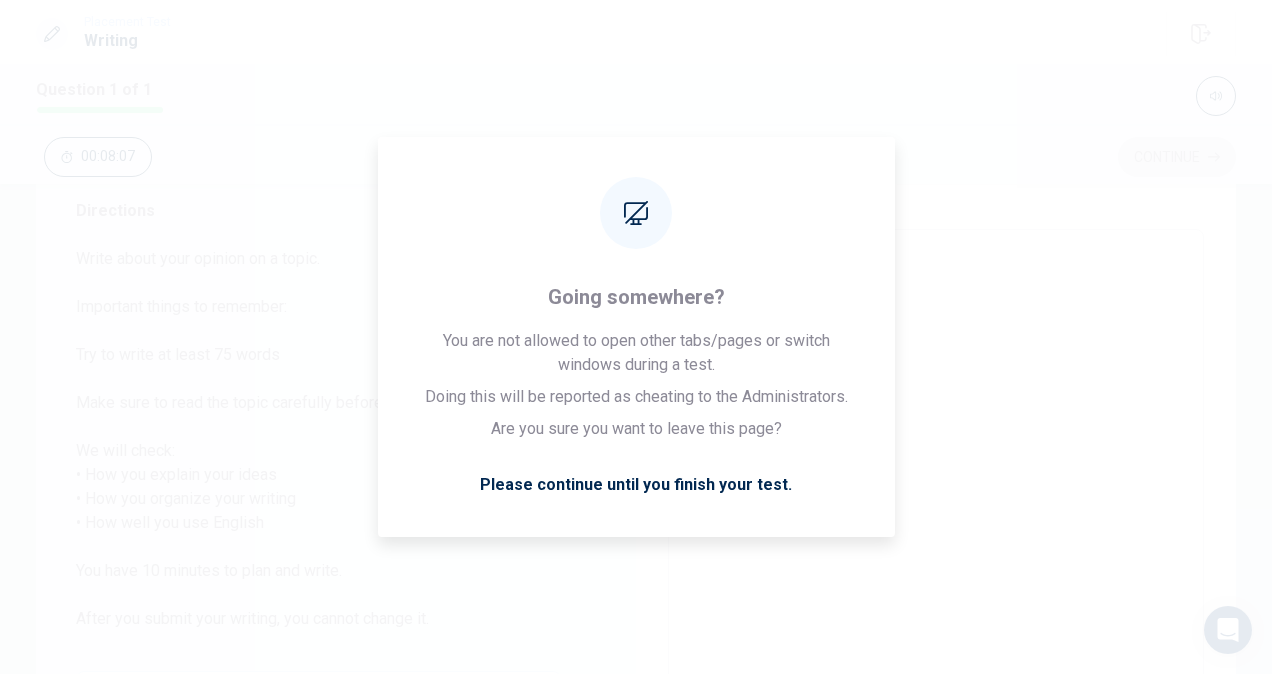 type on "I" 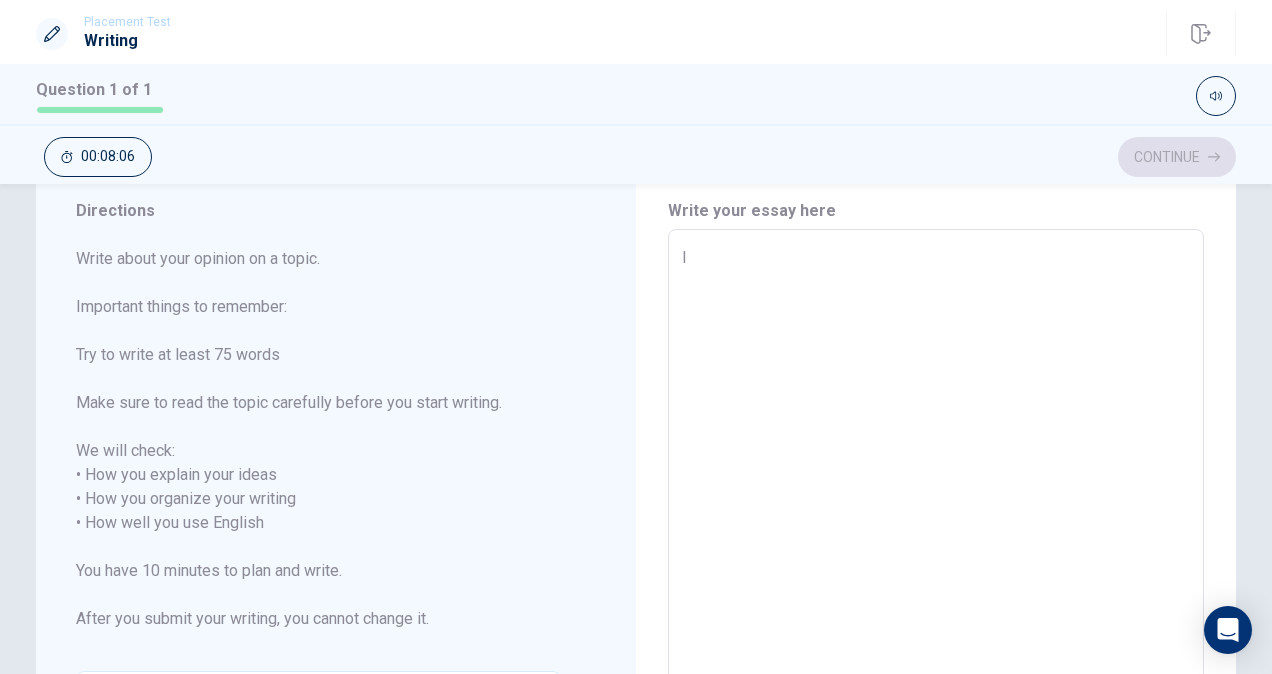 click on "I" at bounding box center (936, 511) 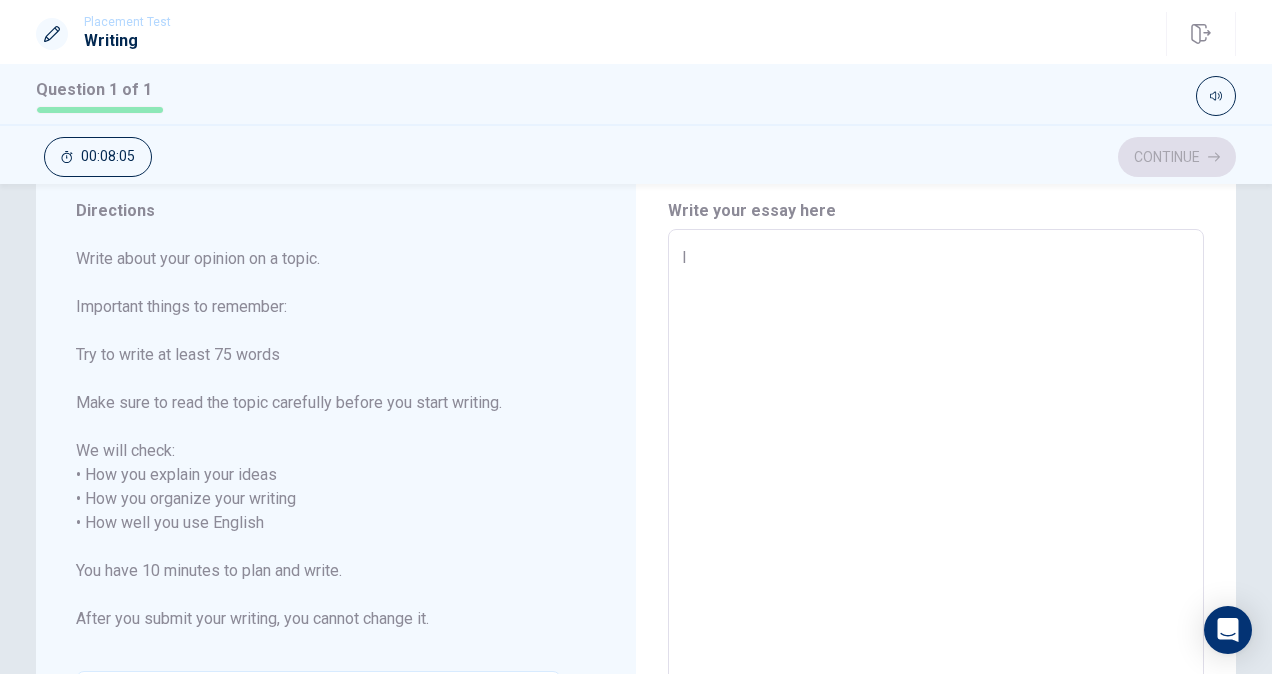 type on "I w" 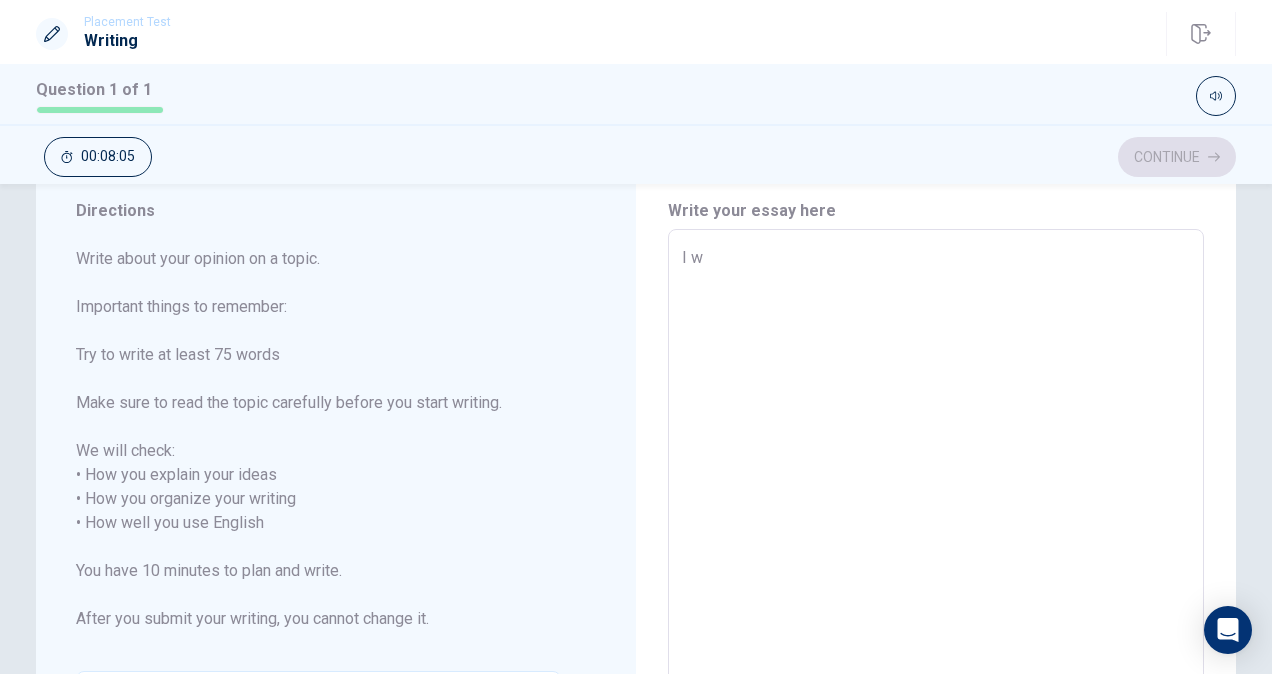 type on "x" 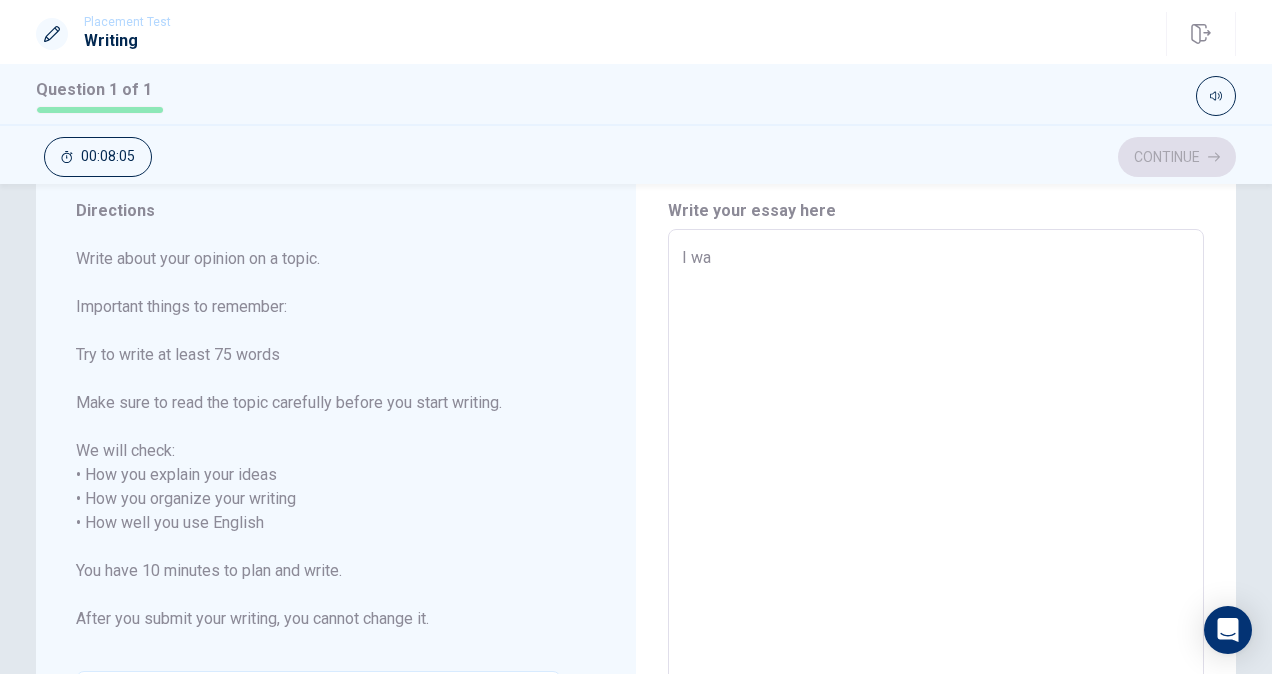 type on "x" 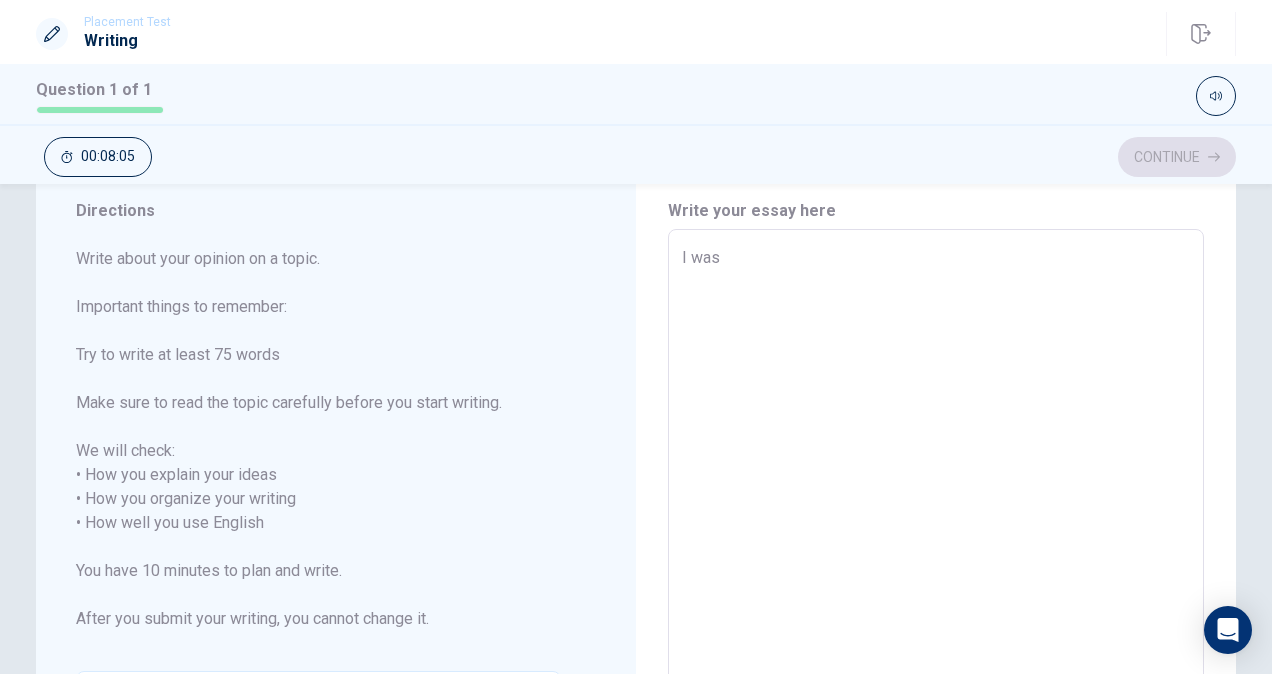 type on "x" 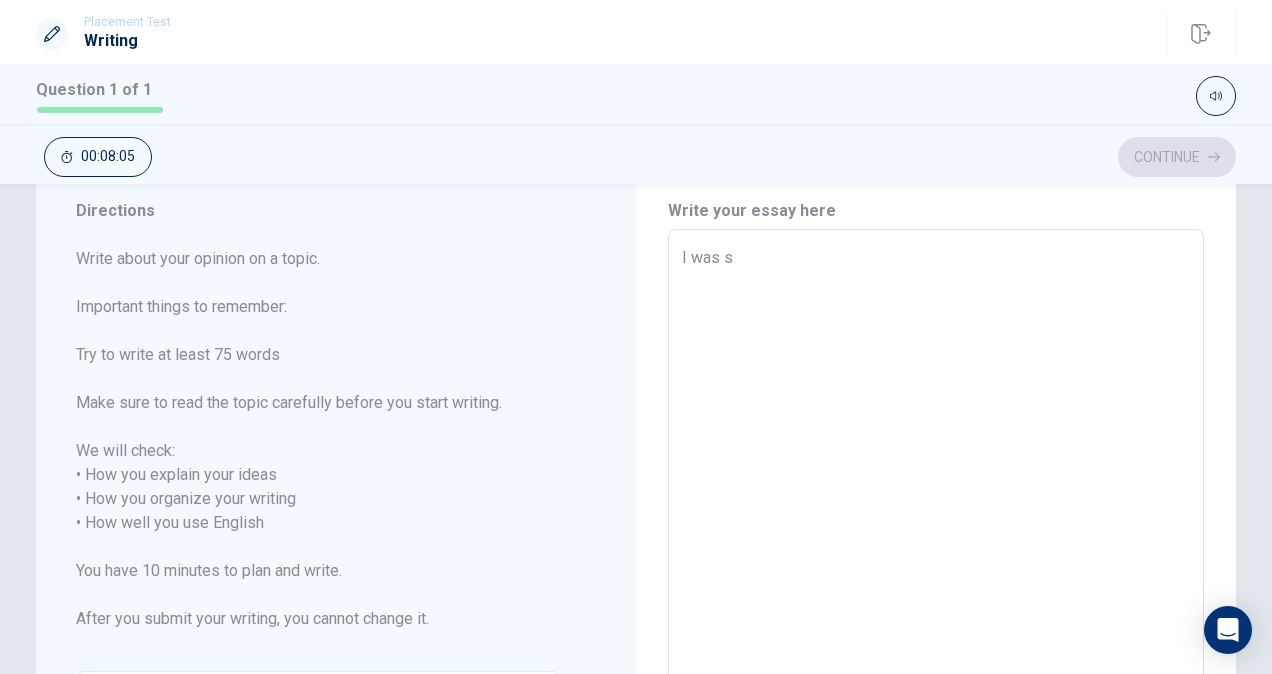 type on "x" 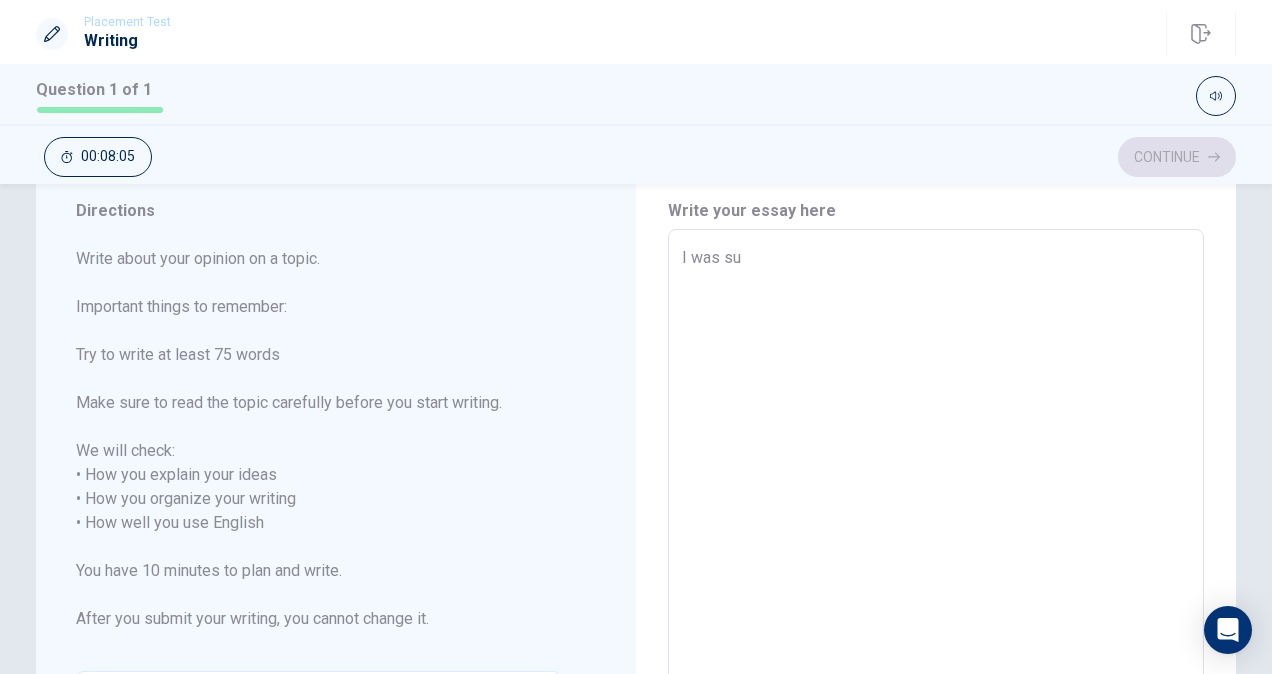 type on "x" 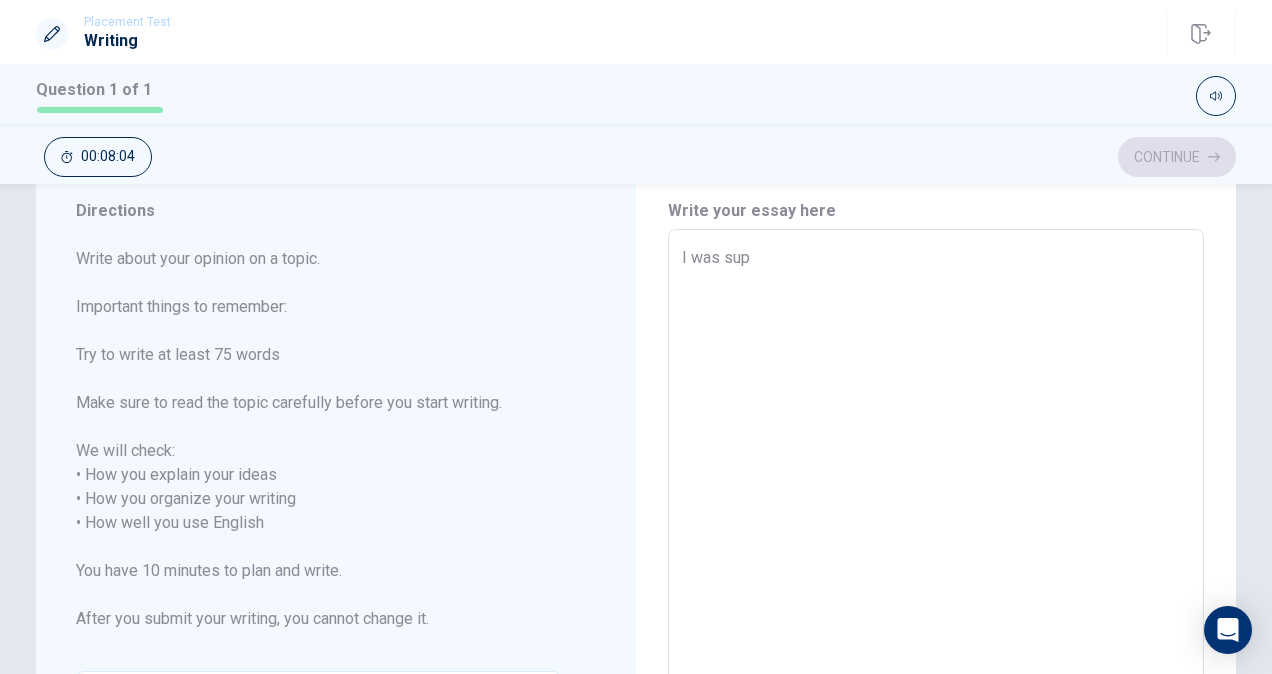 type on "x" 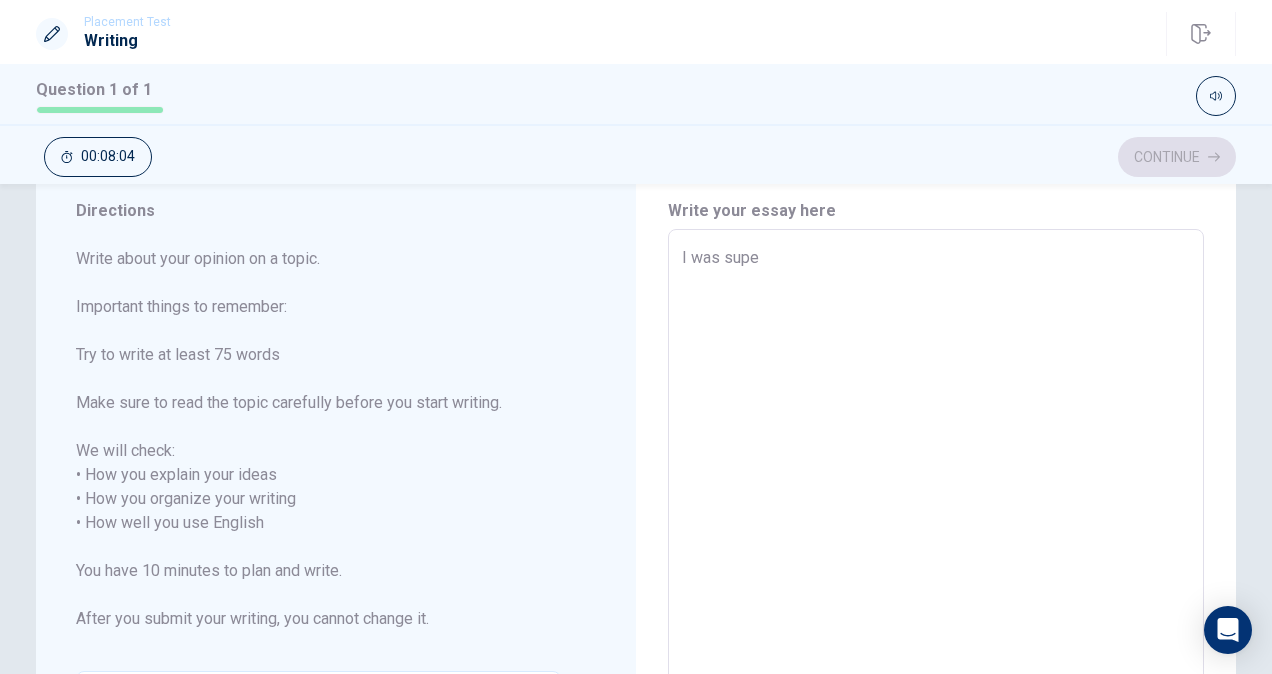 type on "x" 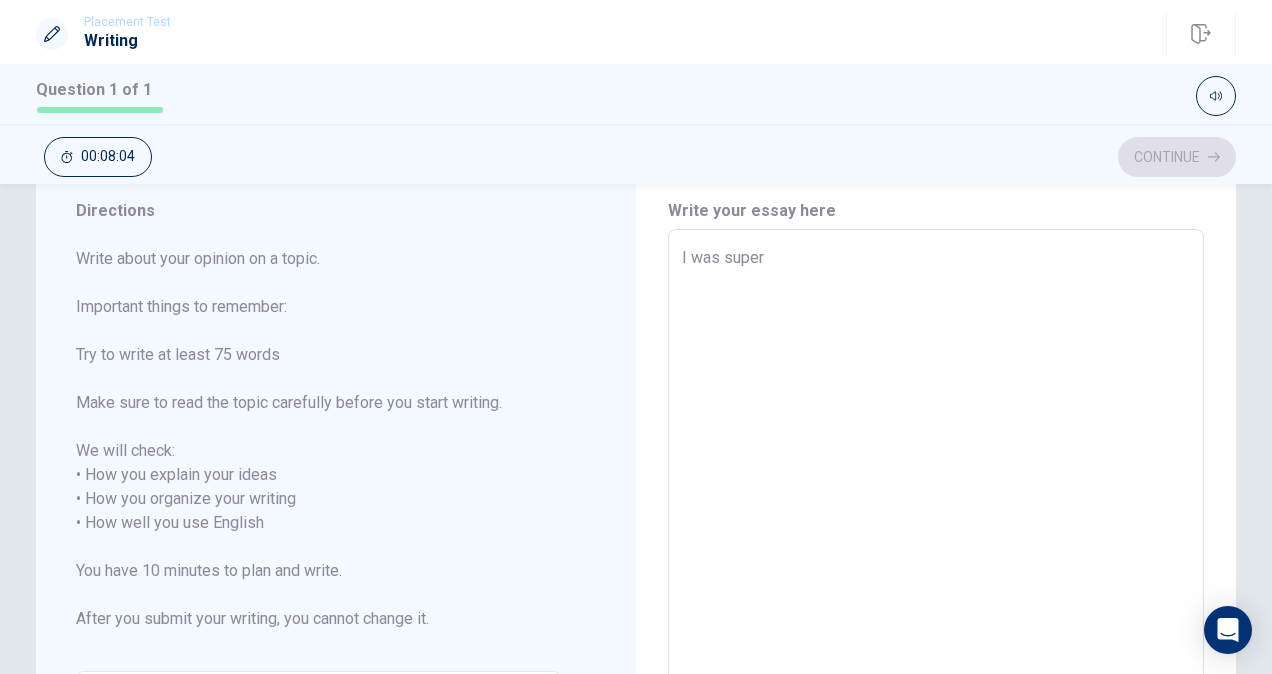 type on "x" 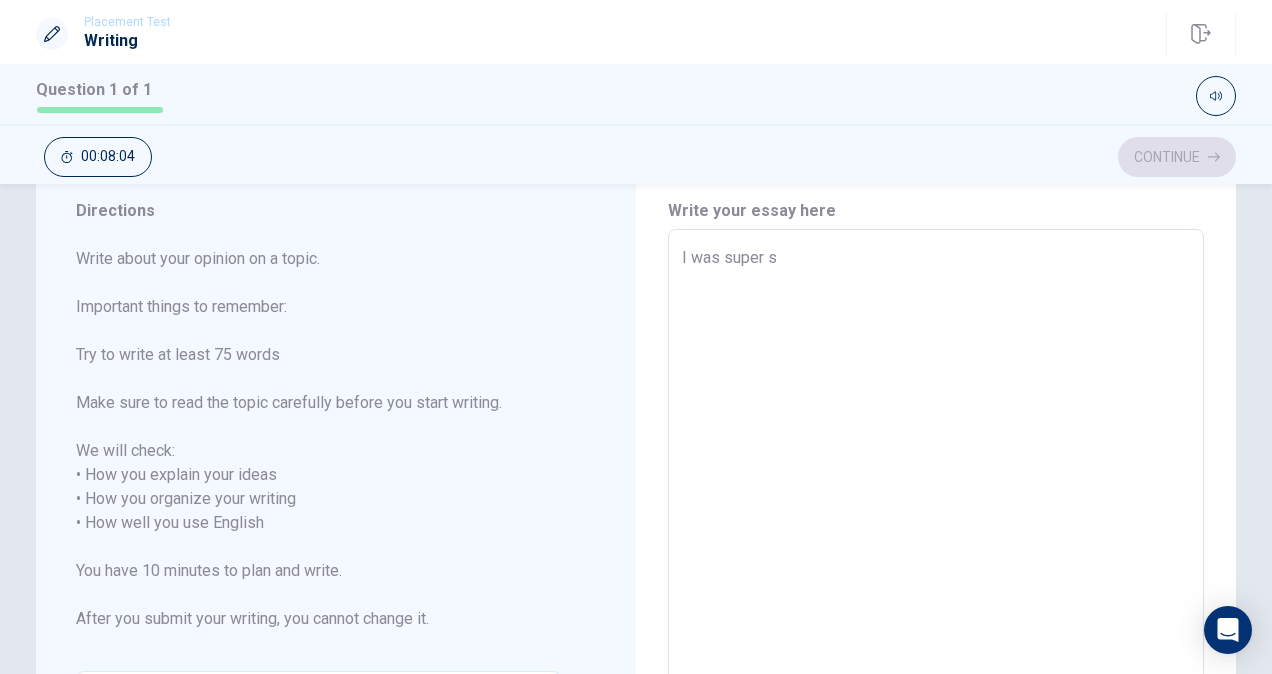 type on "I was super sh" 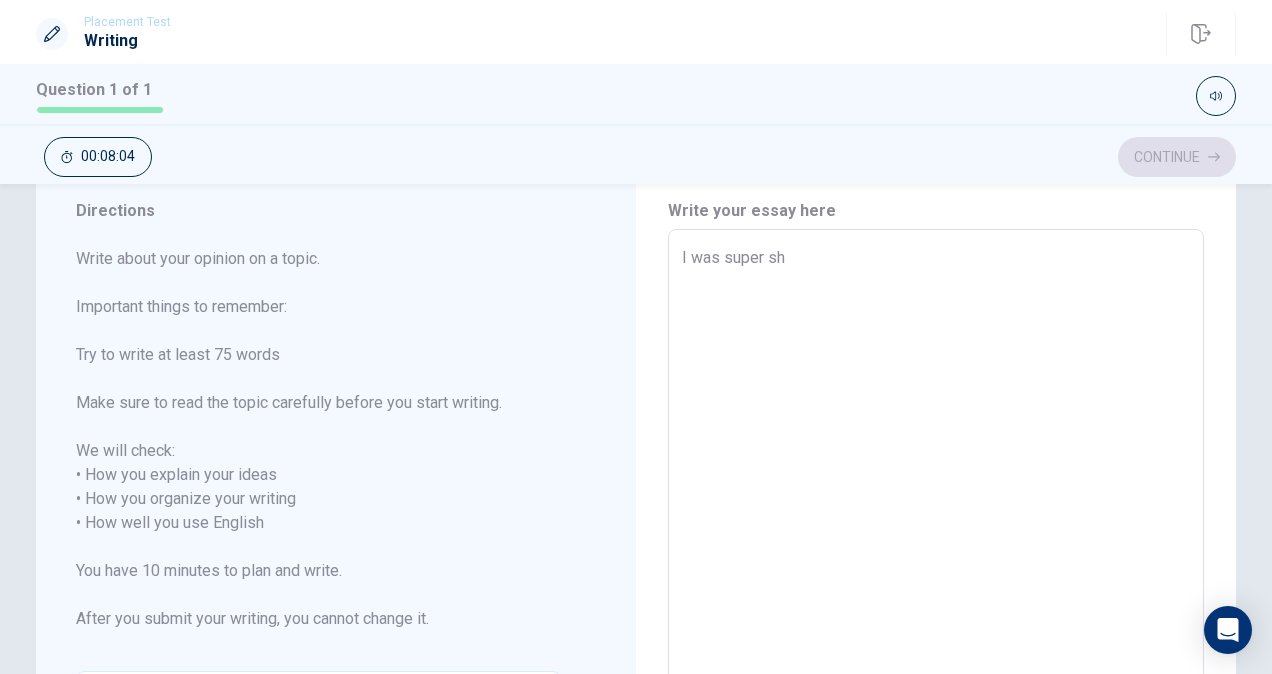 type on "x" 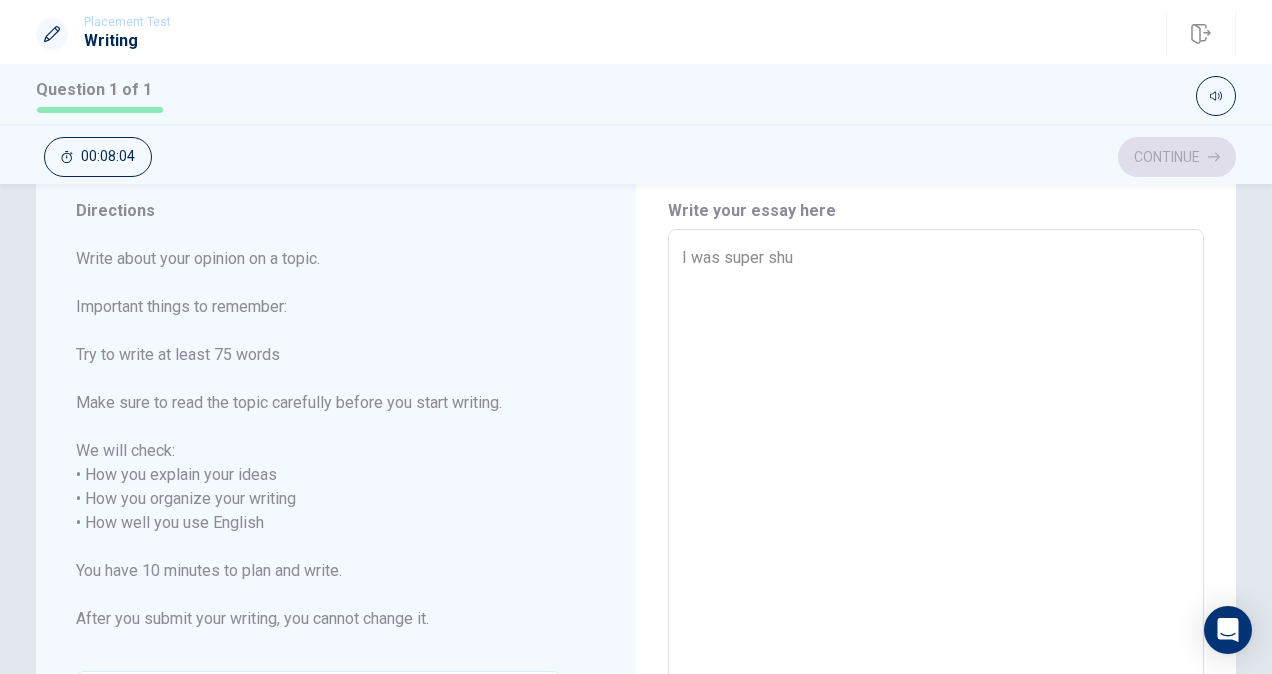 type on "x" 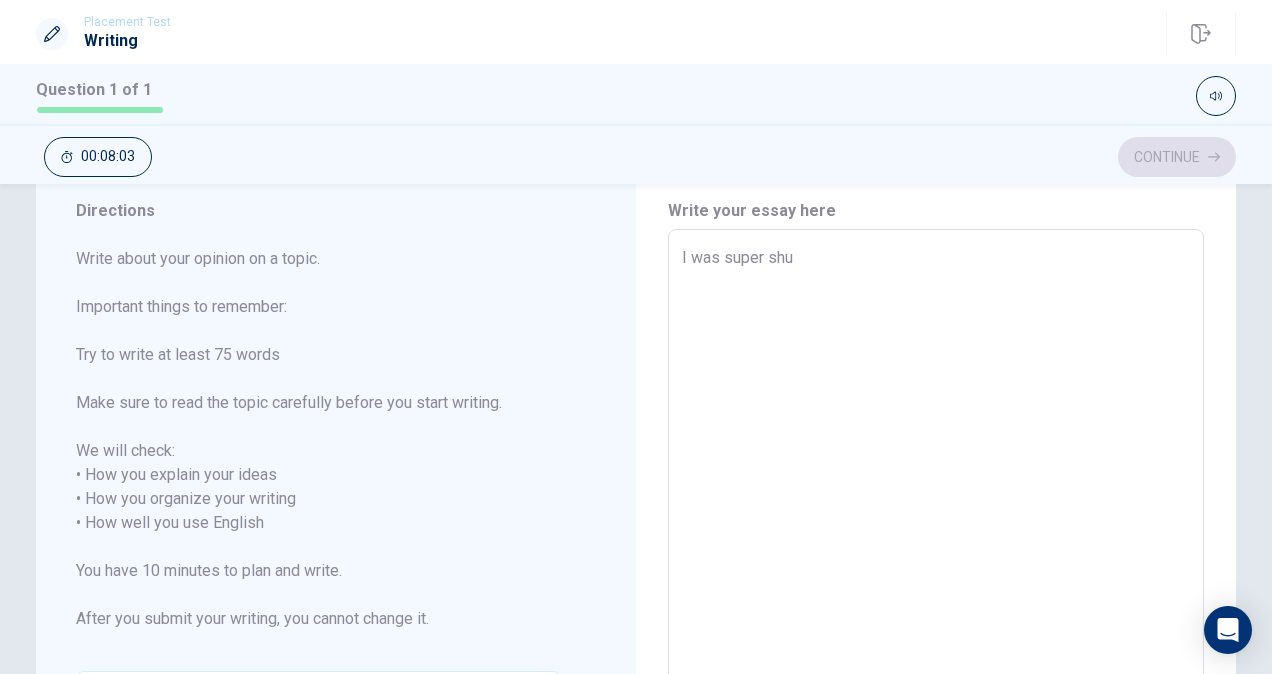 type on "I was super sh" 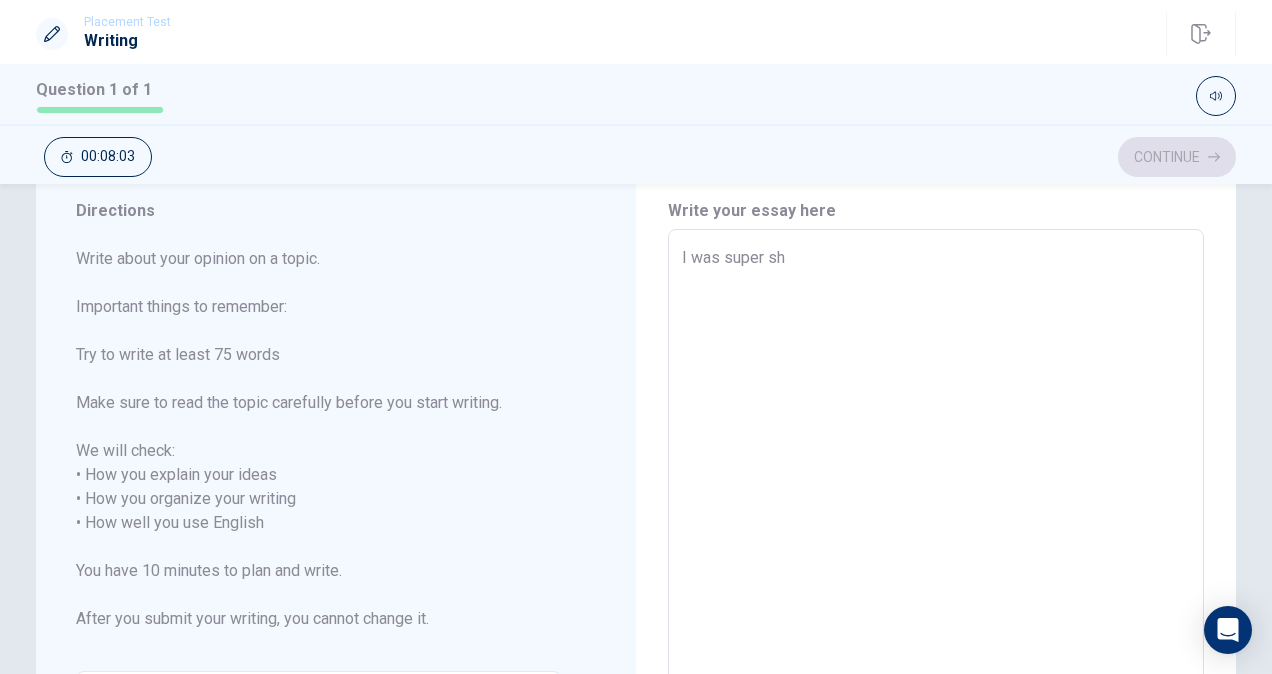 type on "x" 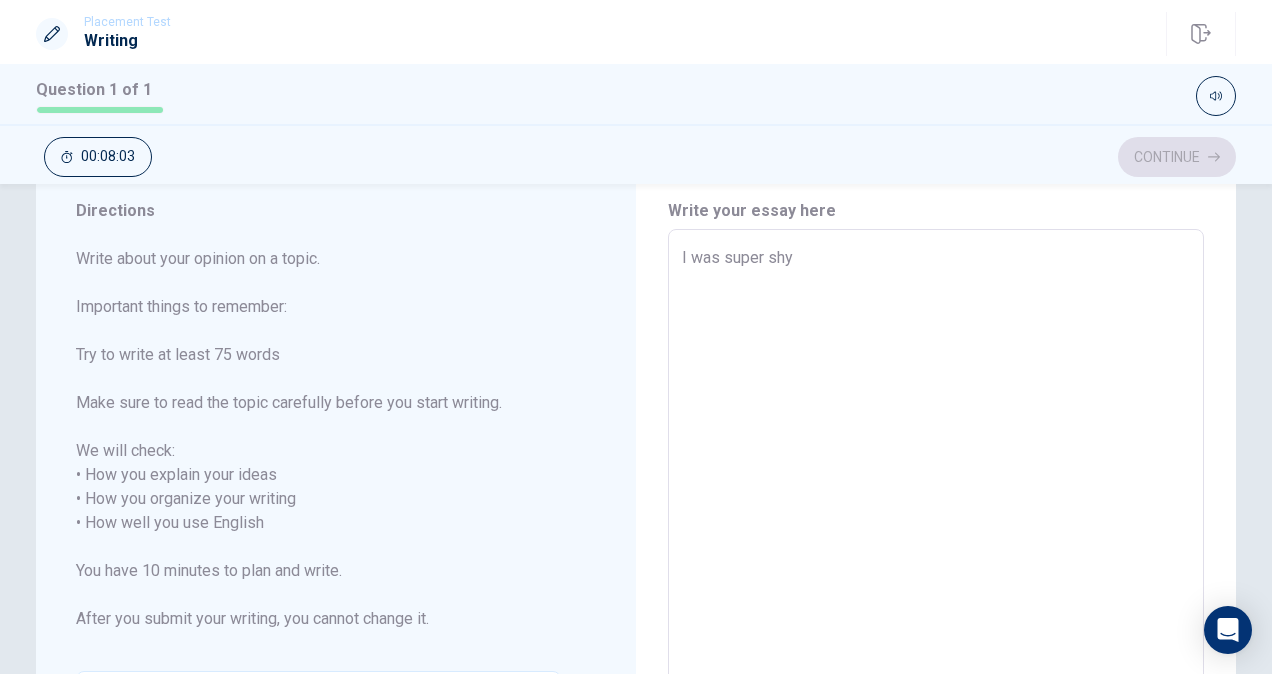 type on "x" 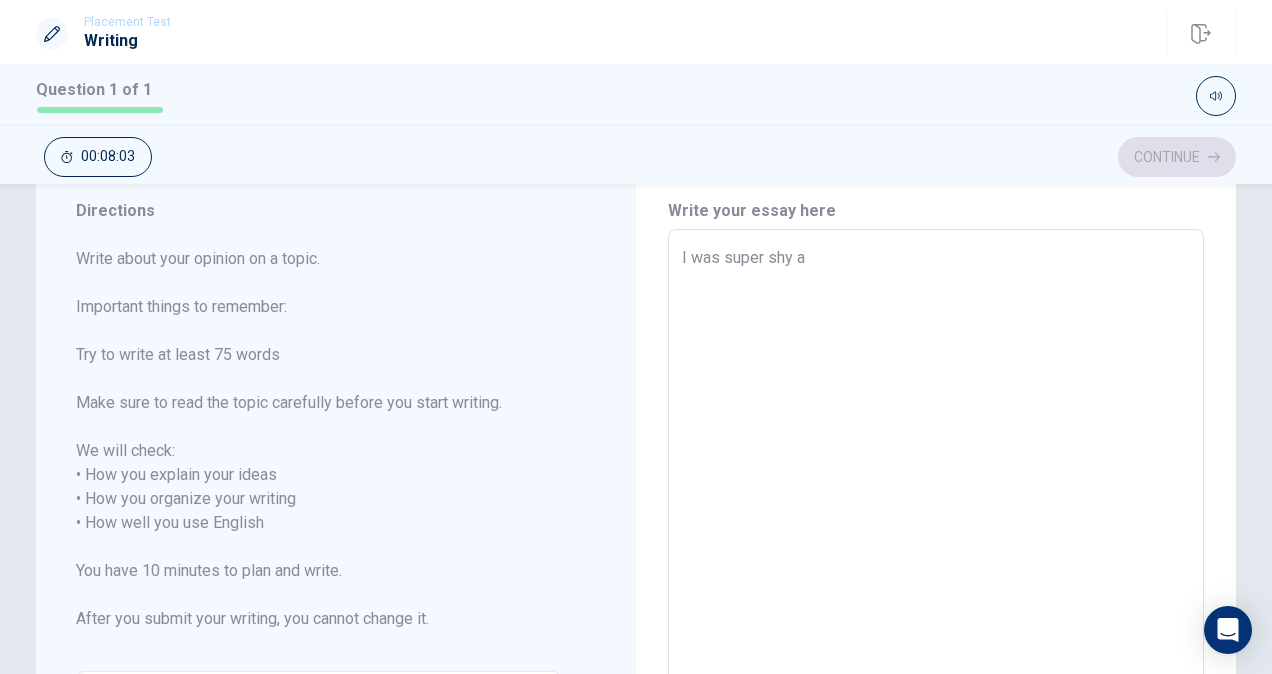 type on "x" 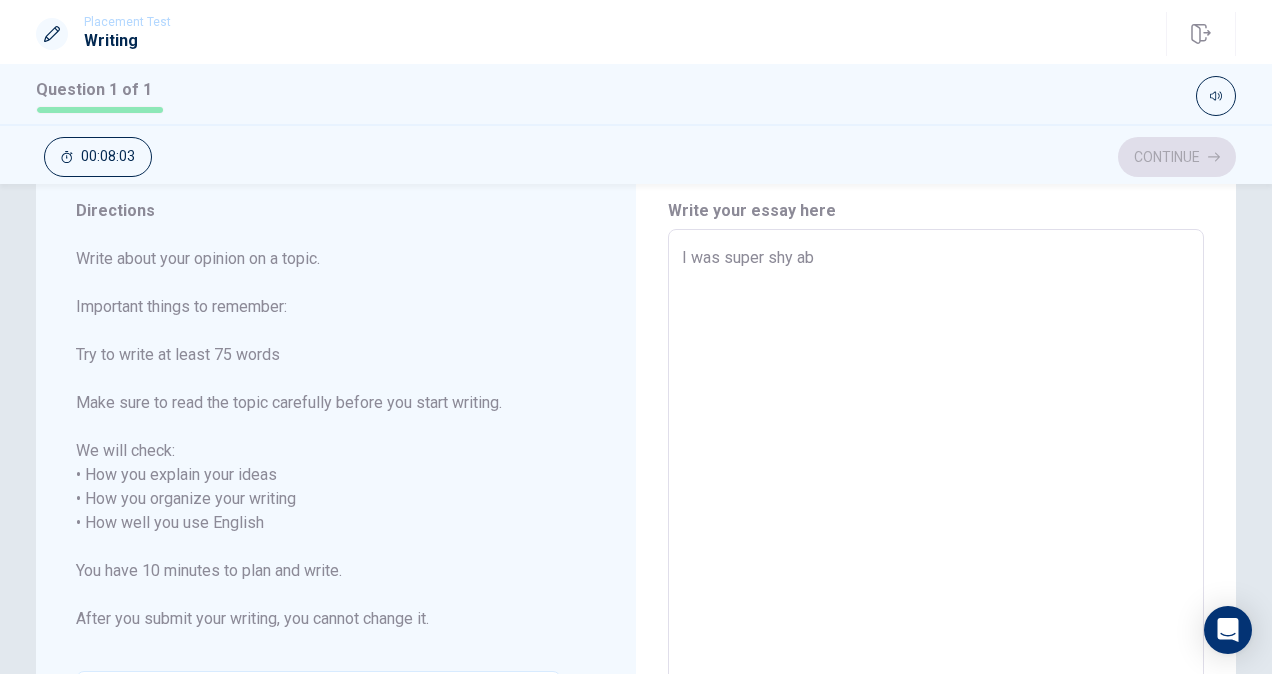 type on "x" 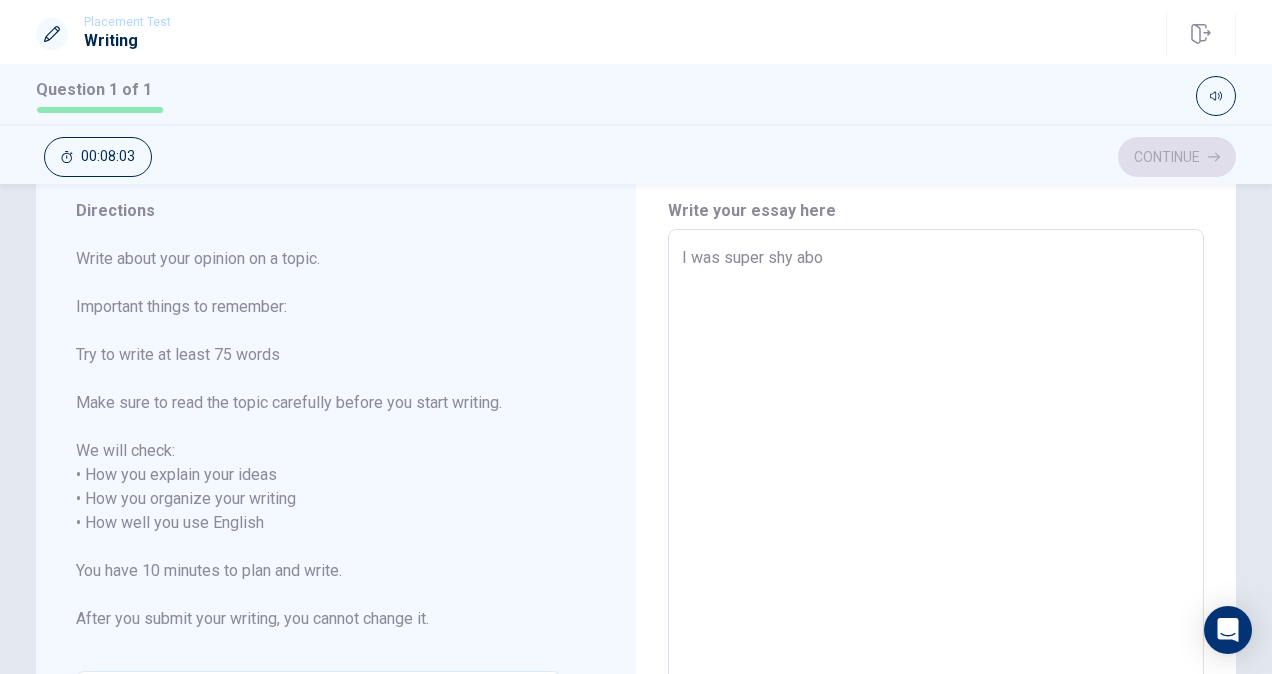 type on "x" 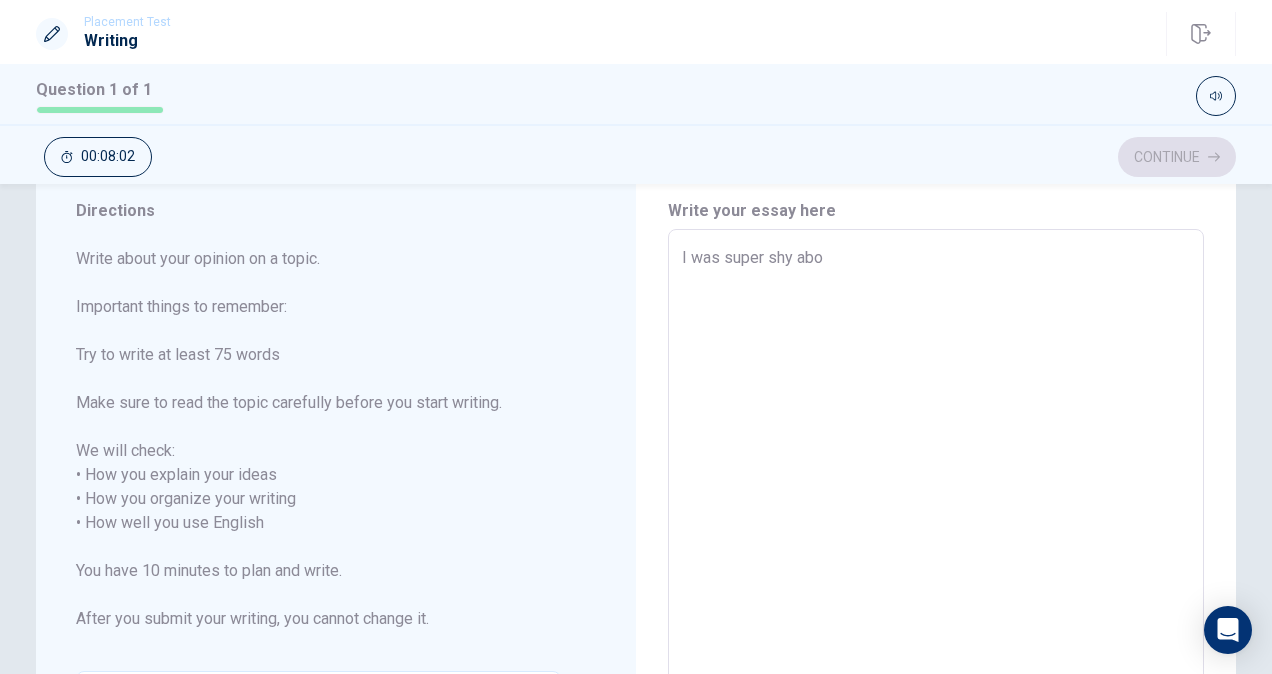 type on "I was super shy abot" 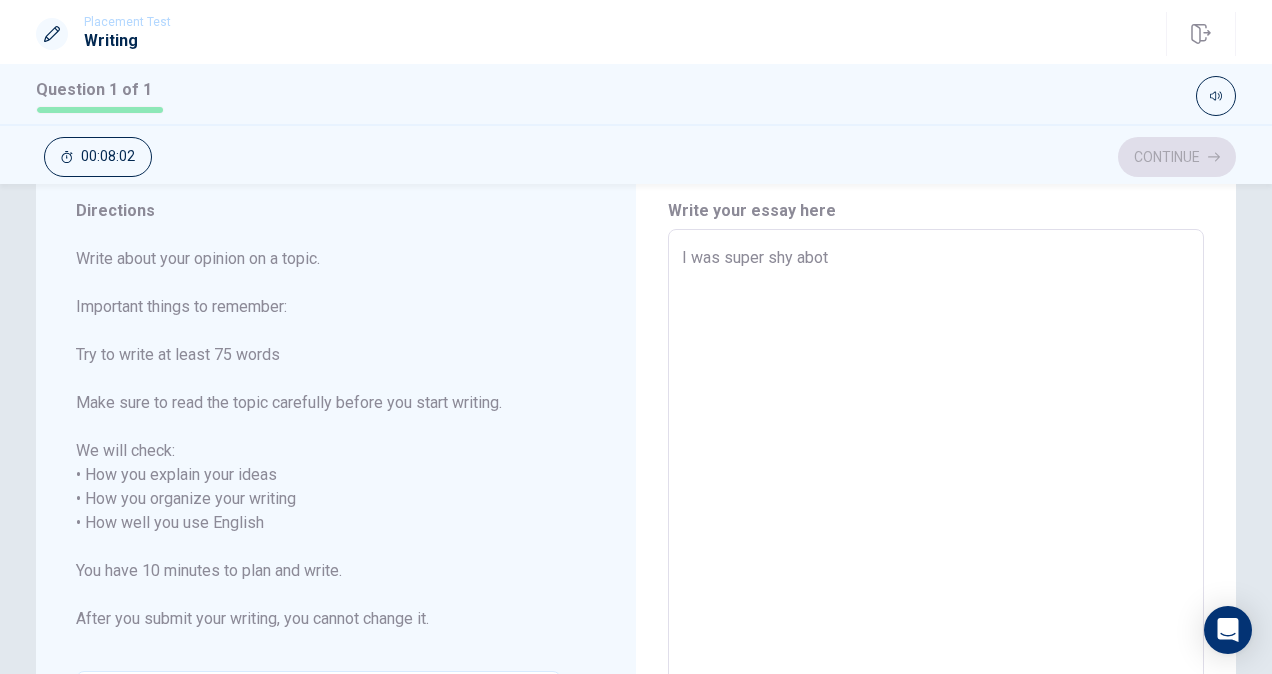 type on "x" 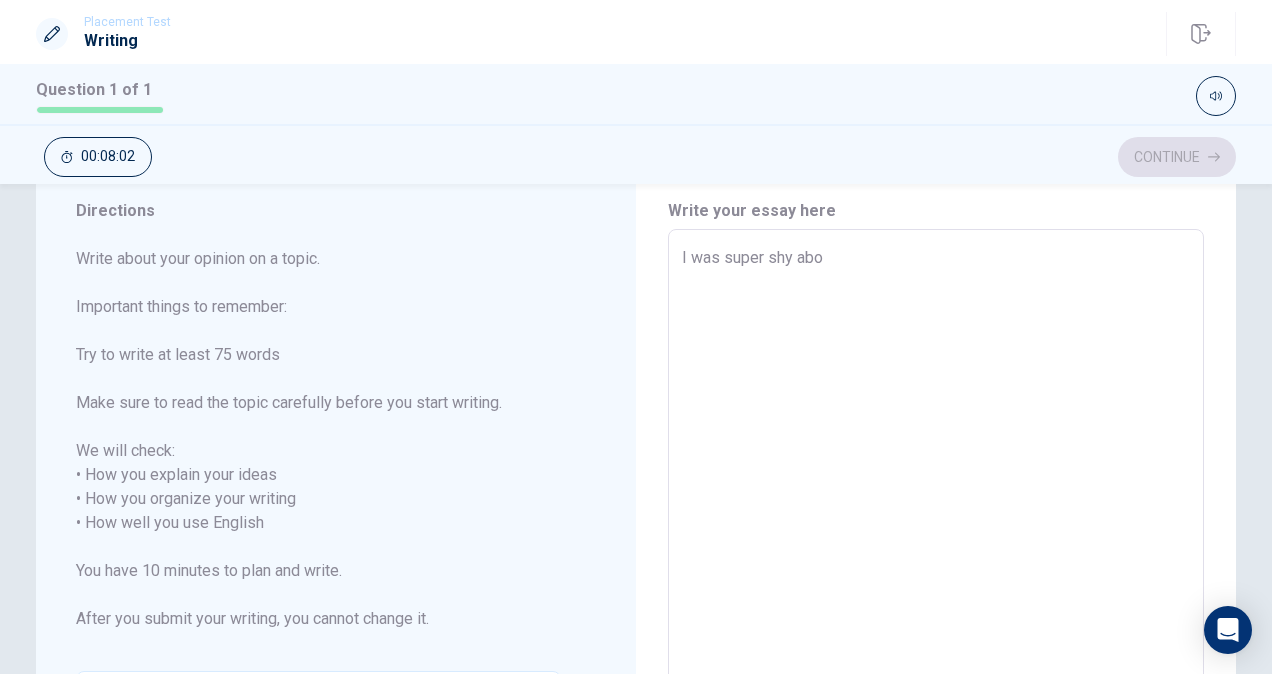 type on "x" 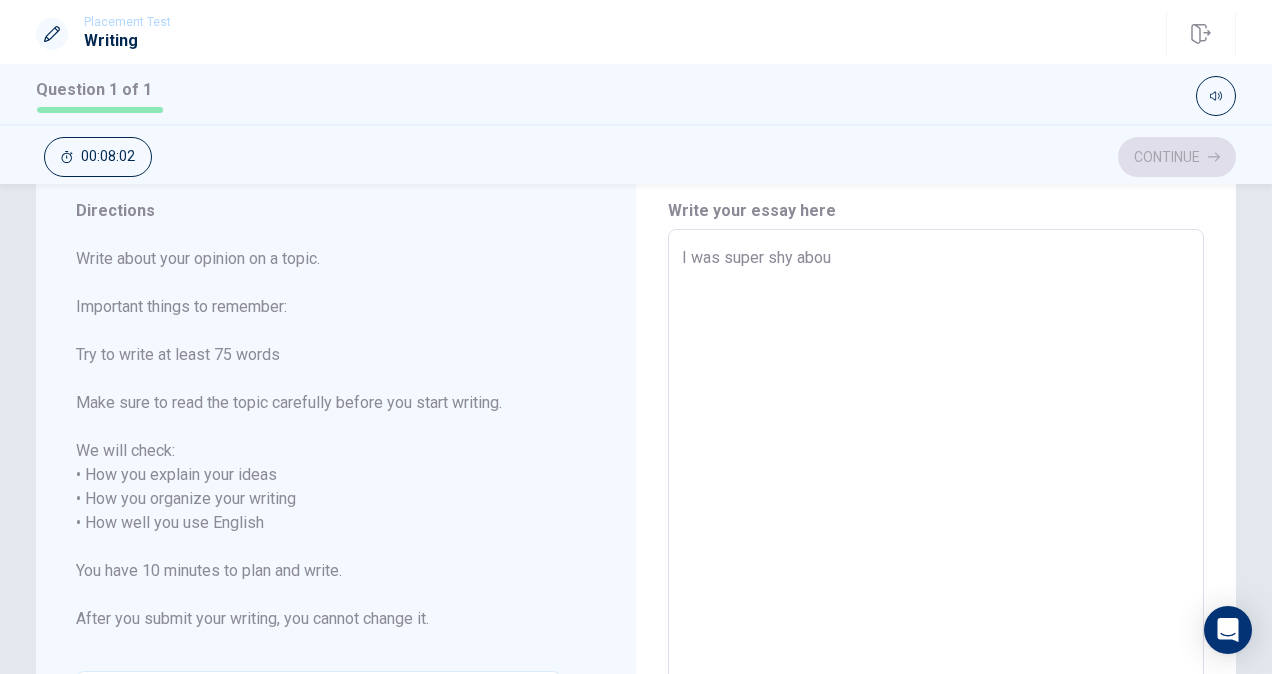 type on "x" 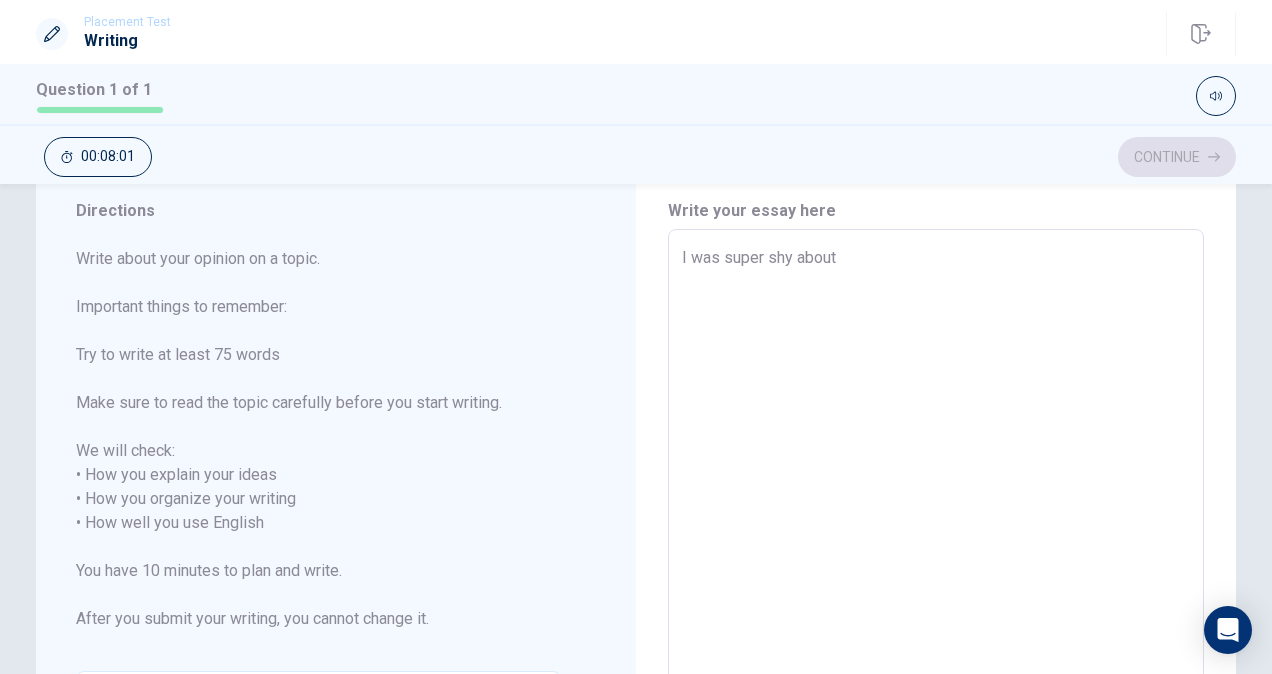 type on "x" 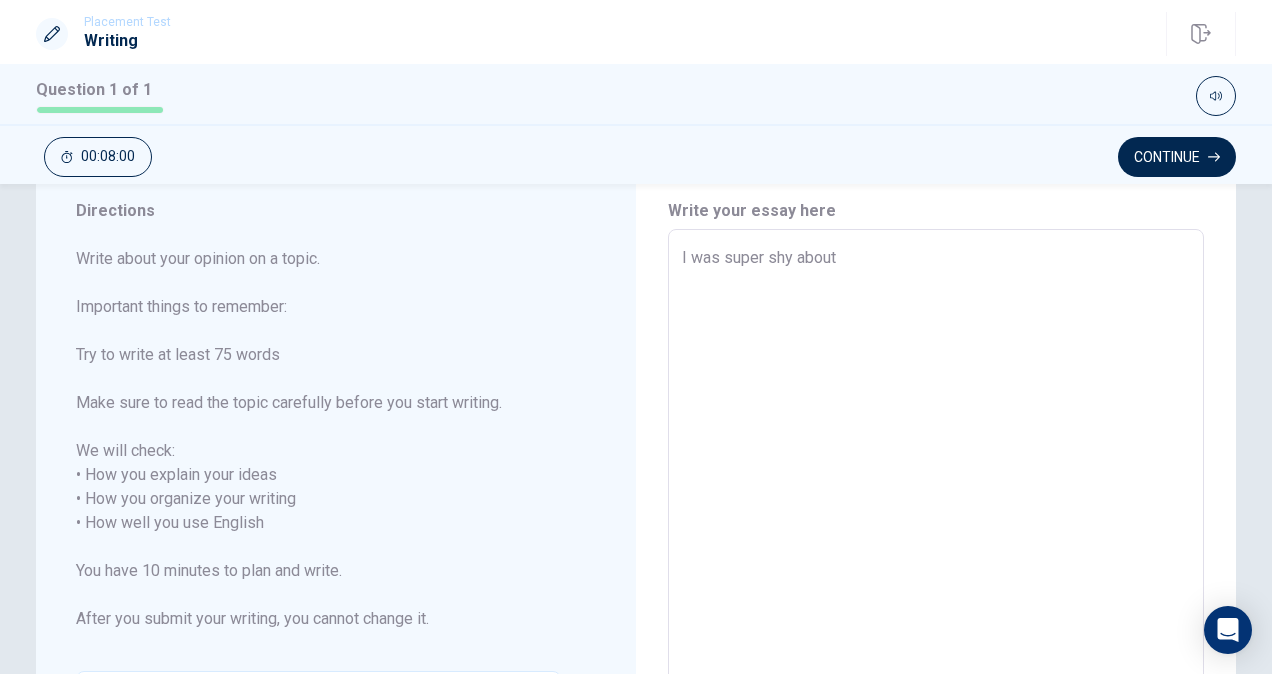 type on "I was super shy about p" 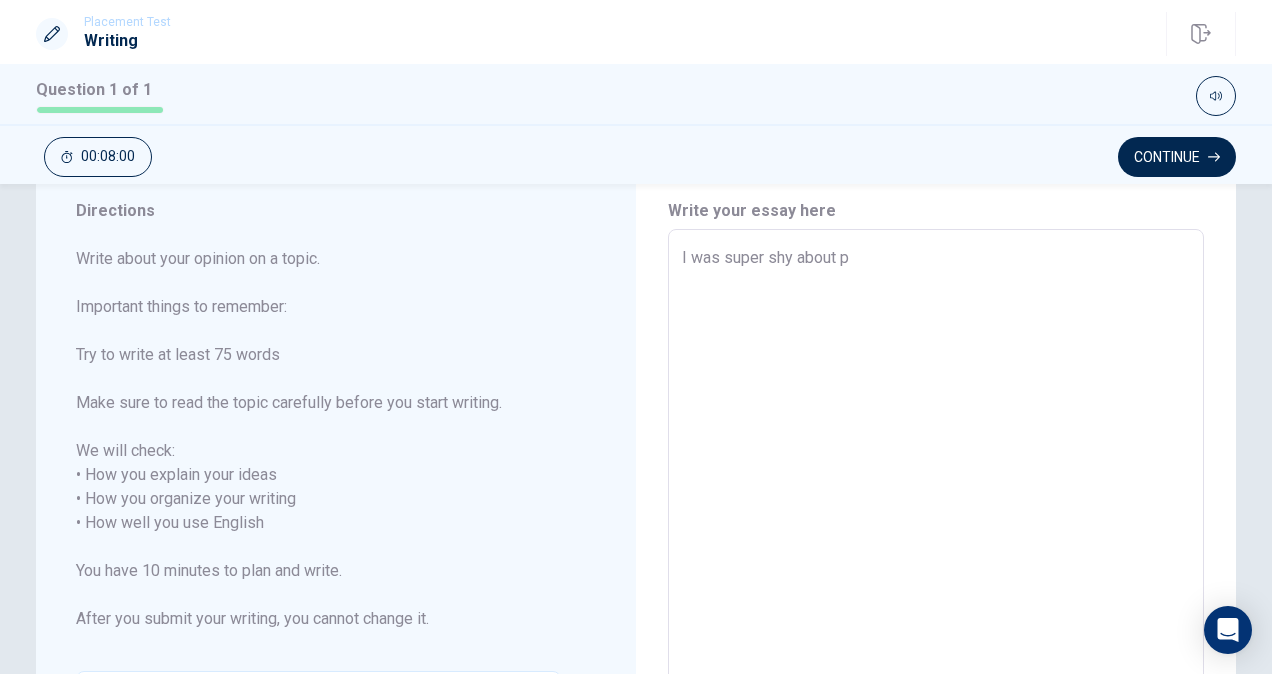 type on "x" 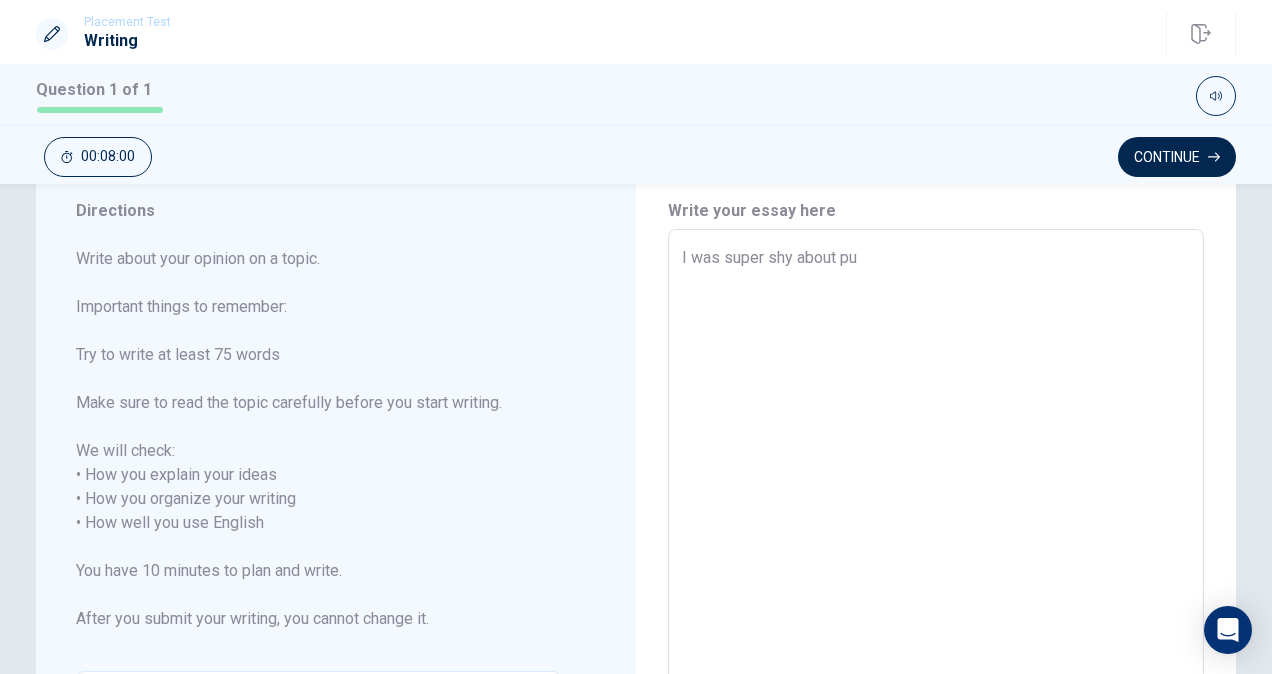 type on "x" 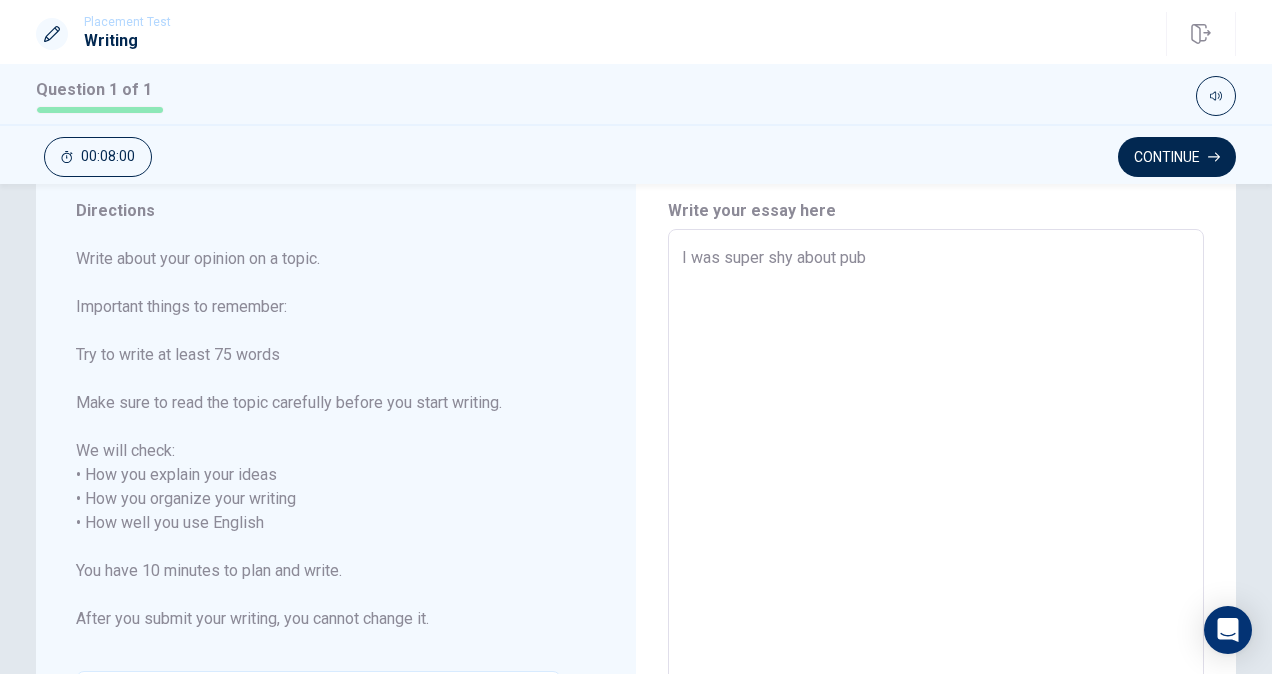 type on "x" 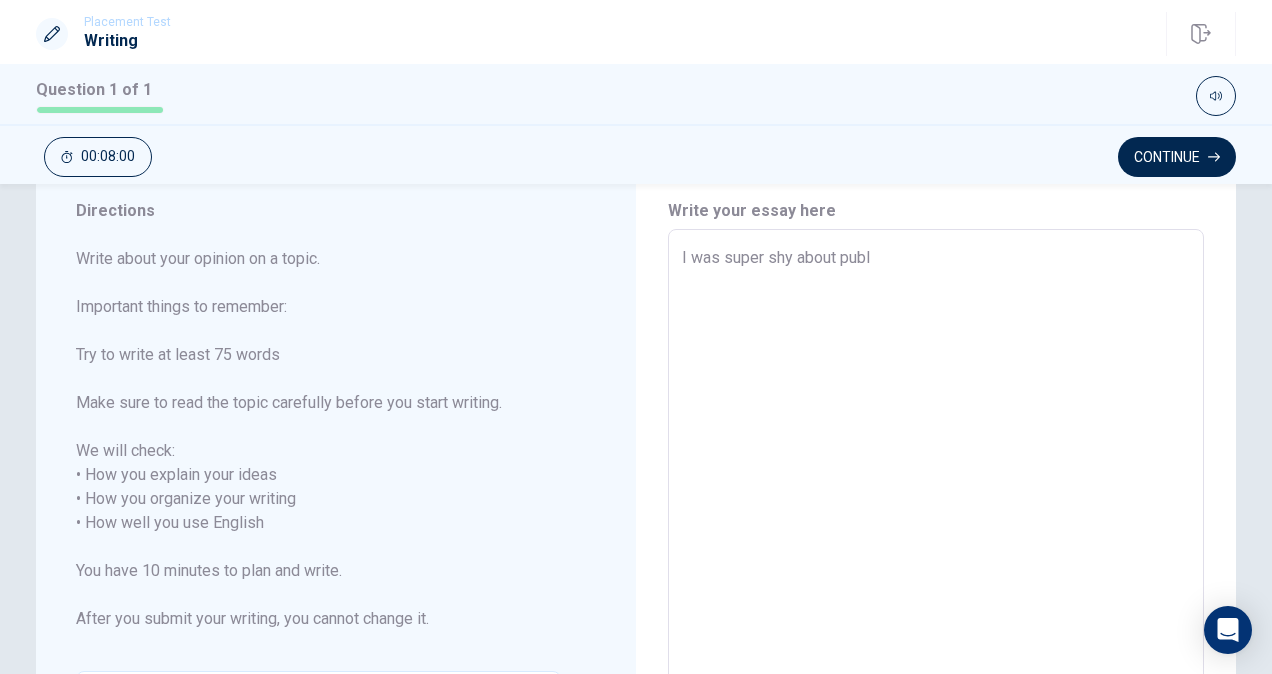 type on "x" 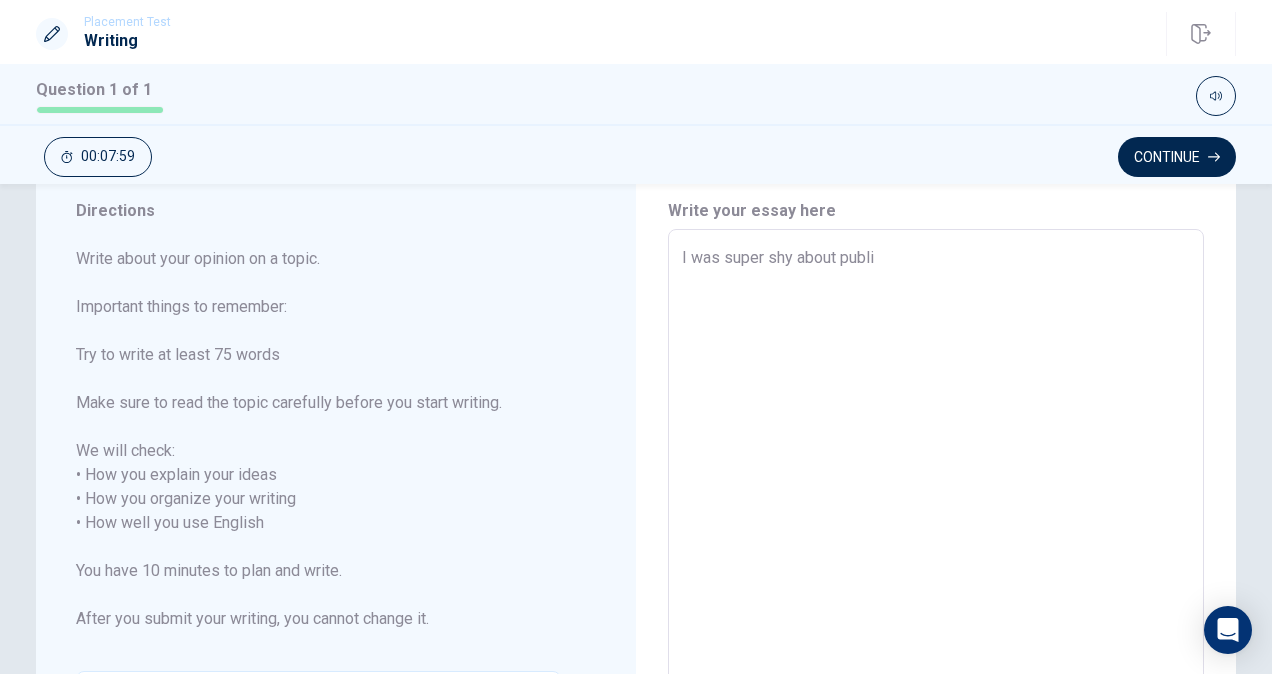 type on "x" 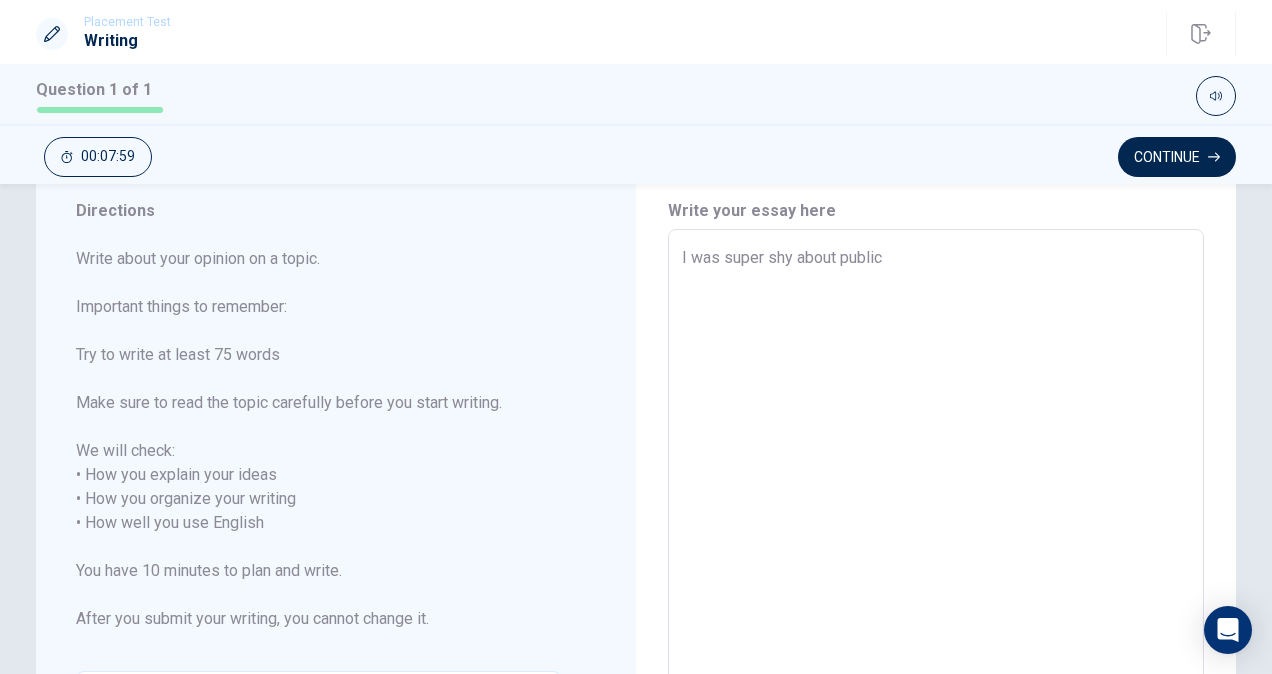 type on "x" 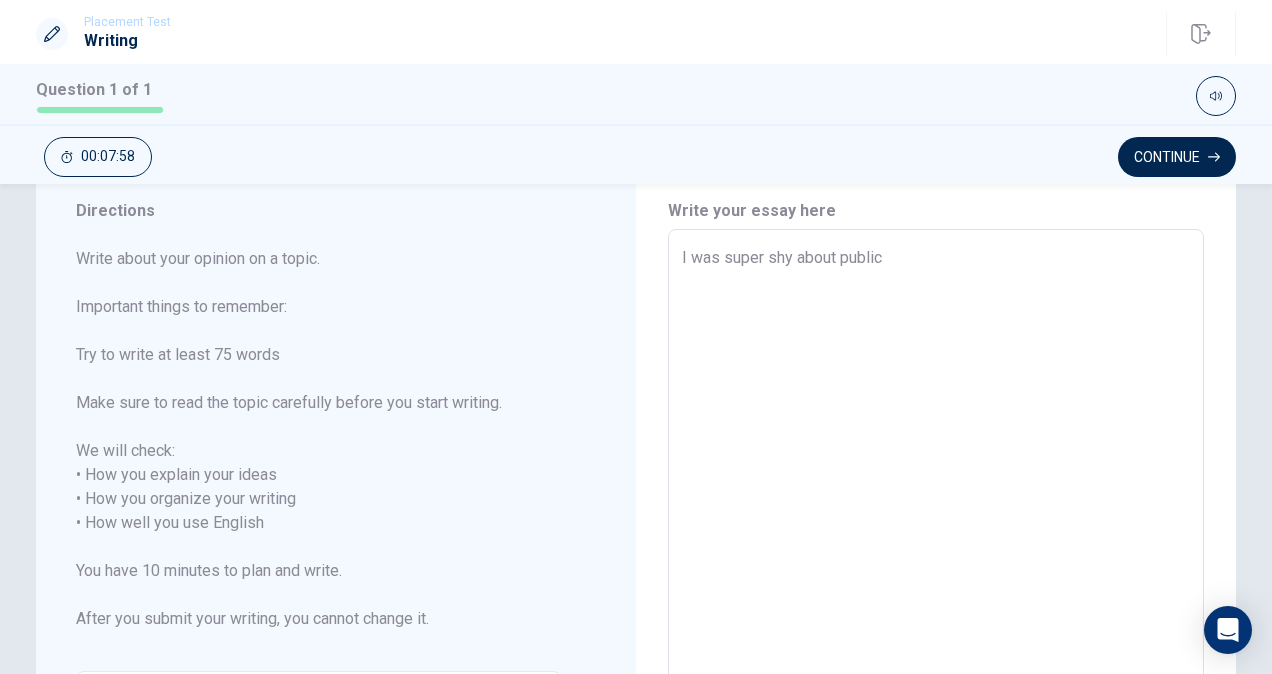 type on "I was super shy about public" 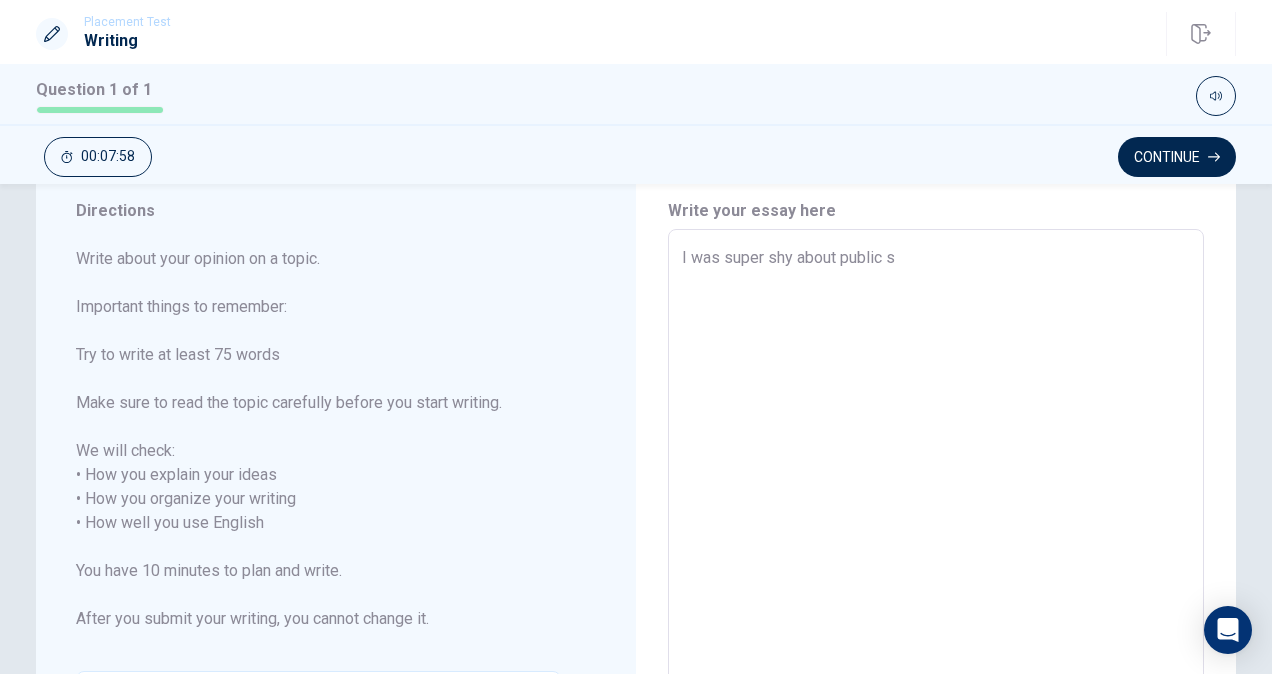 type on "x" 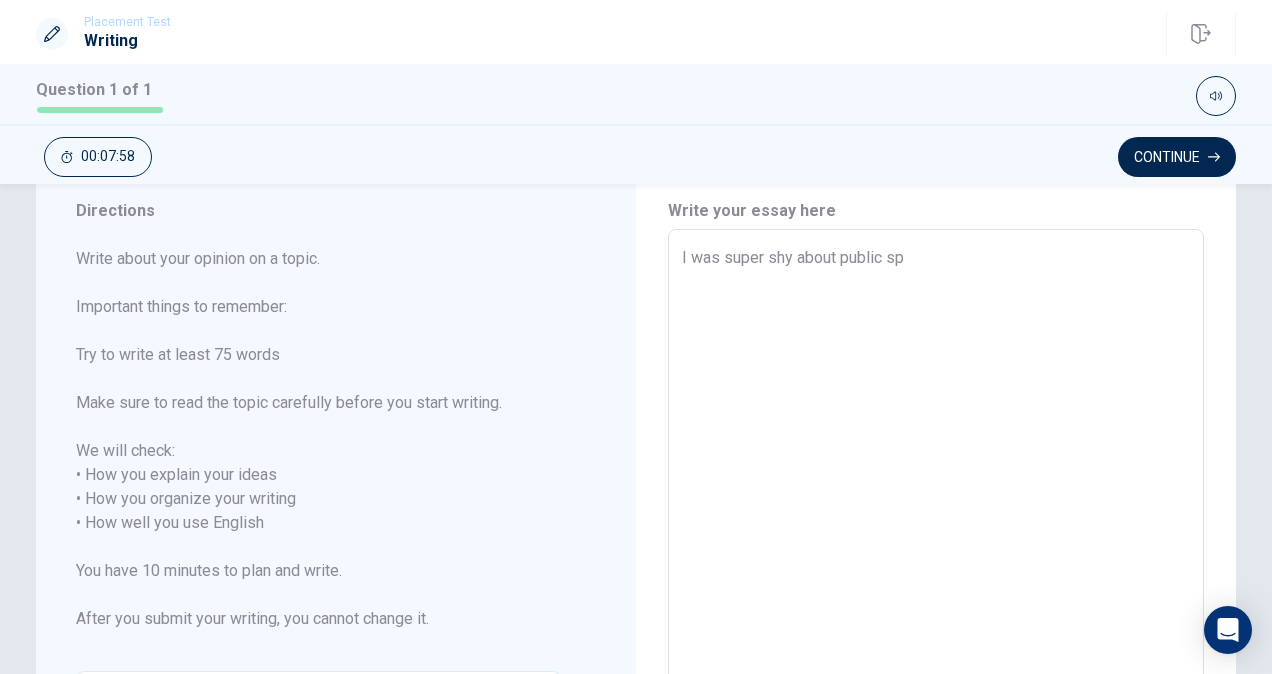type on "I was super shy about public spe" 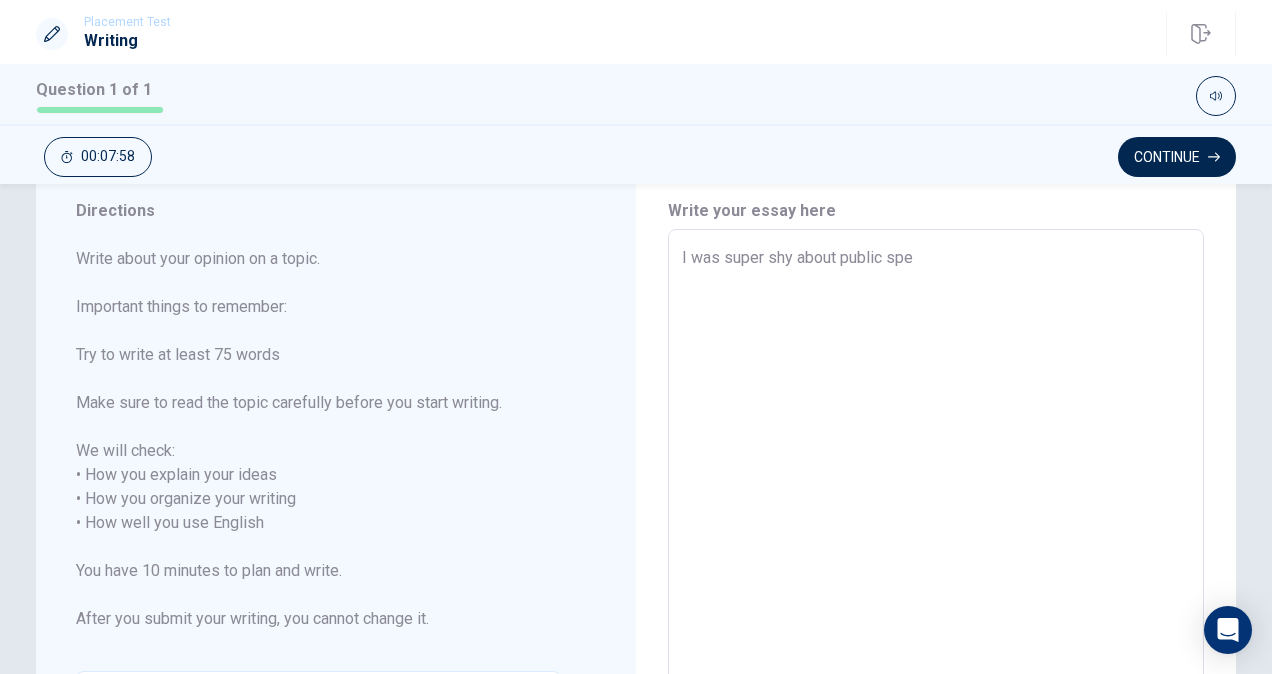 type on "x" 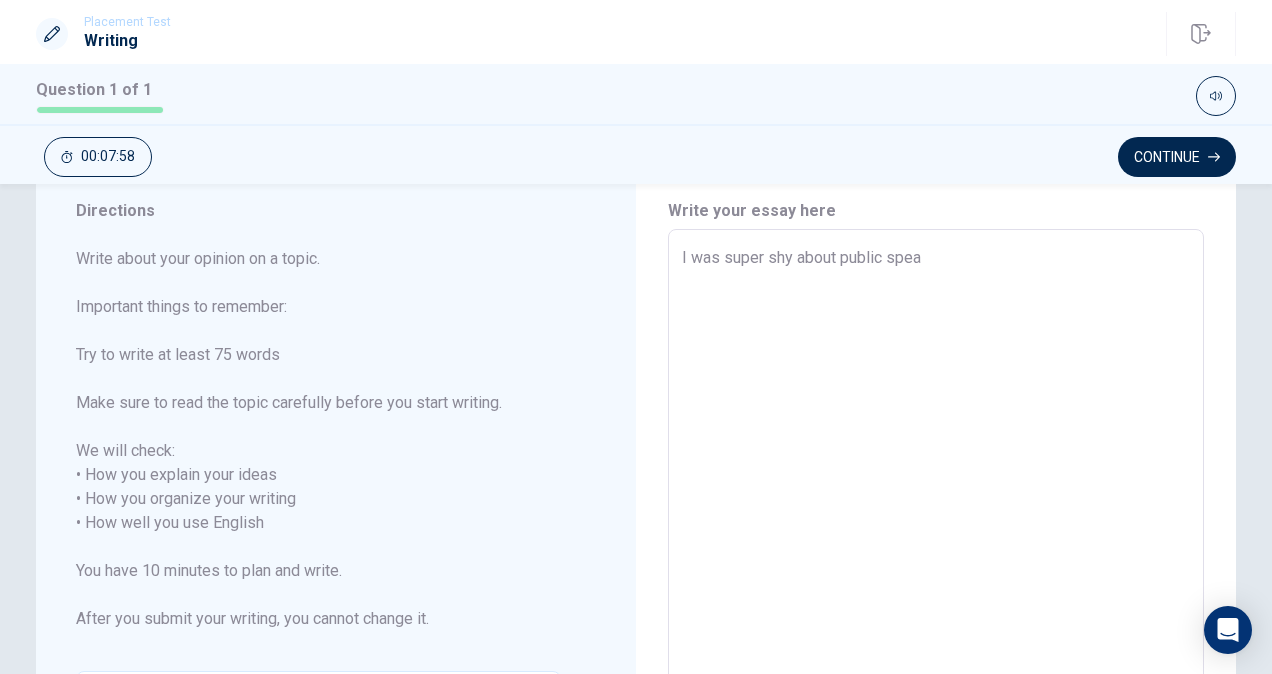 type on "x" 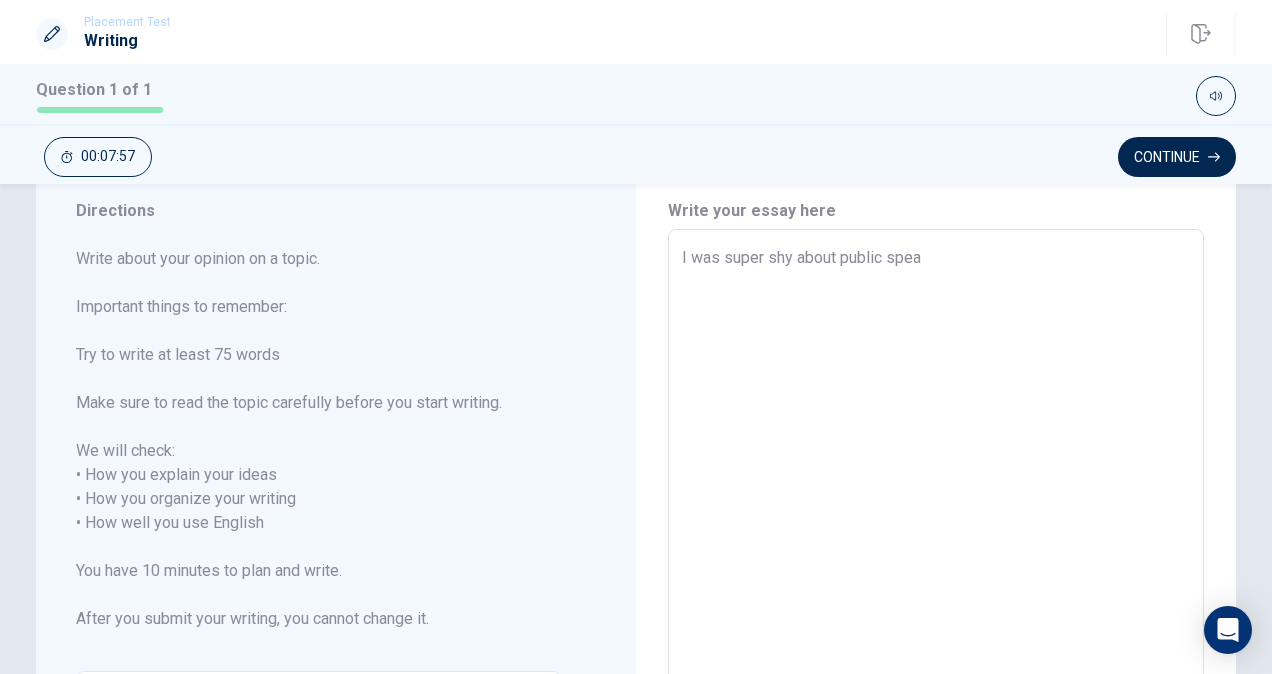 type on "I was super shy about public speak" 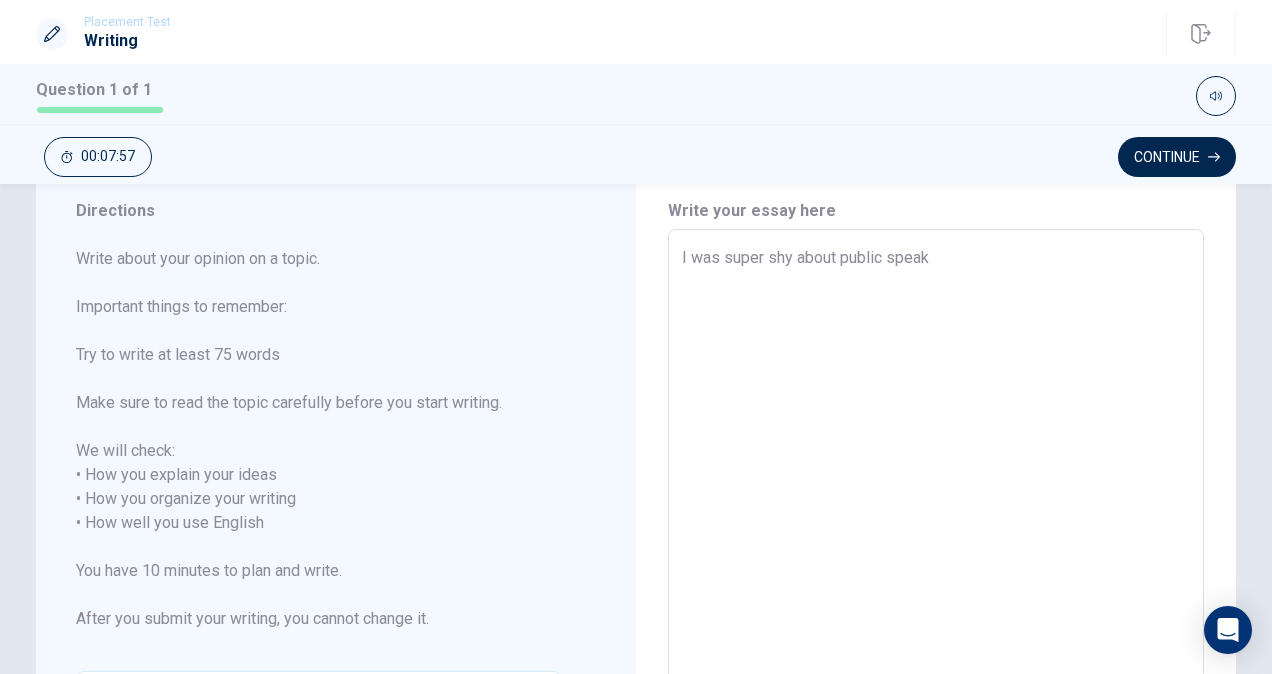 type on "x" 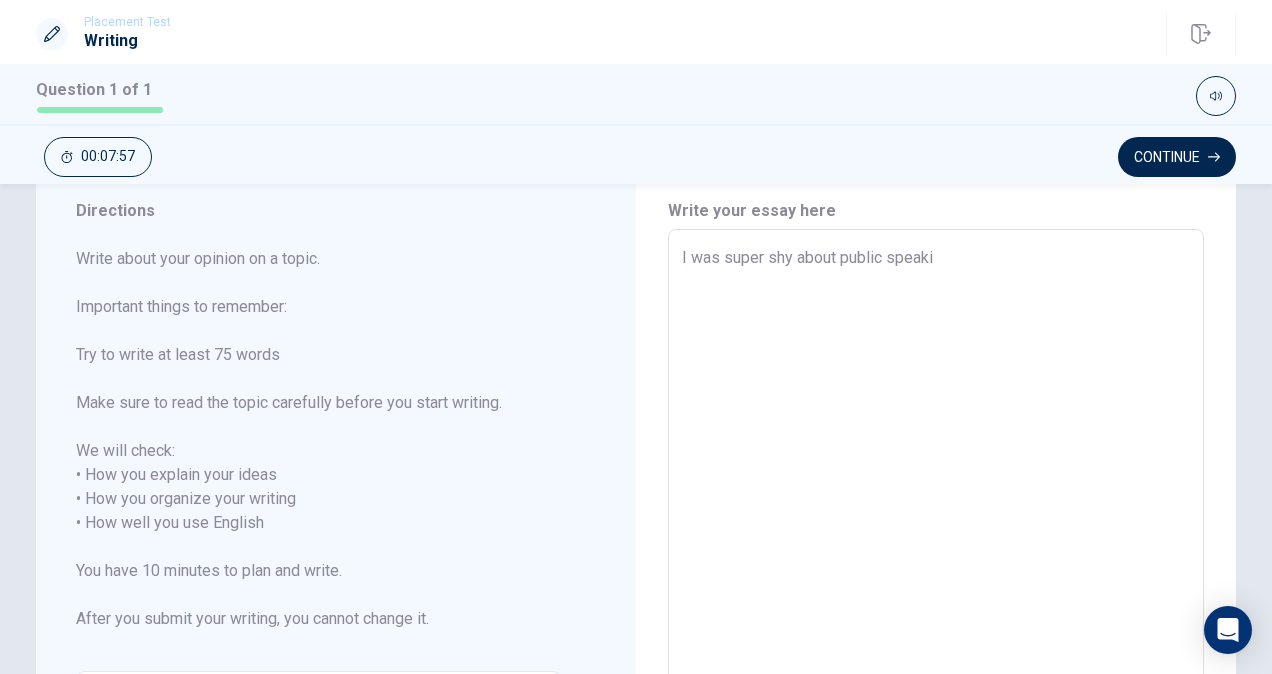 type on "x" 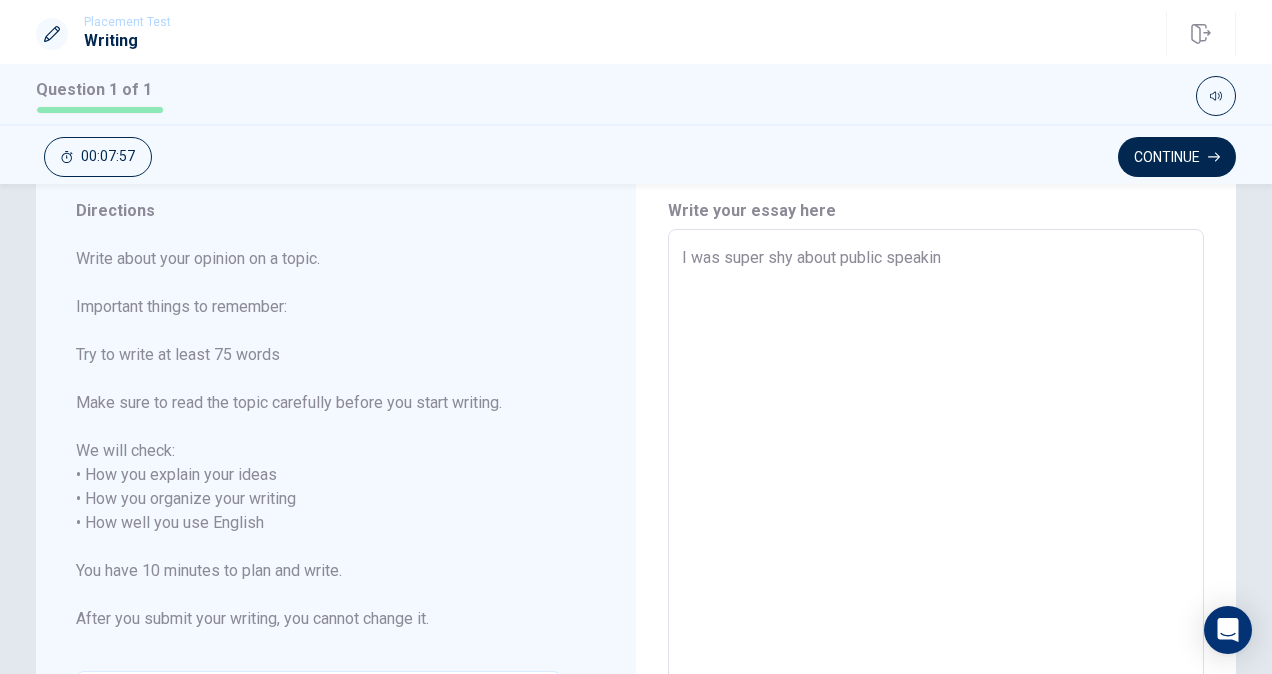 type on "x" 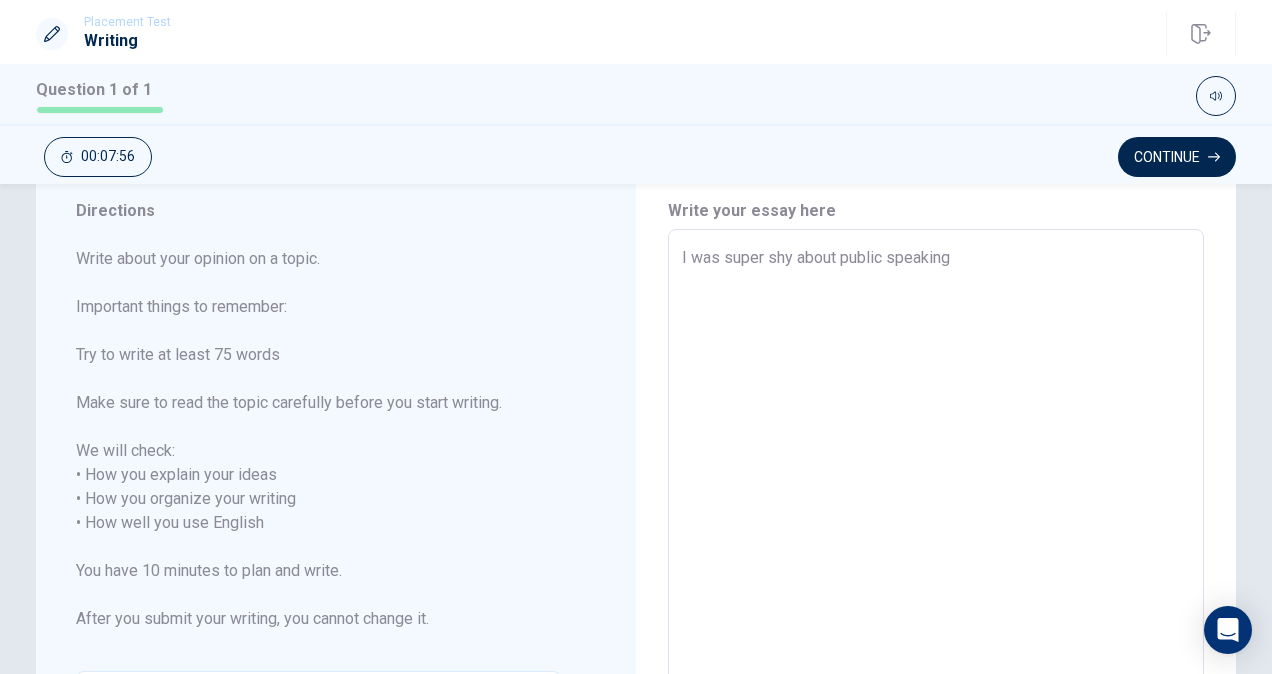type on "x" 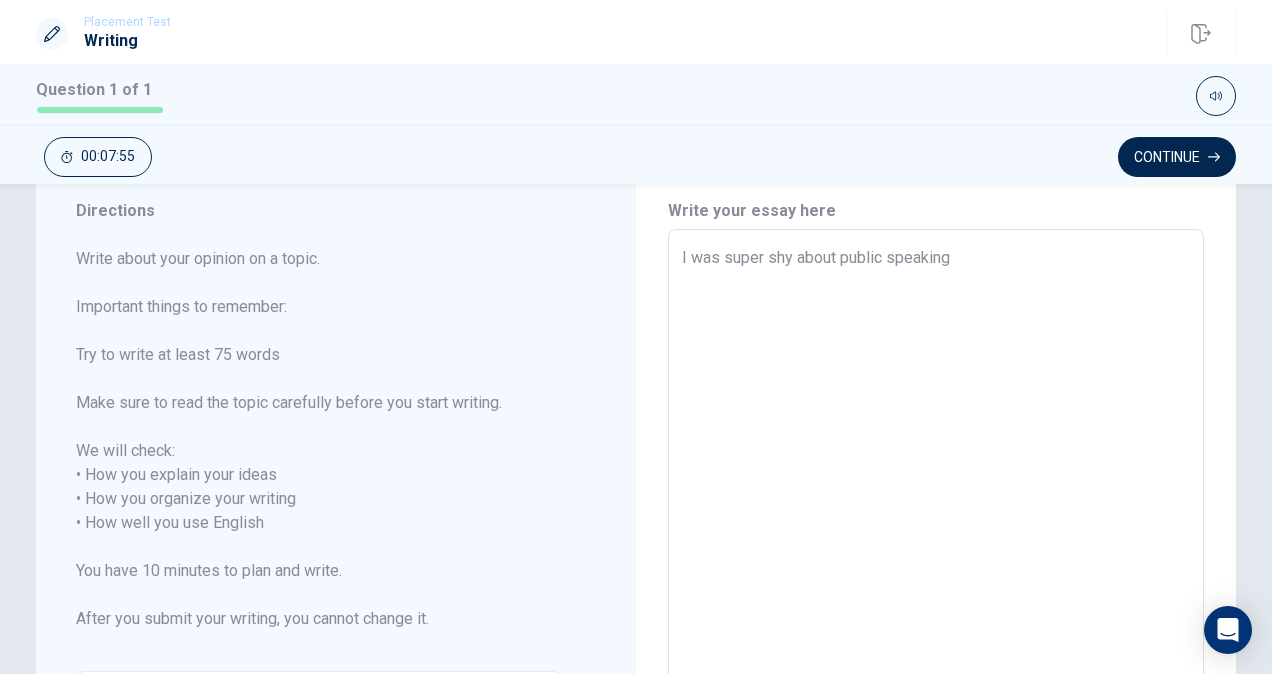 type on "I was super shy about public speaking." 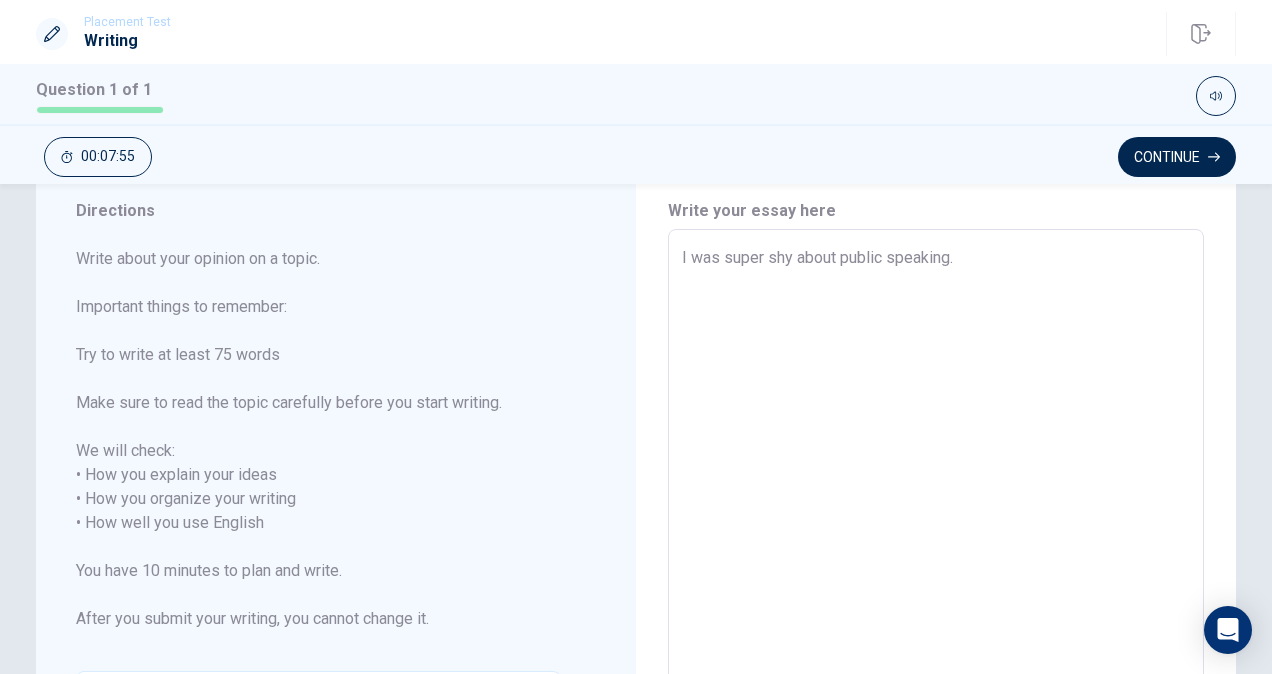 type on "x" 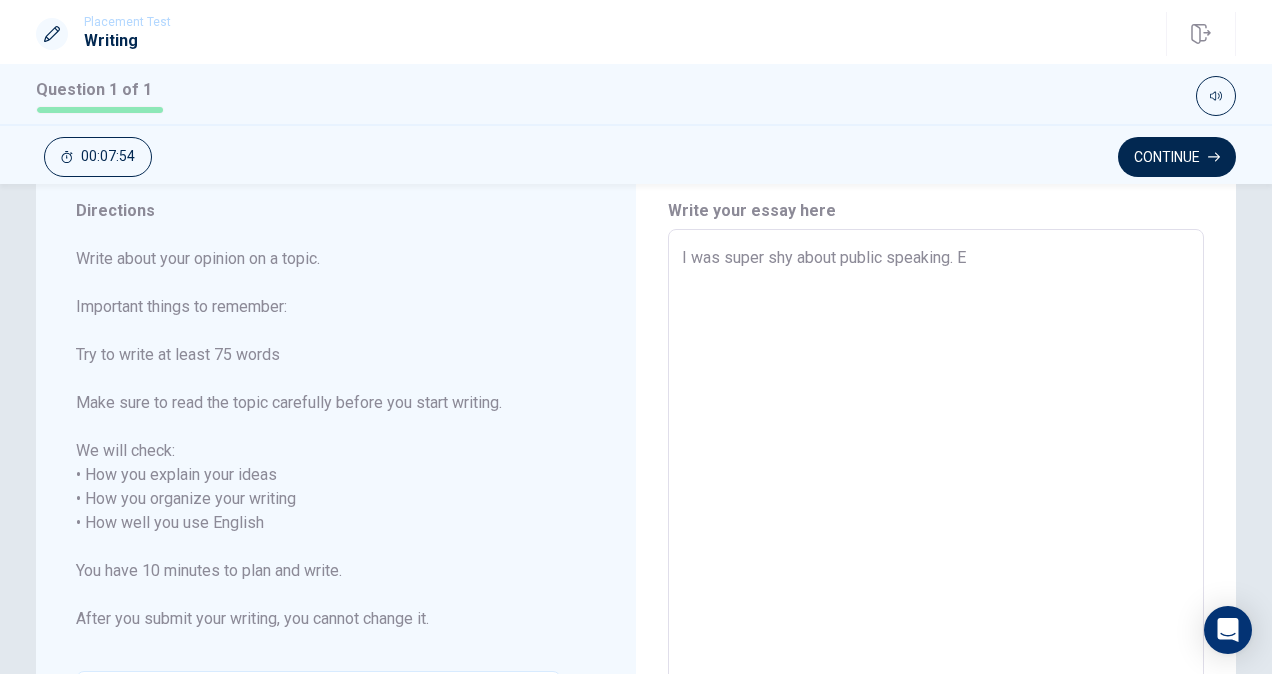 type on "x" 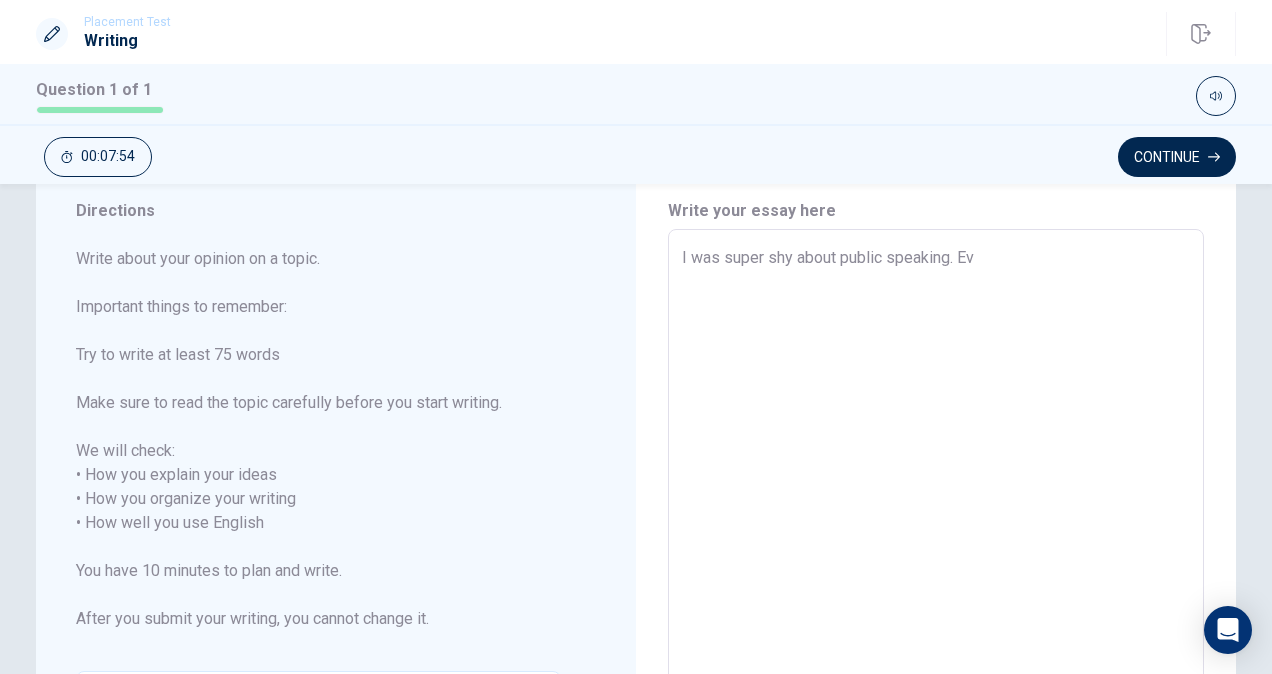 type on "x" 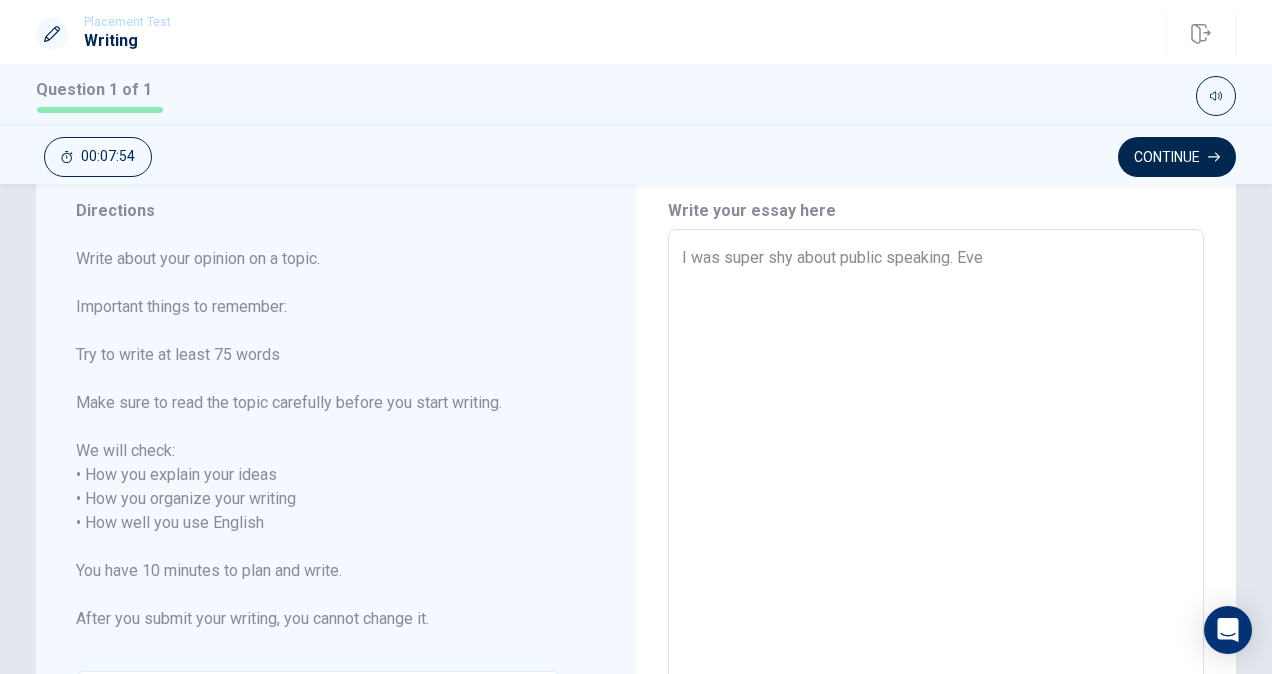 type on "x" 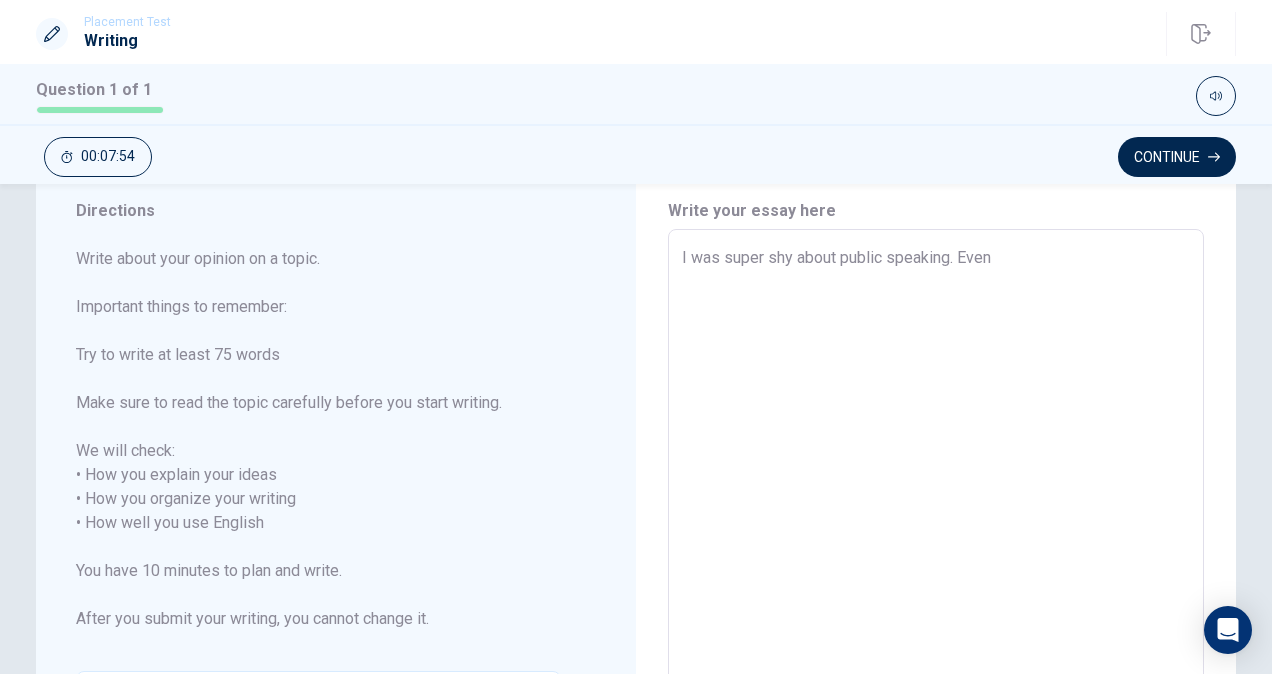 type on "x" 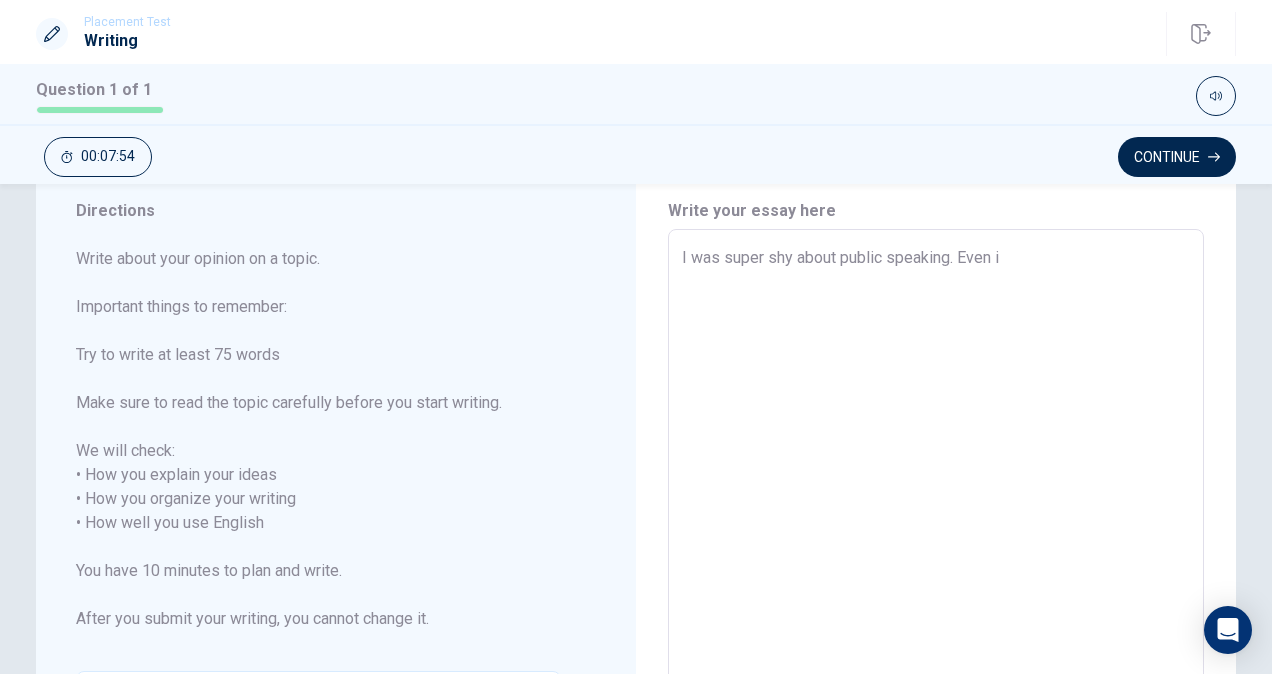 type on "I was super shy about public speaking. Even in" 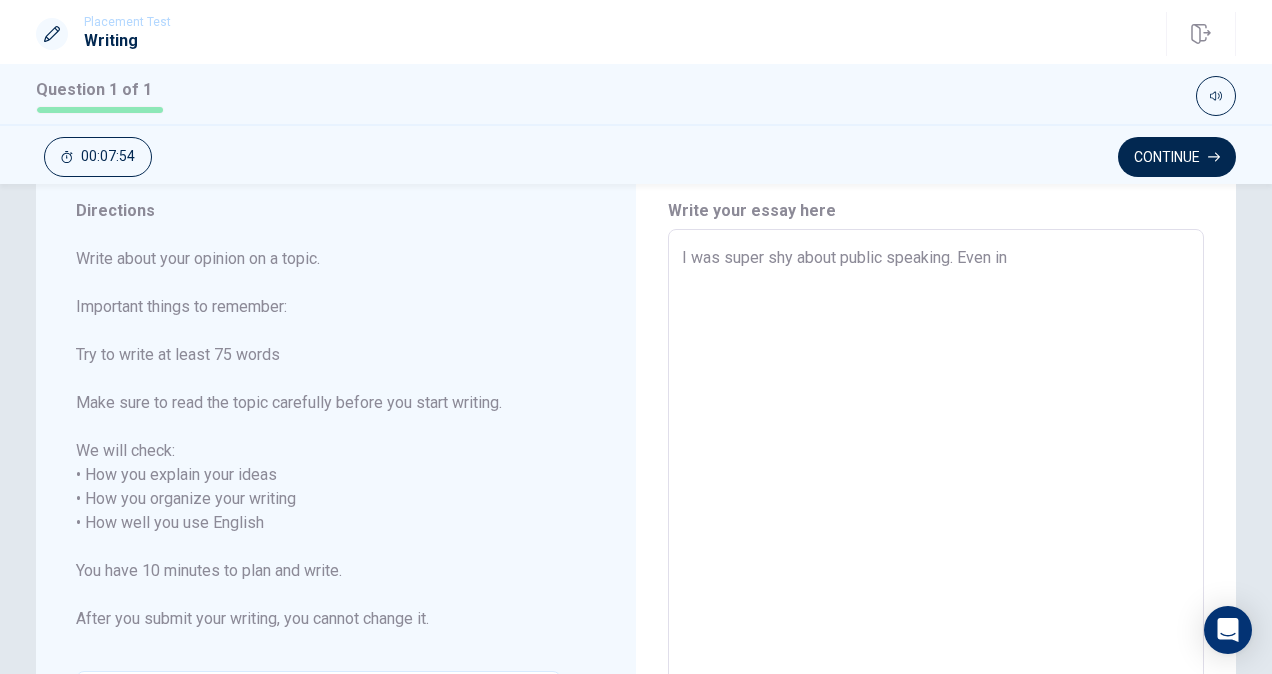 type on "x" 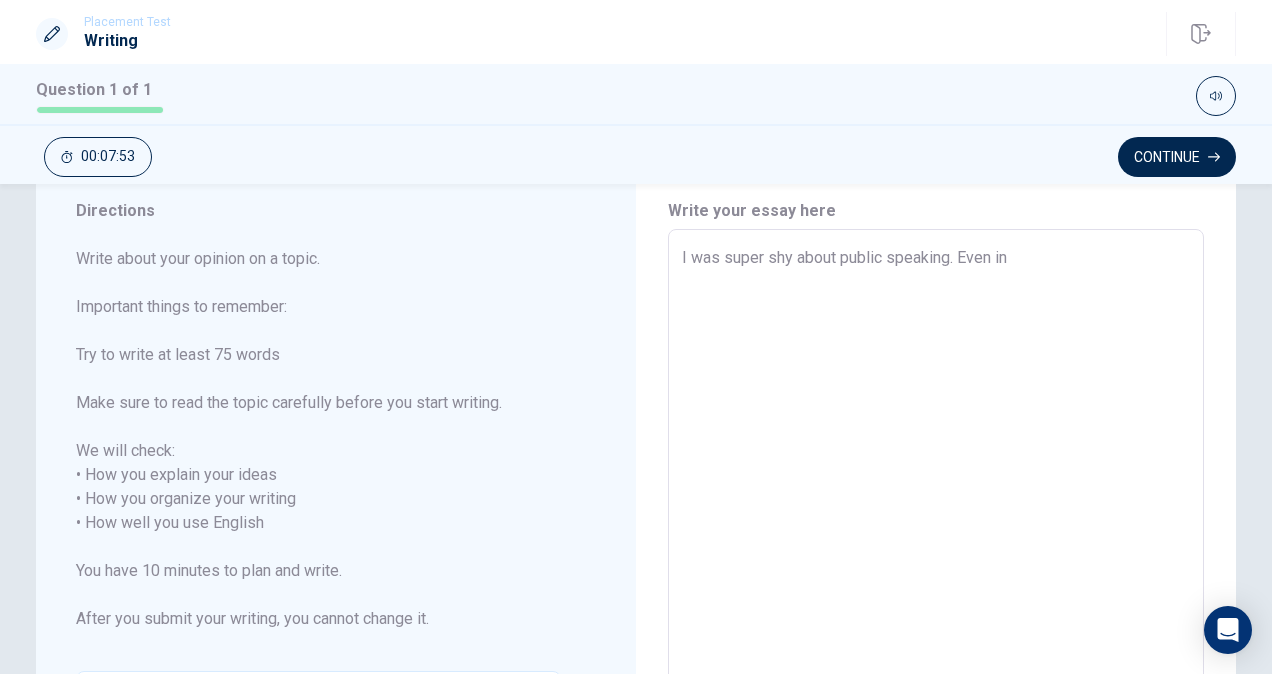 type on "I was super shy about public speaking. Even in" 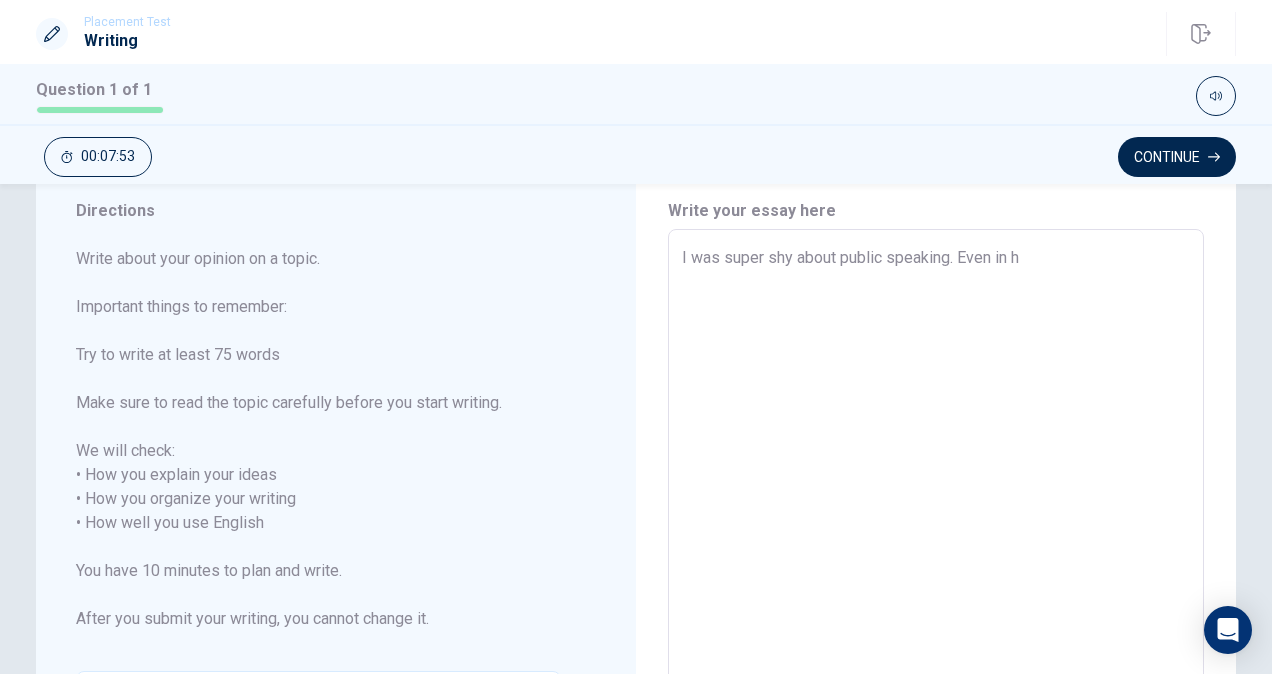 type on "x" 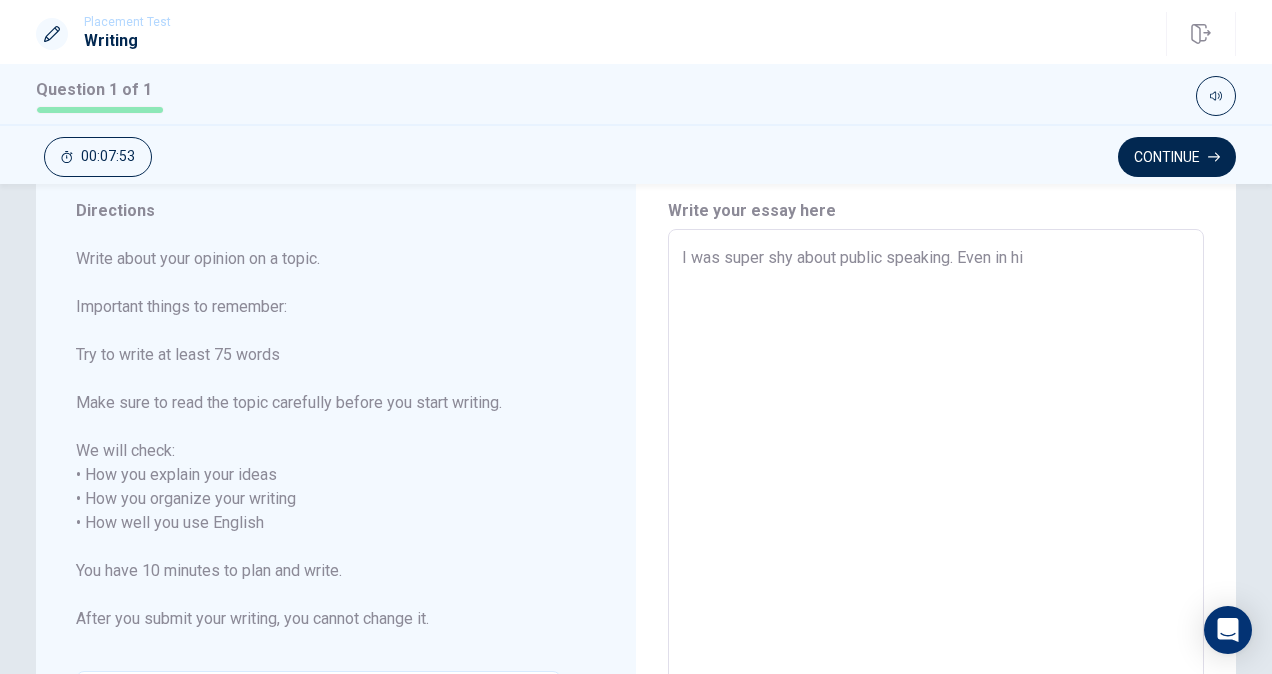 type on "x" 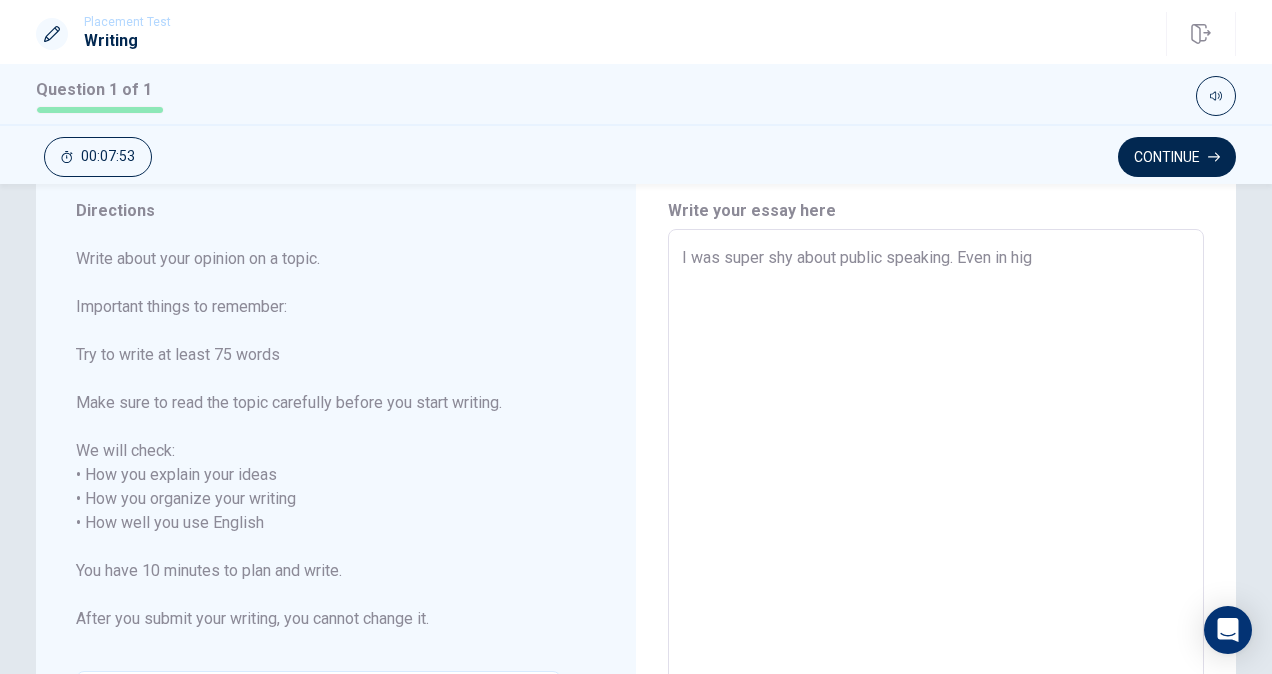 type on "x" 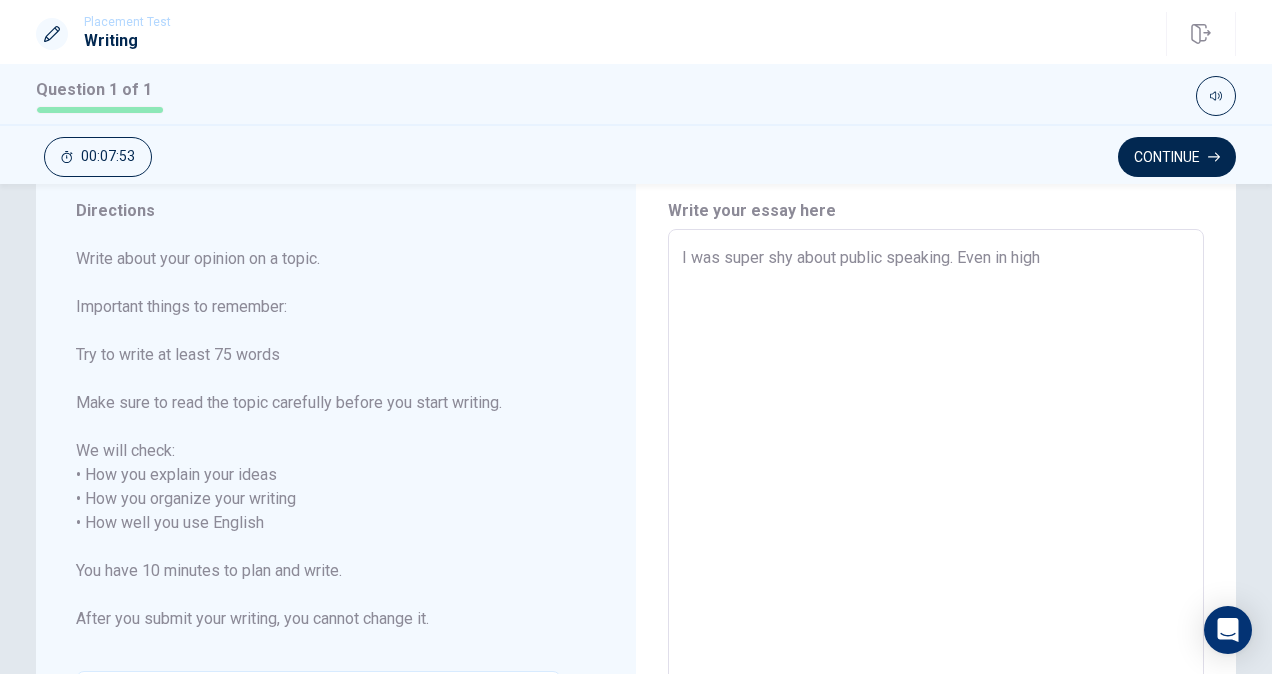 type on "x" 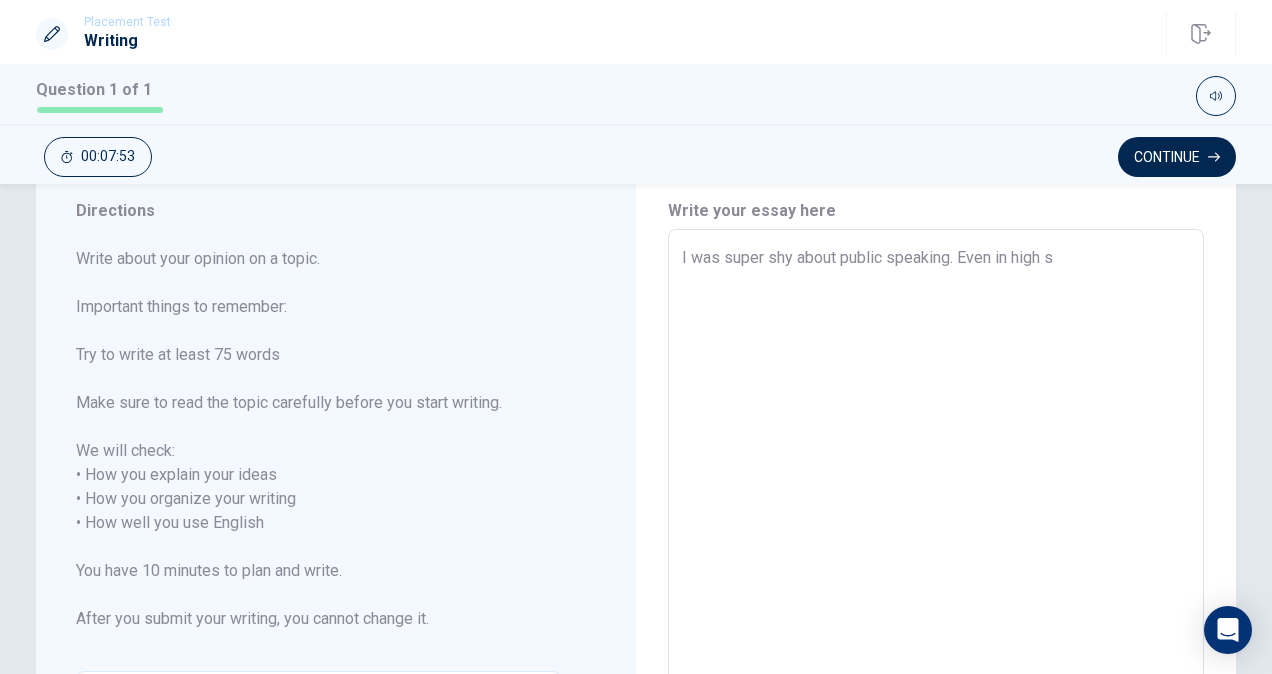 type on "x" 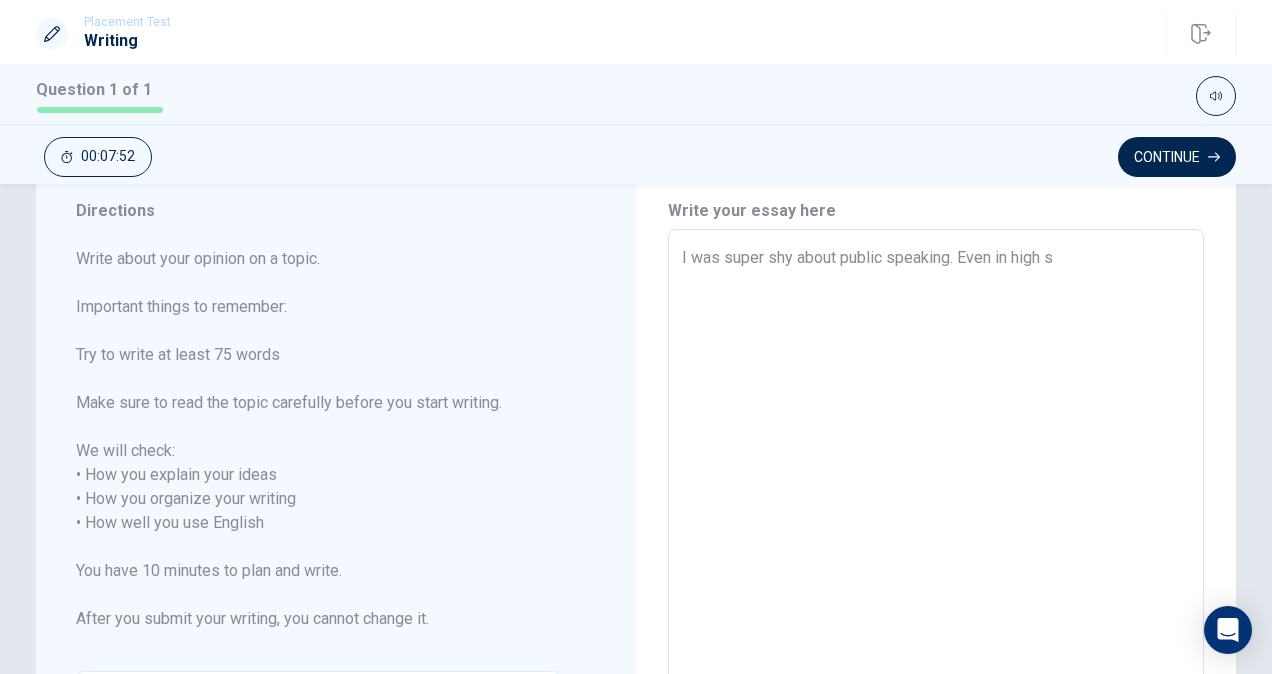 type on "I was super shy about public speaking. Even in high sc" 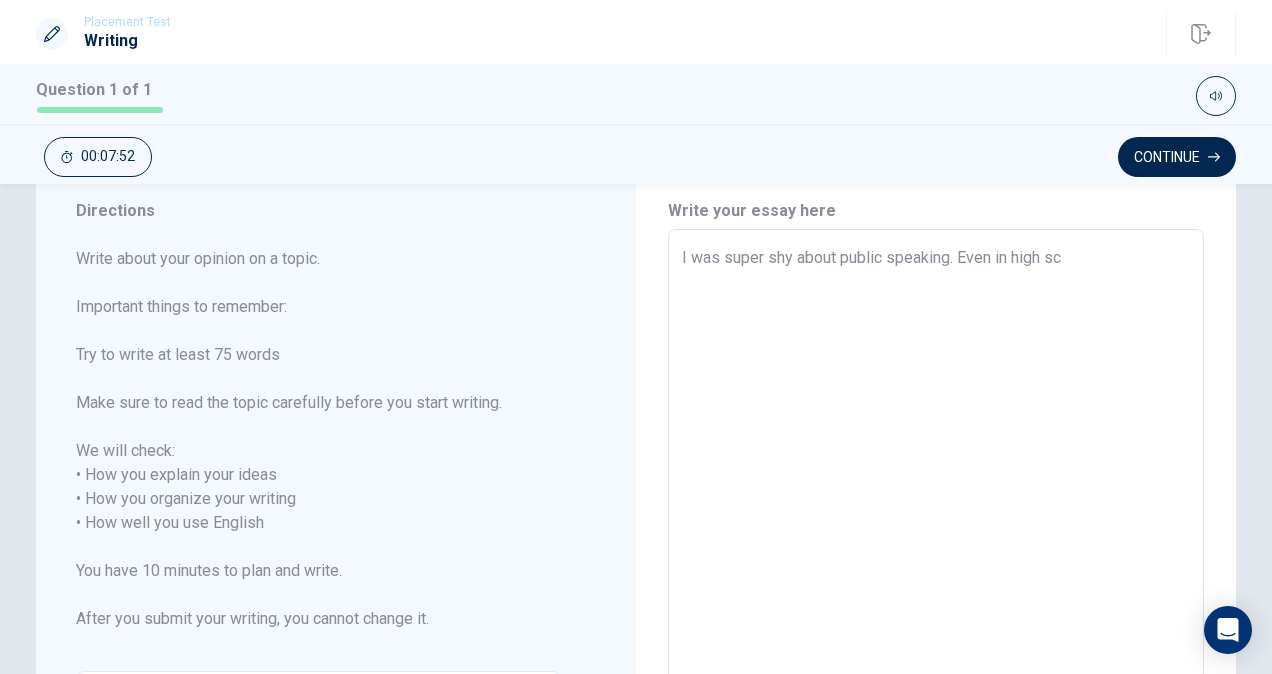 type on "x" 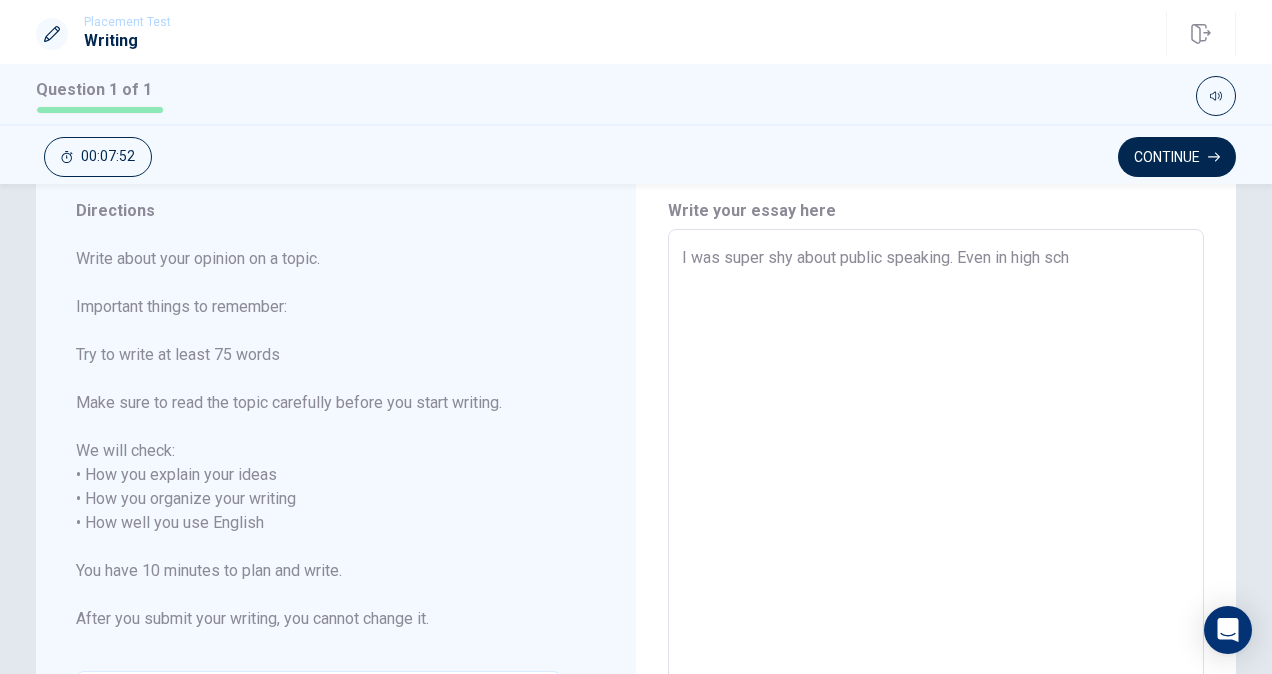 type on "x" 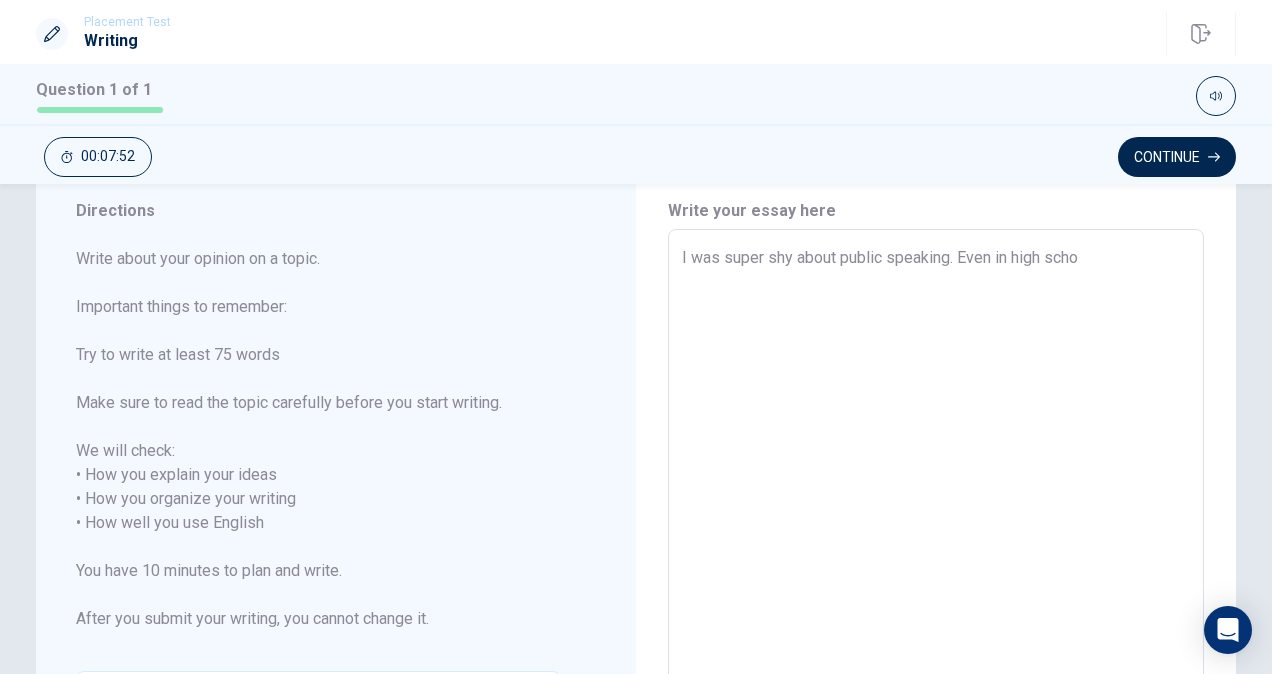 type on "x" 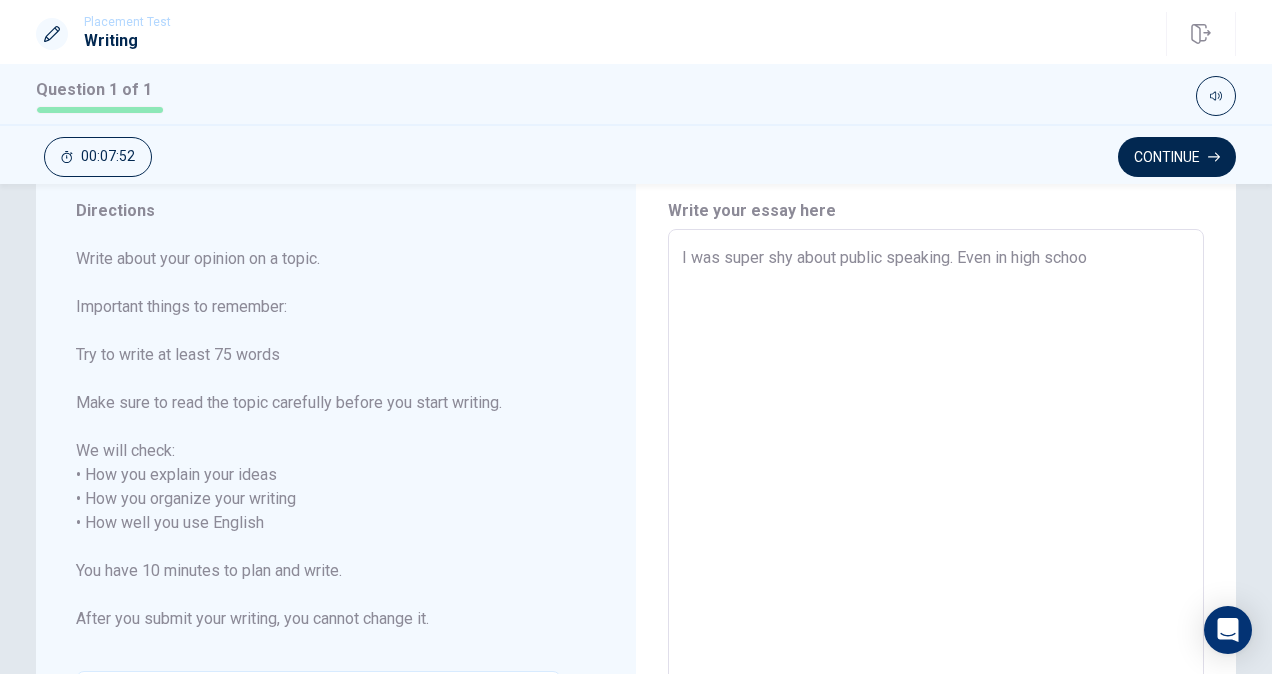 type on "x" 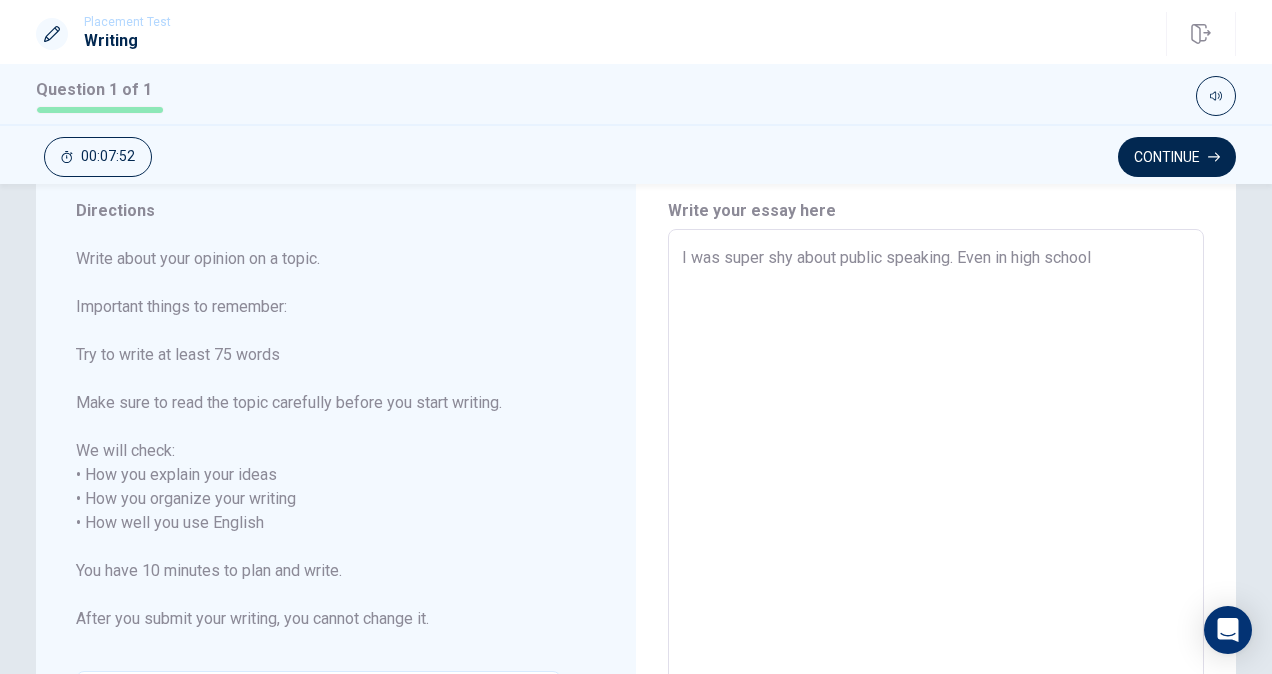 type on "x" 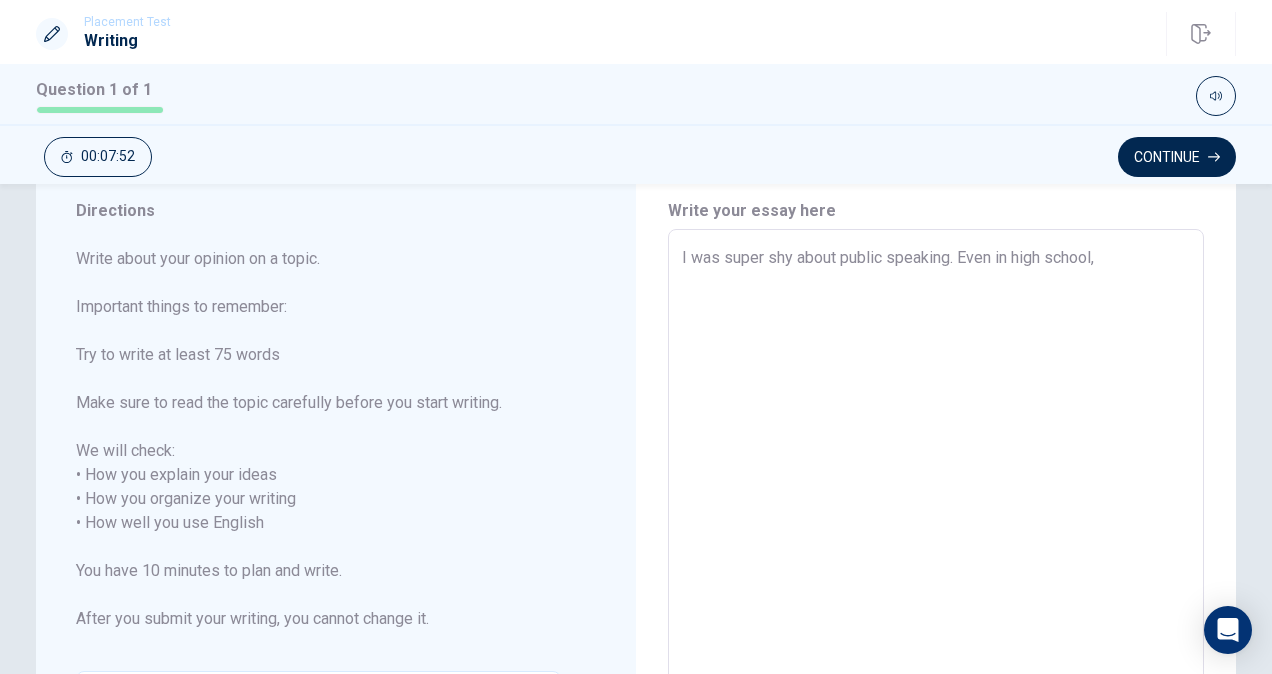 type on "x" 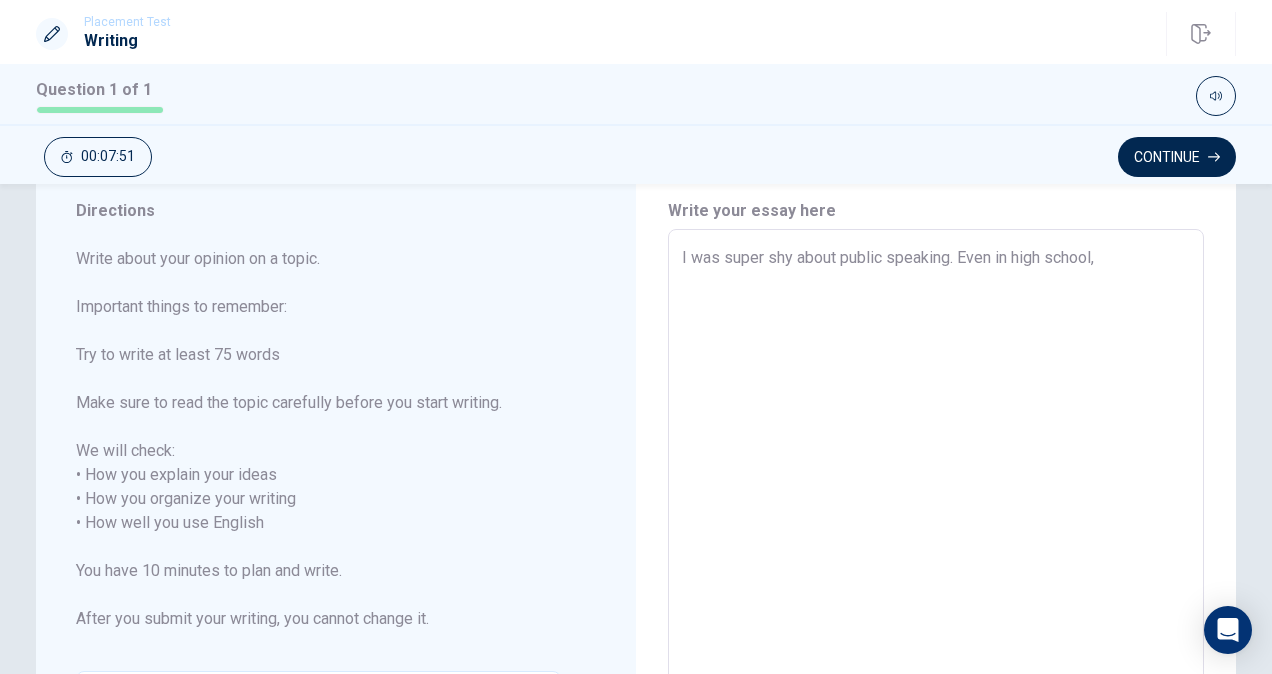 type on "I was super shy about public speaking. Even in high school," 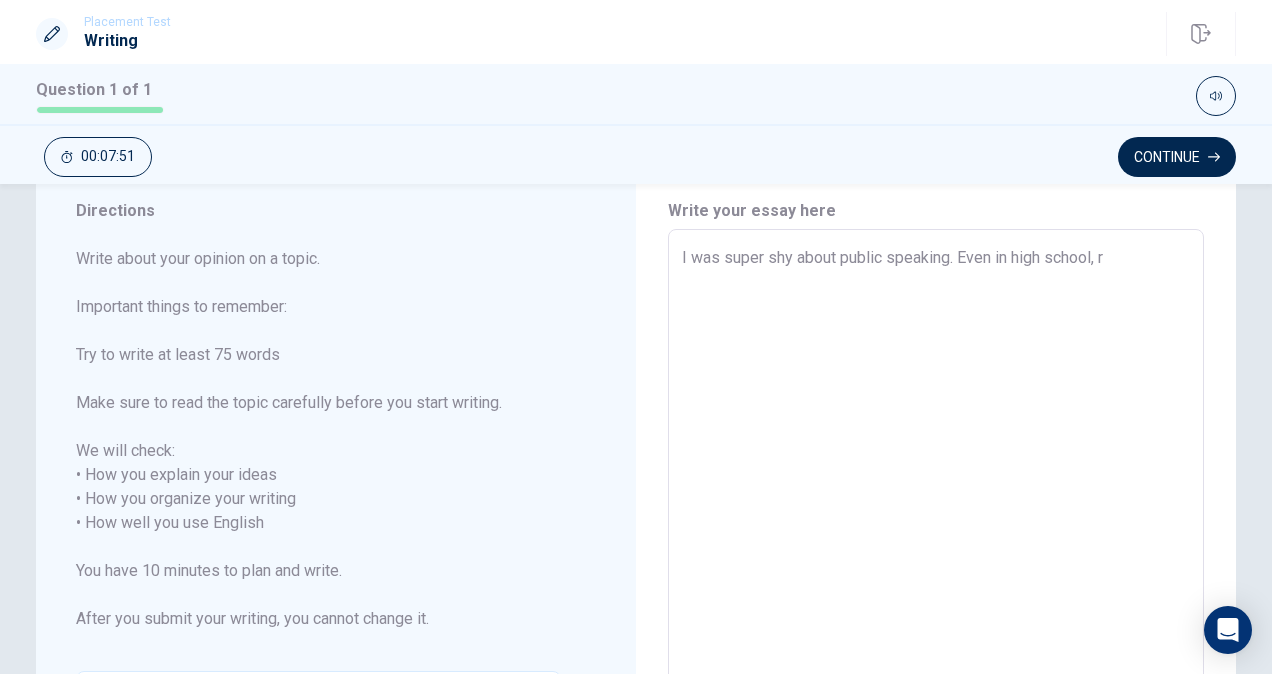 type on "x" 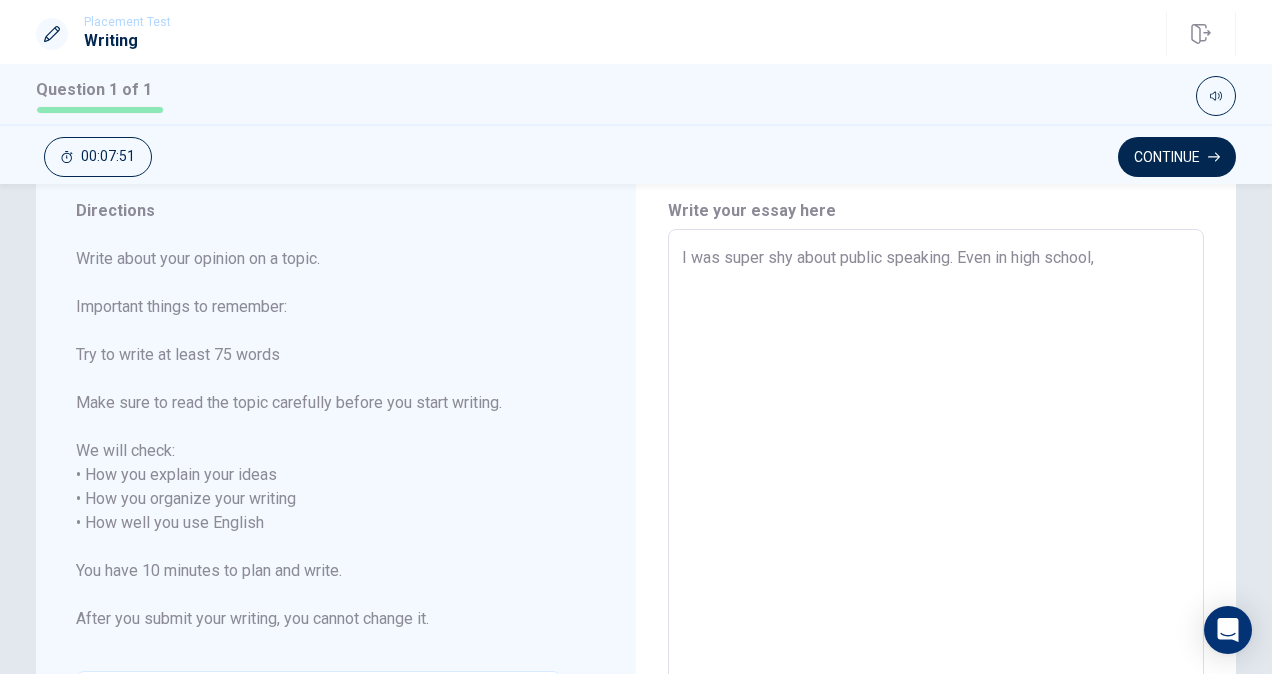 type on "x" 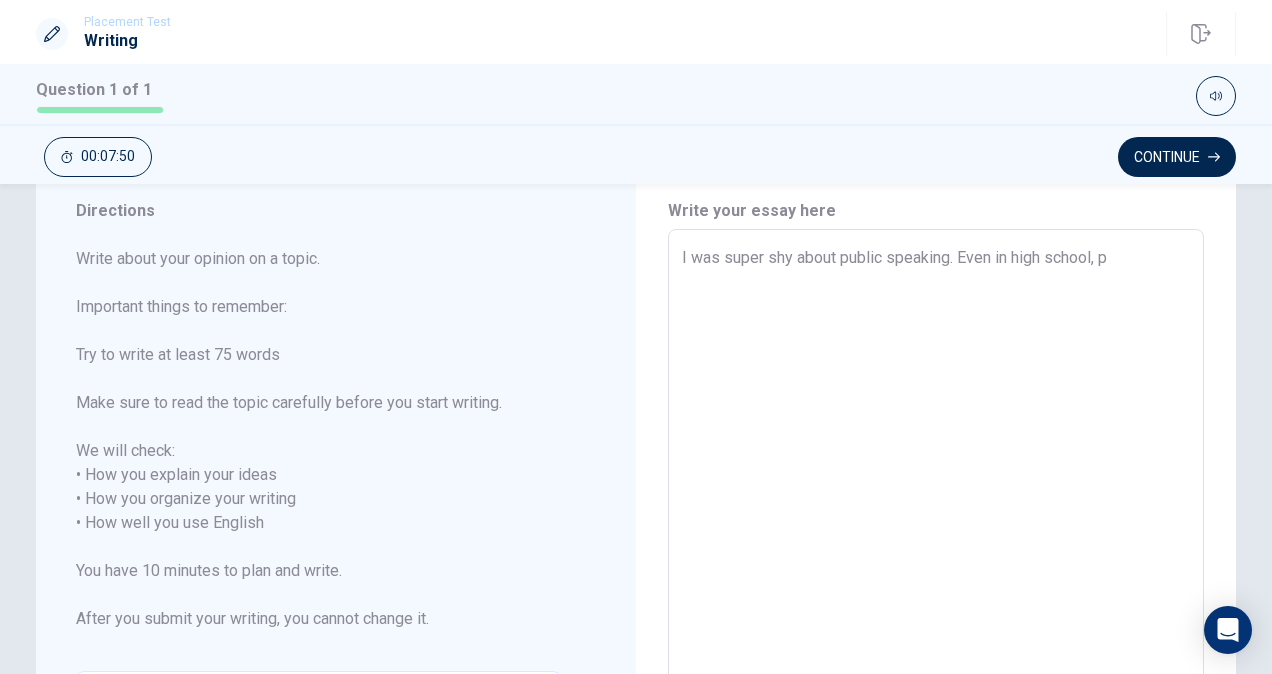 type on "x" 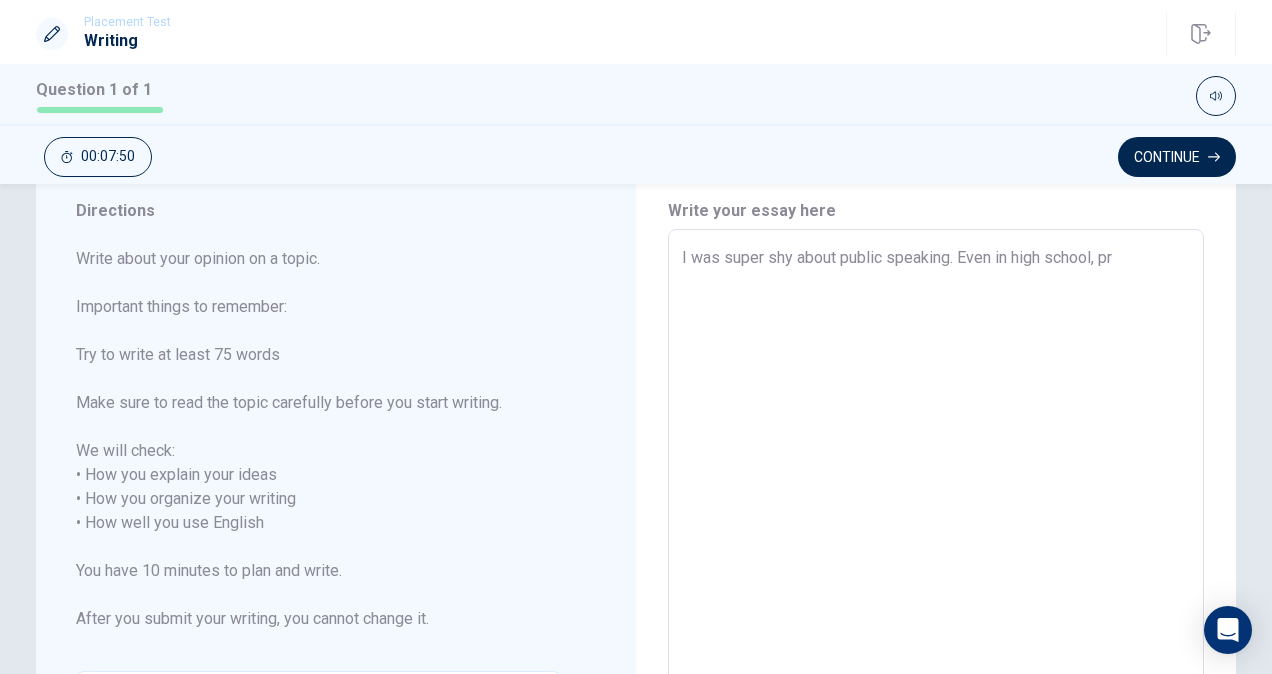 type on "x" 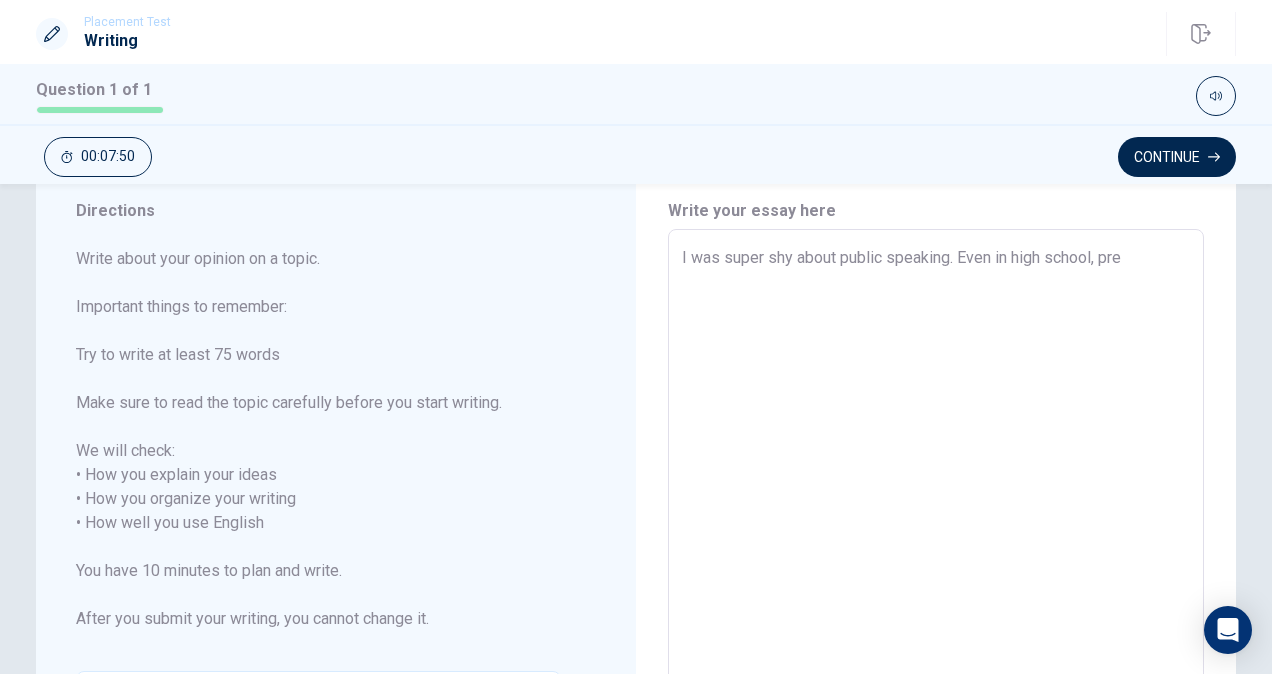 type on "I was super shy about public speaking. Even in high school, pres" 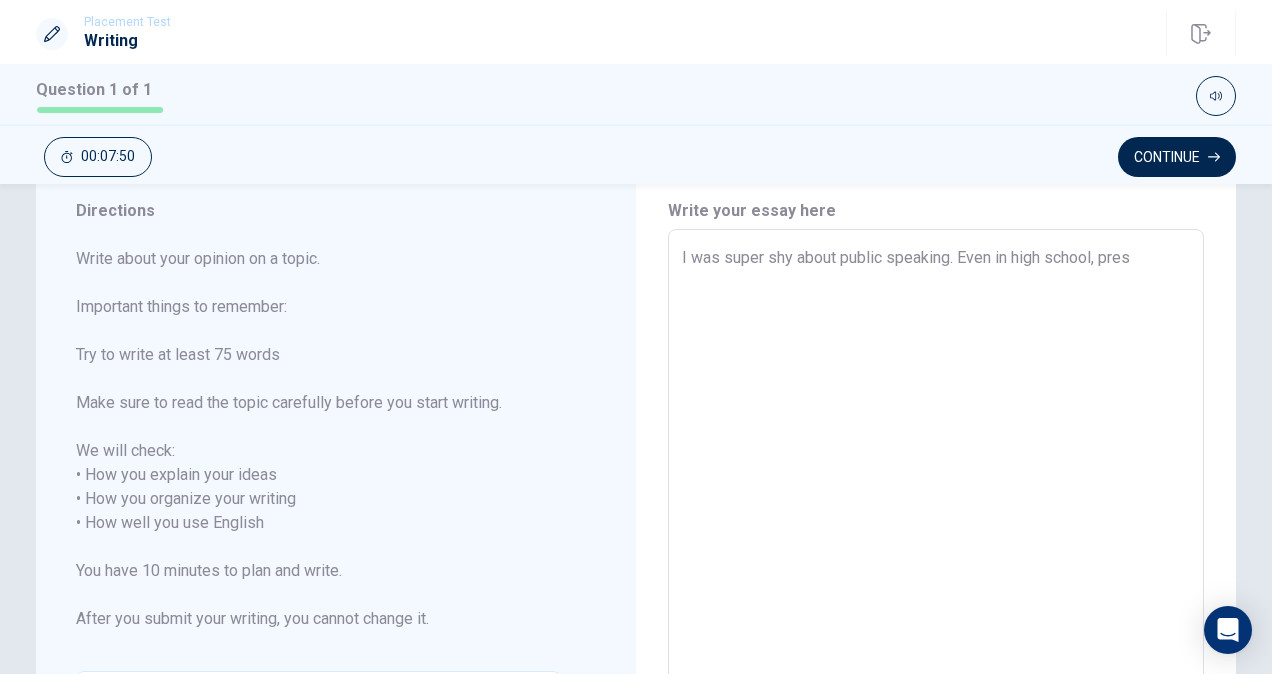 type on "x" 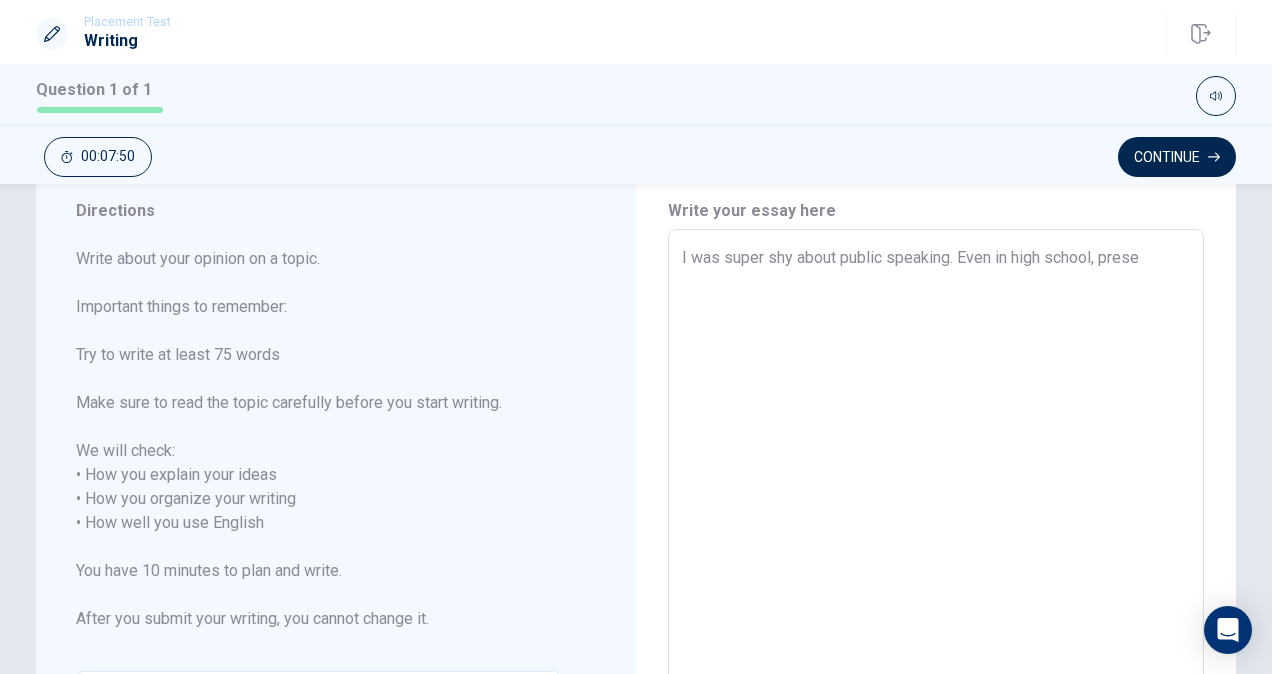 type on "x" 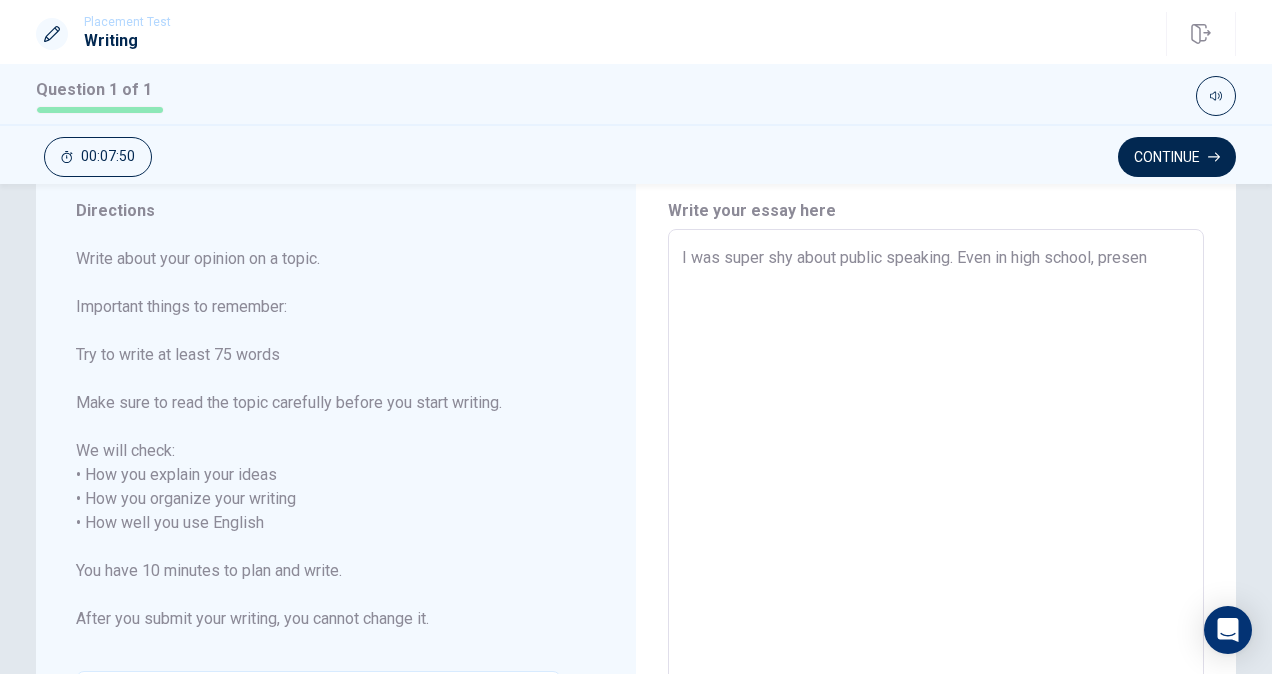 type on "I was super shy about public speaking. Even in high school, present" 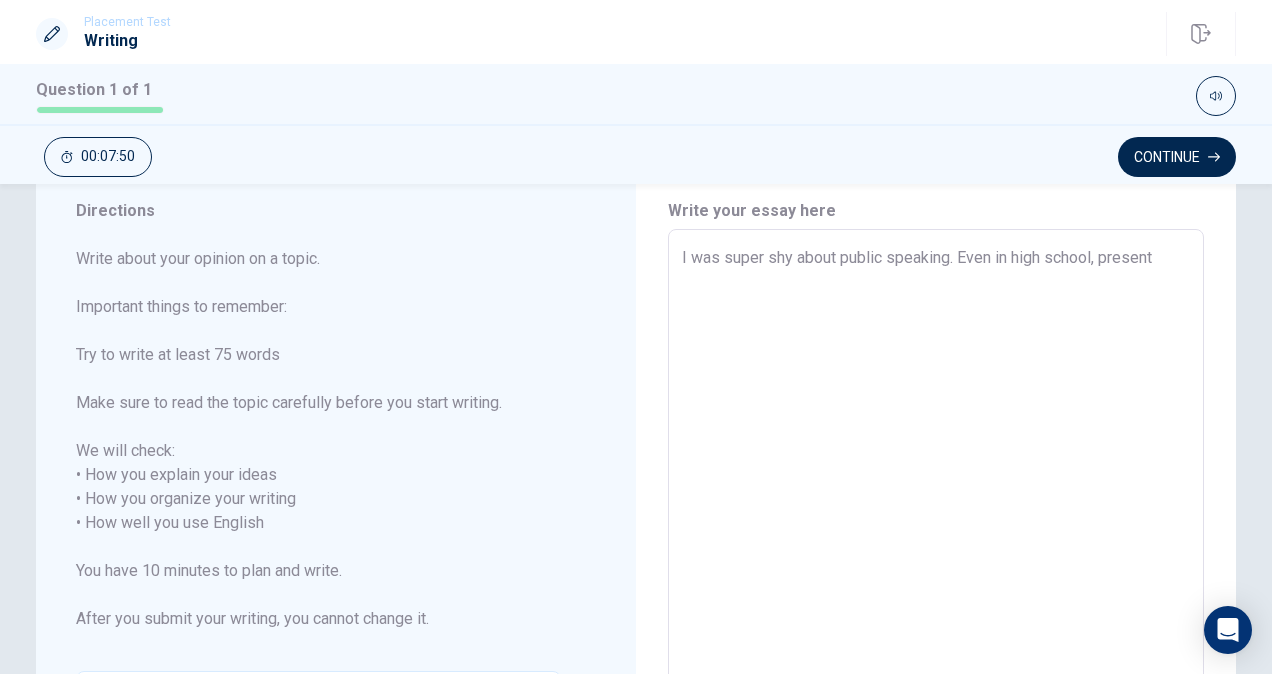 type on "x" 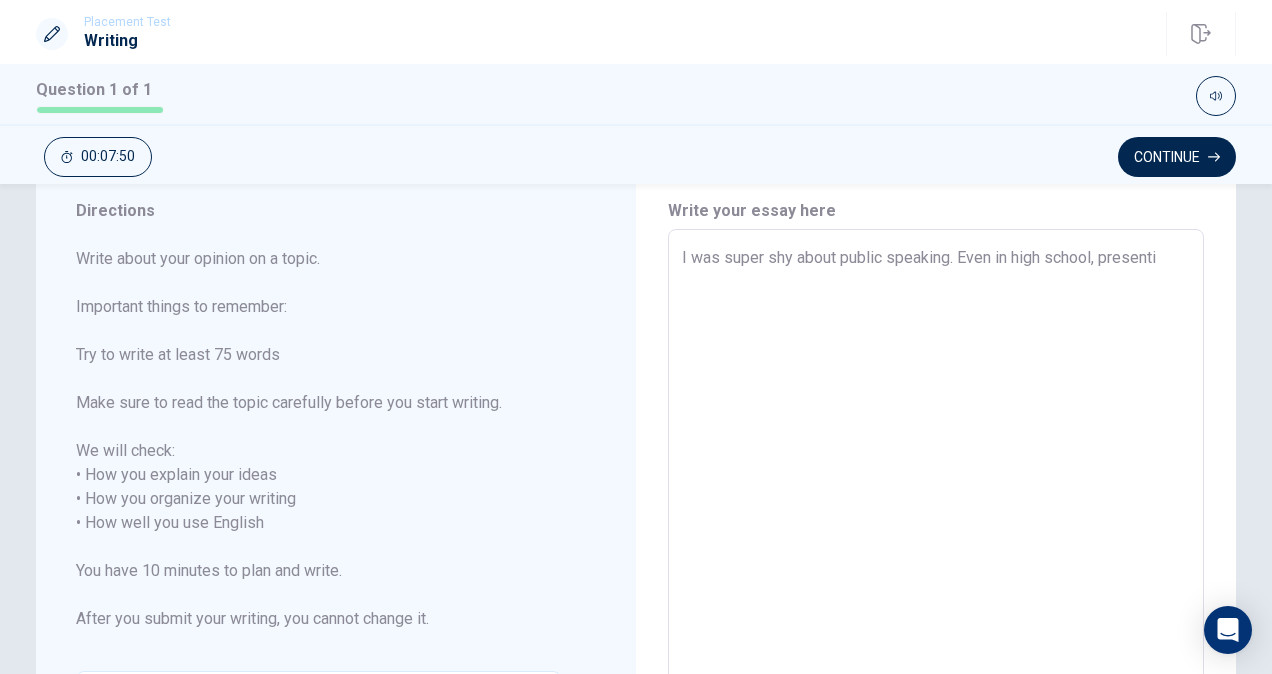 type on "x" 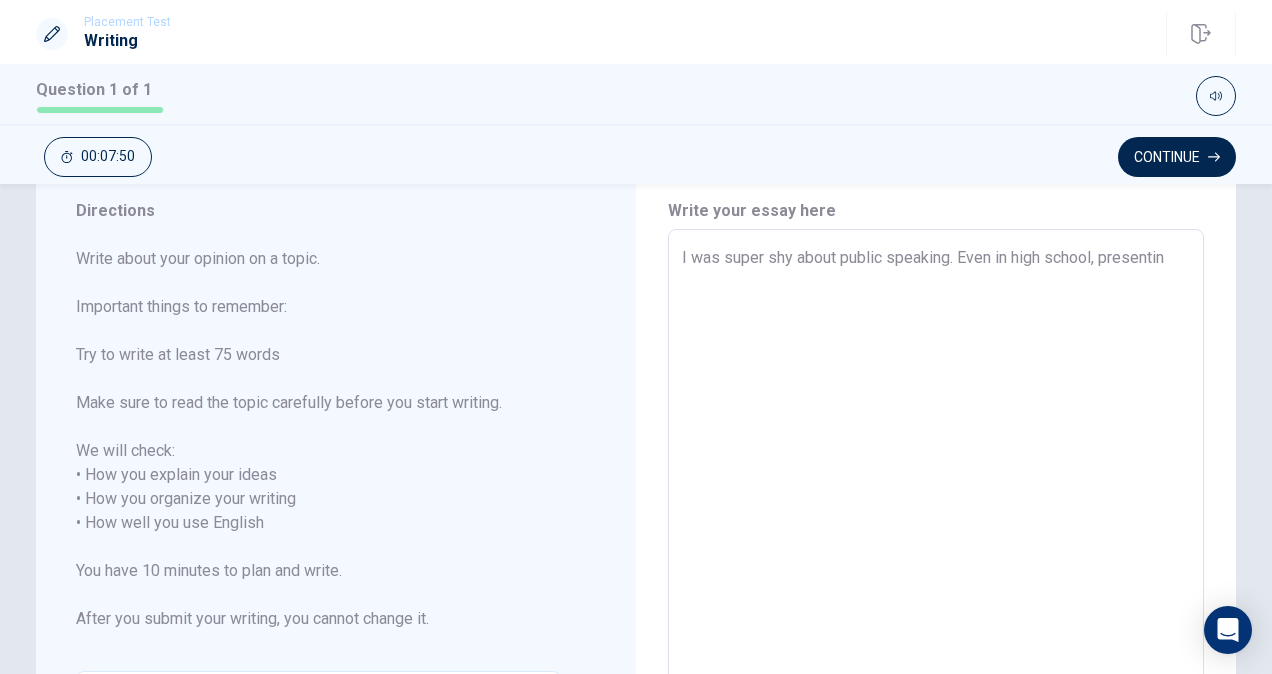 type on "x" 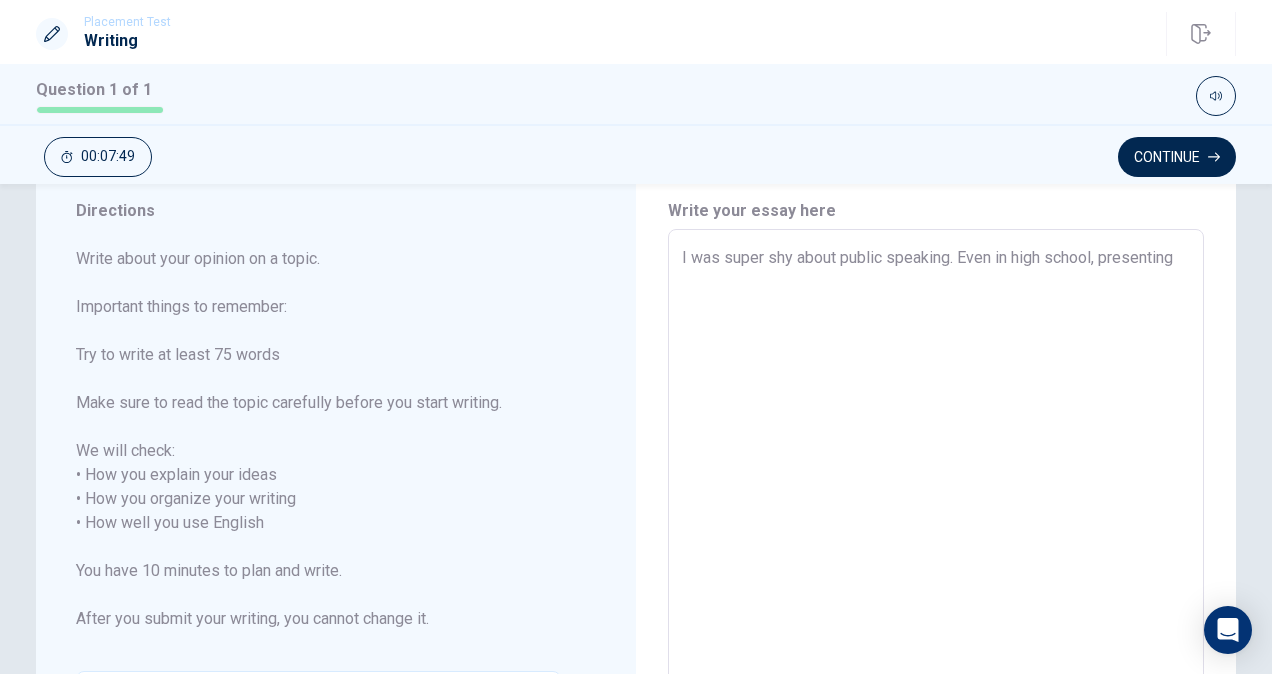 type on "x" 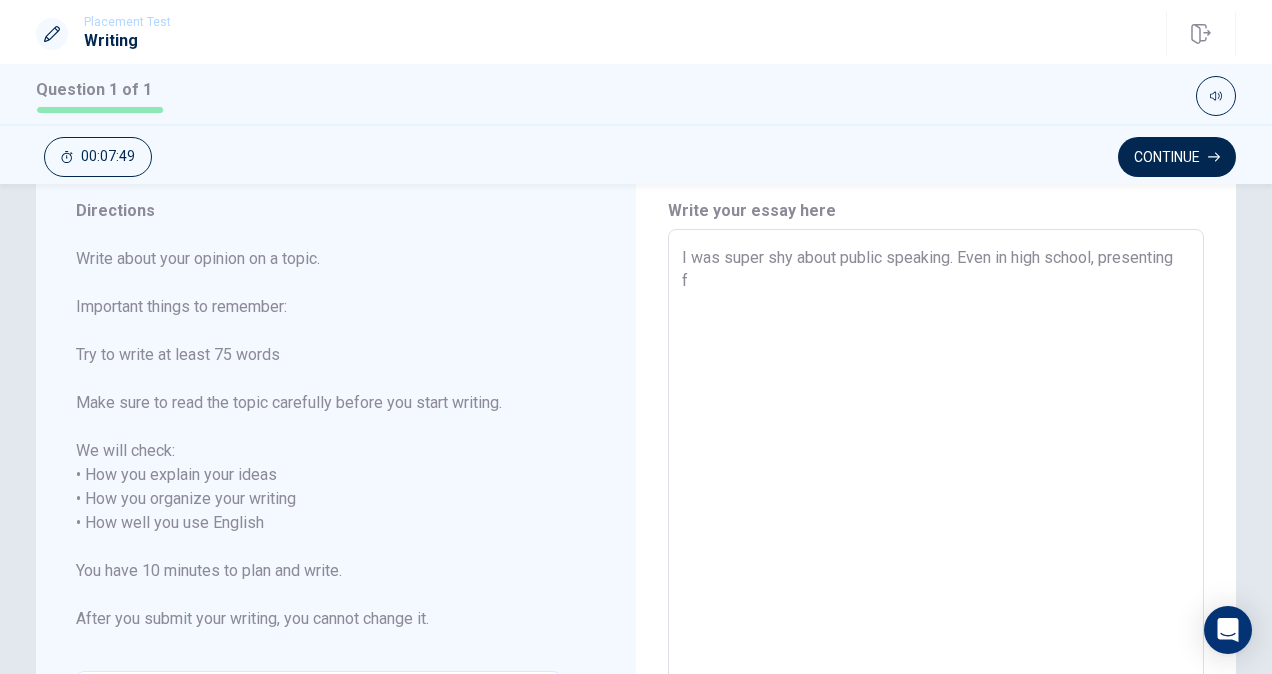 type on "x" 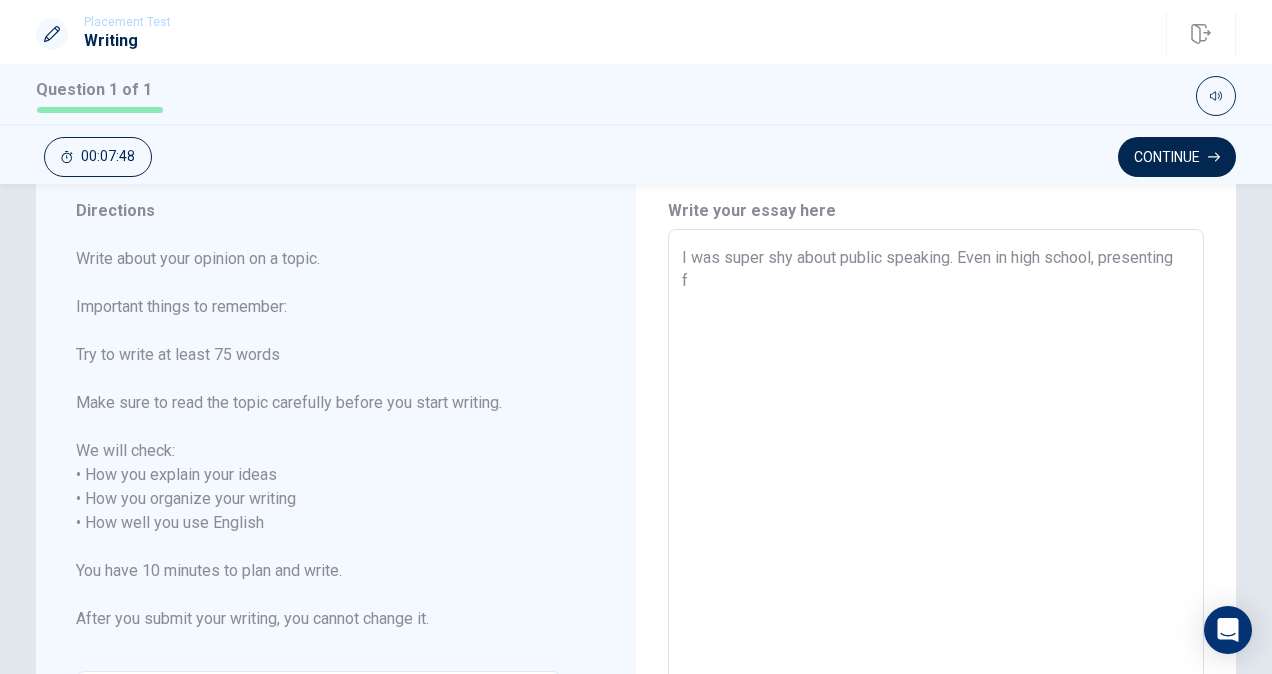 type on "I was super shy about public speaking. Even in high school, presenting fe" 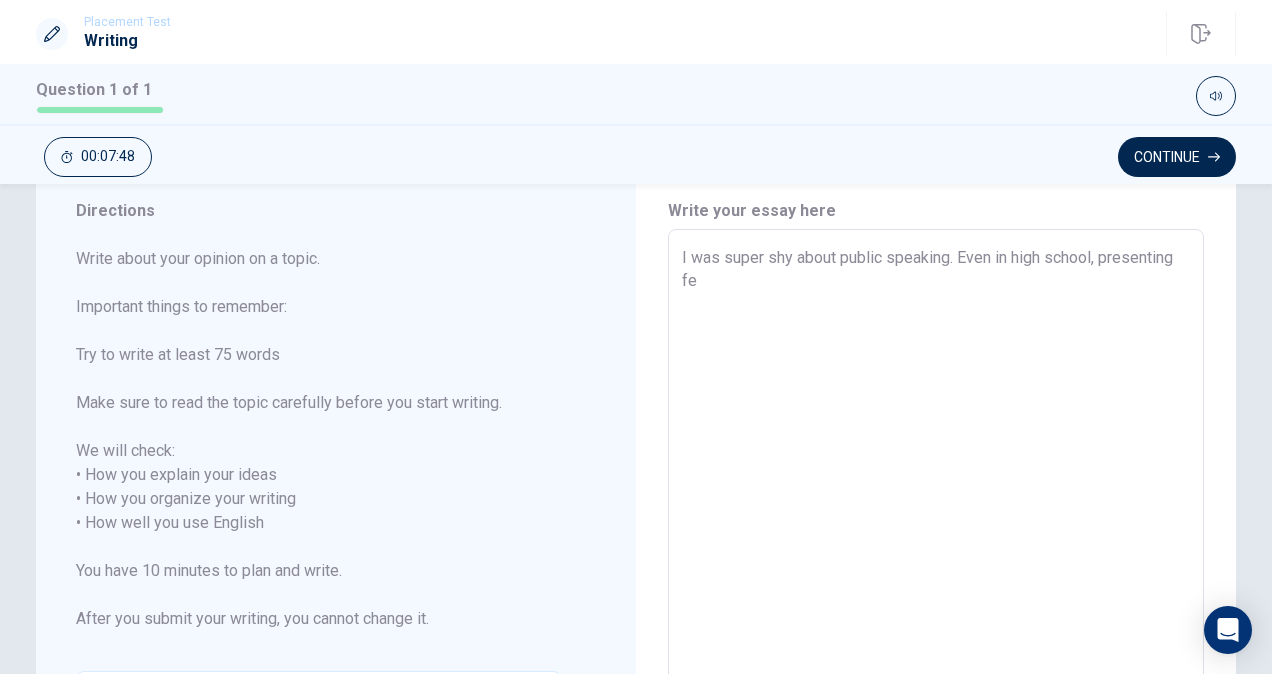 type on "x" 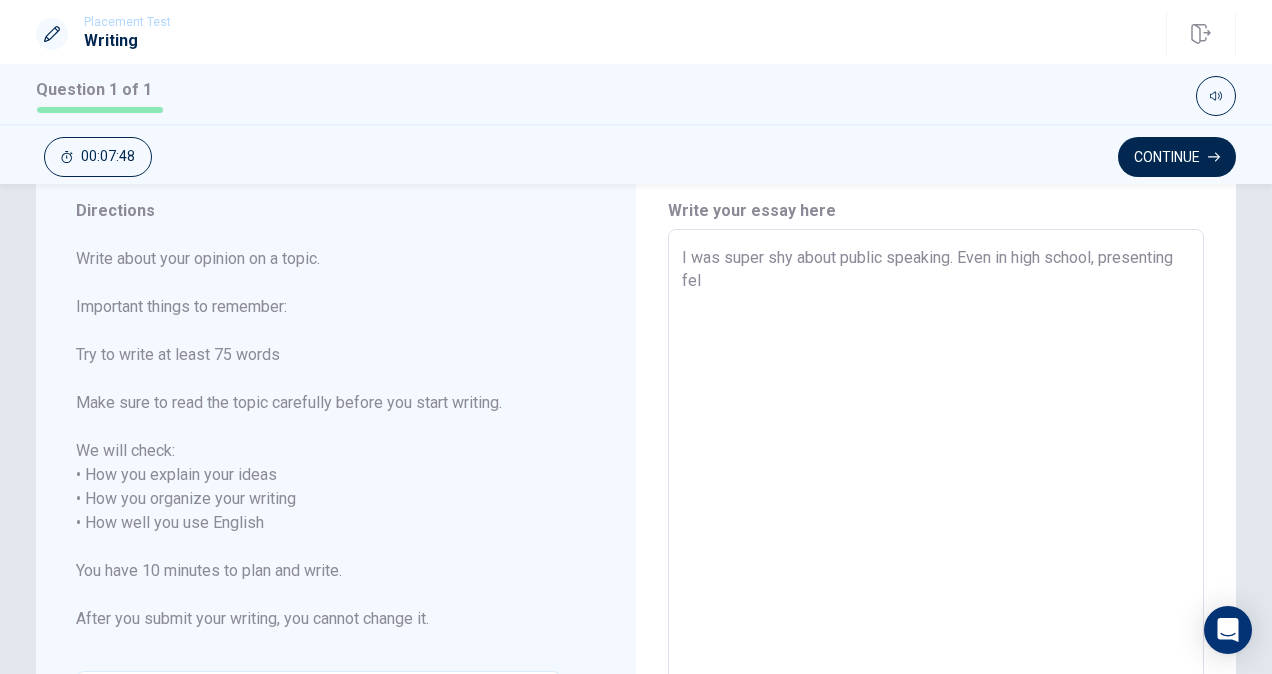 type on "x" 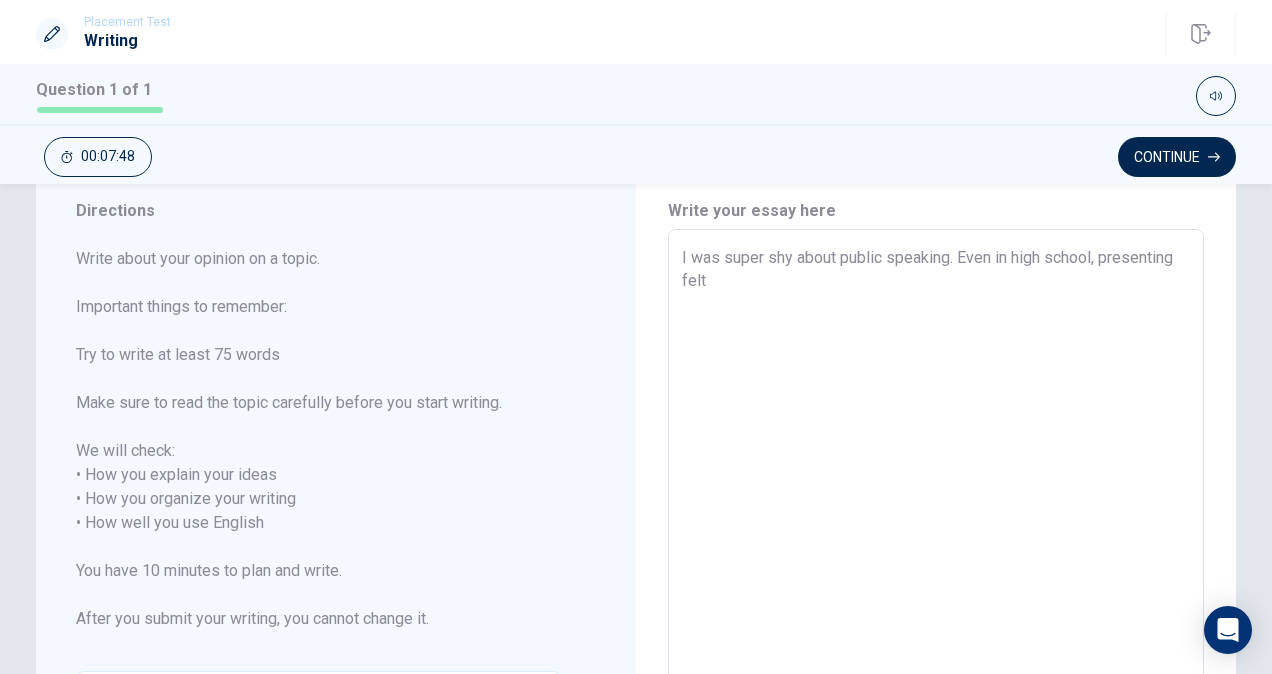 type on "x" 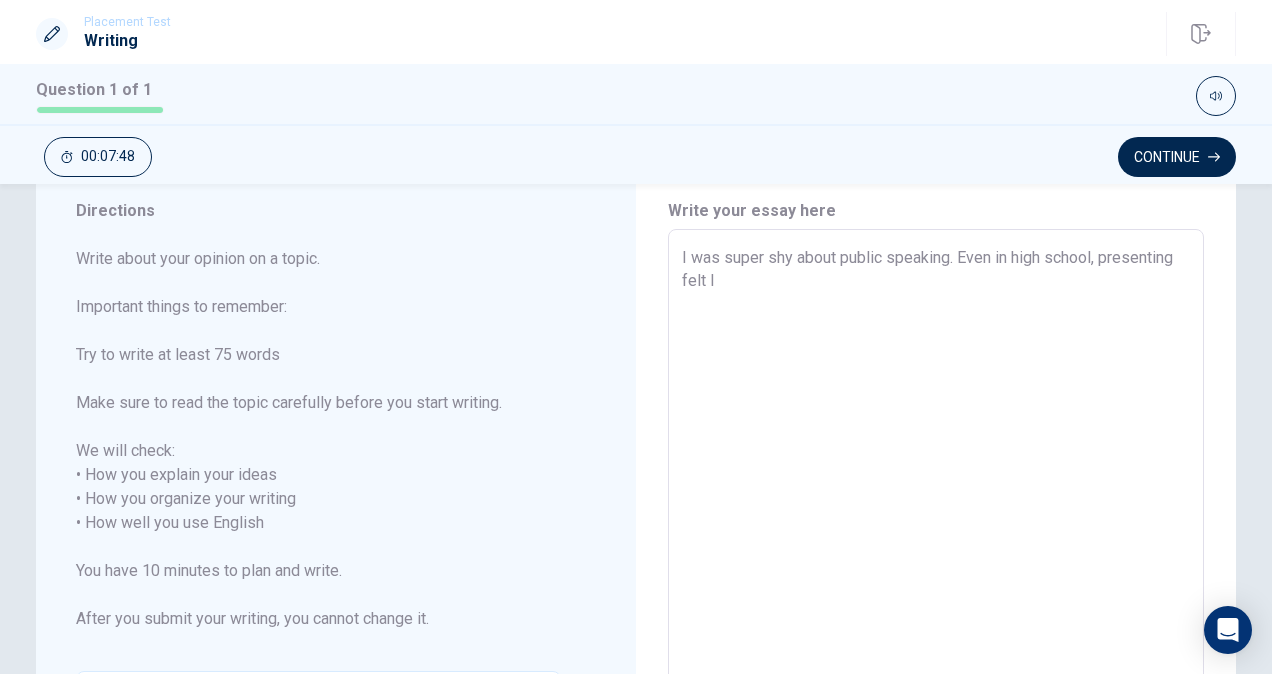 type on "x" 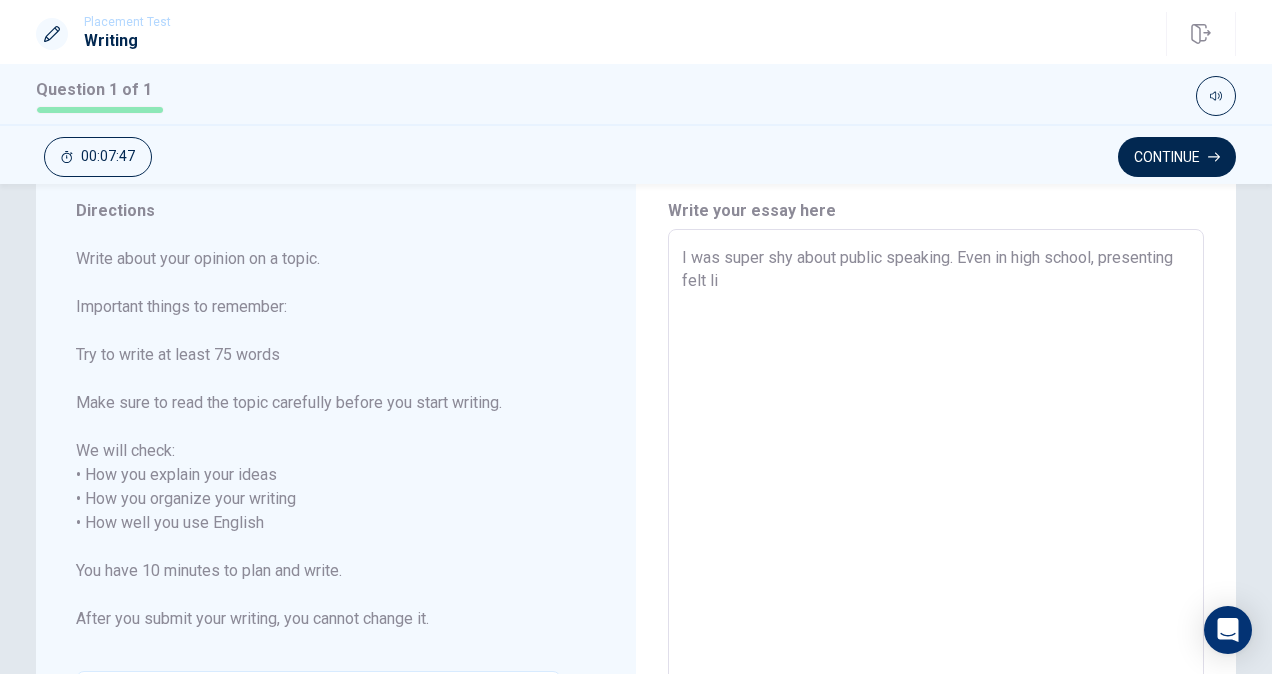 type on "x" 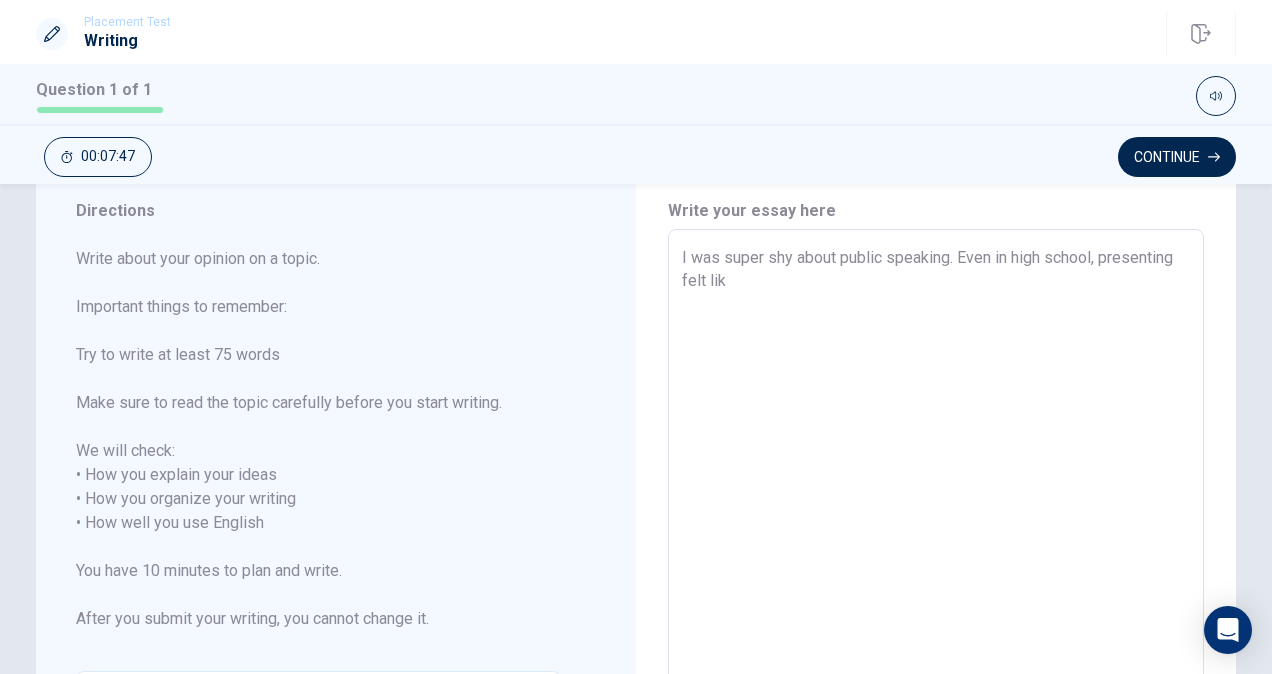 type on "x" 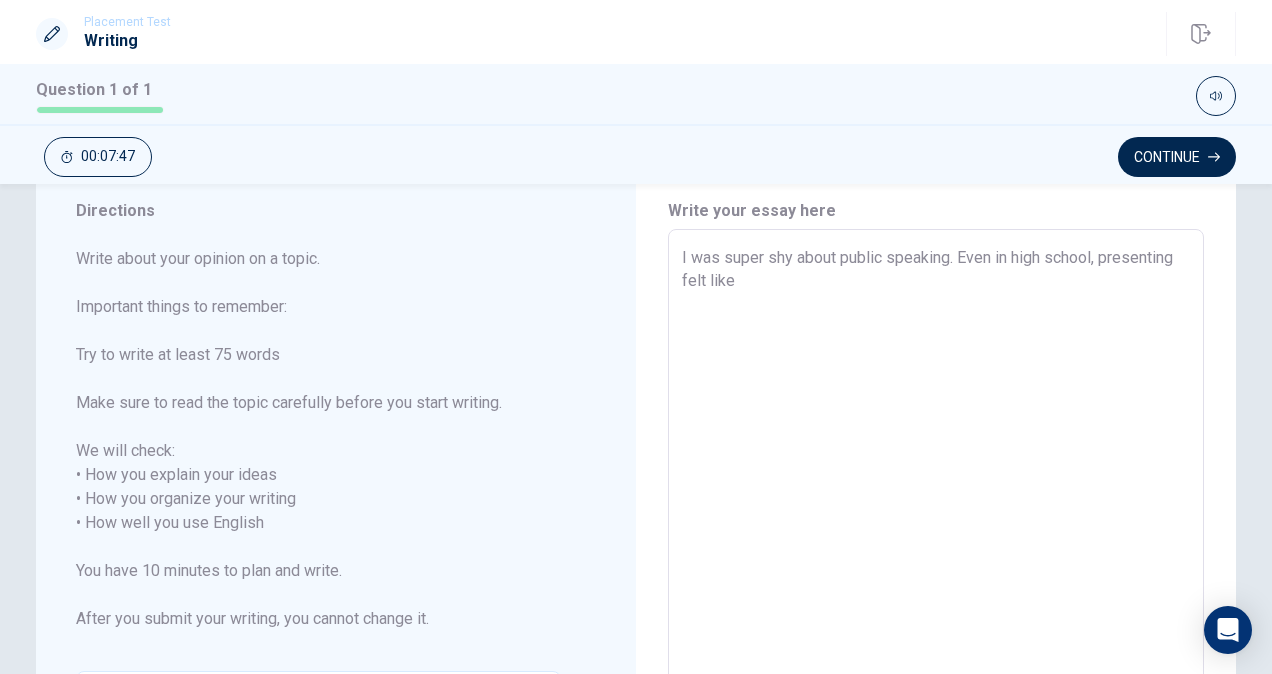 type on "x" 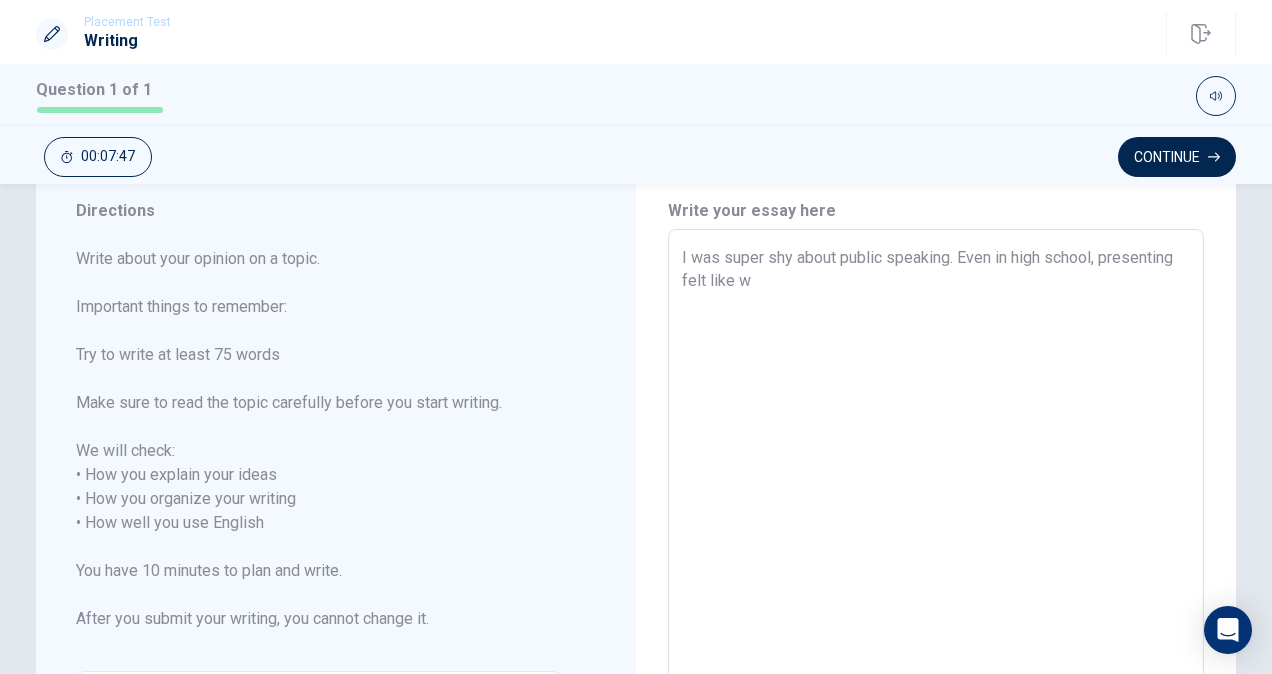 type on "I was super shy about public speaking. Even in high school, presenting felt like wa" 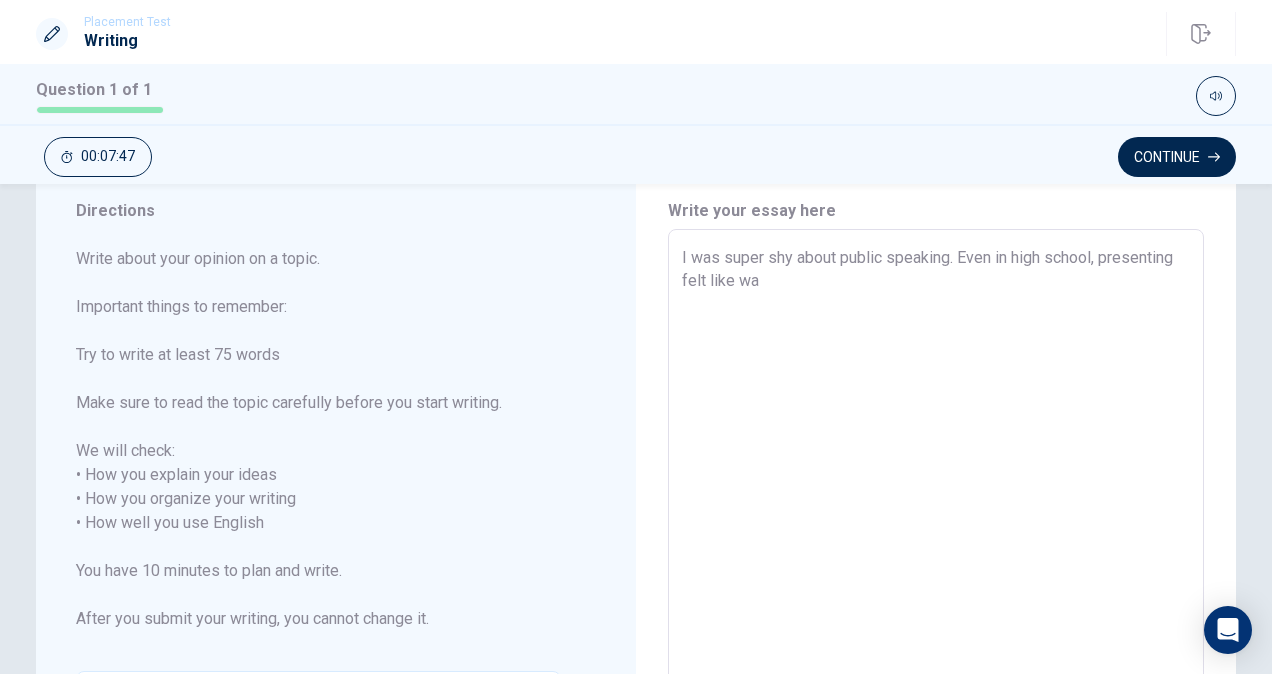 type on "x" 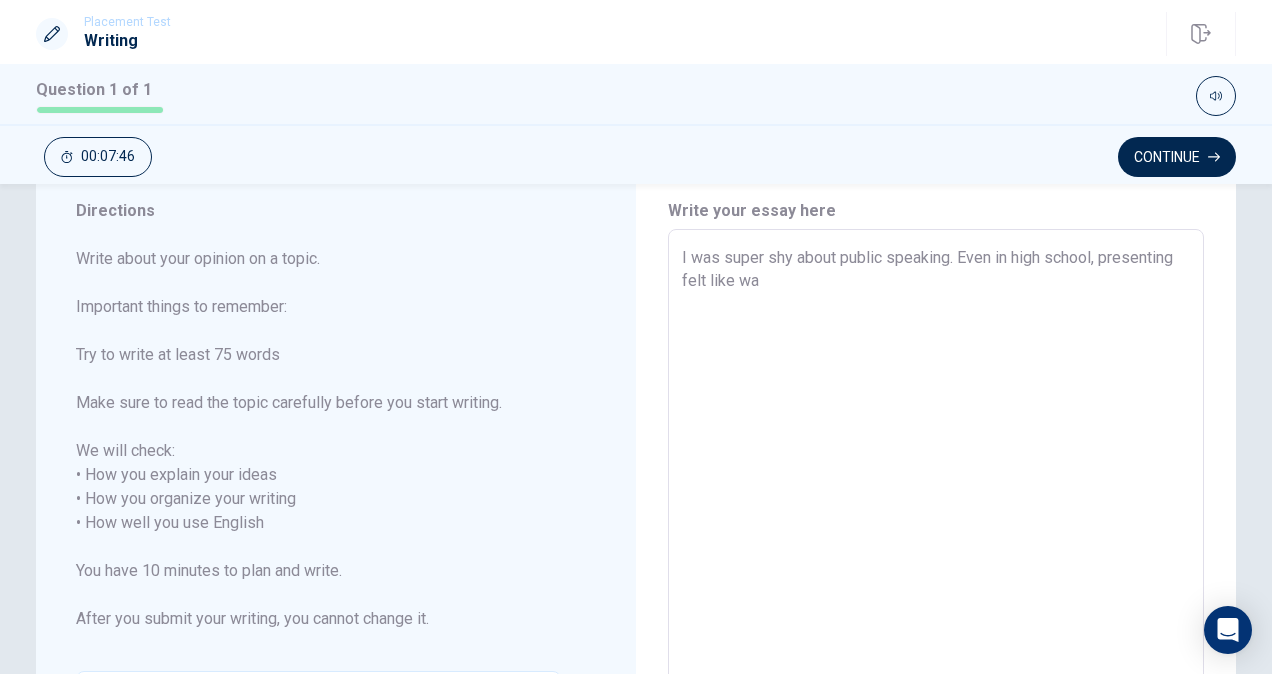 type on "I was super shy about public speaking. Even in high school, presenting felt like wal" 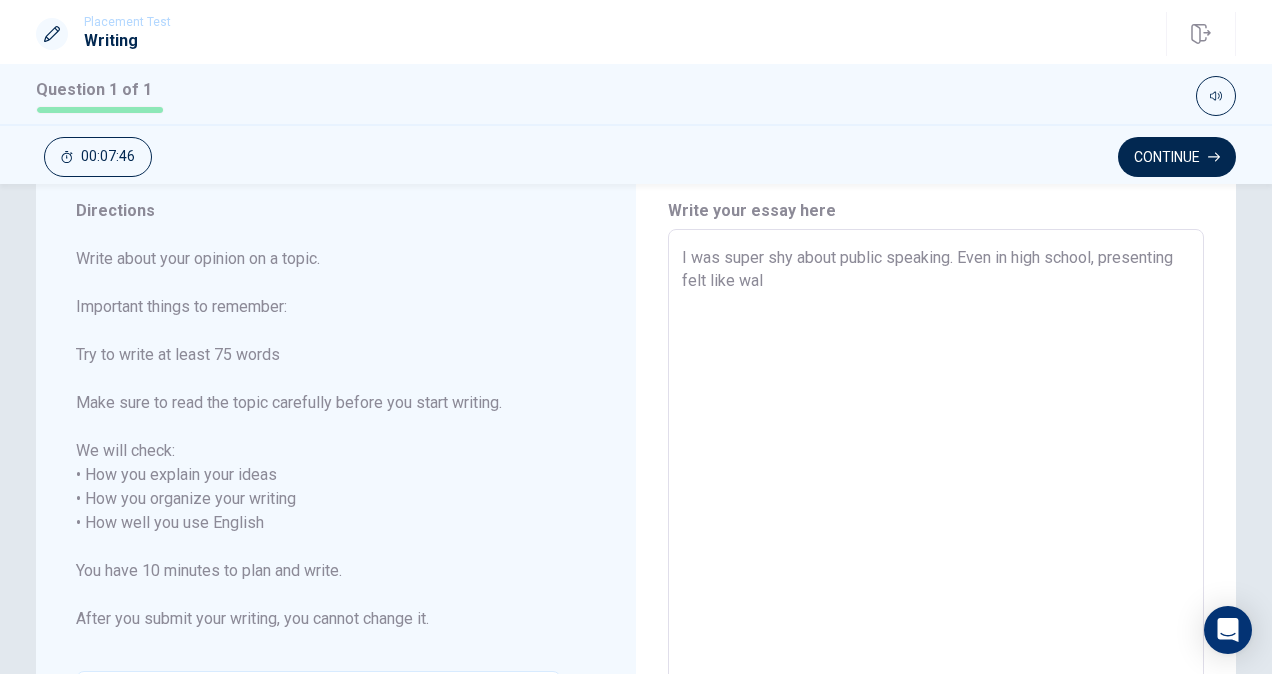 type on "x" 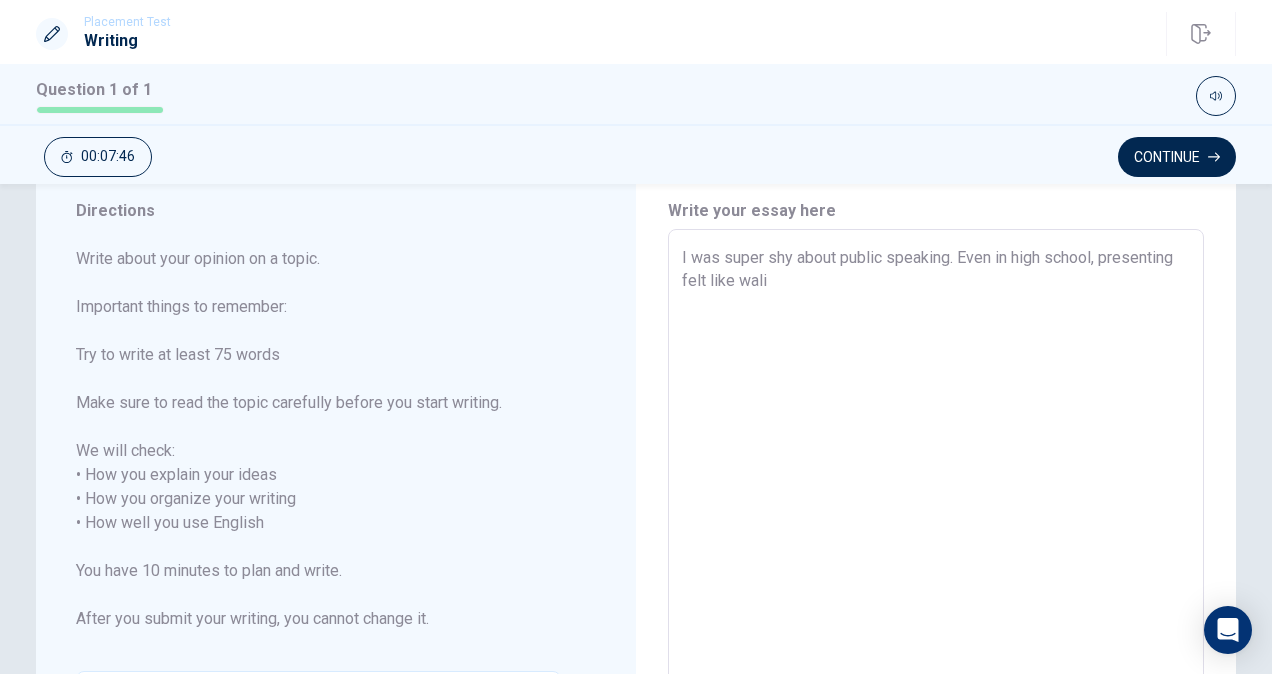 type on "x" 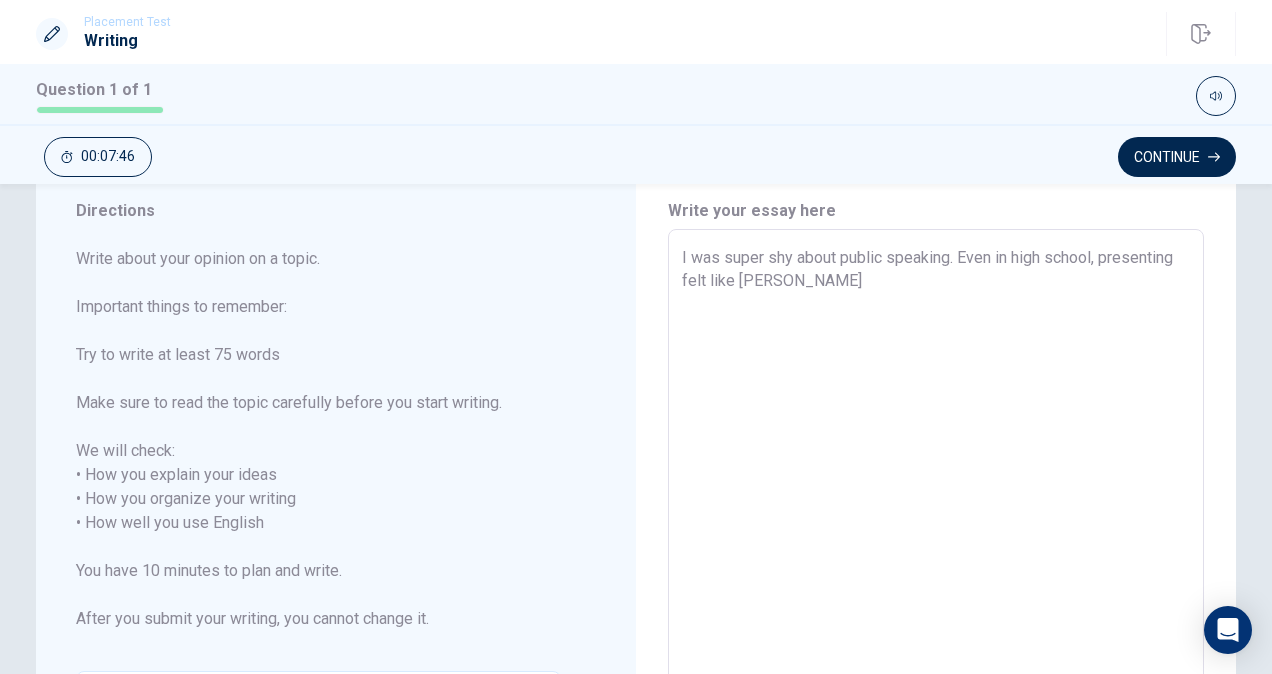 type on "x" 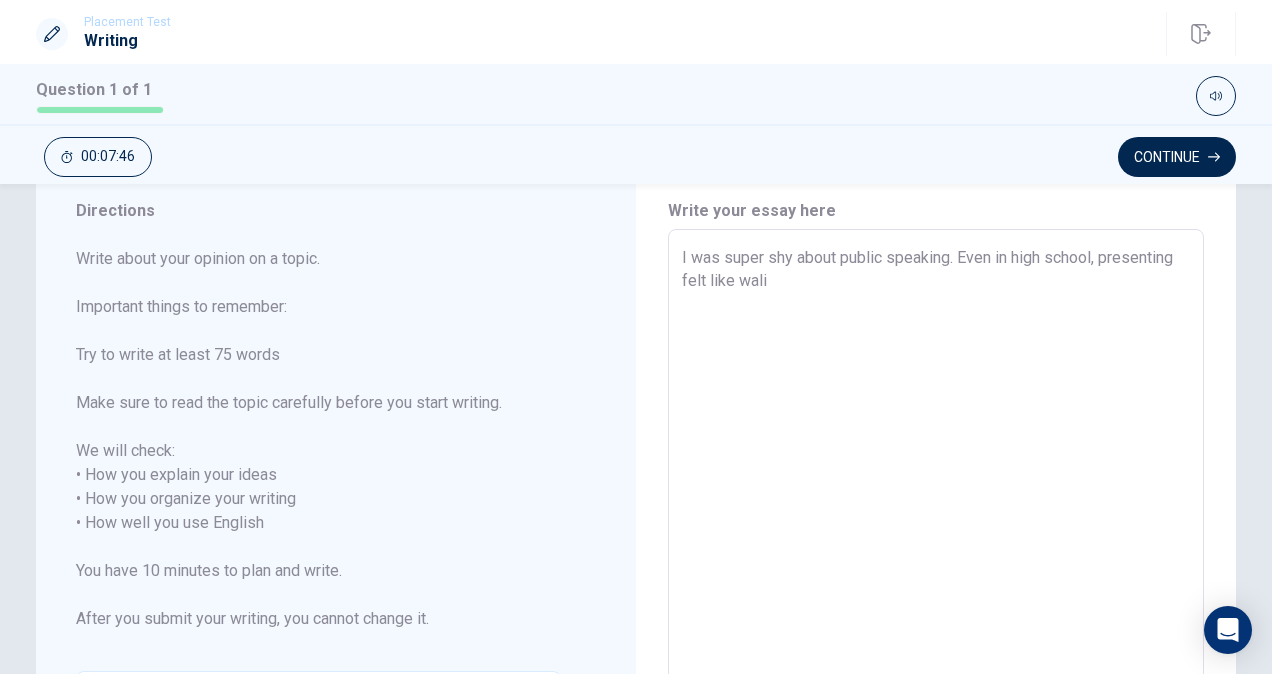 type on "x" 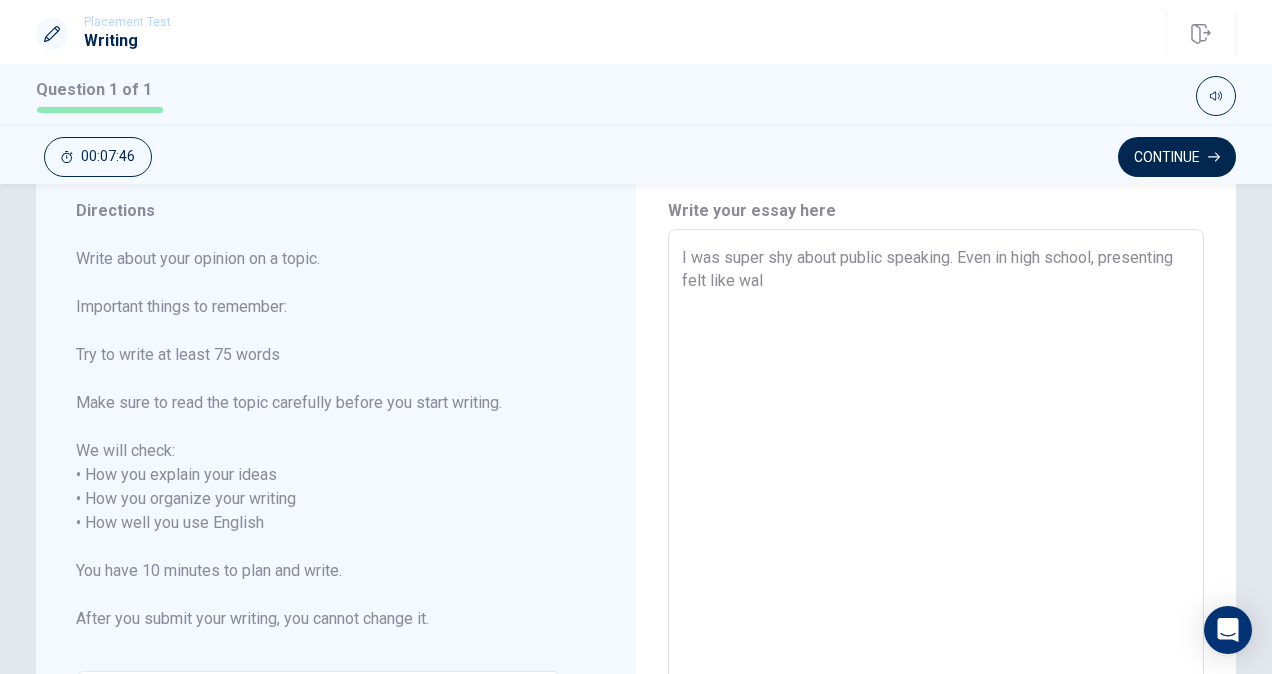 type on "x" 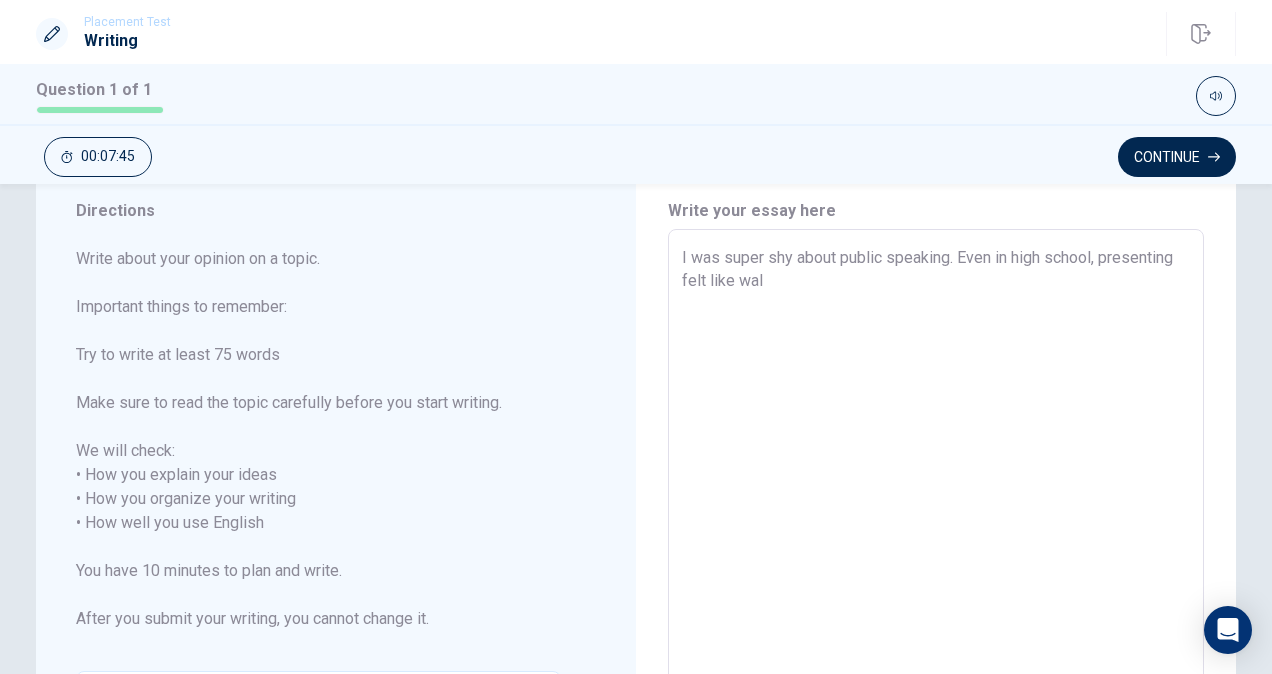 type on "I was super shy about public speaking. Even in high school, presenting felt like wa" 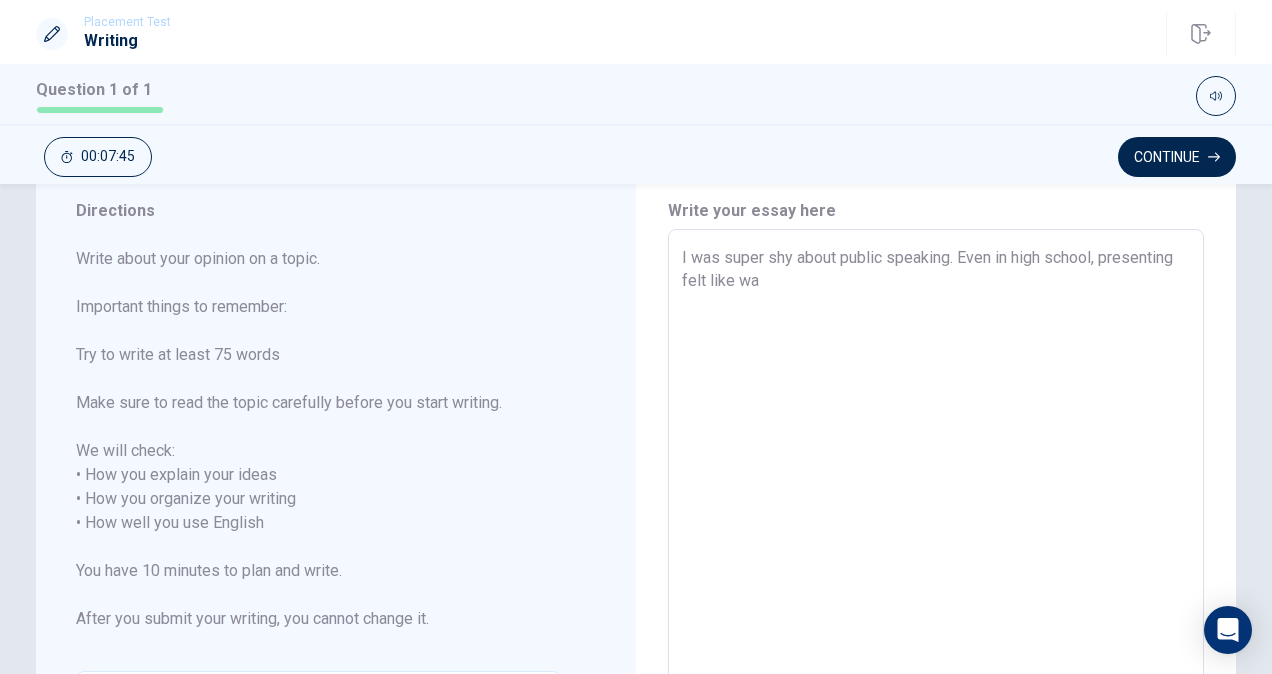 type on "x" 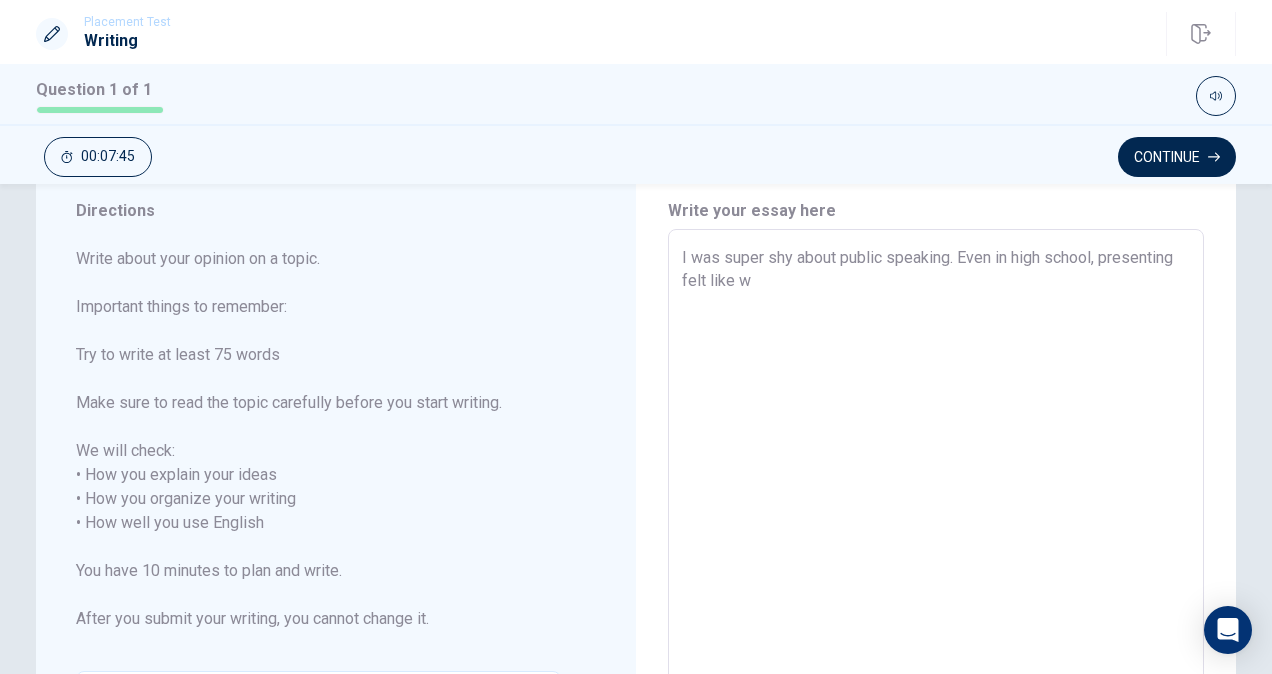 type 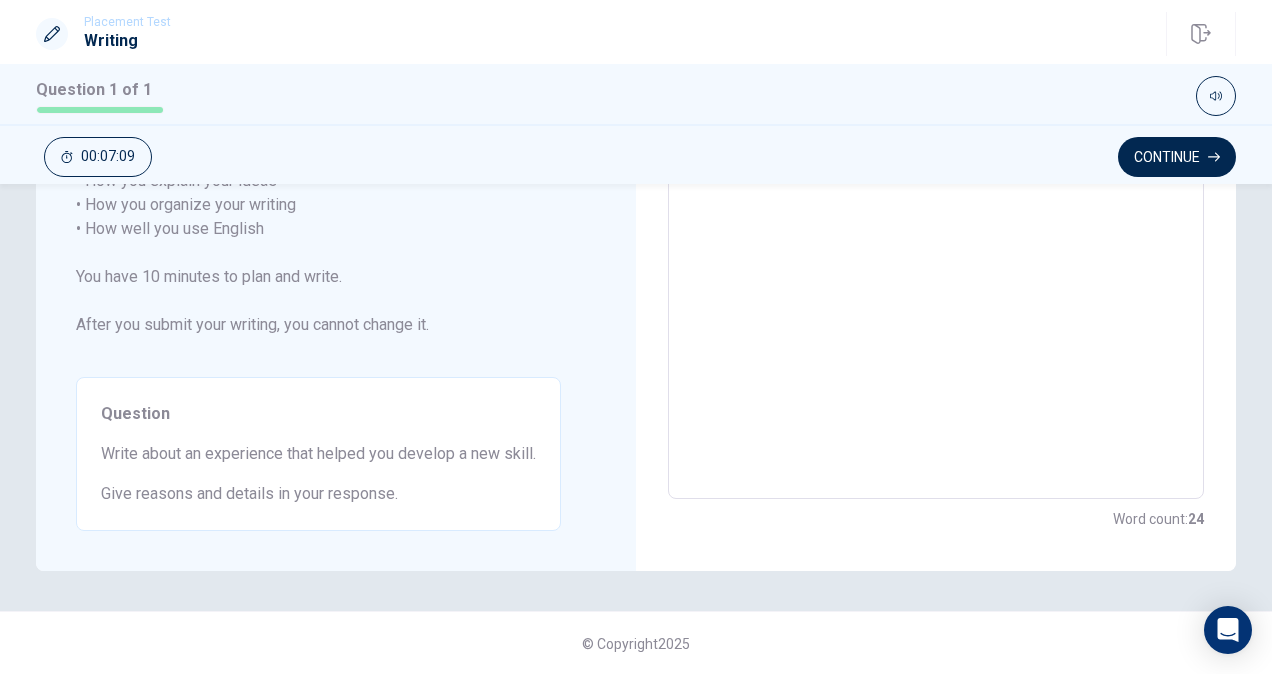 scroll, scrollTop: 0, scrollLeft: 0, axis: both 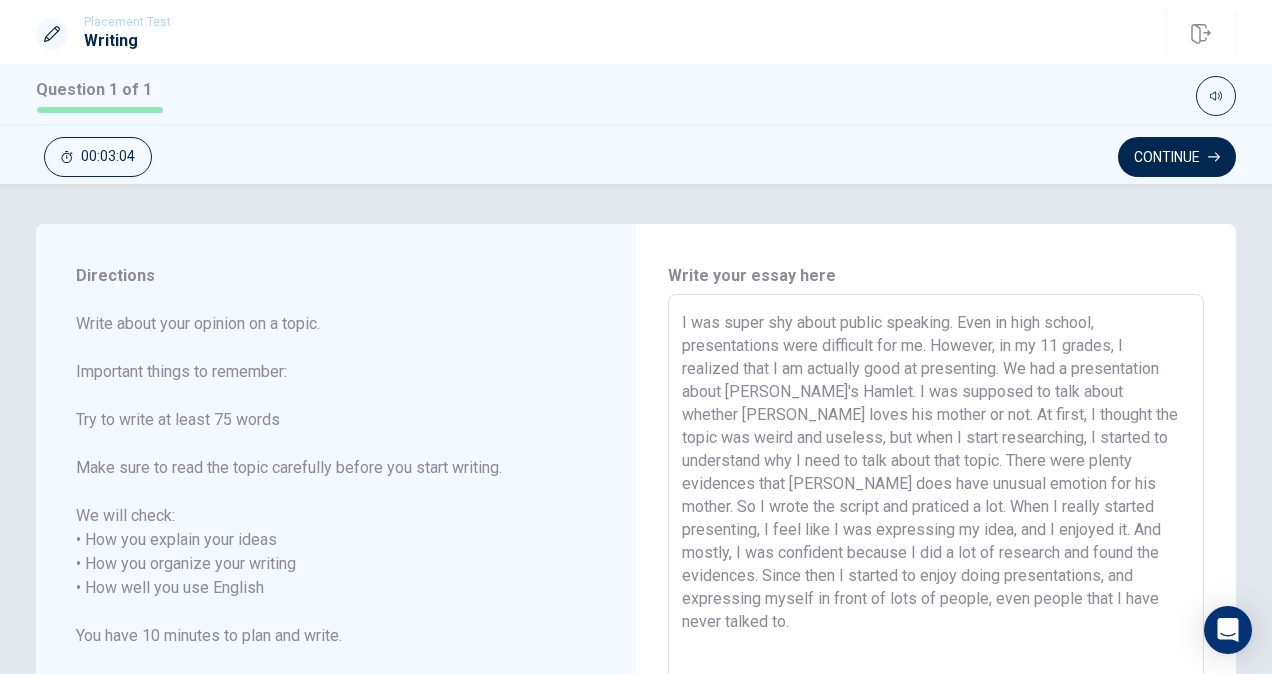 click on "I was super shy about public speaking. Even in high school, presentations were difficult for me. However, in my 11 grades, I realized that I am actually good at presenting. We had a presentation about [PERSON_NAME]'s Hamlet. I was supposed to talk about whether [PERSON_NAME] loves his mother or not. At first, I thought the topic was weird and useless, but when I start researching, I started to understand why I need to talk about that topic. There were plenty evidences that [PERSON_NAME] does have unusual emotion for his mother. So I wrote the script and praticed a lot. When I really started presenting, I feel like I was expressing my idea, and I enjoyed it. And mostly, I was confident because I did a lot of research and found the evidences. Since then I started to enjoy doing presentations, and expressing myself in front of lots of people, even people that I have never talked to." at bounding box center (936, 576) 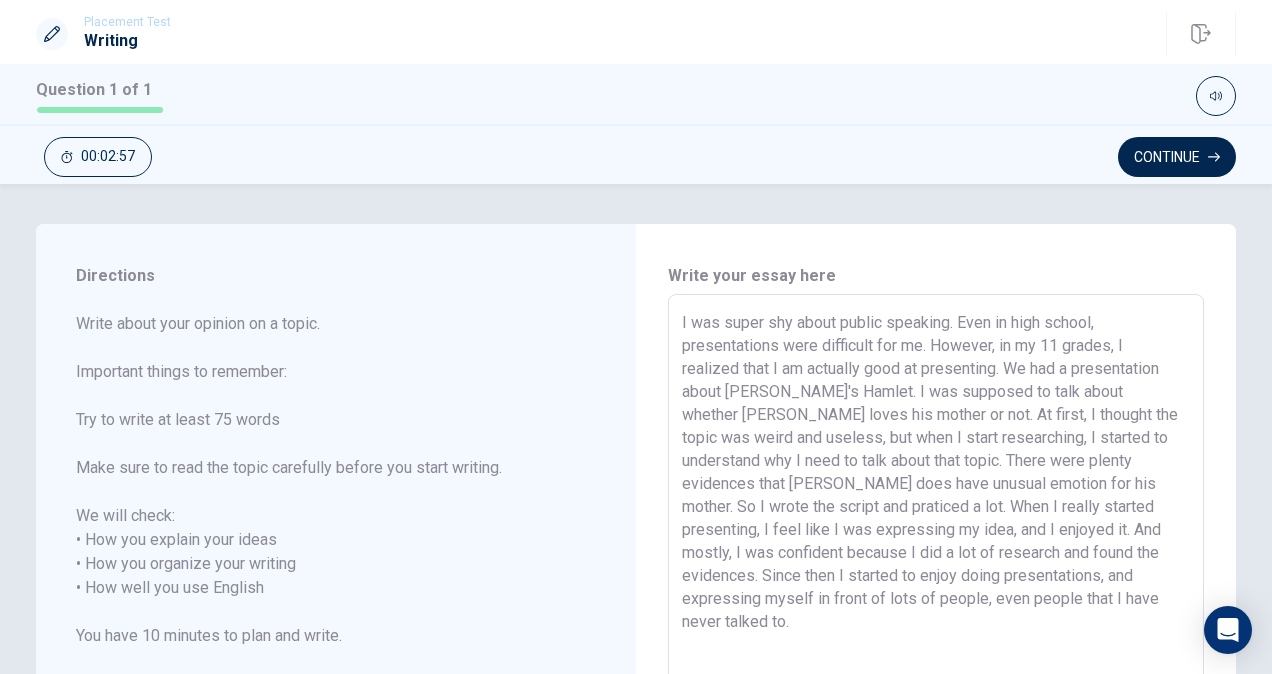 click on "I was super shy about public speaking. Even in high school, presentations were difficult for me. However, in my 11 grades, I realized that I am actually good at presenting. We had a presentation about [PERSON_NAME]'s Hamlet. I was supposed to talk about whether [PERSON_NAME] loves his mother or not. At first, I thought the topic was weird and useless, but when I start researching, I started to understand why I need to talk about that topic. There were plenty evidences that [PERSON_NAME] does have unusual emotion for his mother. So I wrote the script and praticed a lot. When I really started presenting, I feel like I was expressing my idea, and I enjoyed it. And mostly, I was confident because I did a lot of research and found the evidences. Since then I started to enjoy doing presentations, and expressing myself in front of lots of people, even people that I have never talked to." at bounding box center [936, 576] 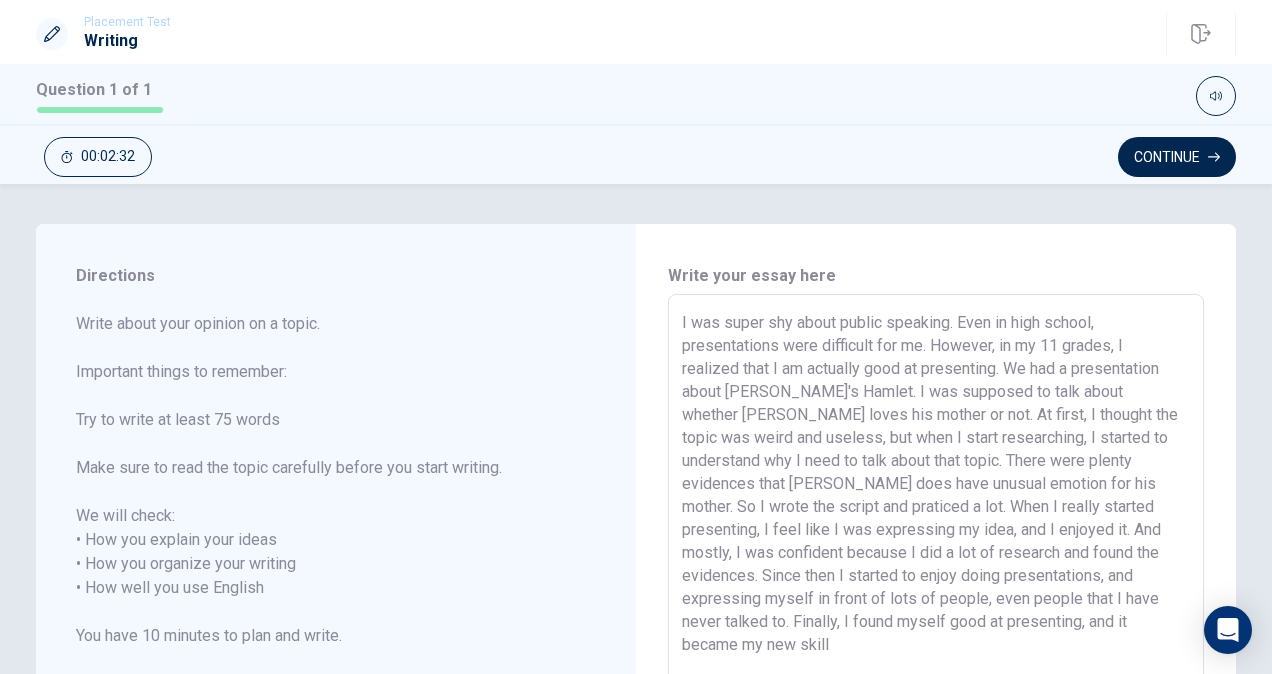 click on "I was super shy about public speaking. Even in high school, presentations were difficult for me. However, in my 11 grades, I realized that I am actually good at presenting. We had a presentation about [PERSON_NAME]'s Hamlet. I was supposed to talk about whether [PERSON_NAME] loves his mother or not. At first, I thought the topic was weird and useless, but when I start researching, I started to understand why I need to talk about that topic. There were plenty evidences that [PERSON_NAME] does have unusual emotion for his mother. So I wrote the script and praticed a lot. When I really started presenting, I feel like I was expressing my idea, and I enjoyed it. And mostly, I was confident because I did a lot of research and found the evidences. Since then I started to enjoy doing presentations, and expressing myself in front of lots of people, even people that I have never talked to. Finally, I found myself good at presenting, and it became my new skill" at bounding box center (936, 576) 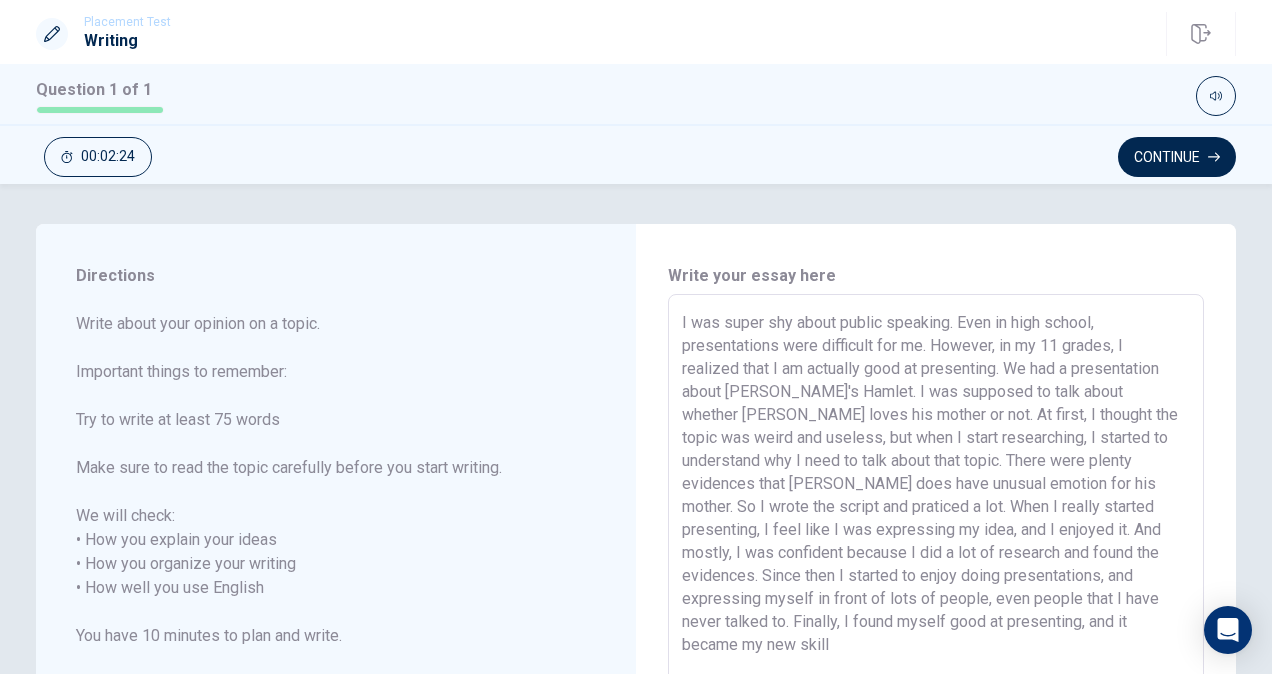drag, startPoint x: 908, startPoint y: 624, endPoint x: 1111, endPoint y: 605, distance: 203.88722 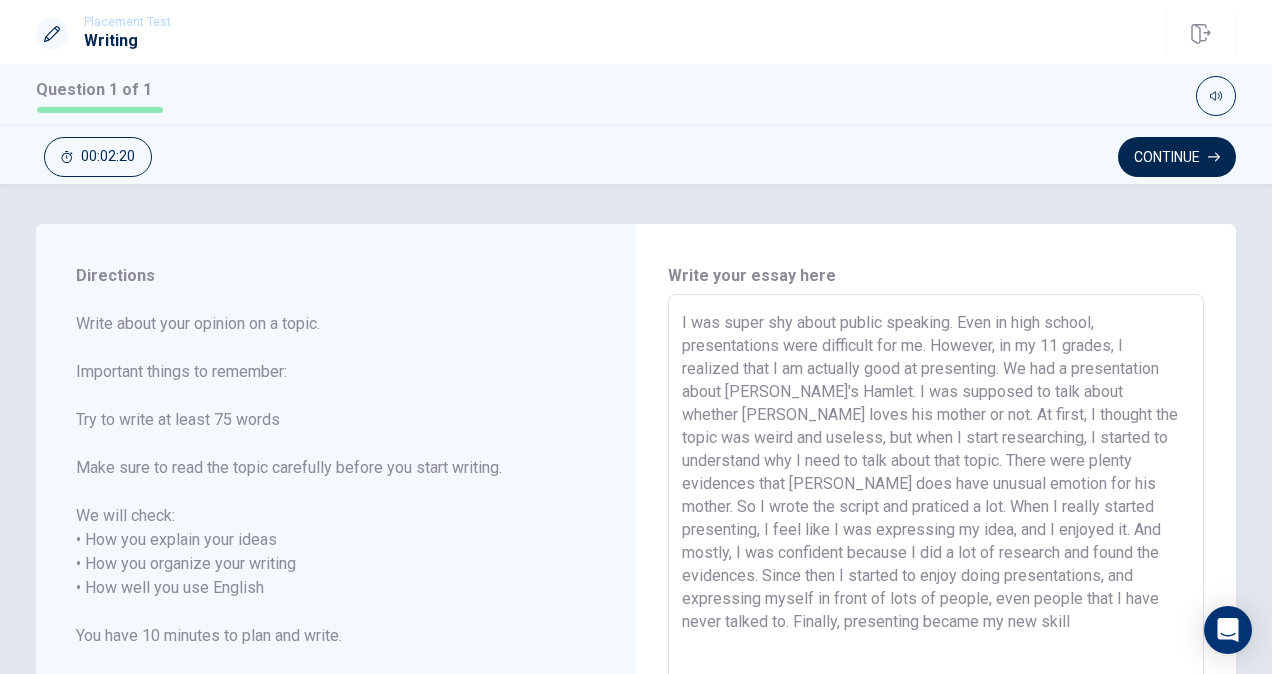 click on "I was super shy about public speaking. Even in high school, presentations were difficult for me. However, in my 11 grades, I realized that I am actually good at presenting. We had a presentation about [PERSON_NAME]'s Hamlet. I was supposed to talk about whether [PERSON_NAME] loves his mother or not. At first, I thought the topic was weird and useless, but when I start researching, I started to understand why I need to talk about that topic. There were plenty evidences that [PERSON_NAME] does have unusual emotion for his mother. So I wrote the script and praticed a lot. When I really started presenting, I feel like I was expressing my idea, and I enjoyed it. And mostly, I was confident because I did a lot of research and found the evidences. Since then I started to enjoy doing presentations, and expressing myself in front of lots of people, even people that I have never talked to. Finally, presenting became my new skill" at bounding box center (936, 576) 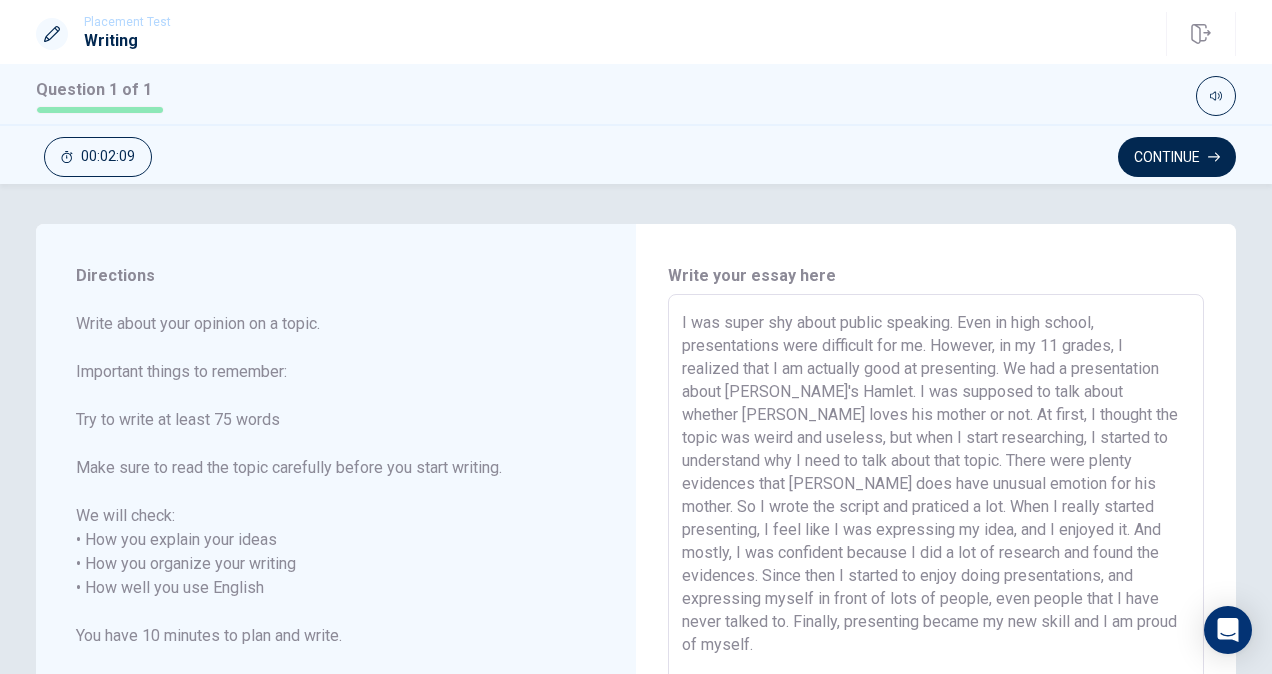 click on "I was super shy about public speaking. Even in high school, presentations were difficult for me. However, in my 11 grades, I realized that I am actually good at presenting. We had a presentation about [PERSON_NAME]'s Hamlet. I was supposed to talk about whether [PERSON_NAME] loves his mother or not. At first, I thought the topic was weird and useless, but when I start researching, I started to understand why I need to talk about that topic. There were plenty evidences that [PERSON_NAME] does have unusual emotion for his mother. So I wrote the script and praticed a lot. When I really started presenting, I feel like I was expressing my idea, and I enjoyed it. And mostly, I was confident because I did a lot of research and found the evidences. Since then I started to enjoy doing presentations, and expressing myself in front of lots of people, even people that I have never talked to. Finally, presenting became my new skill and I am proud of myself." at bounding box center (936, 576) 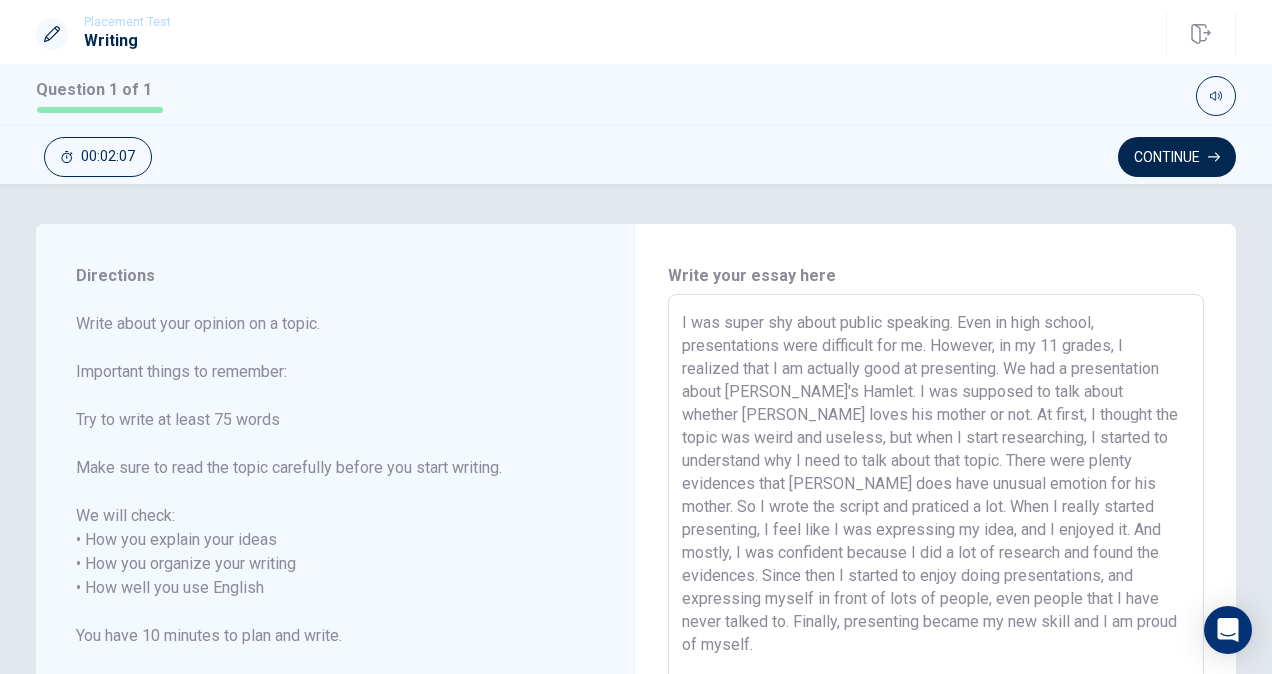 drag, startPoint x: 902, startPoint y: 624, endPoint x: 1091, endPoint y: 630, distance: 189.09521 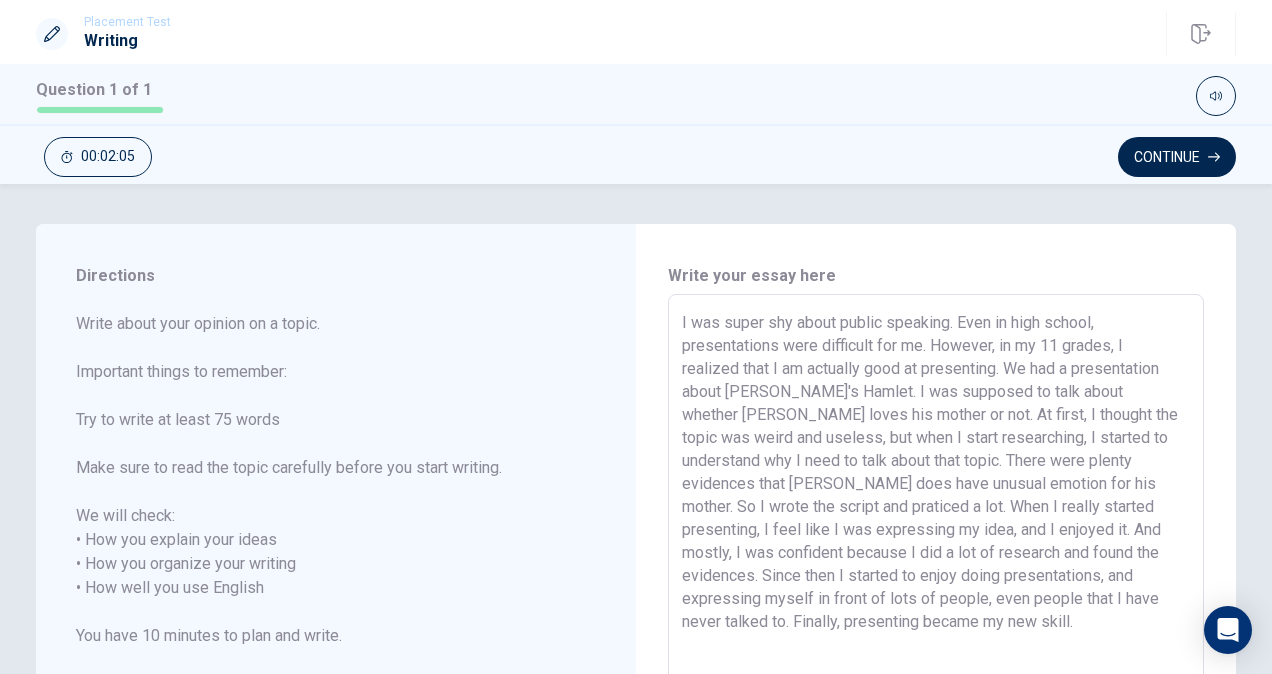 click on "I was super shy about public speaking. Even in high school, presentations were difficult for me. However, in my 11 grades, I realized that I am actually good at presenting. We had a presentation about [PERSON_NAME]'s Hamlet. I was supposed to talk about whether [PERSON_NAME] loves his mother or not. At first, I thought the topic was weird and useless, but when I start researching, I started to understand why I need to talk about that topic. There were plenty evidences that [PERSON_NAME] does have unusual emotion for his mother. So I wrote the script and praticed a lot. When I really started presenting, I feel like I was expressing my idea, and I enjoyed it. And mostly, I was confident because I did a lot of research and found the evidences. Since then I started to enjoy doing presentations, and expressing myself in front of lots of people, even people that I have never talked to. Finally, presenting became my new skill." at bounding box center (936, 576) 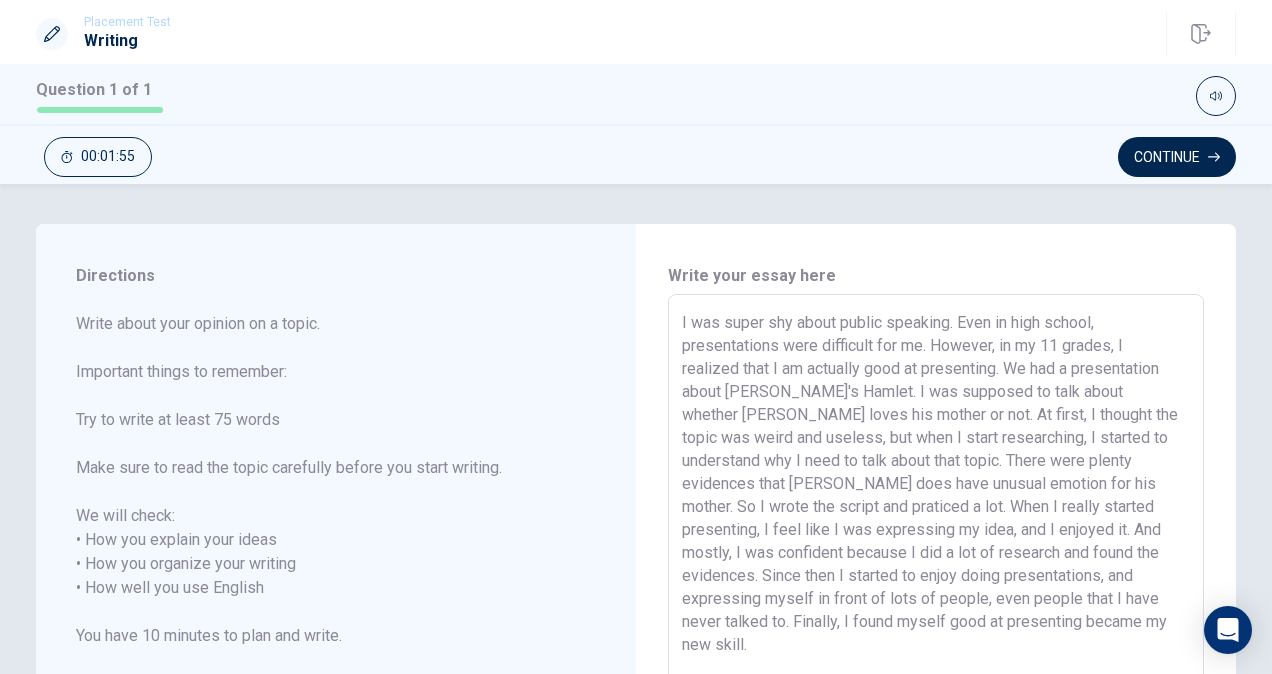 click on "I was super shy about public speaking. Even in high school, presentations were difficult for me. However, in my 11 grades, I realized that I am actually good at presenting. We had a presentation about [PERSON_NAME]'s Hamlet. I was supposed to talk about whether [PERSON_NAME] loves his mother or not. At first, I thought the topic was weird and useless, but when I start researching, I started to understand why I need to talk about that topic. There were plenty evidences that [PERSON_NAME] does have unusual emotion for his mother. So I wrote the script and praticed a lot. When I really started presenting, I feel like I was expressing my idea, and I enjoyed it. And mostly, I was confident because I did a lot of research and found the evidences. Since then I started to enjoy doing presentations, and expressing myself in front of lots of people, even people that I have never talked to. Finally, I found myself good at presenting became my new skill." at bounding box center (936, 576) 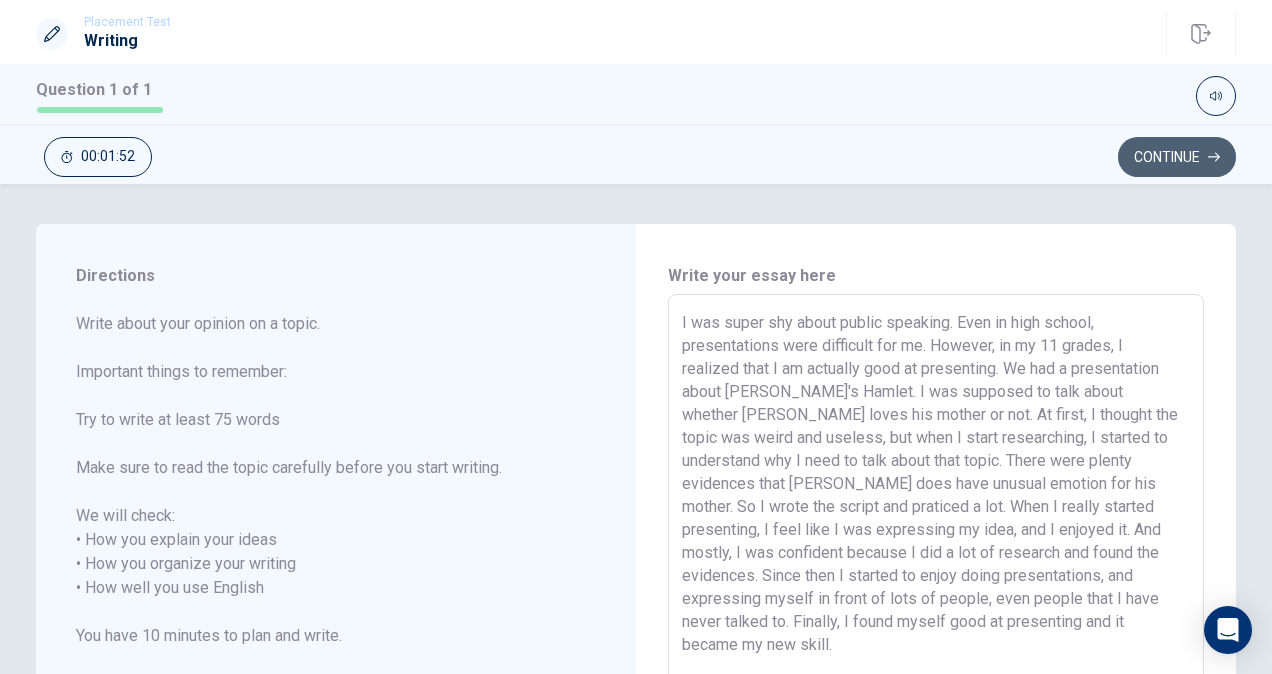 click on "Continue" at bounding box center [1177, 157] 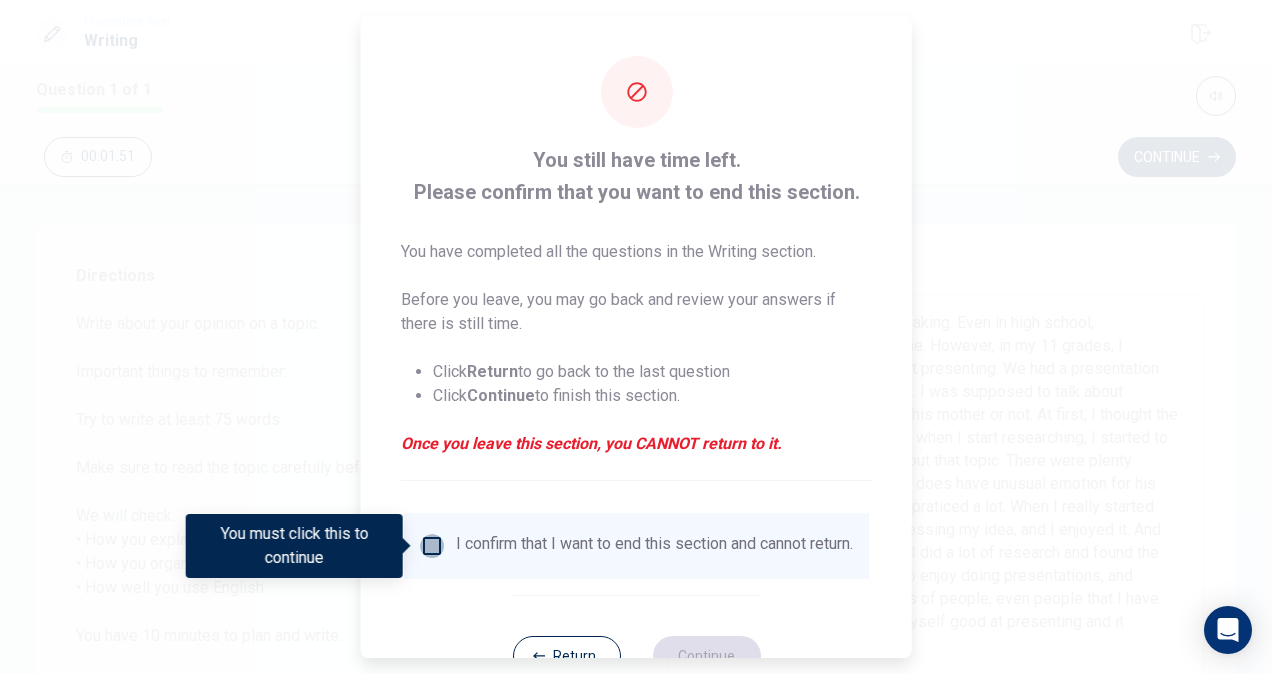 click at bounding box center (432, 546) 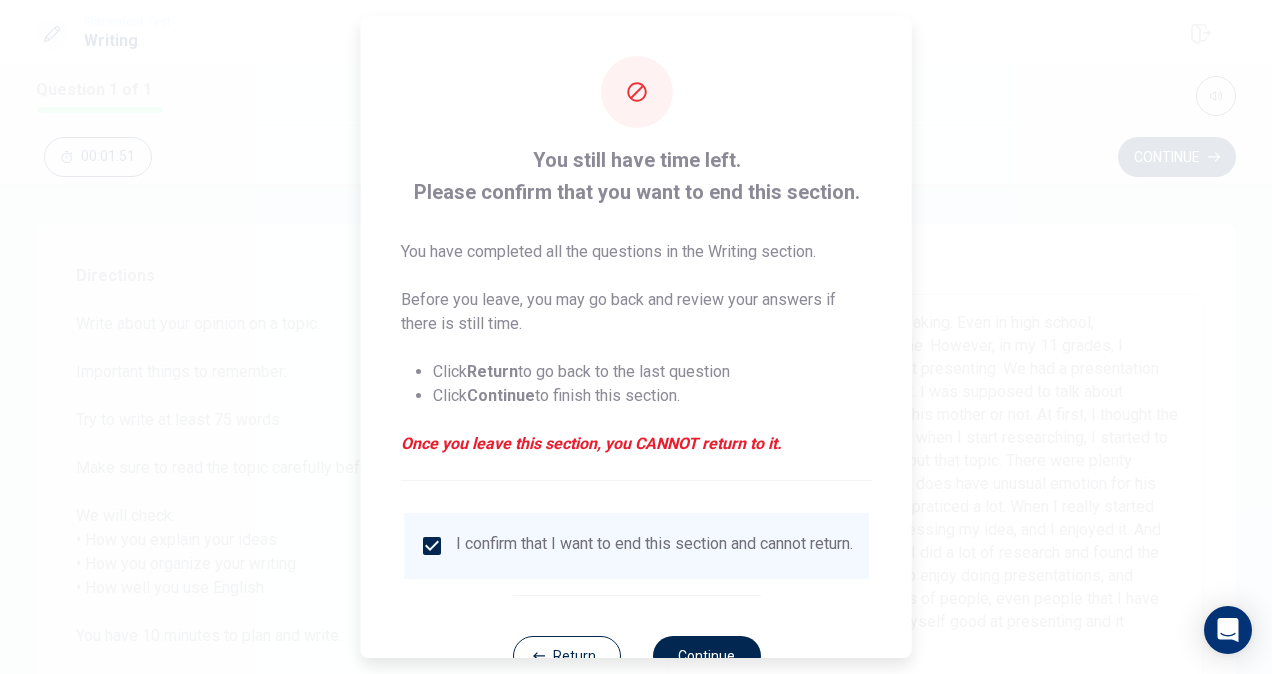 scroll, scrollTop: 72, scrollLeft: 0, axis: vertical 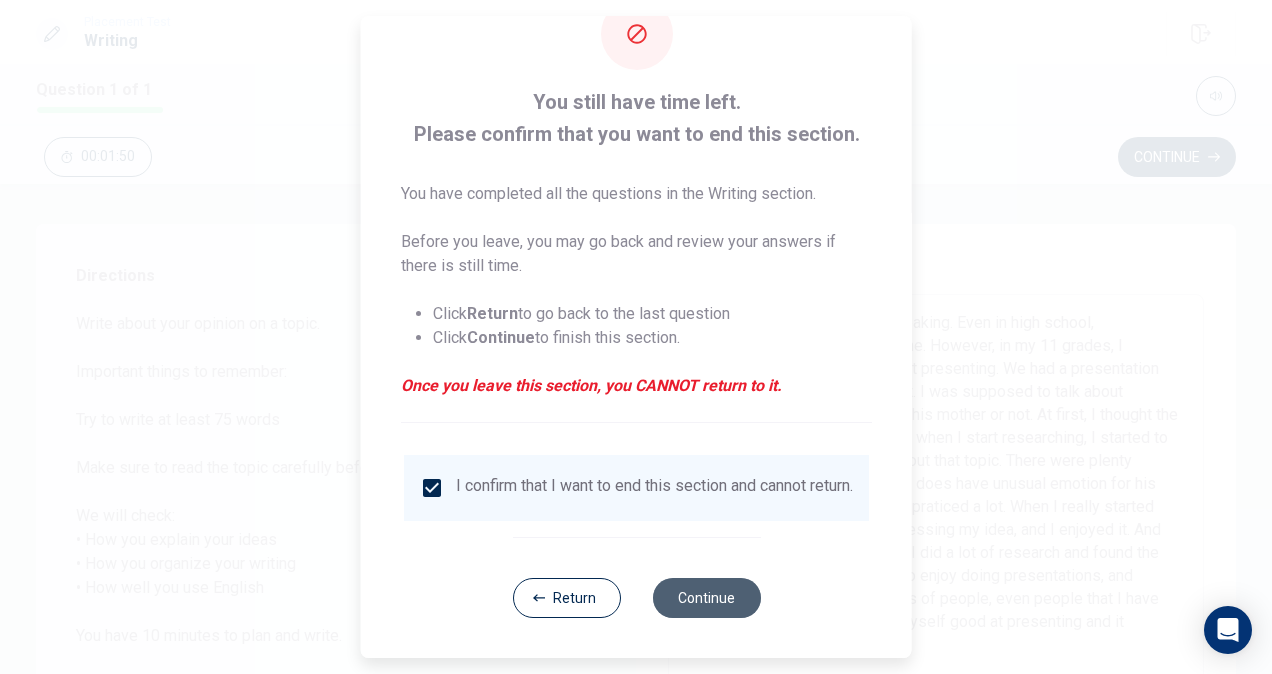 click on "Continue" at bounding box center [706, 598] 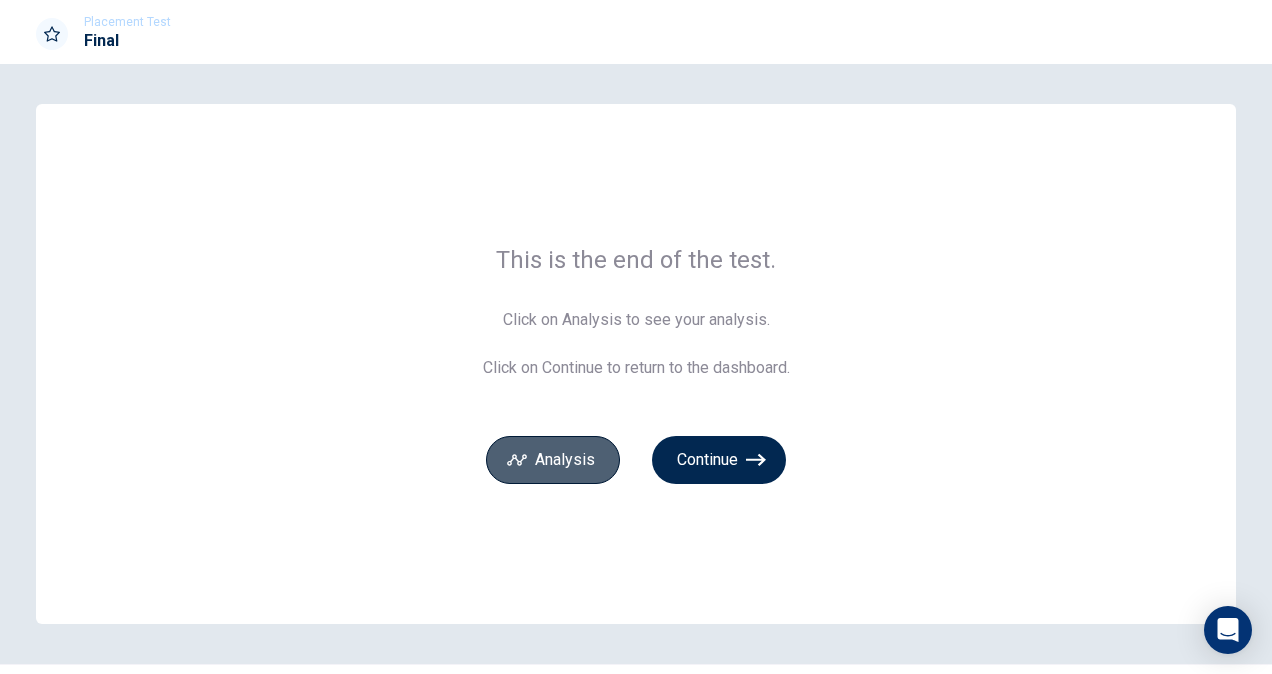 click on "Analysis" at bounding box center [553, 460] 